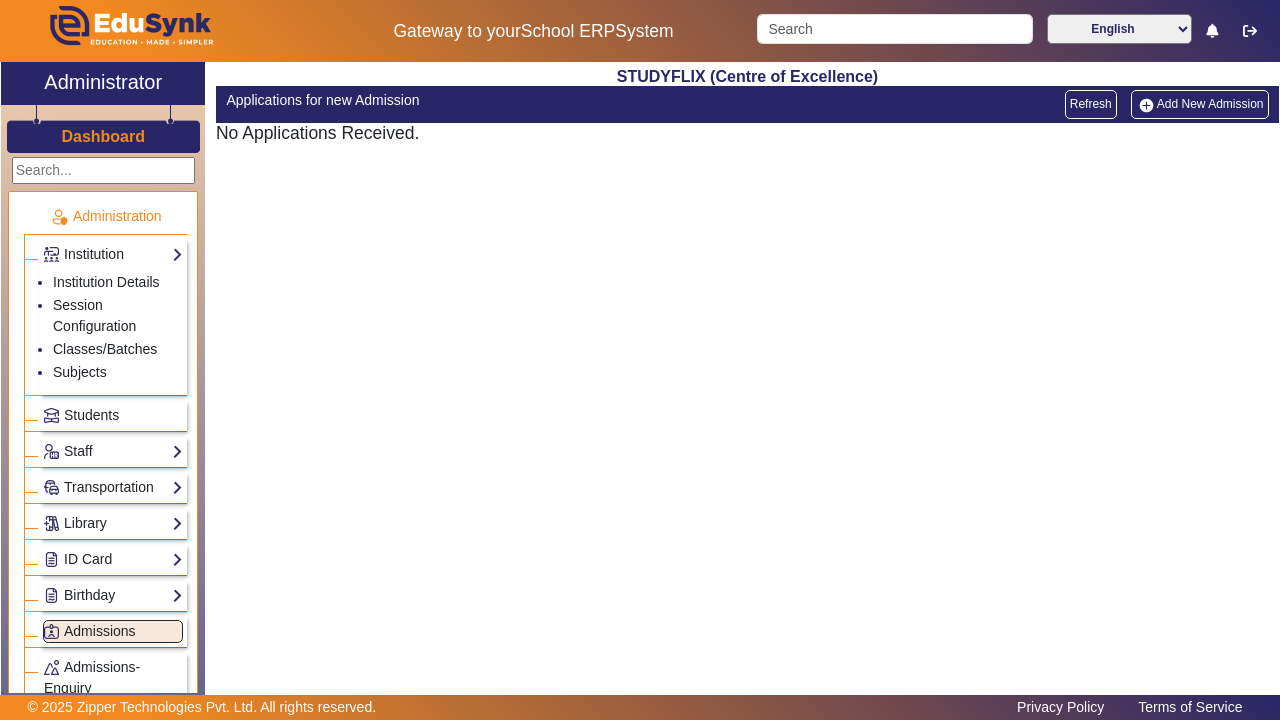 scroll, scrollTop: 0, scrollLeft: 0, axis: both 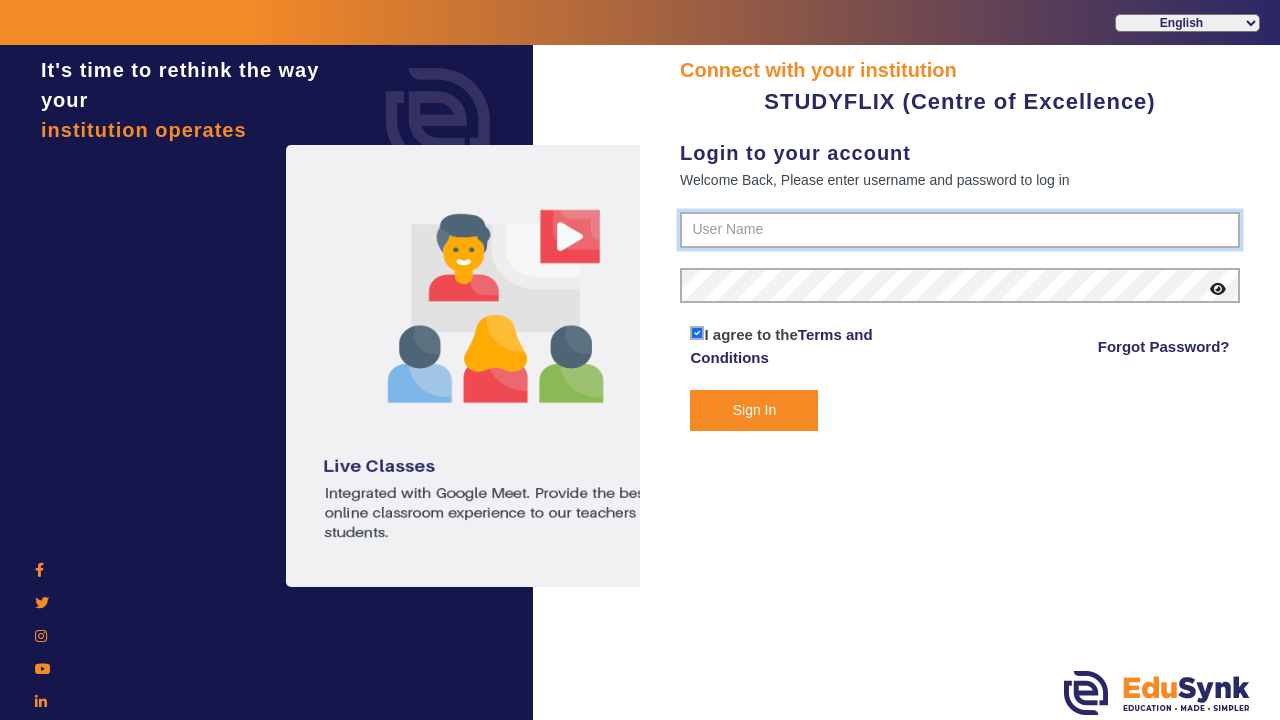type on "[PHONE]" 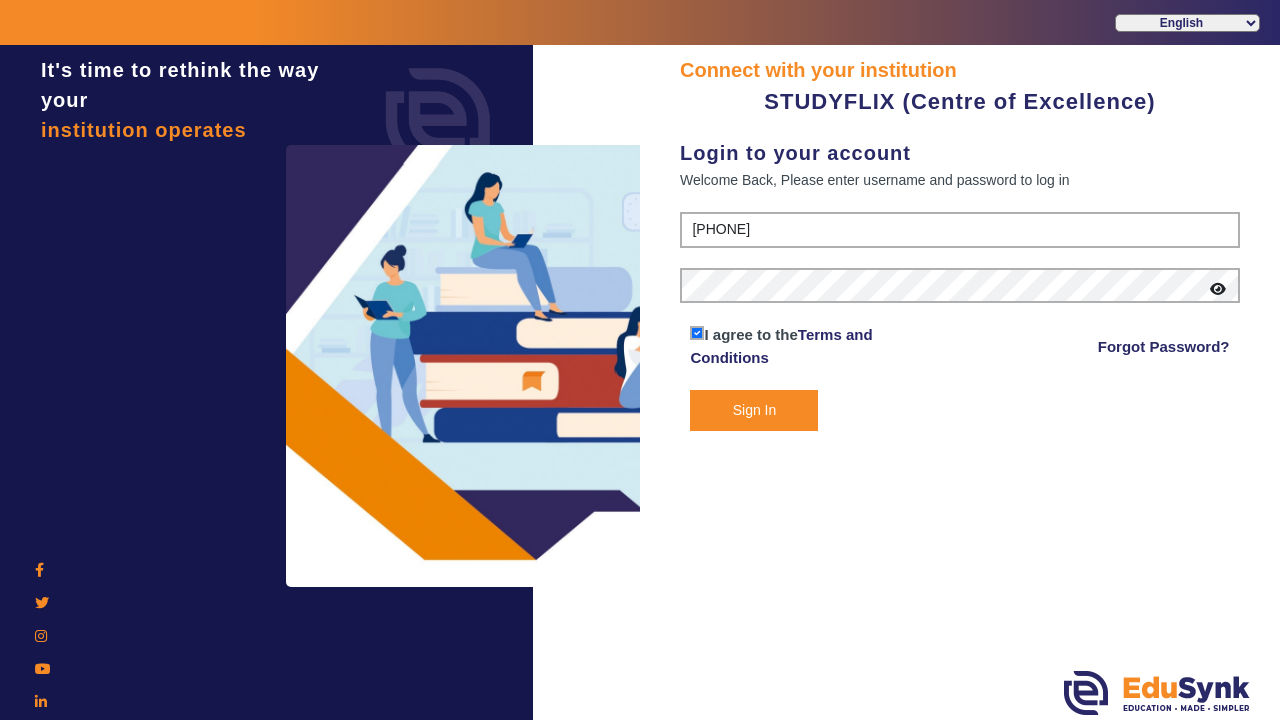 click on "Sign In" 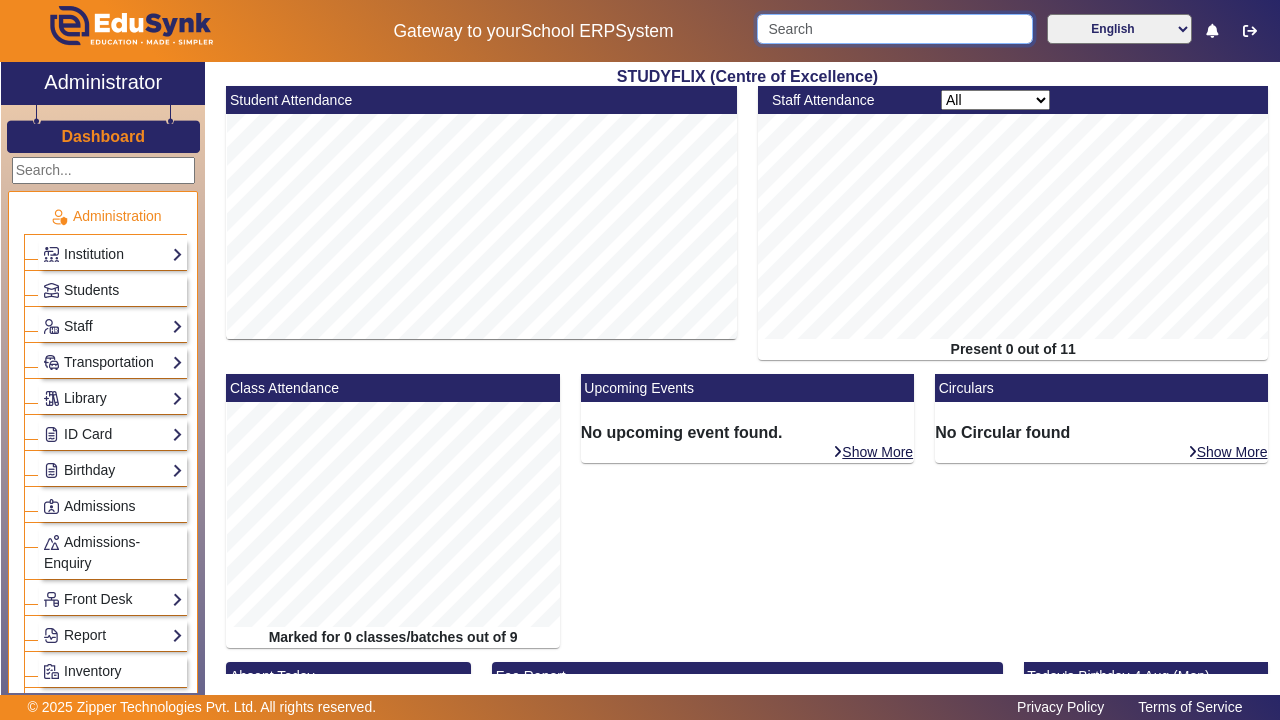 click at bounding box center [895, 29] 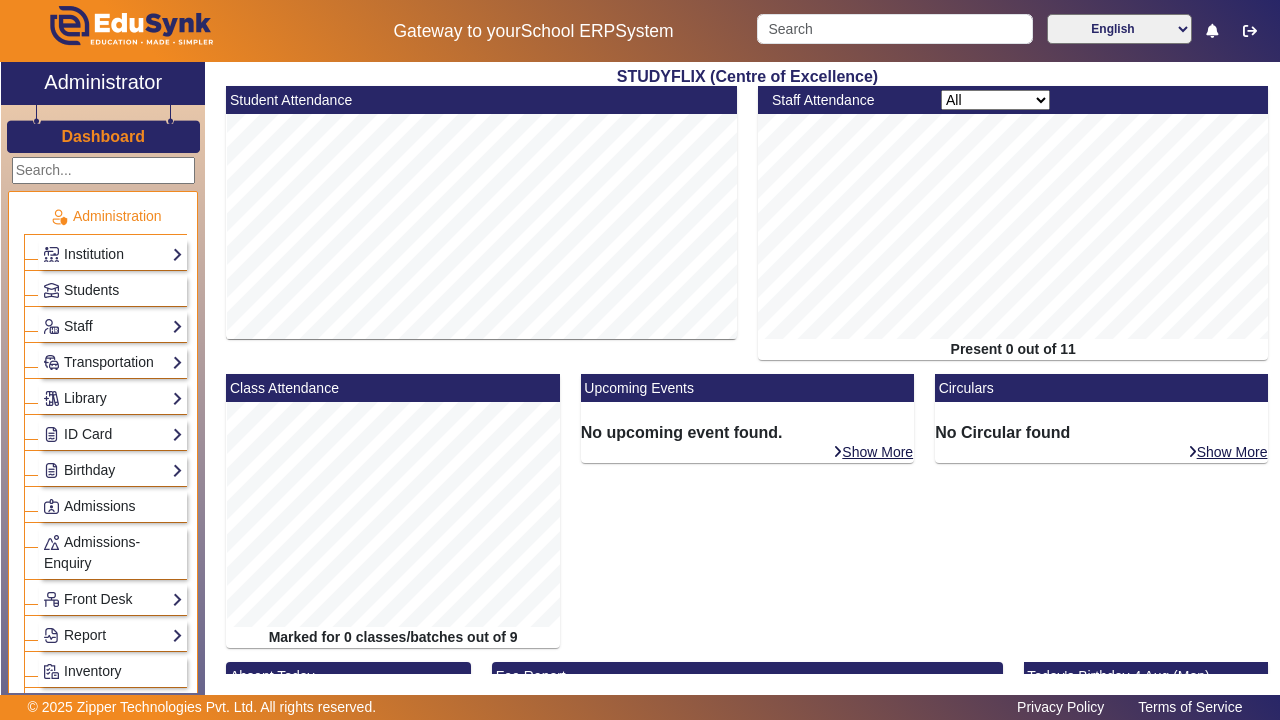 click on "STUDYFLIX  (Centre of Excellence)" 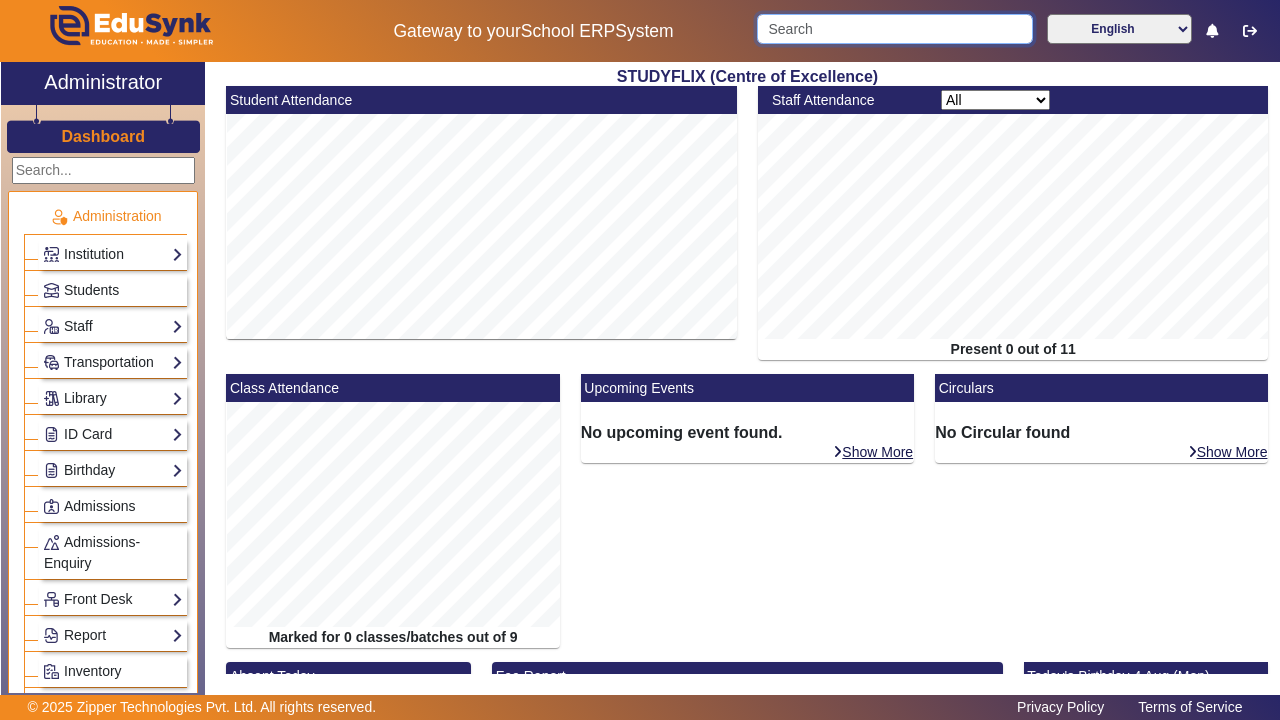click at bounding box center [895, 29] 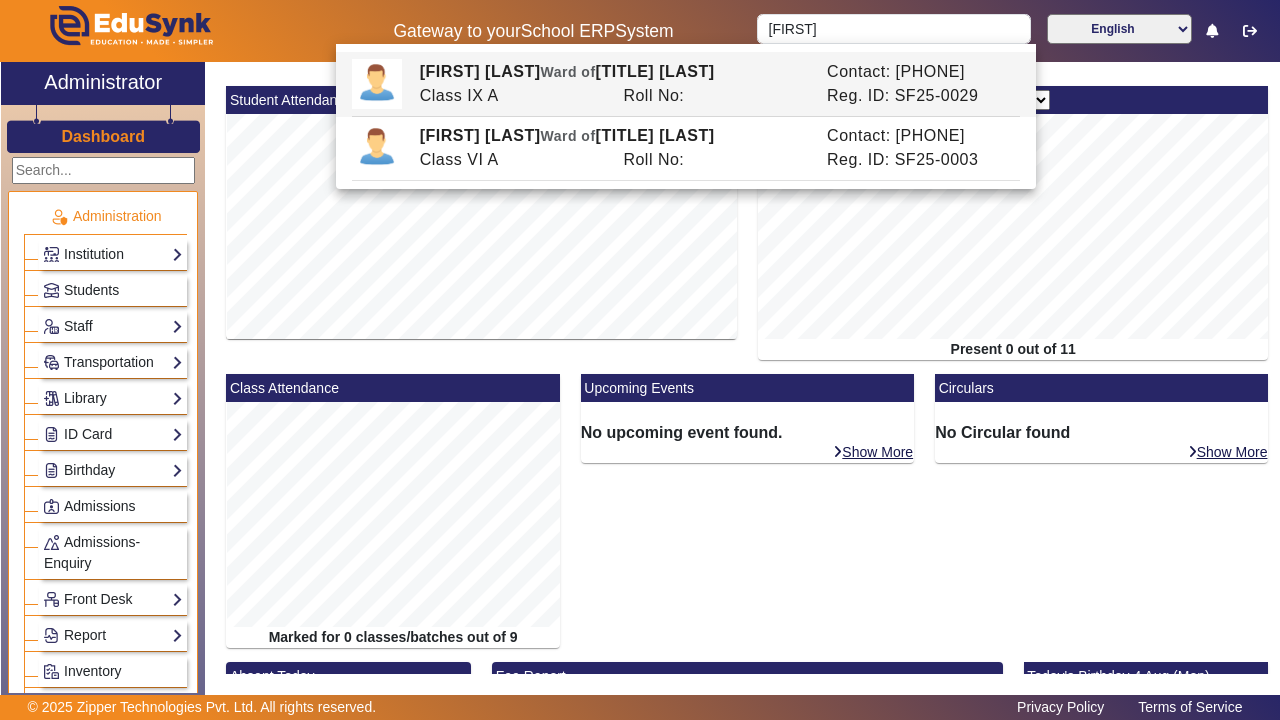 click on "Roll No:" at bounding box center [715, 96] 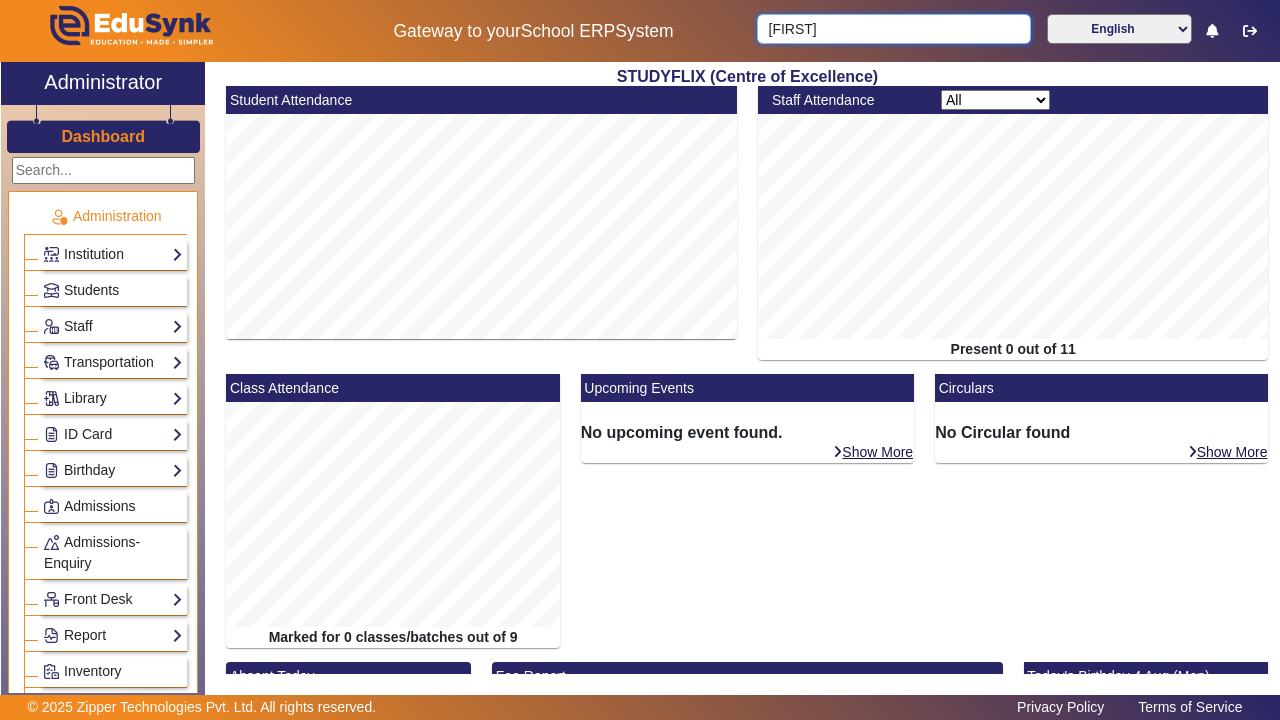 type on "Darsh Wadhwani" 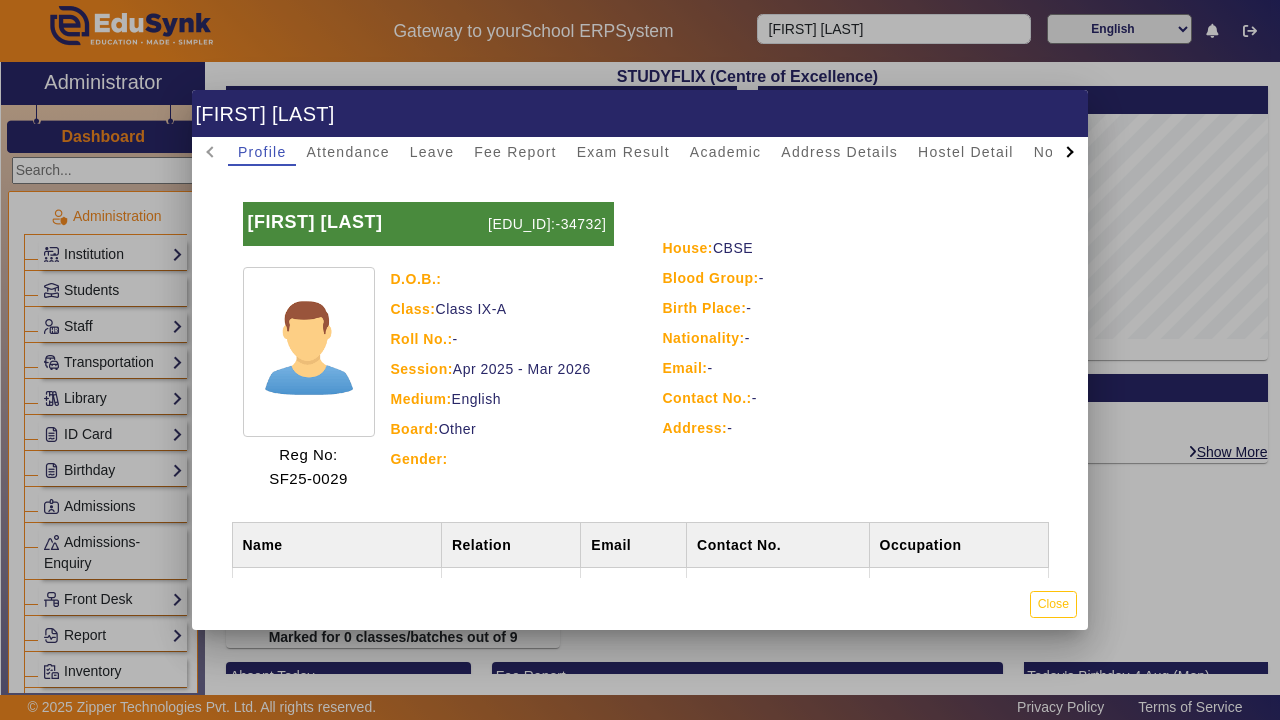 drag, startPoint x: 478, startPoint y: 225, endPoint x: 598, endPoint y: 218, distance: 120.203995 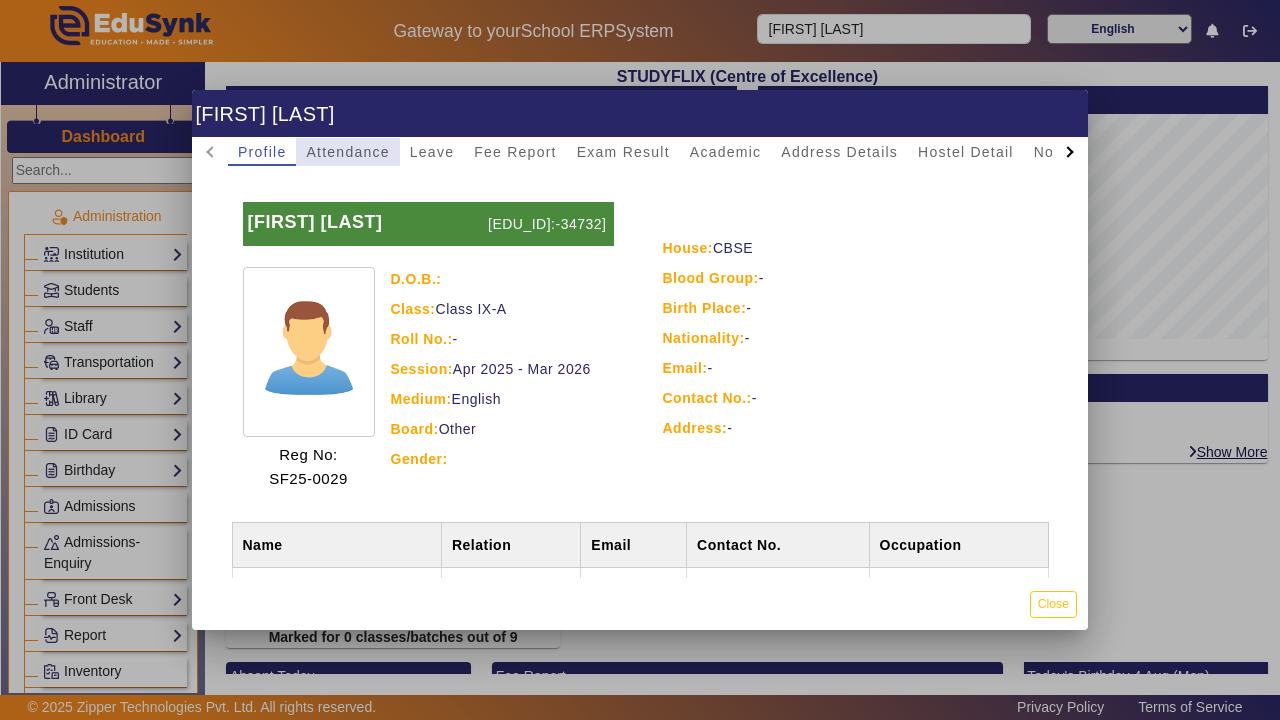 click on "Attendance" at bounding box center [347, 152] 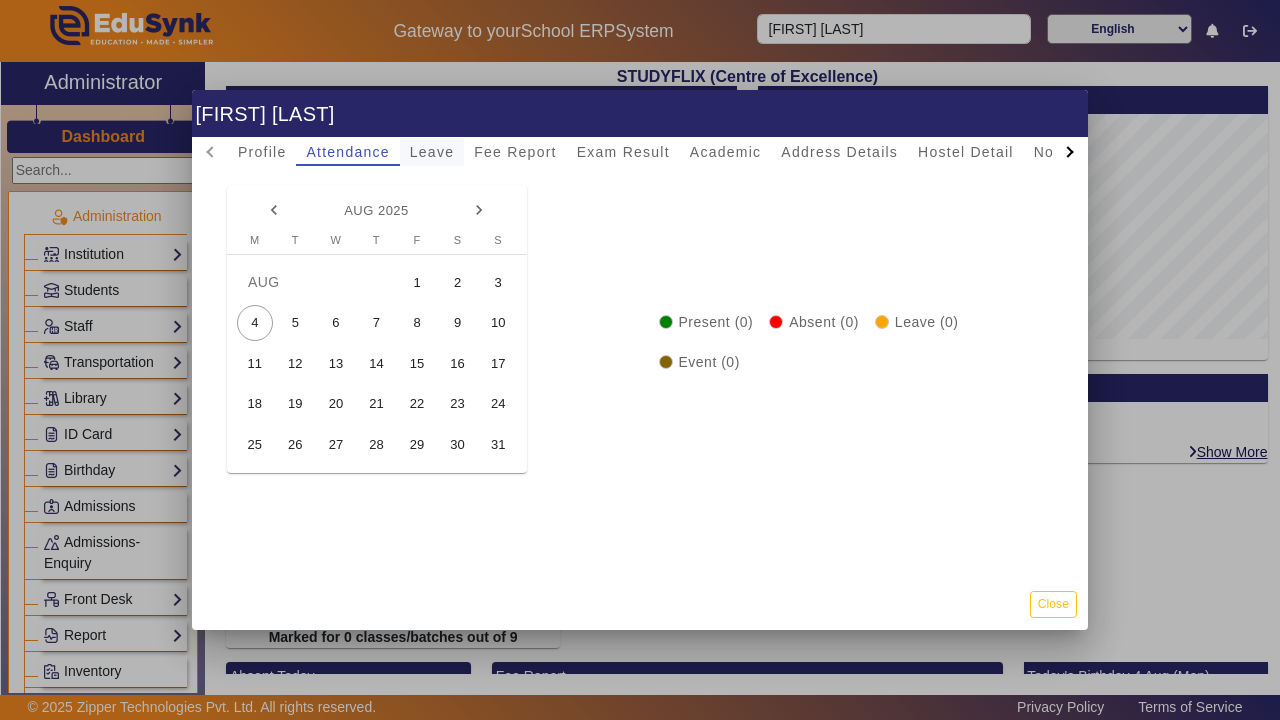 click on "Leave" at bounding box center [432, 152] 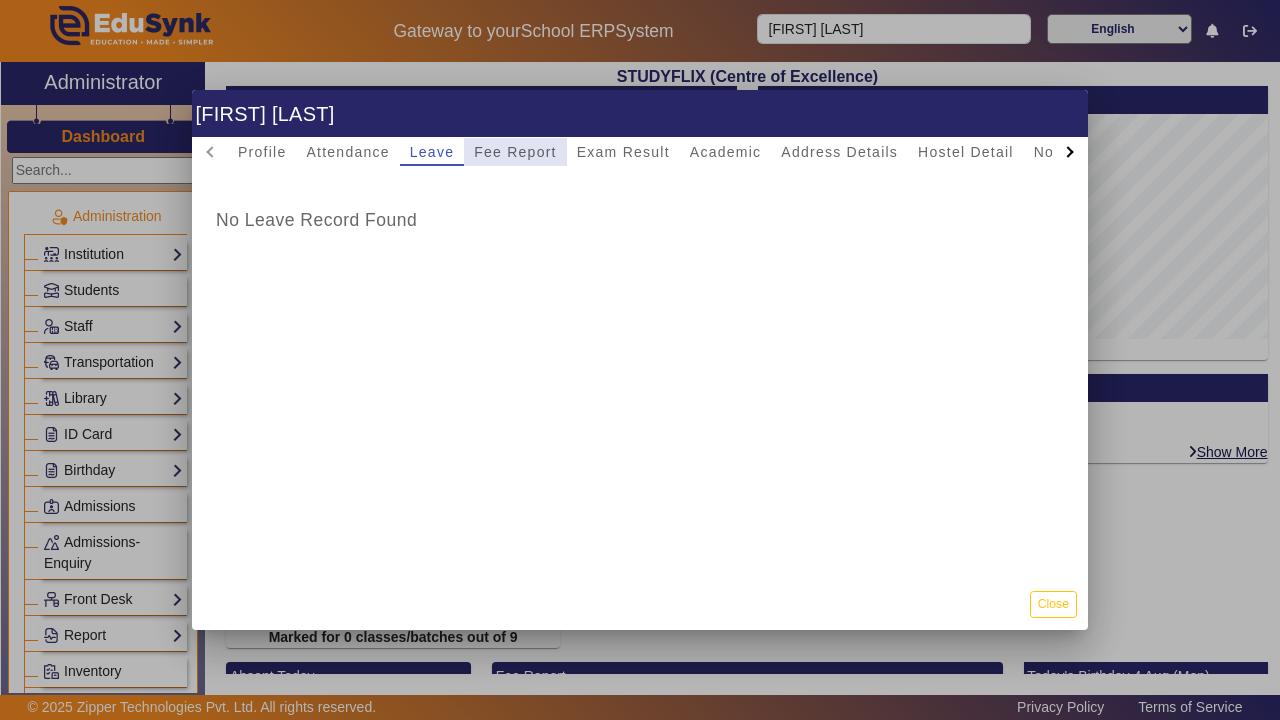 click on "Fee Report" at bounding box center (515, 152) 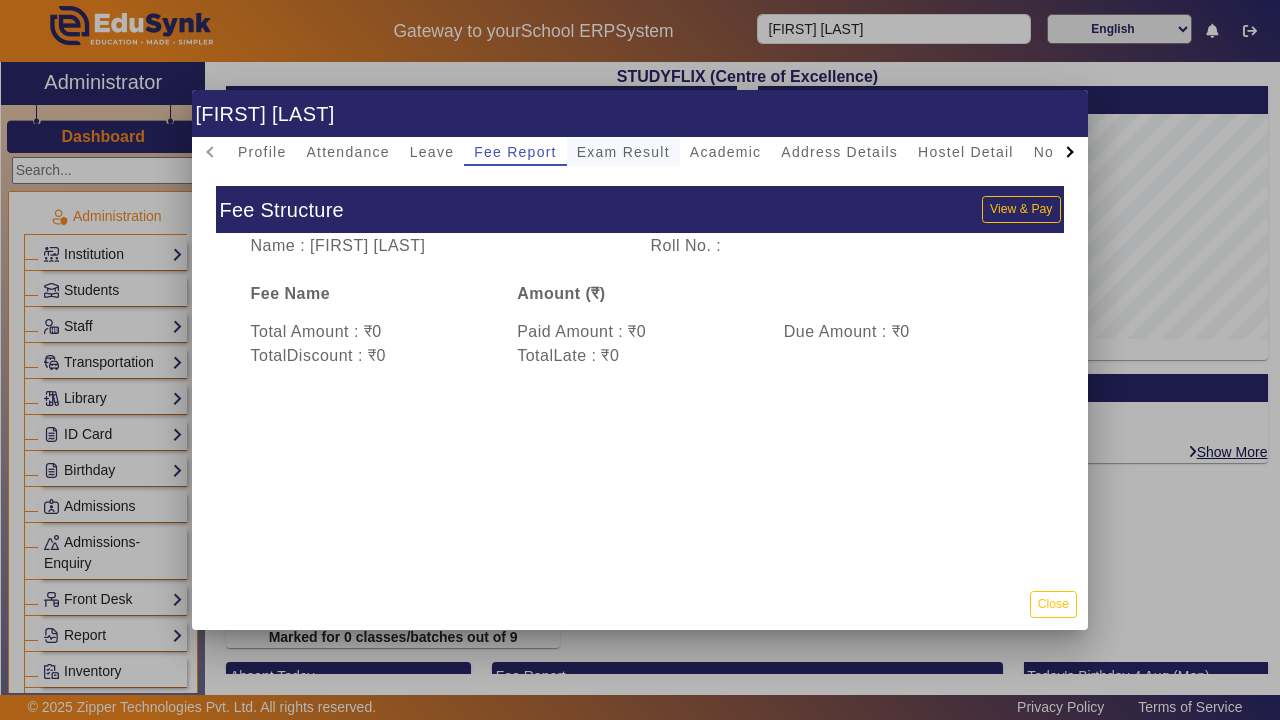 click on "Exam Result" at bounding box center (623, 152) 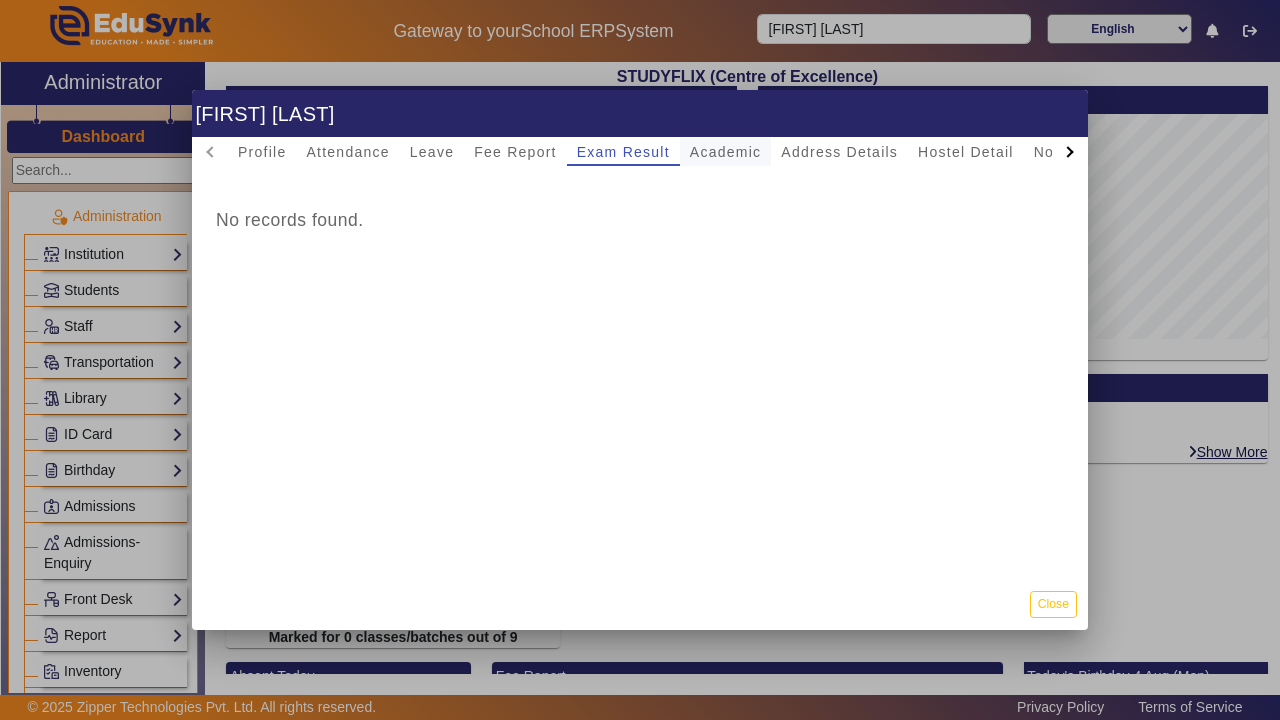 click on "Academic" at bounding box center (725, 152) 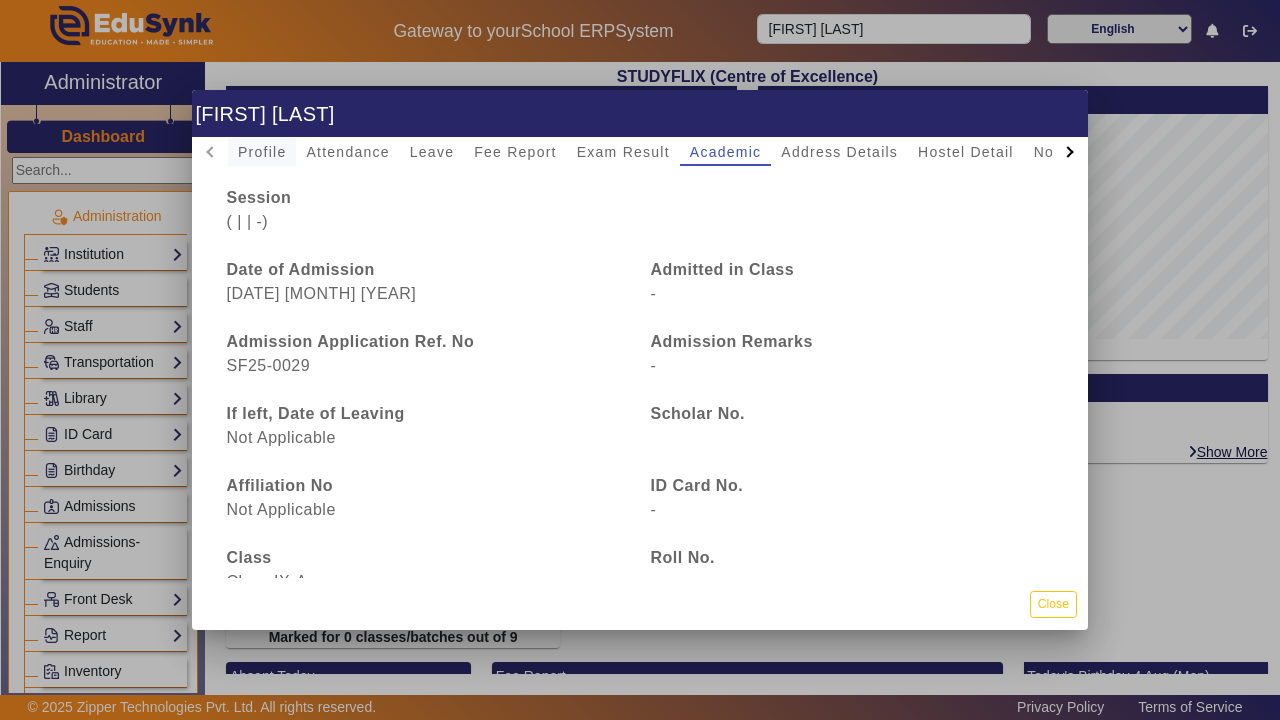 click on "Profile" at bounding box center (262, 152) 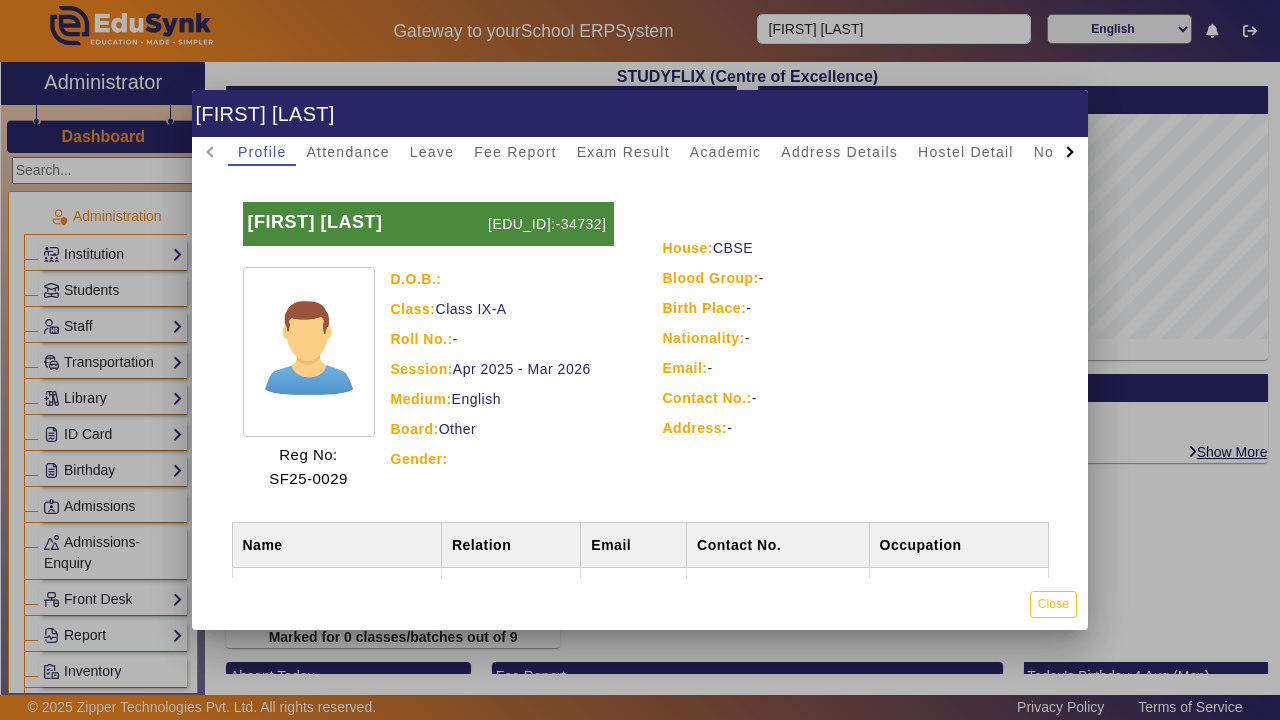 scroll, scrollTop: 0, scrollLeft: 0, axis: both 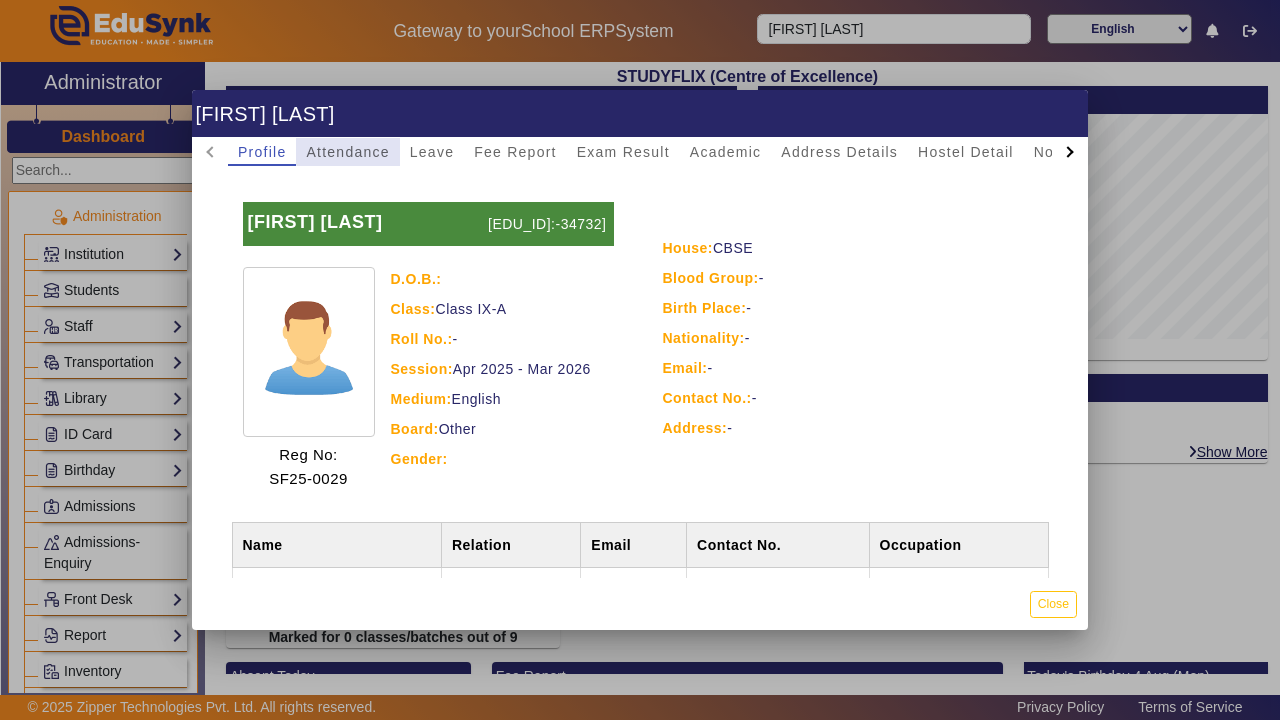 click on "Attendance" at bounding box center (347, 152) 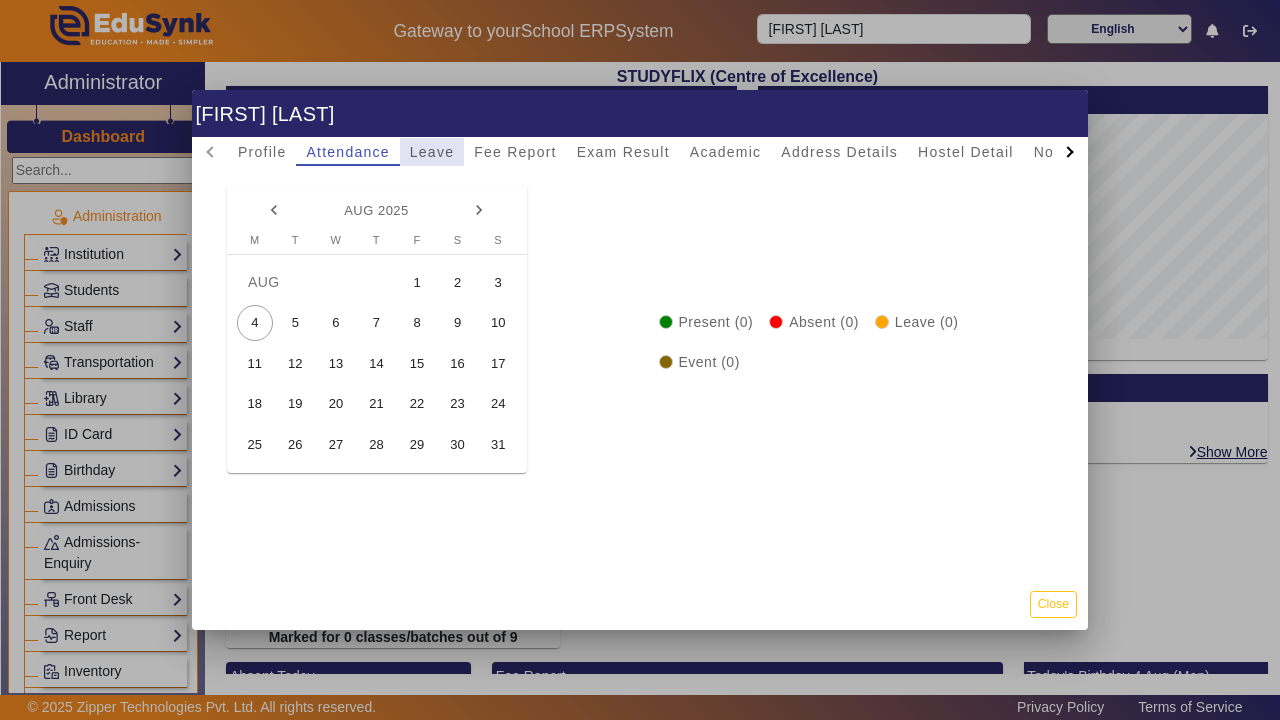 click on "Leave" at bounding box center [432, 152] 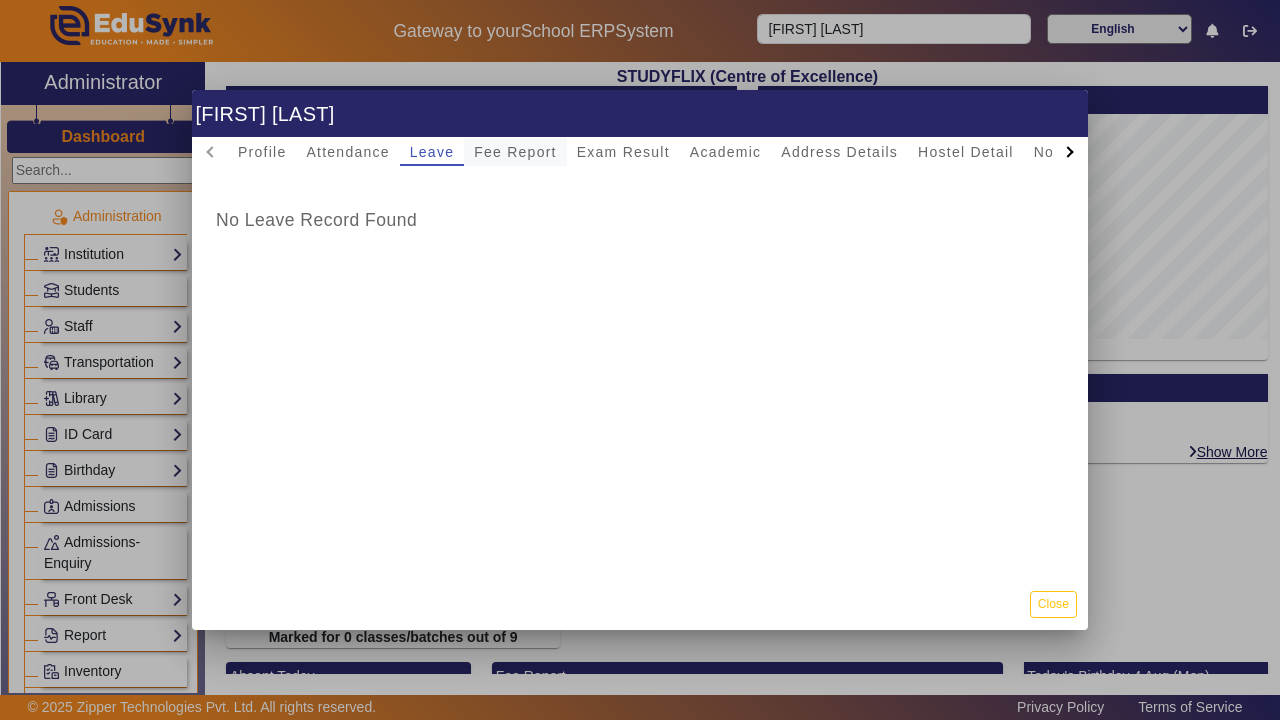 click on "Fee Report" at bounding box center [515, 152] 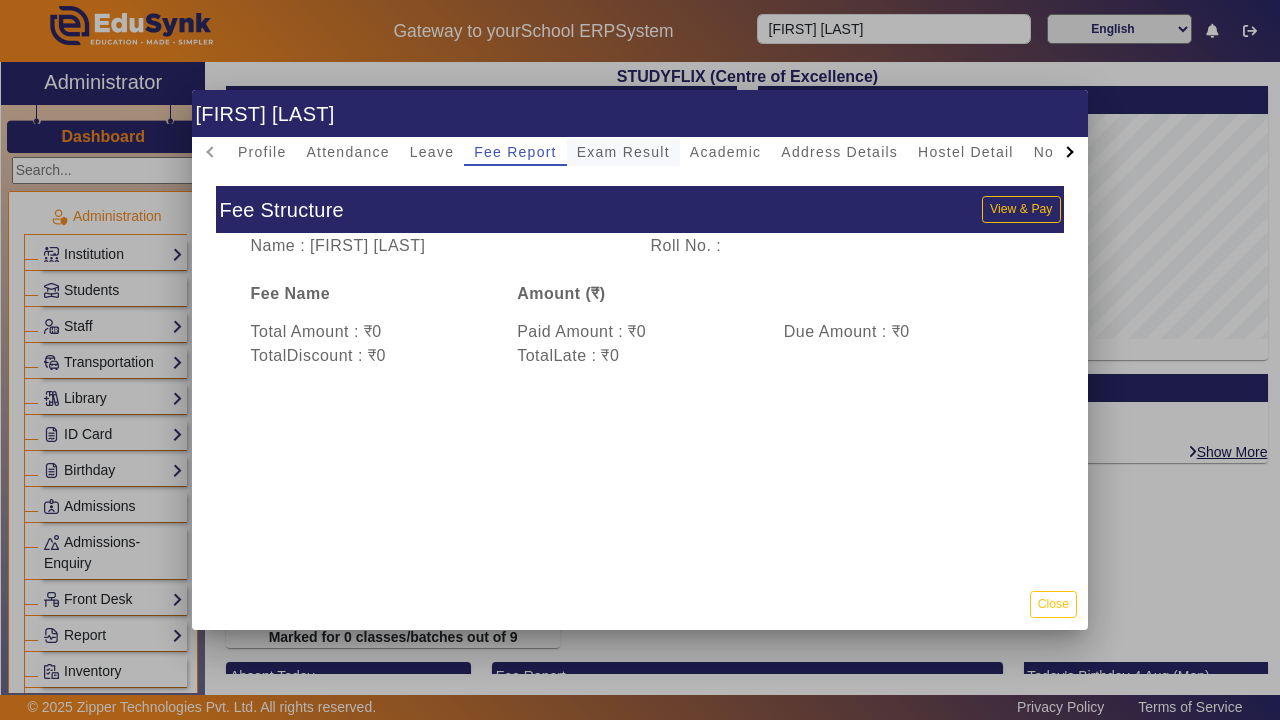 click on "Exam Result" at bounding box center (623, 152) 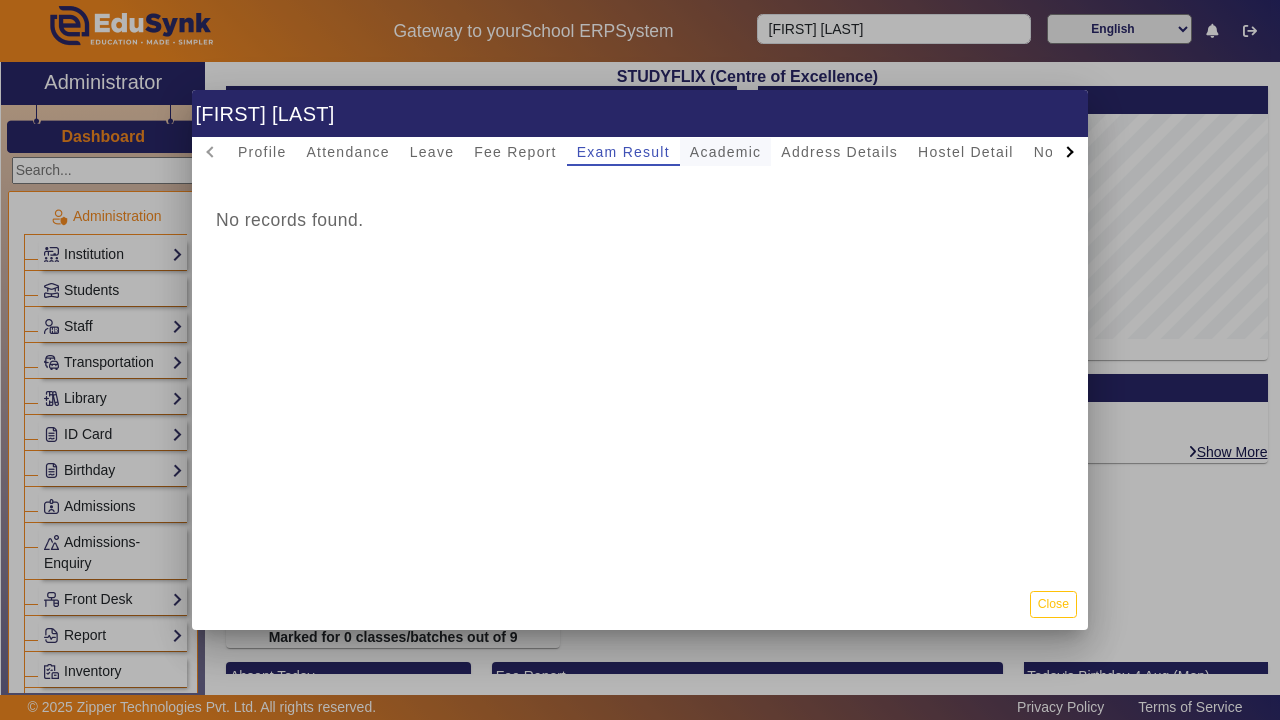 click on "Academic" at bounding box center [725, 152] 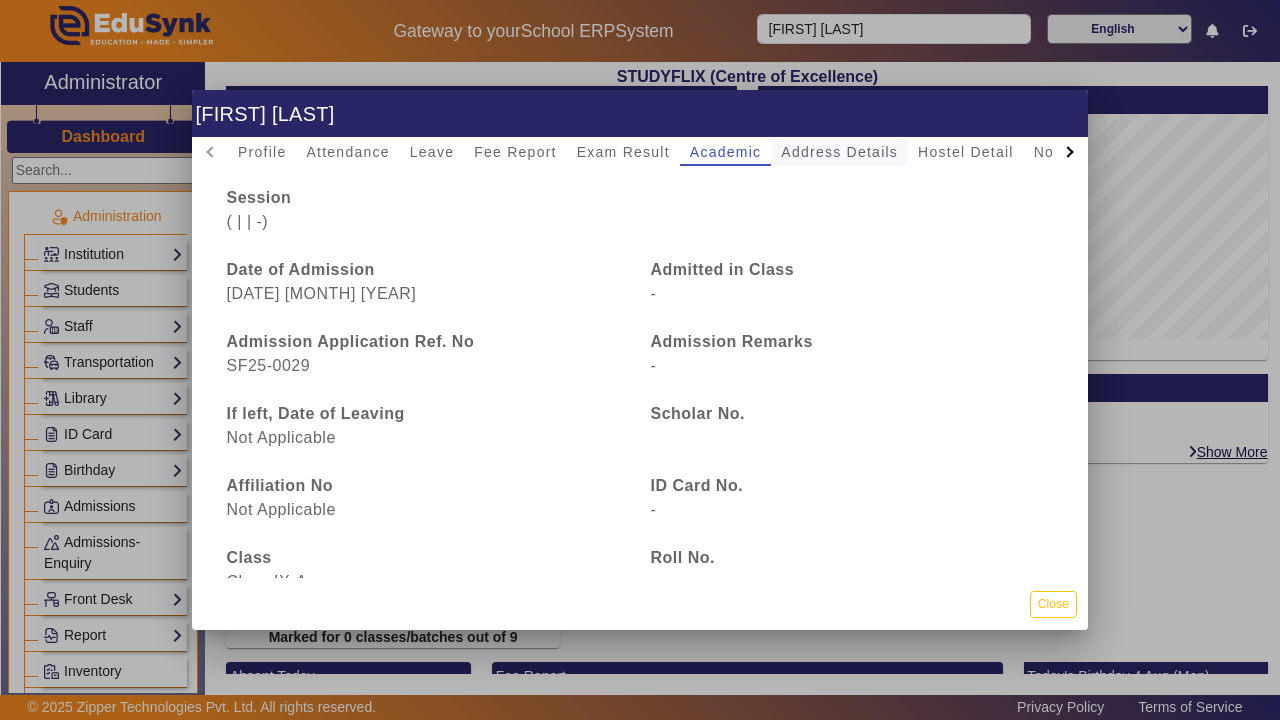 scroll, scrollTop: 0, scrollLeft: 0, axis: both 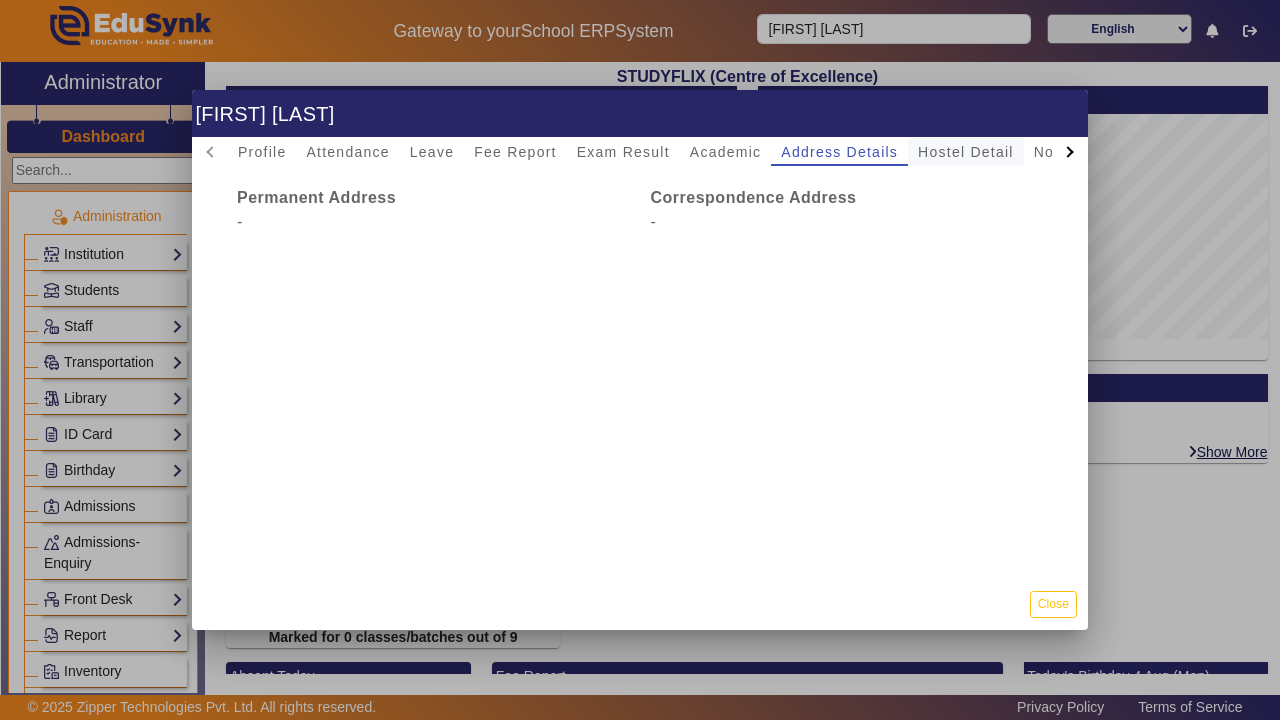 click on "Hostel Detail" at bounding box center (966, 152) 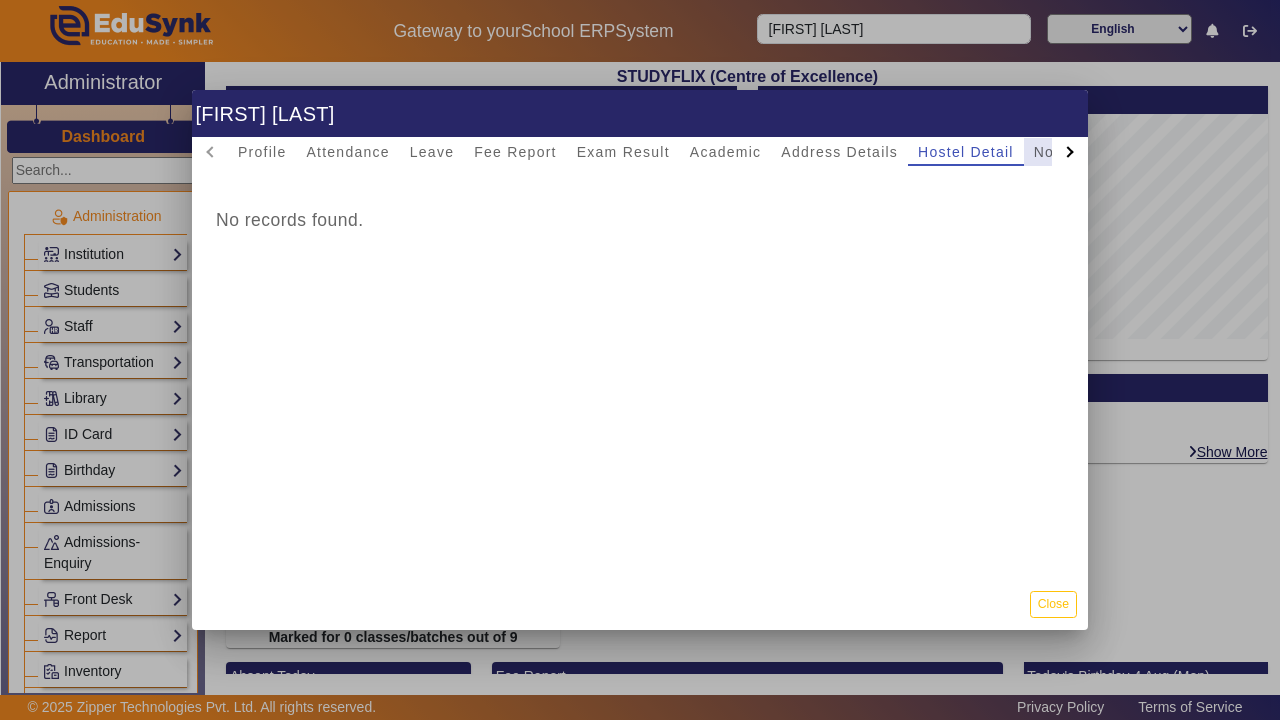 click on "Notice" at bounding box center (1057, 152) 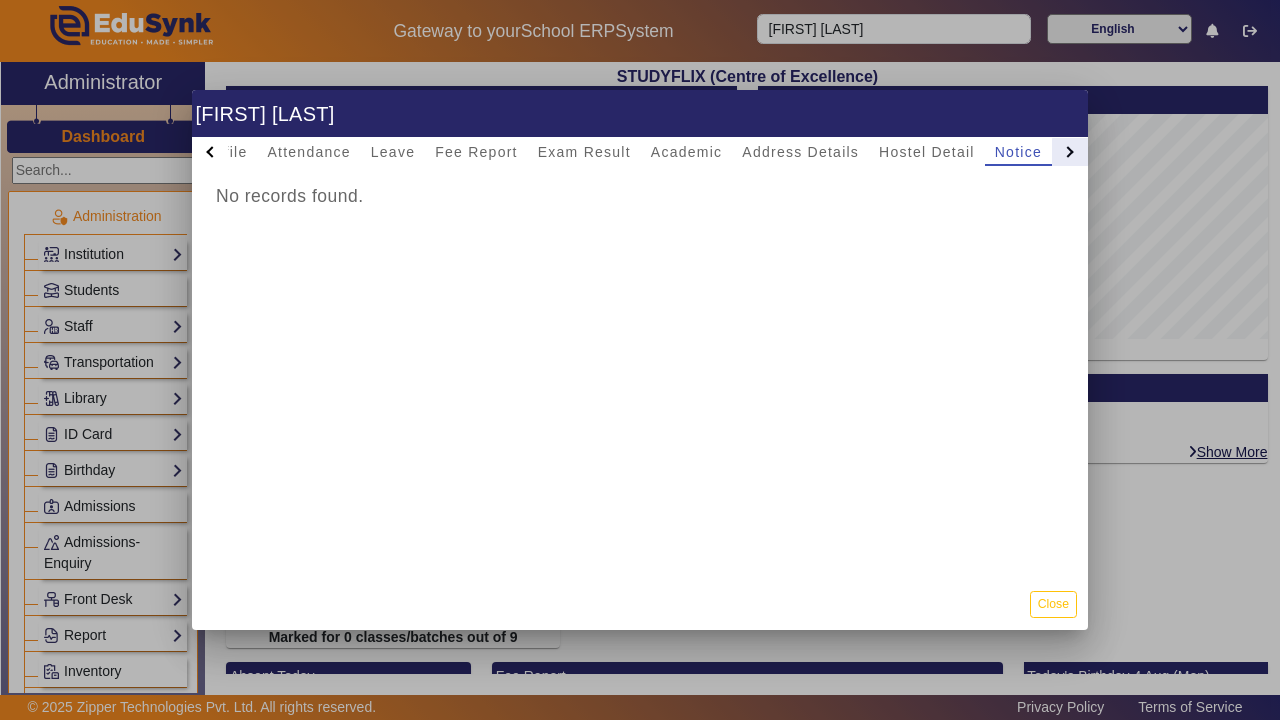click at bounding box center [1070, 152] 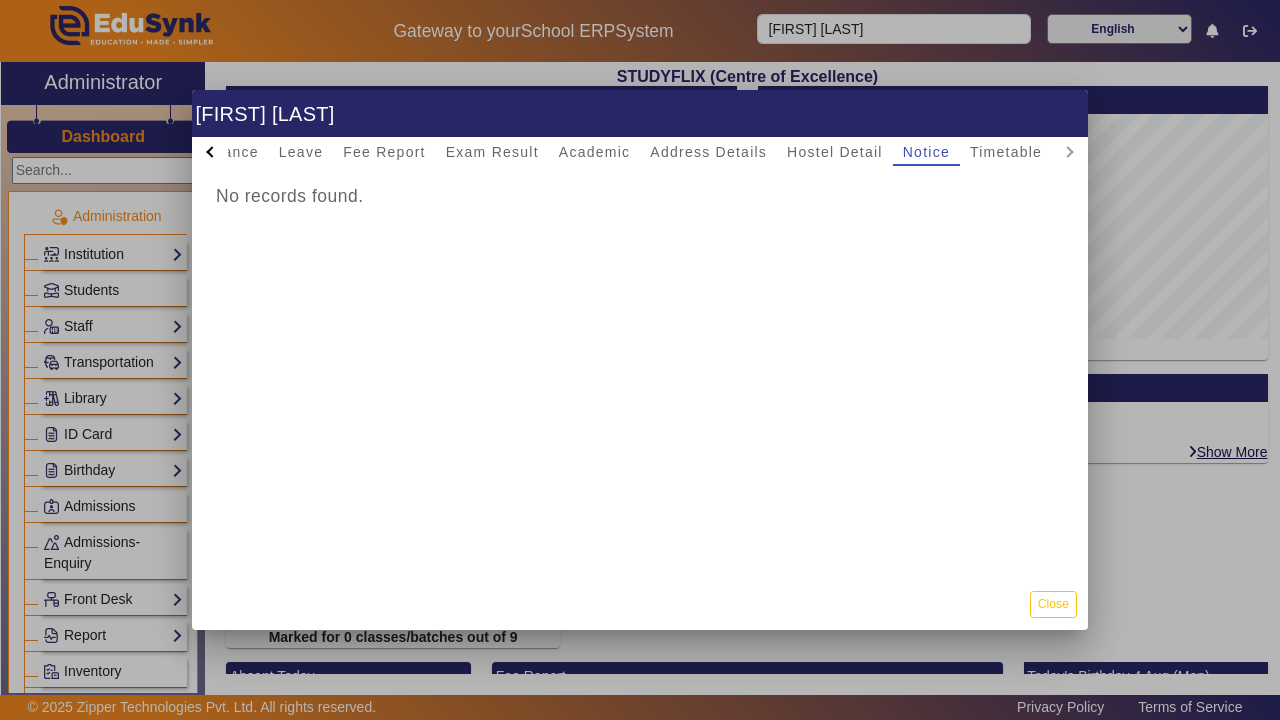 click on "Profile  Attendance Leave Fee Report Exam Result Academic Address Details Hostel Detail Notice Timetable" at bounding box center (640, 152) 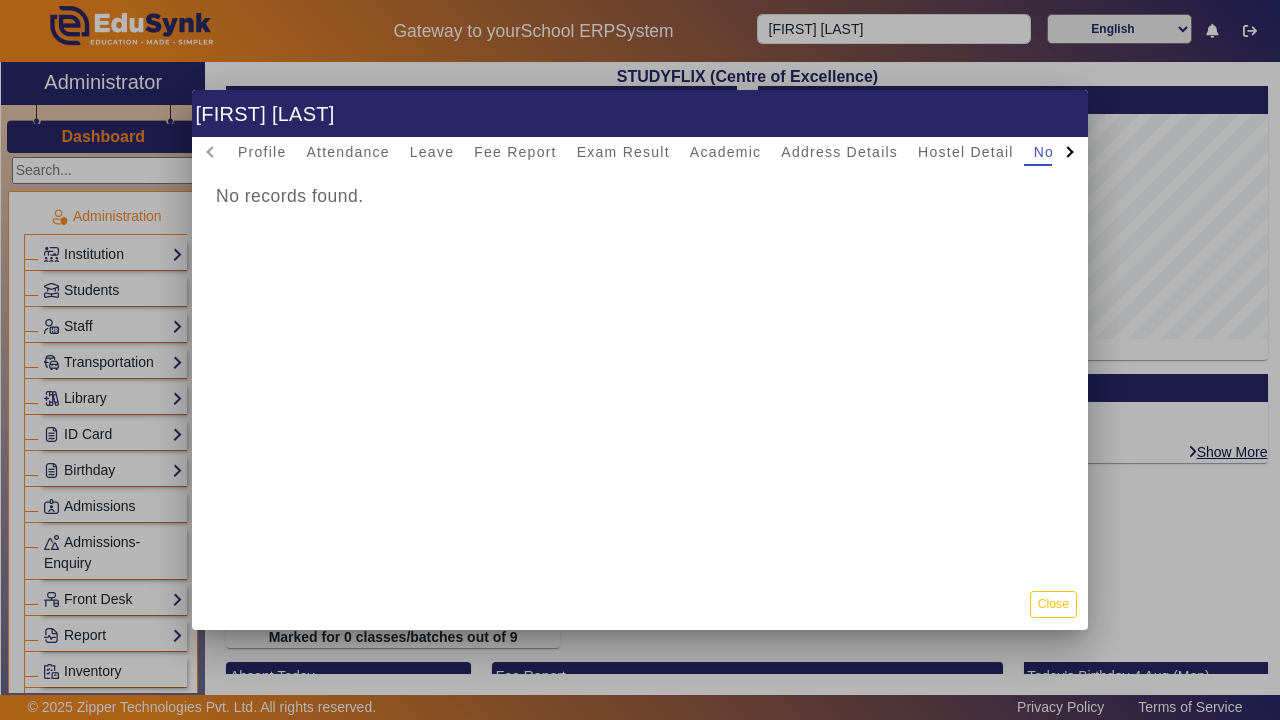 click on "Profile  Attendance Leave Fee Report Exam Result Academic Address Details Hostel Detail Notice Timetable" at bounding box center [640, 152] 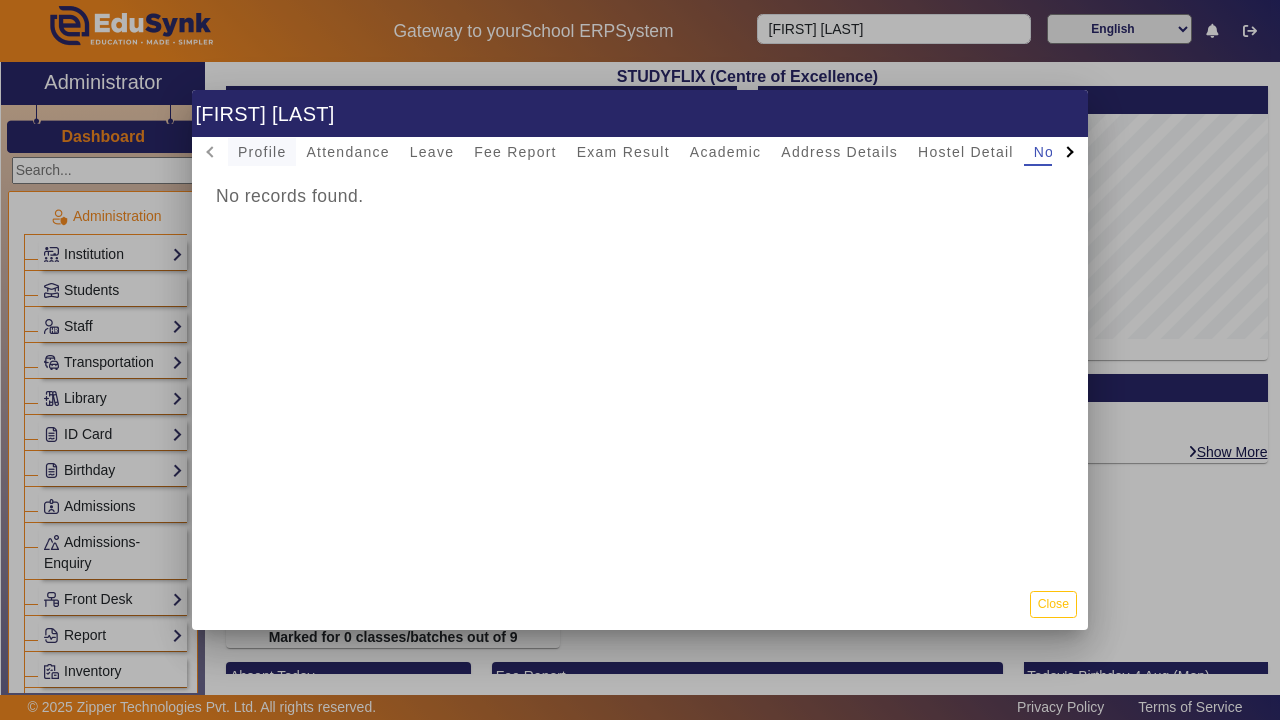 click on "Profile" at bounding box center [262, 152] 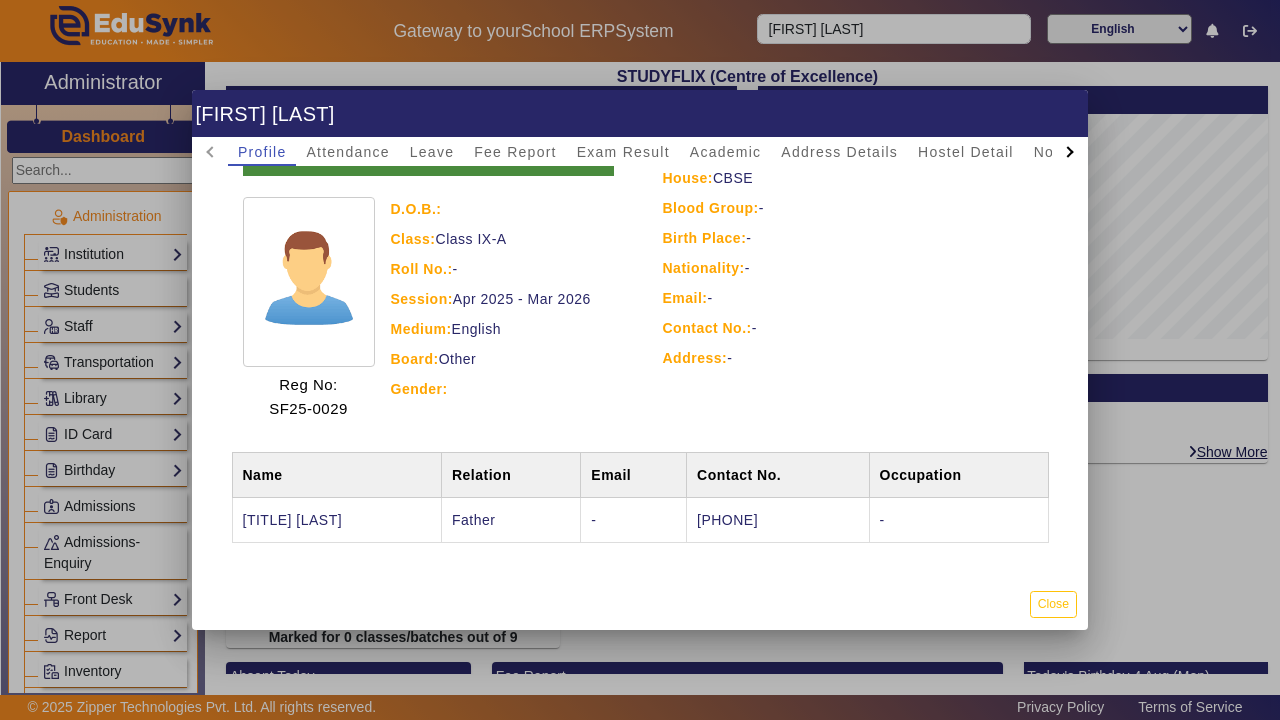 scroll, scrollTop: 72, scrollLeft: 0, axis: vertical 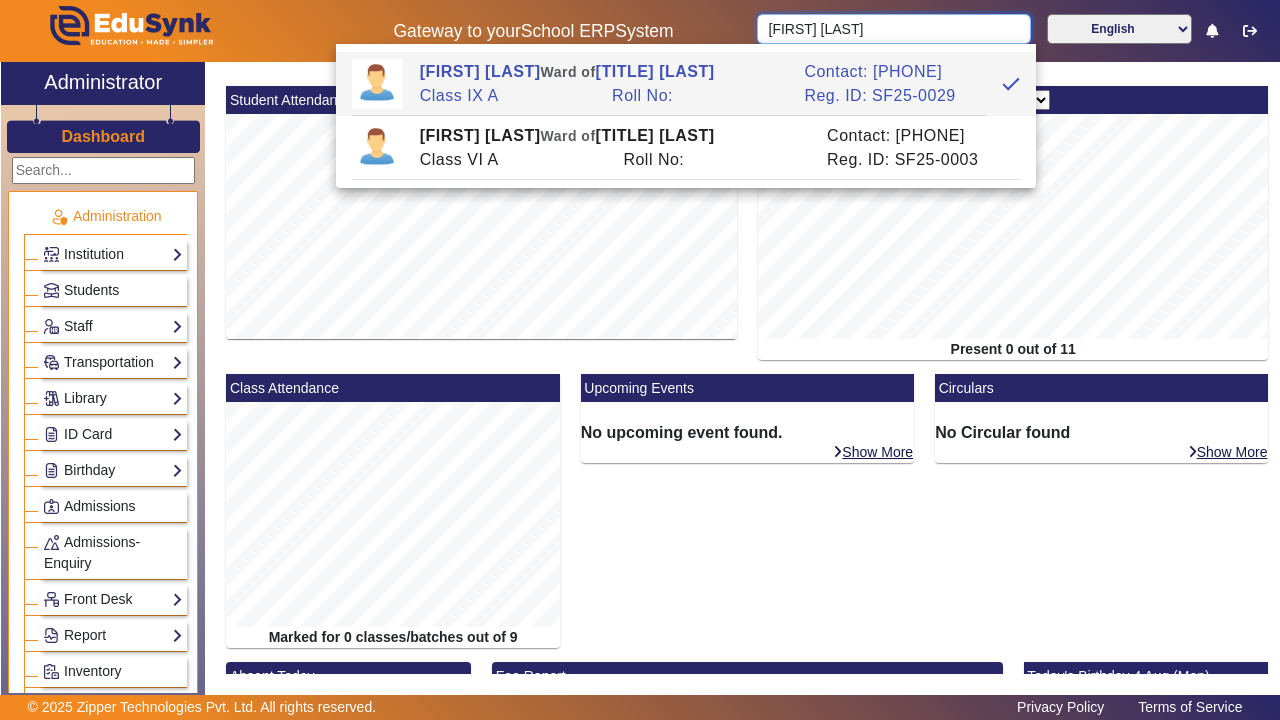 click on "Darsh Wadhwani" at bounding box center [894, 29] 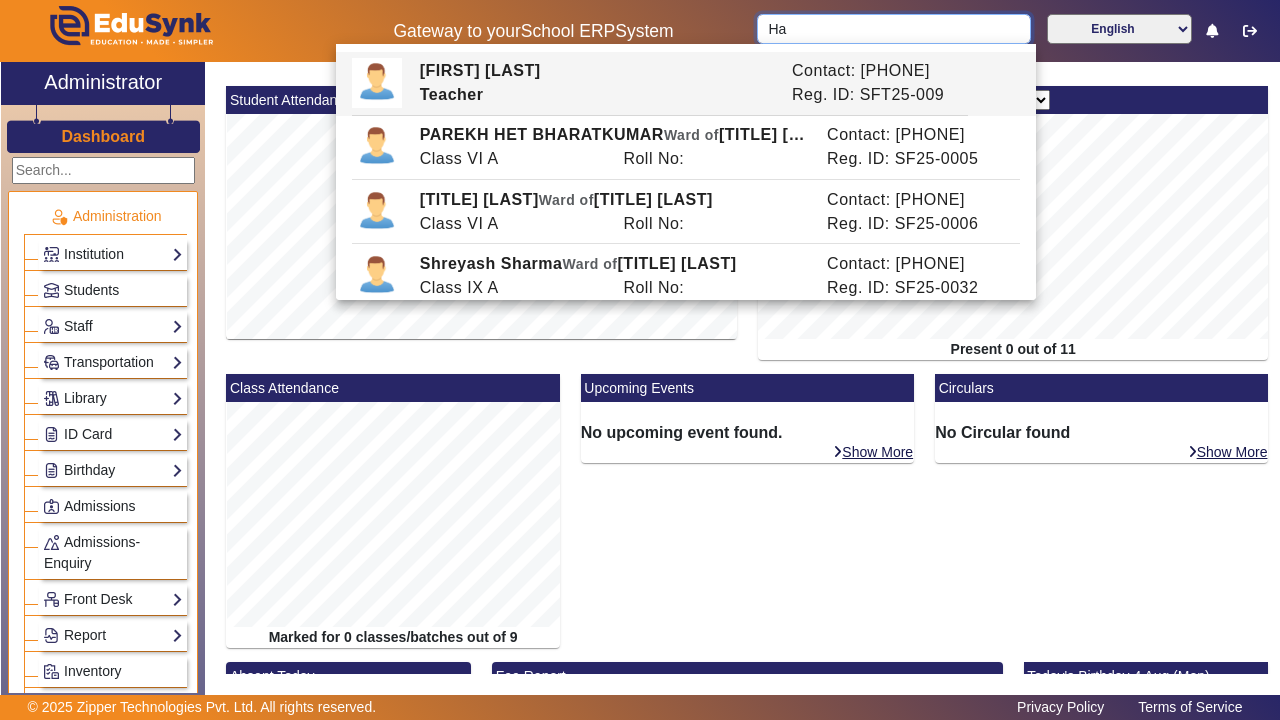 type on "H" 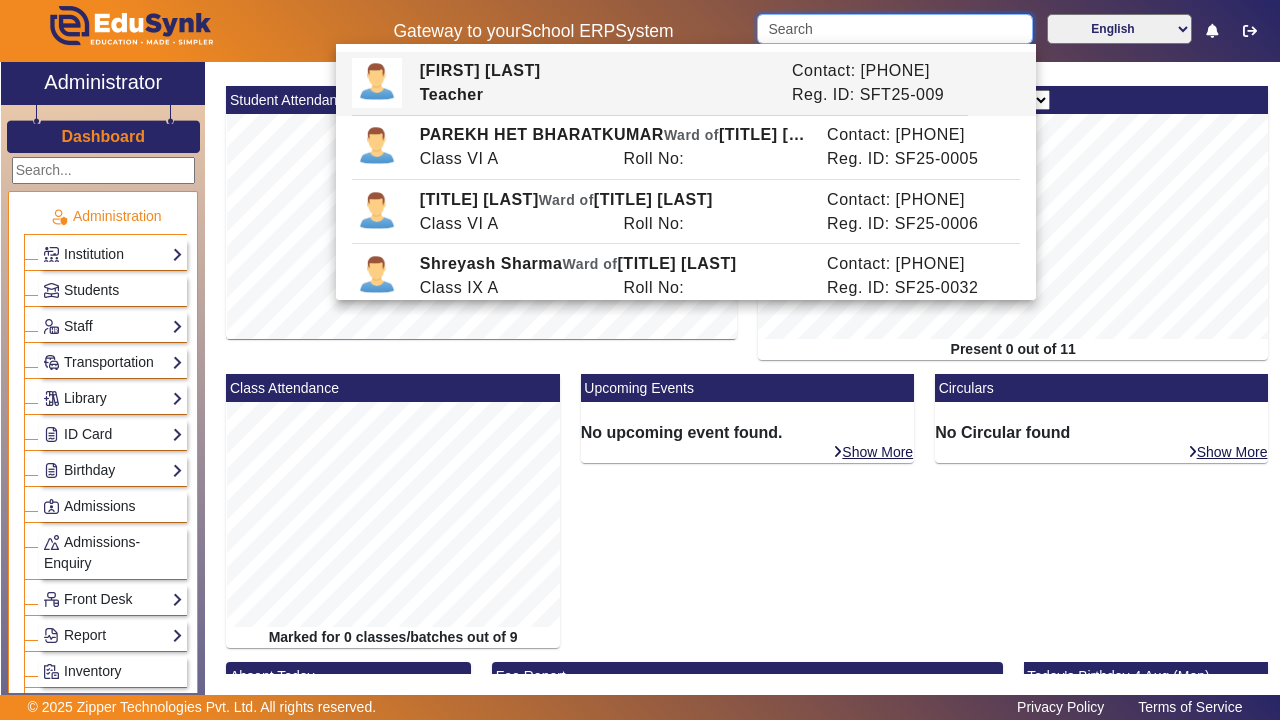 type 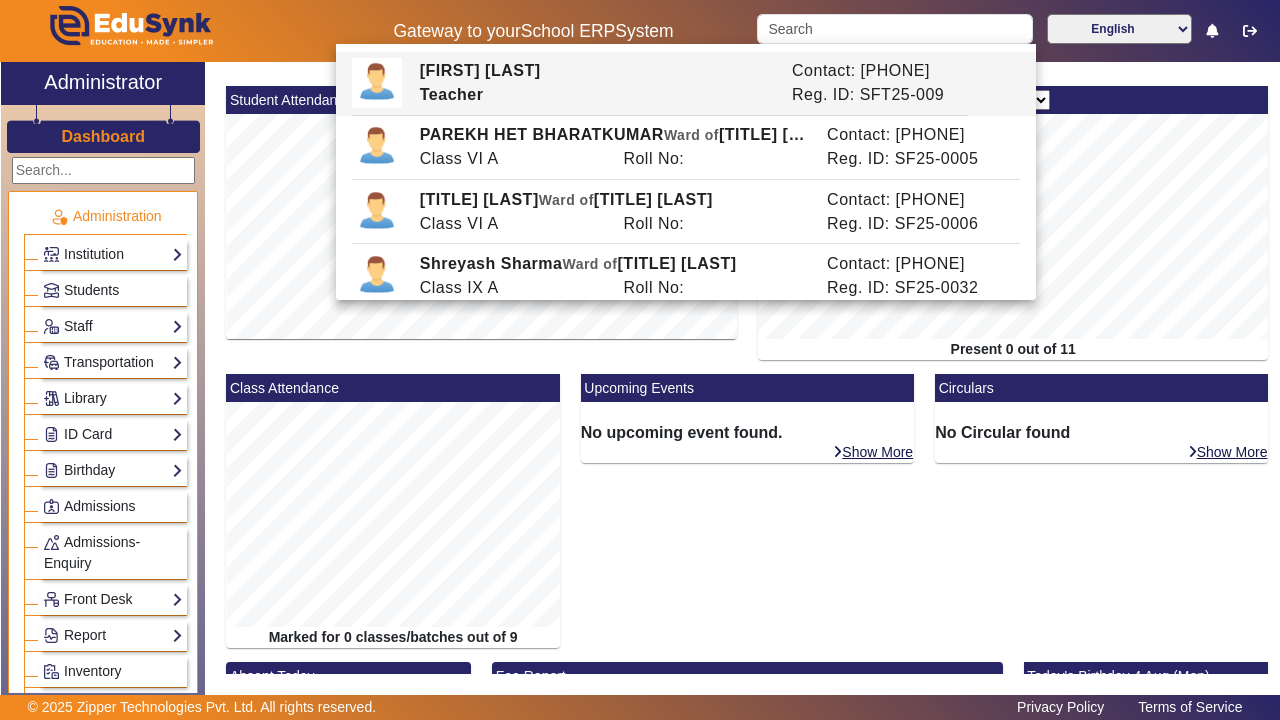 click 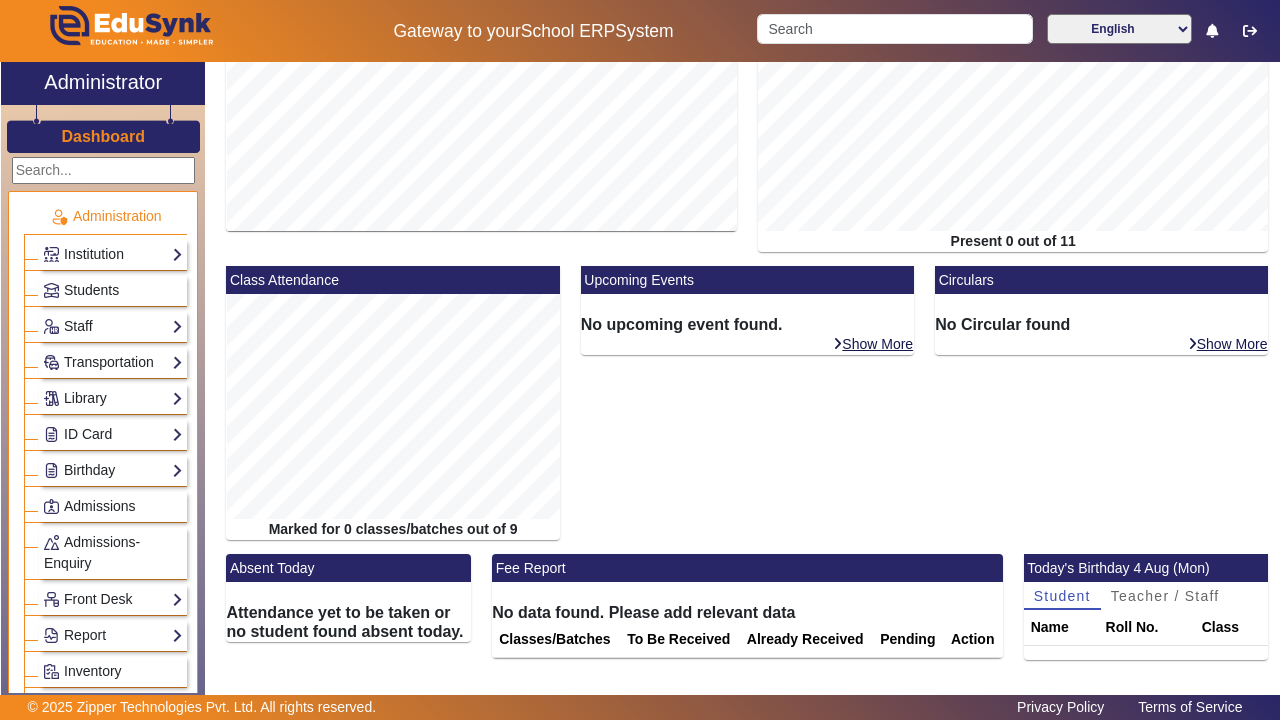 scroll, scrollTop: 108, scrollLeft: 0, axis: vertical 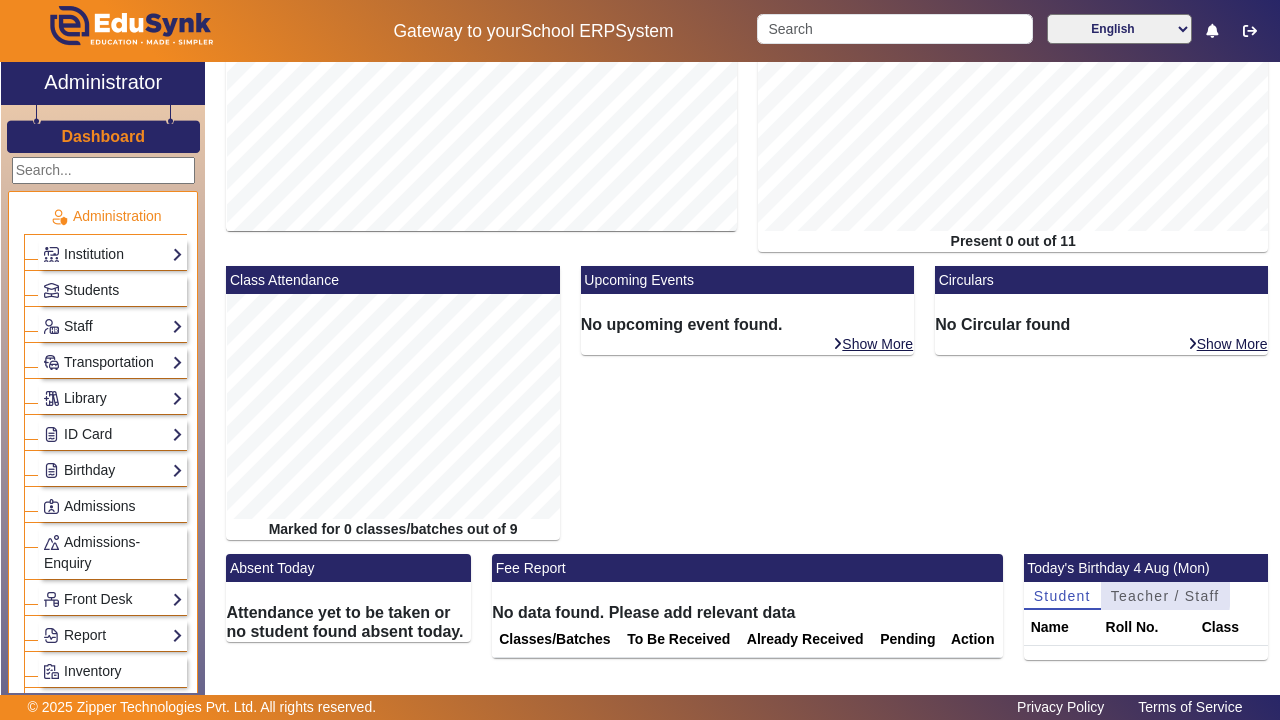 click on "Teacher / Staff" at bounding box center (1165, 596) 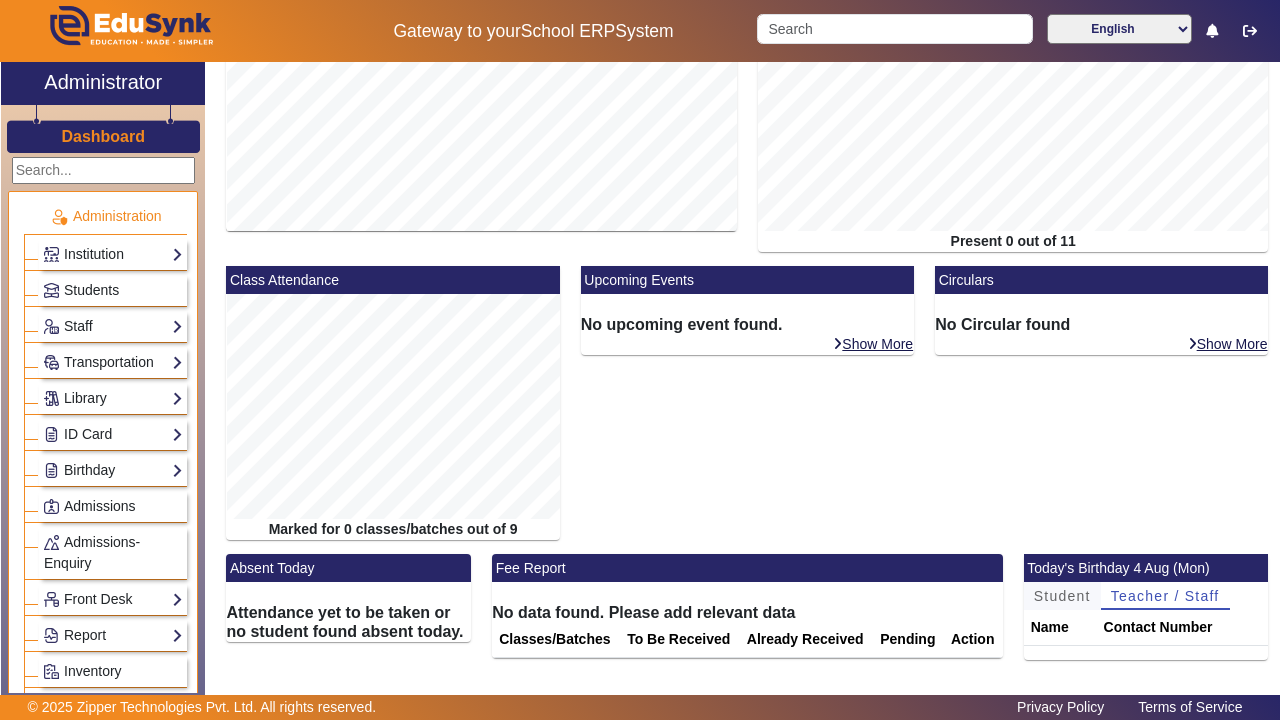 click on "Student" at bounding box center [1062, 596] 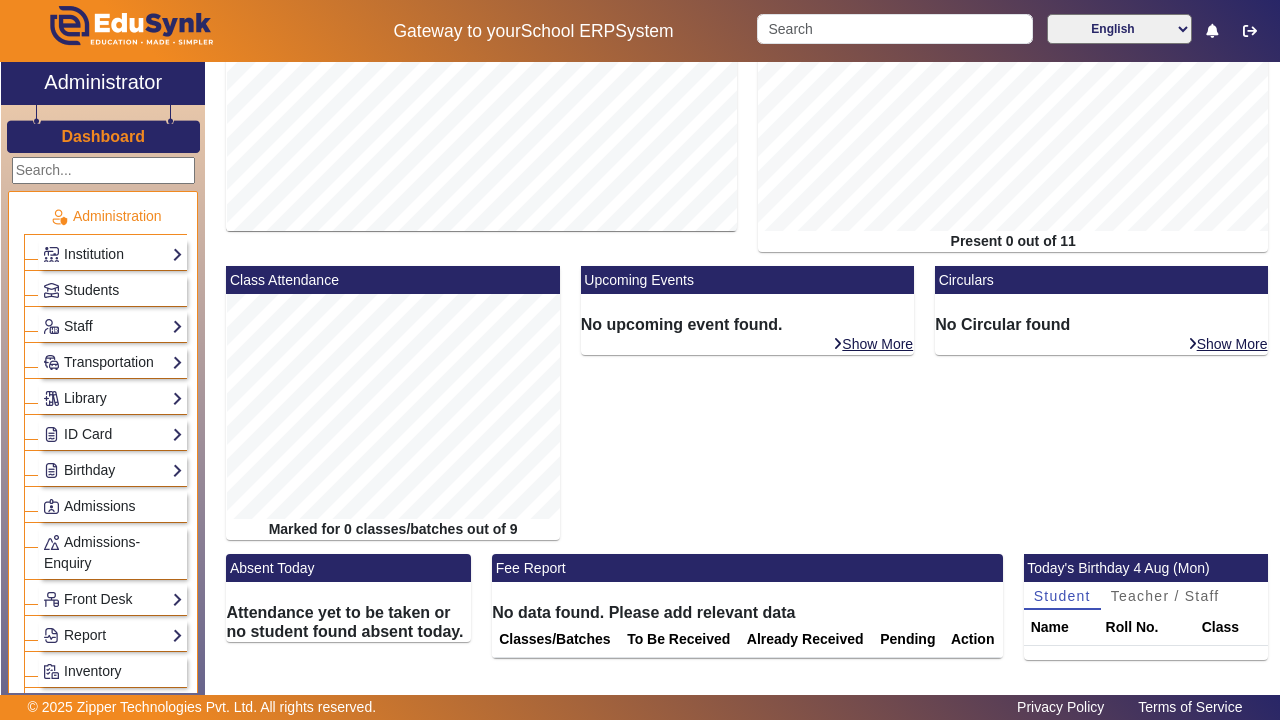 scroll, scrollTop: 0, scrollLeft: 0, axis: both 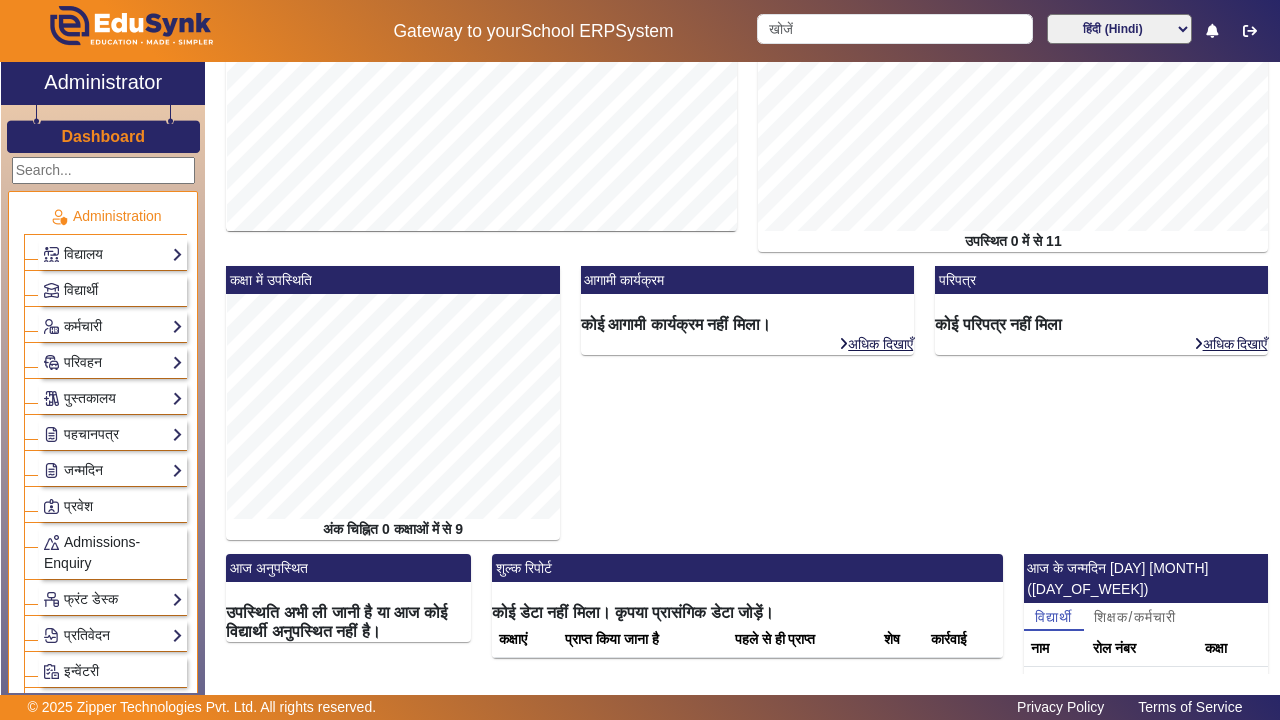 select on "en" 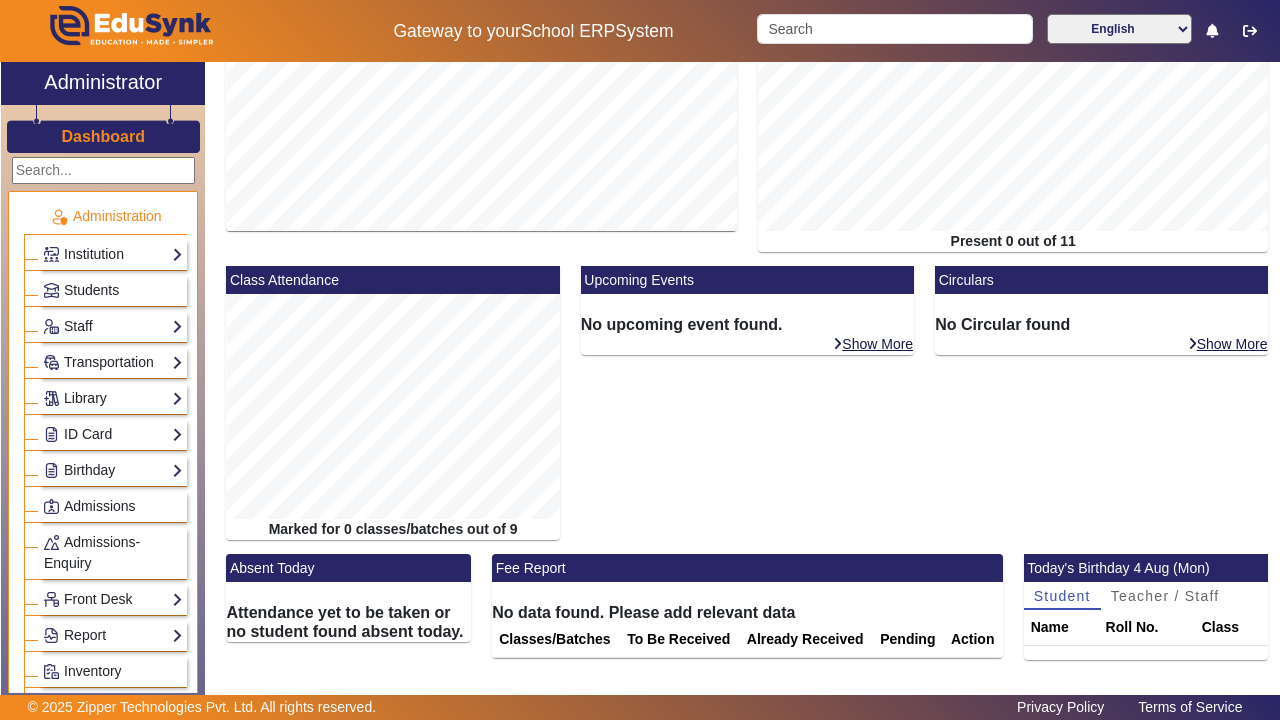 scroll, scrollTop: 108, scrollLeft: 0, axis: vertical 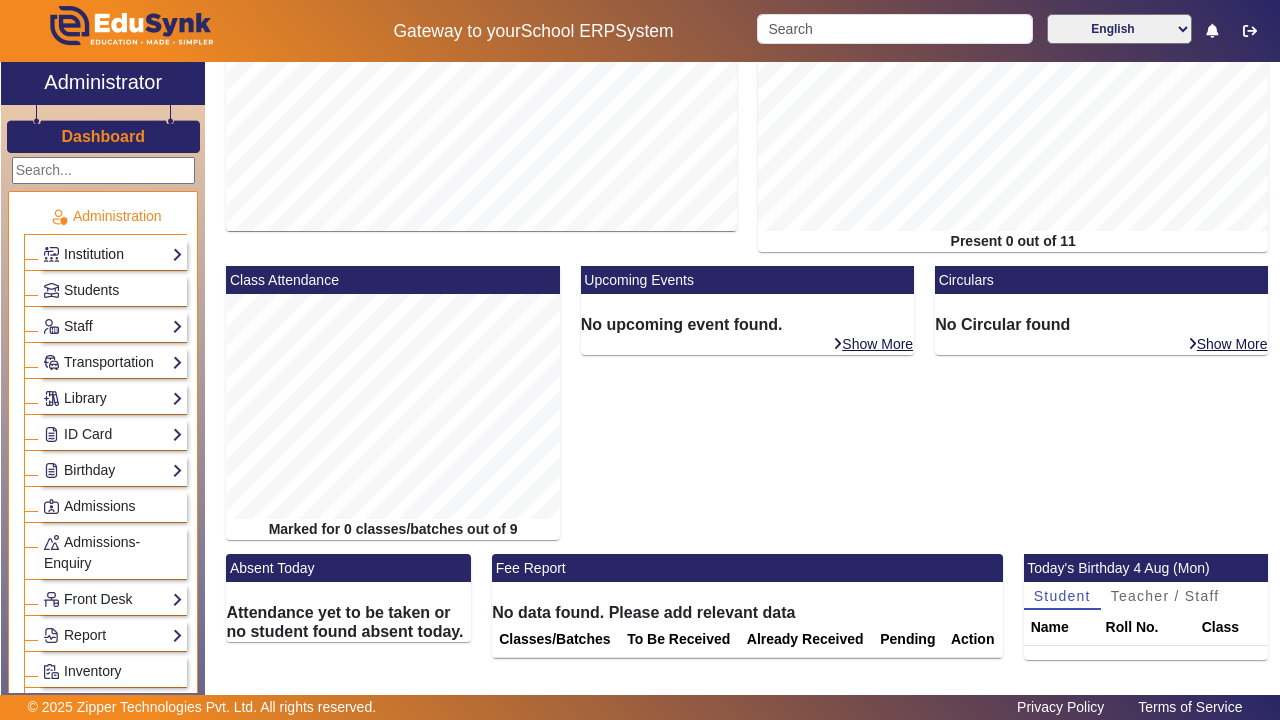 click on "Institution" 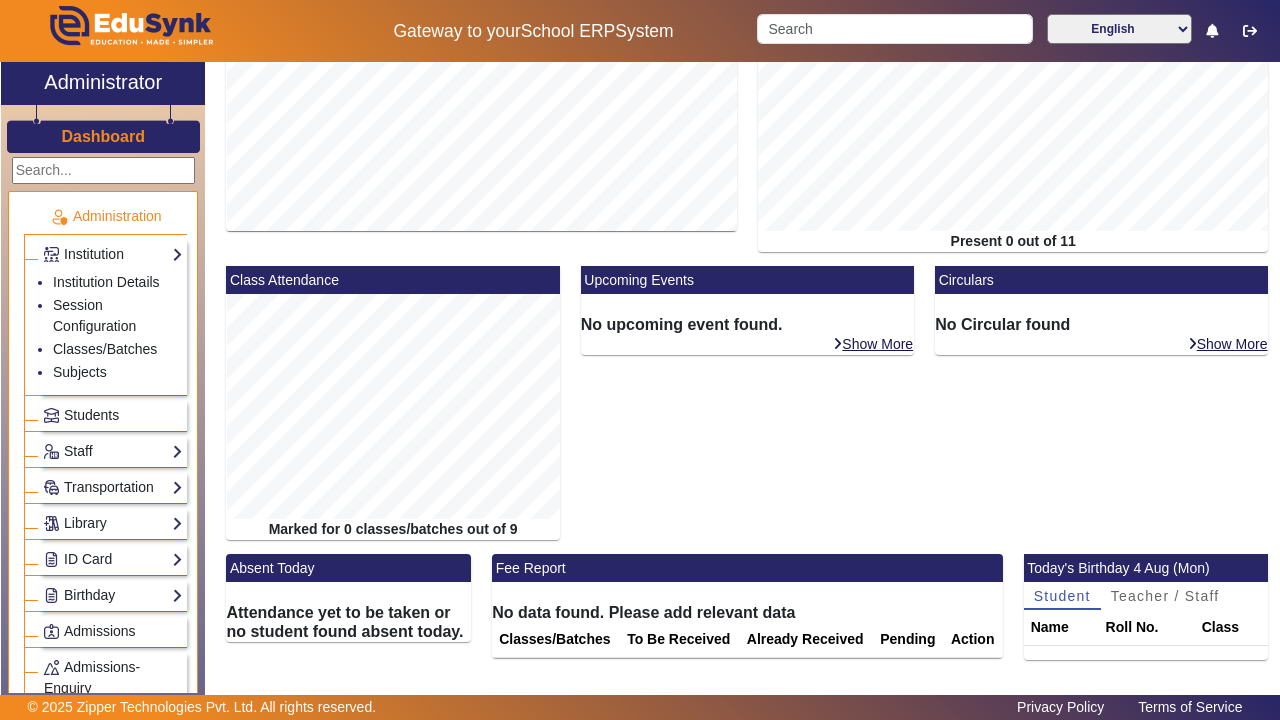 click 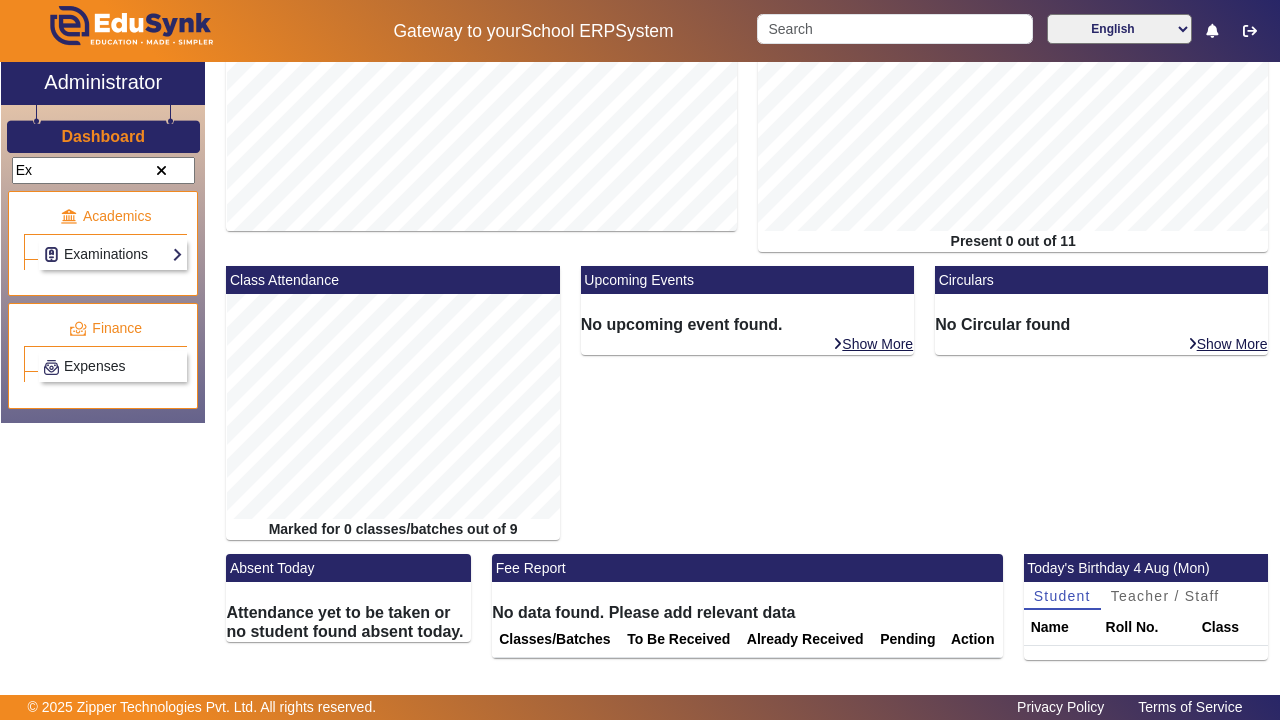 type on "E" 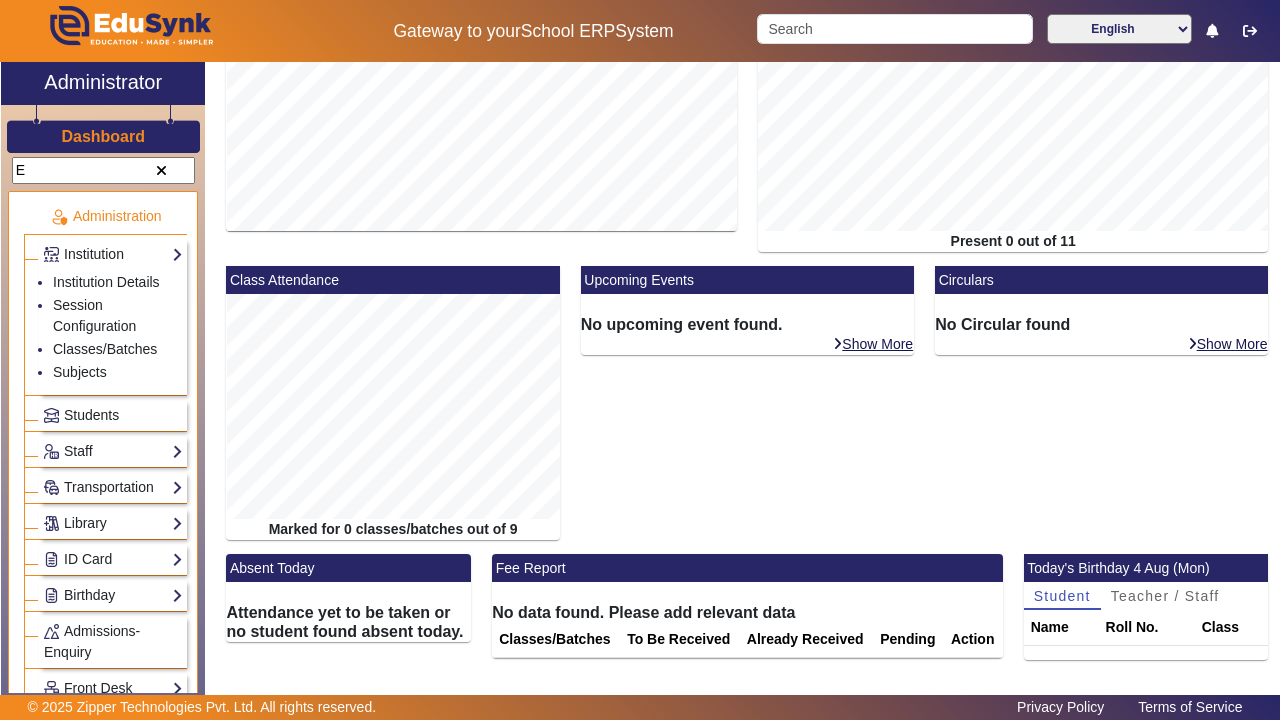 type 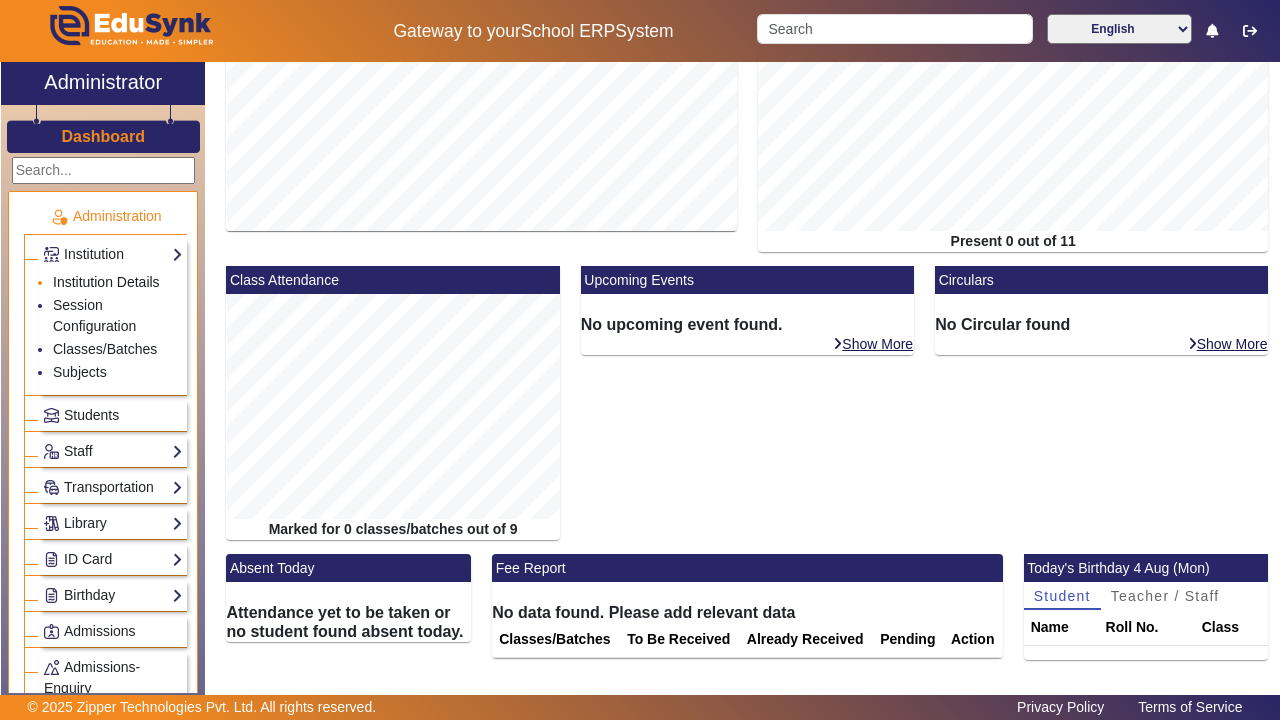 click on "Institution Details" 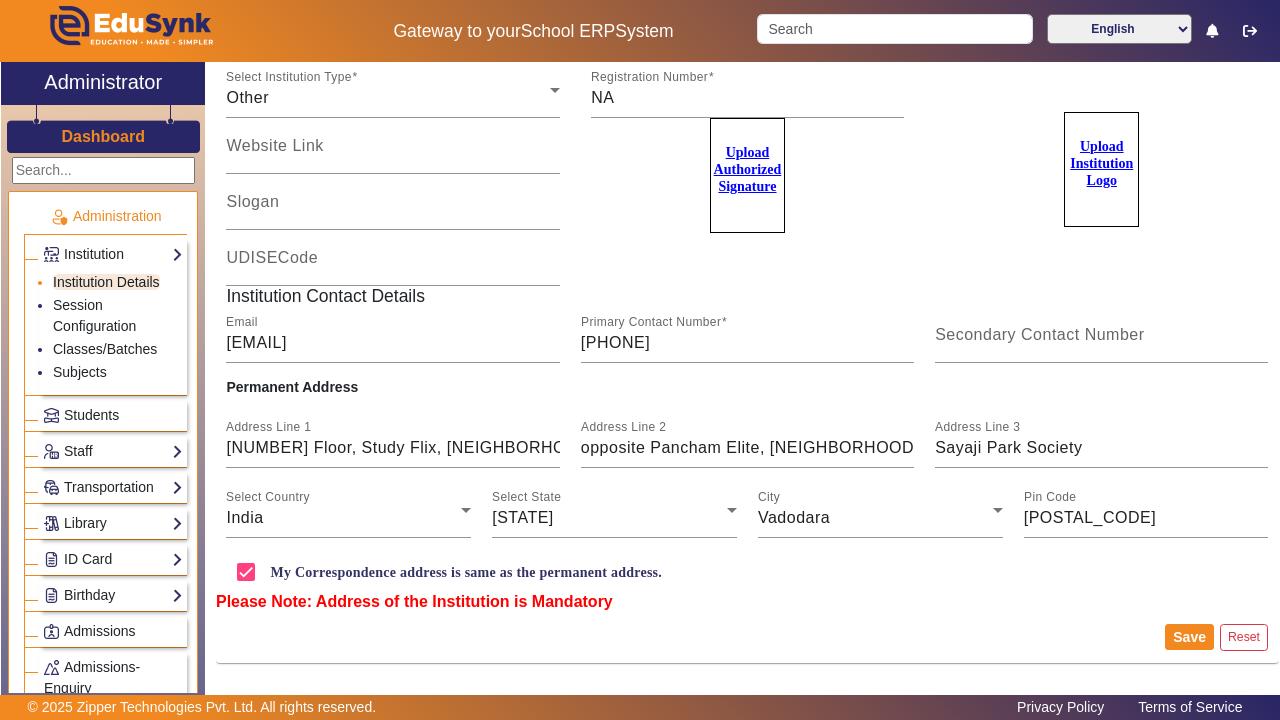 scroll, scrollTop: 0, scrollLeft: 0, axis: both 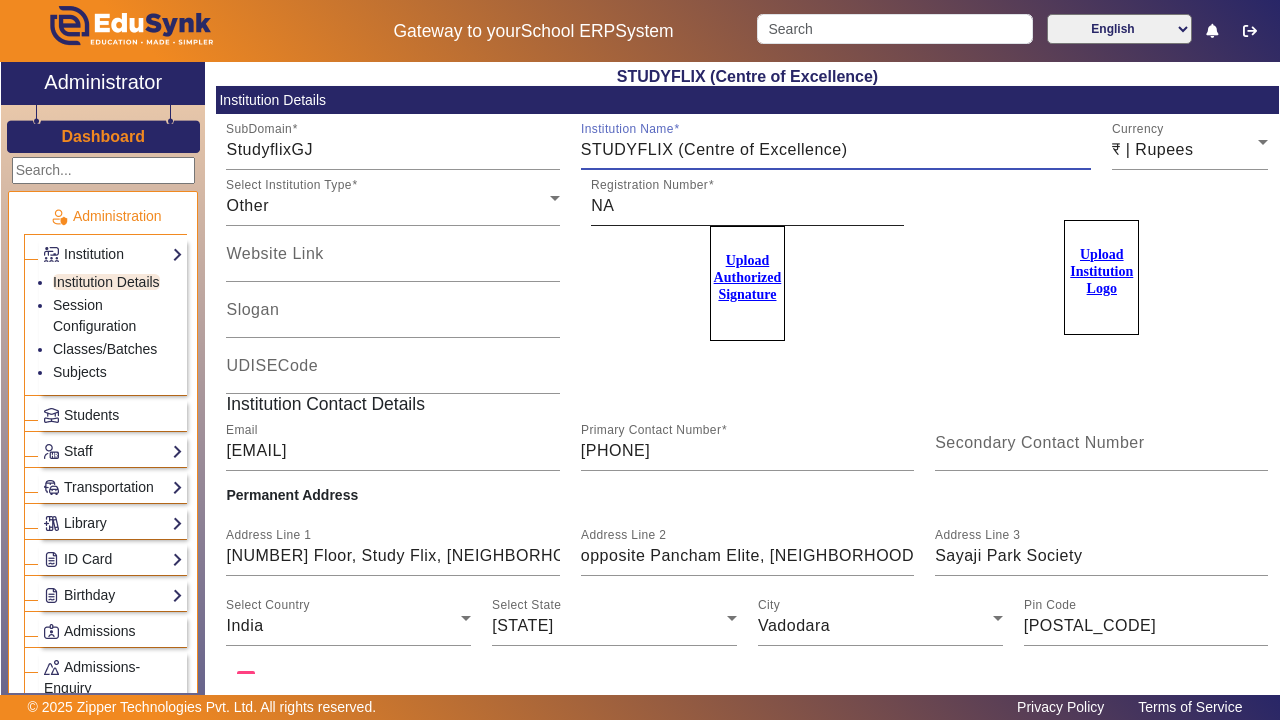 click on "Registration Number NA" 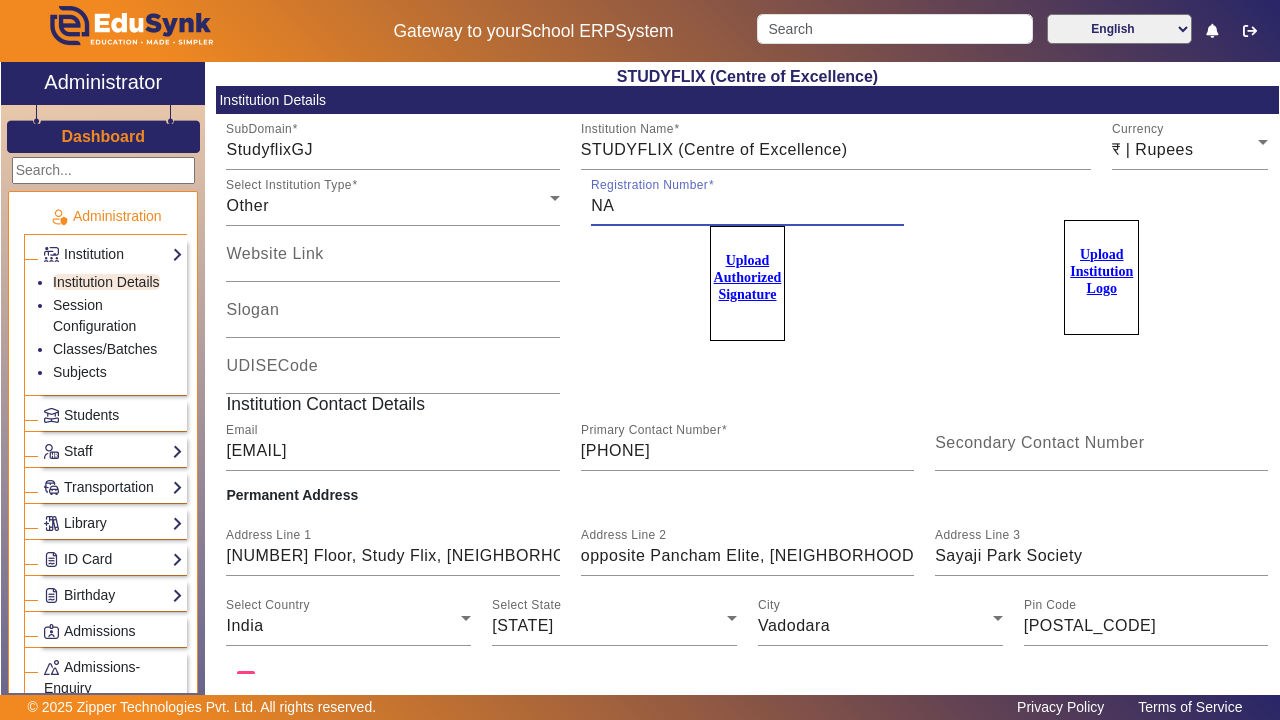 click on "Upload Authorized Signature" 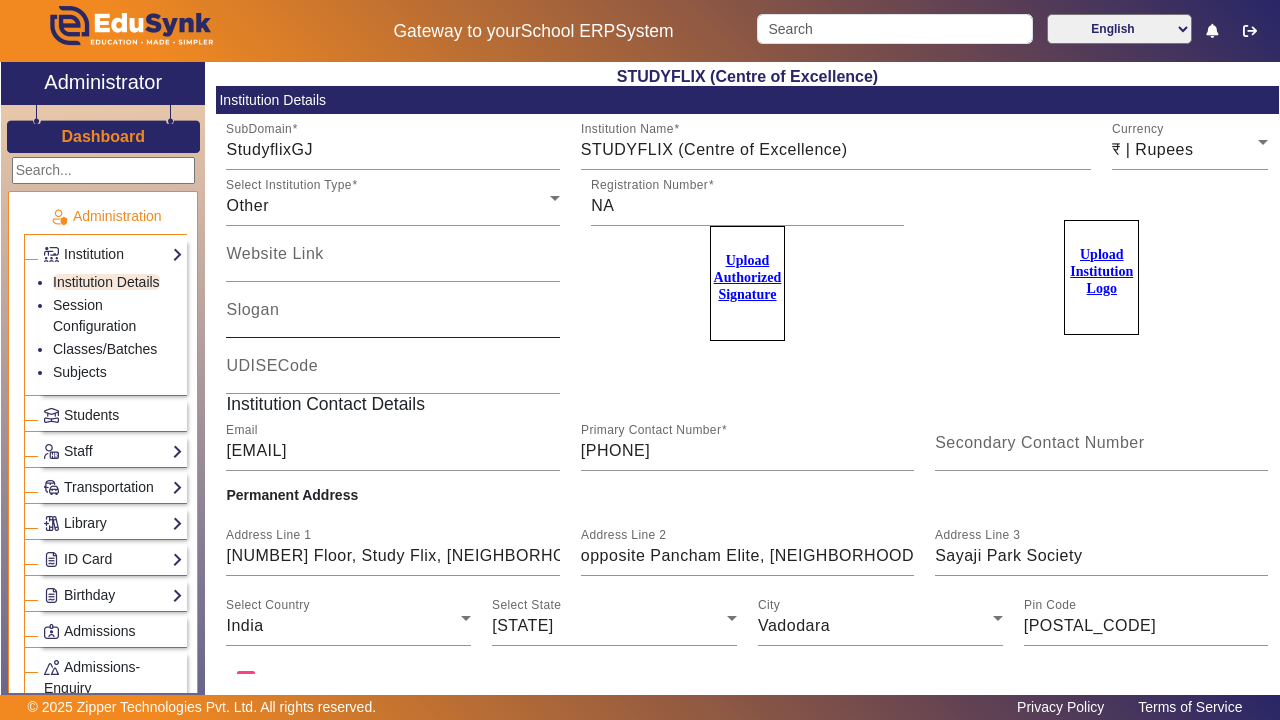 click on "Slogan" at bounding box center (392, 318) 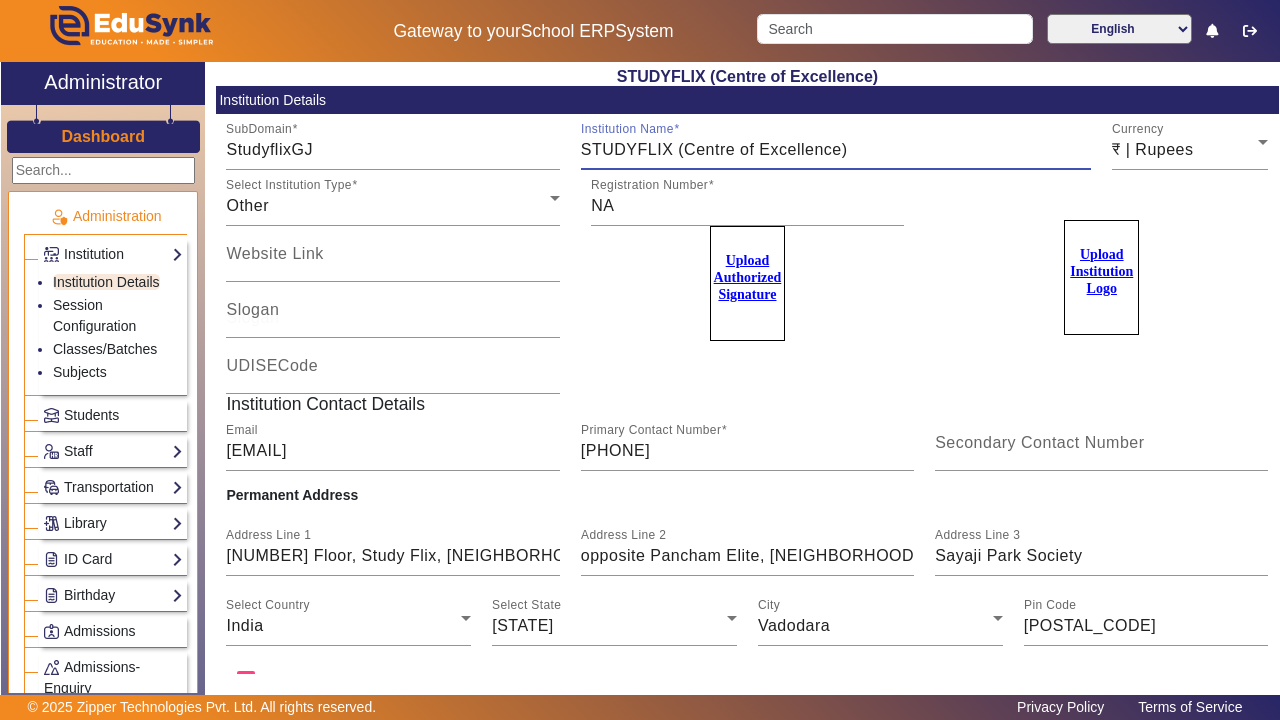 drag, startPoint x: 683, startPoint y: 151, endPoint x: 839, endPoint y: 151, distance: 156 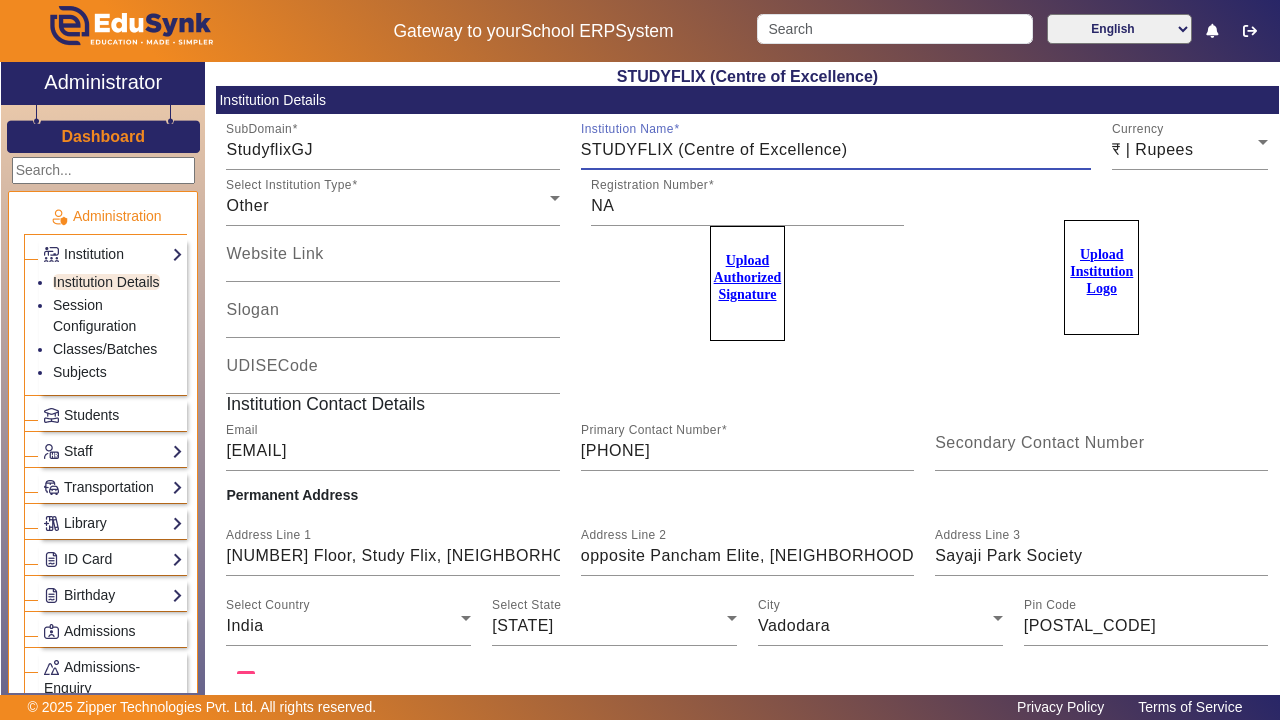click on "STUDYFLIX (Centre of Excellence)" at bounding box center [836, 150] 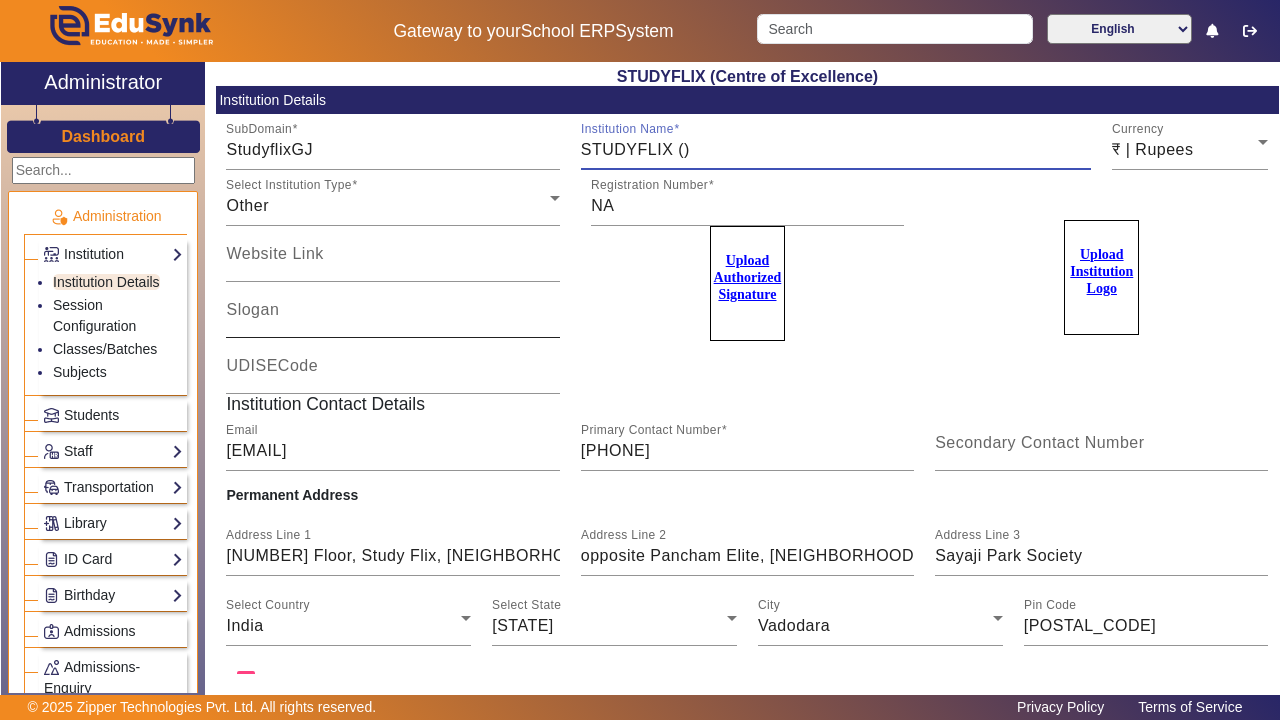 type on "STUDYFLIX ()" 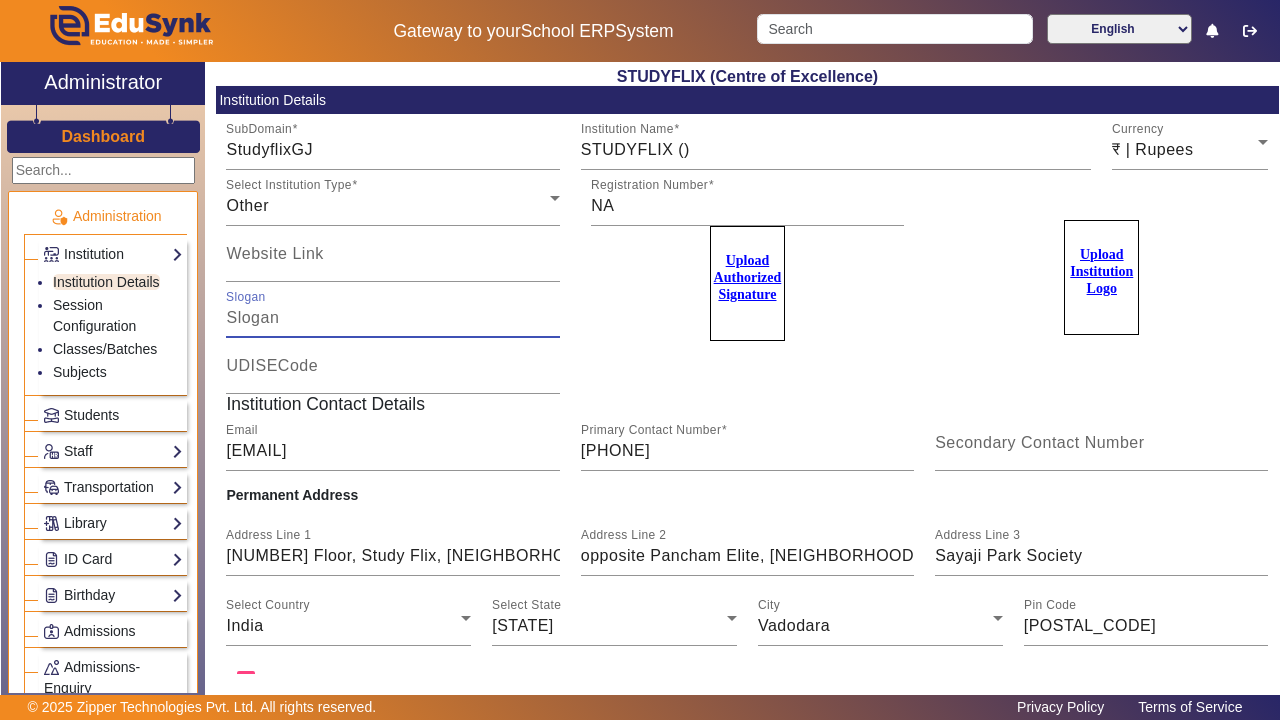 click on "Slogan" at bounding box center [392, 318] 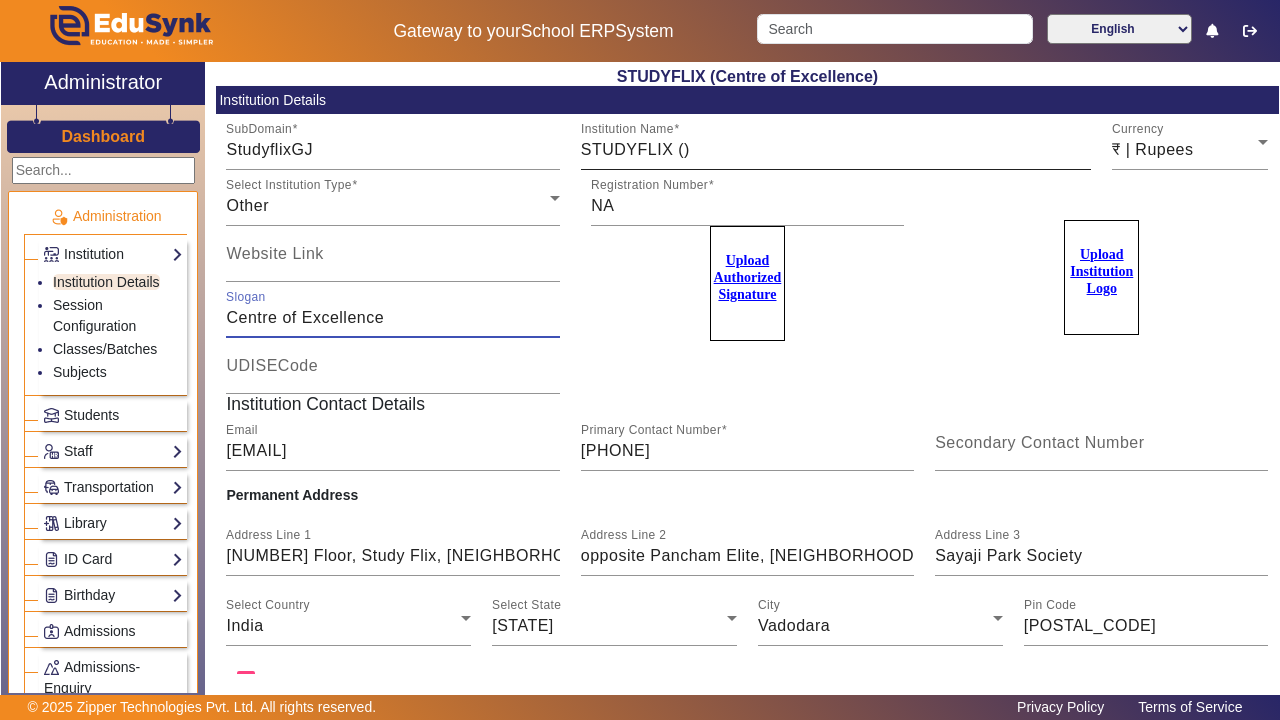 type on "Centre of Excellence" 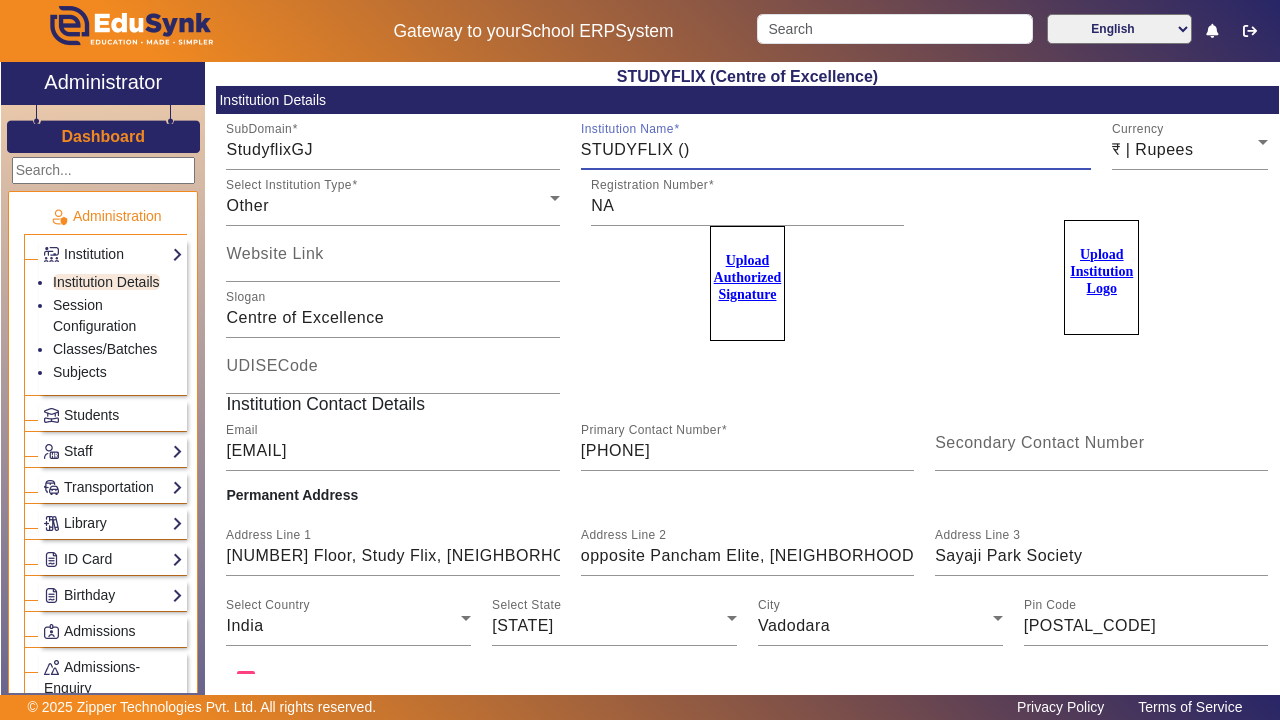 click on "STUDYFLIX ()" at bounding box center [836, 150] 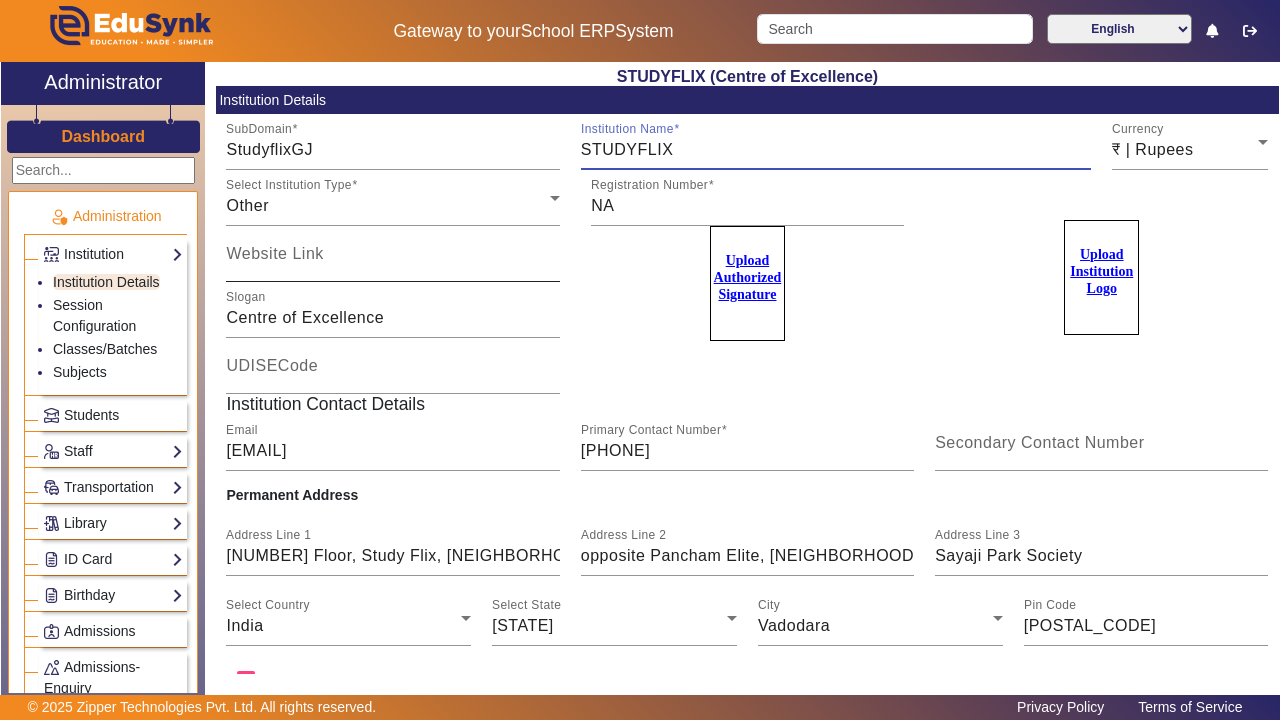 type on "STUDYFLIX" 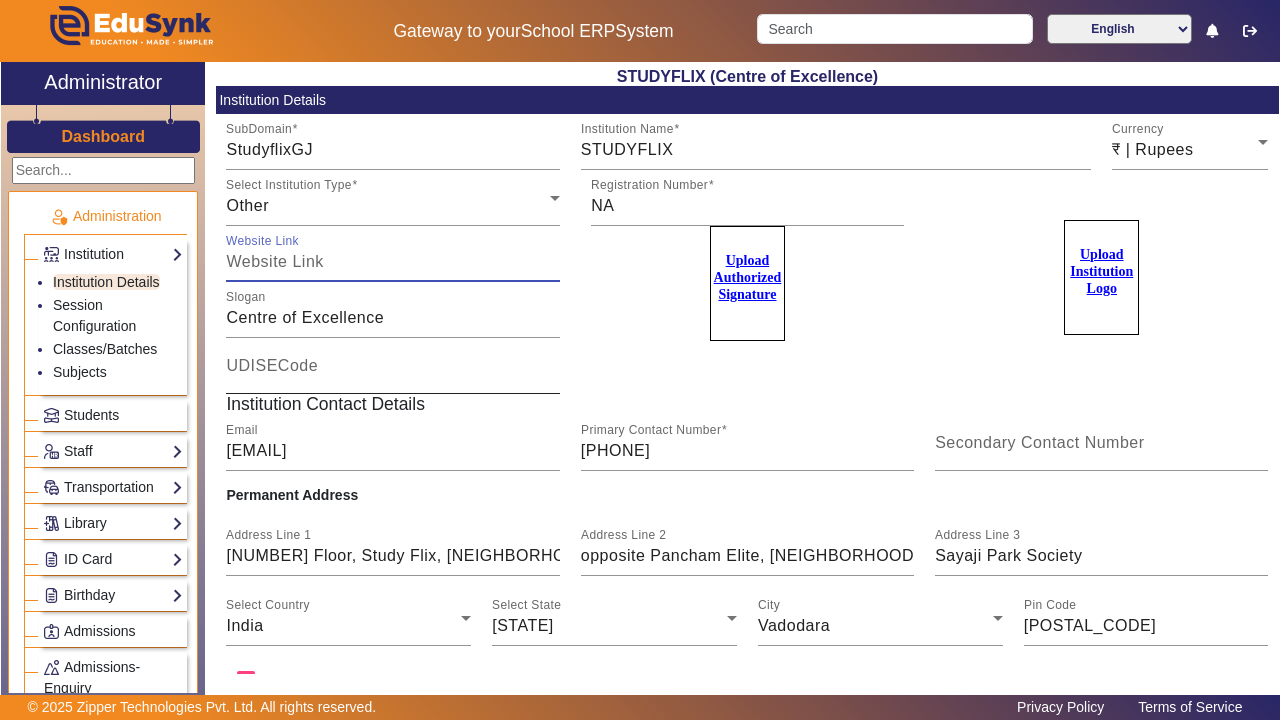 click on "UDISECode" at bounding box center [272, 365] 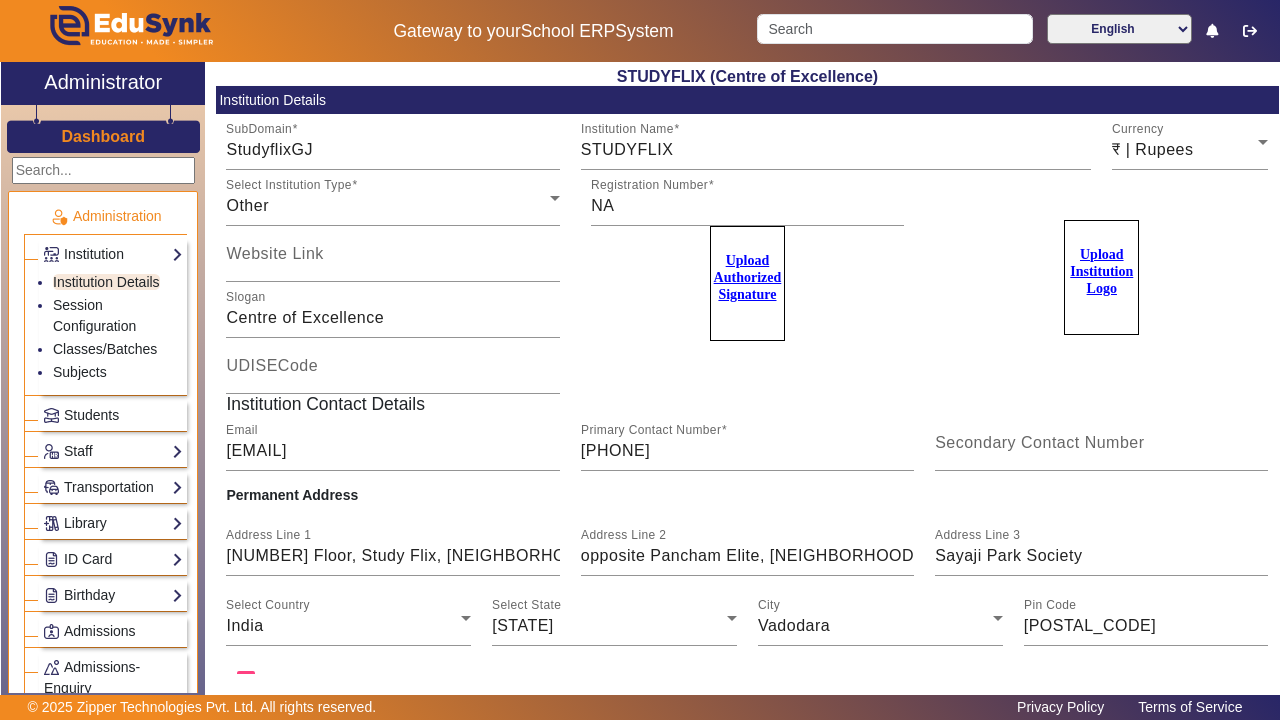 click on "Registration Number NA Upload Authorized Signature" 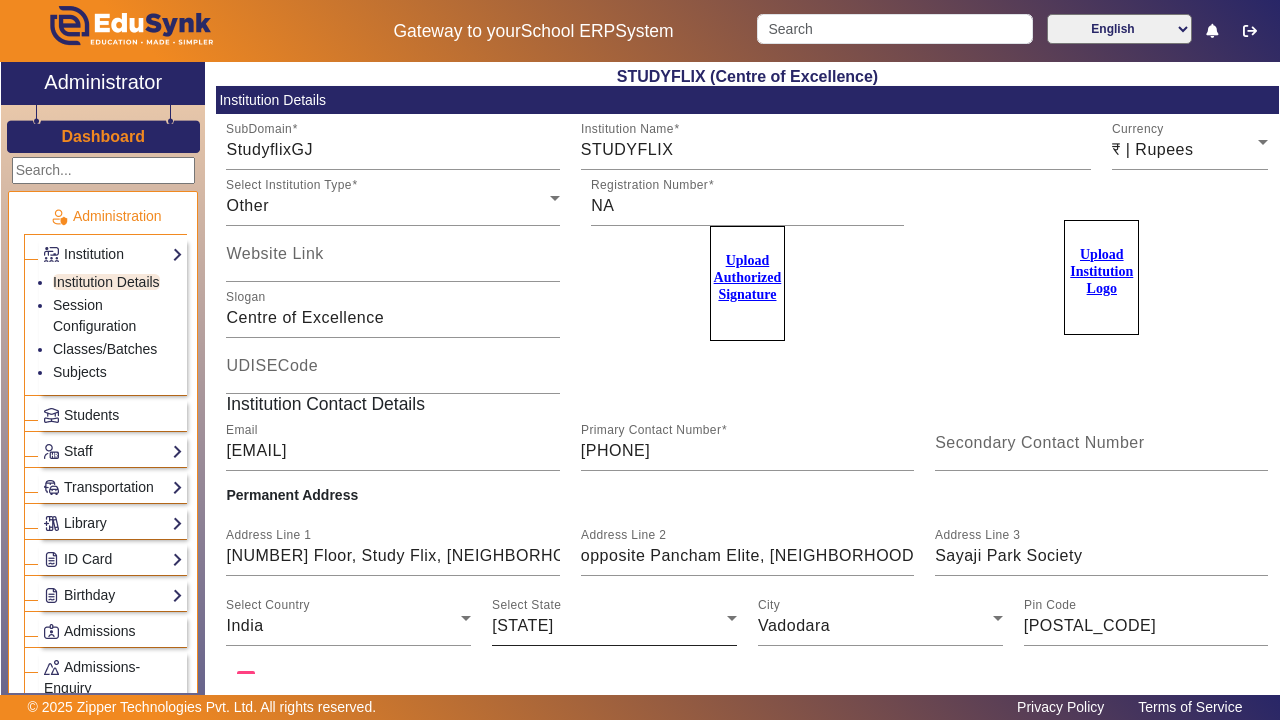 scroll, scrollTop: 0, scrollLeft: 0, axis: both 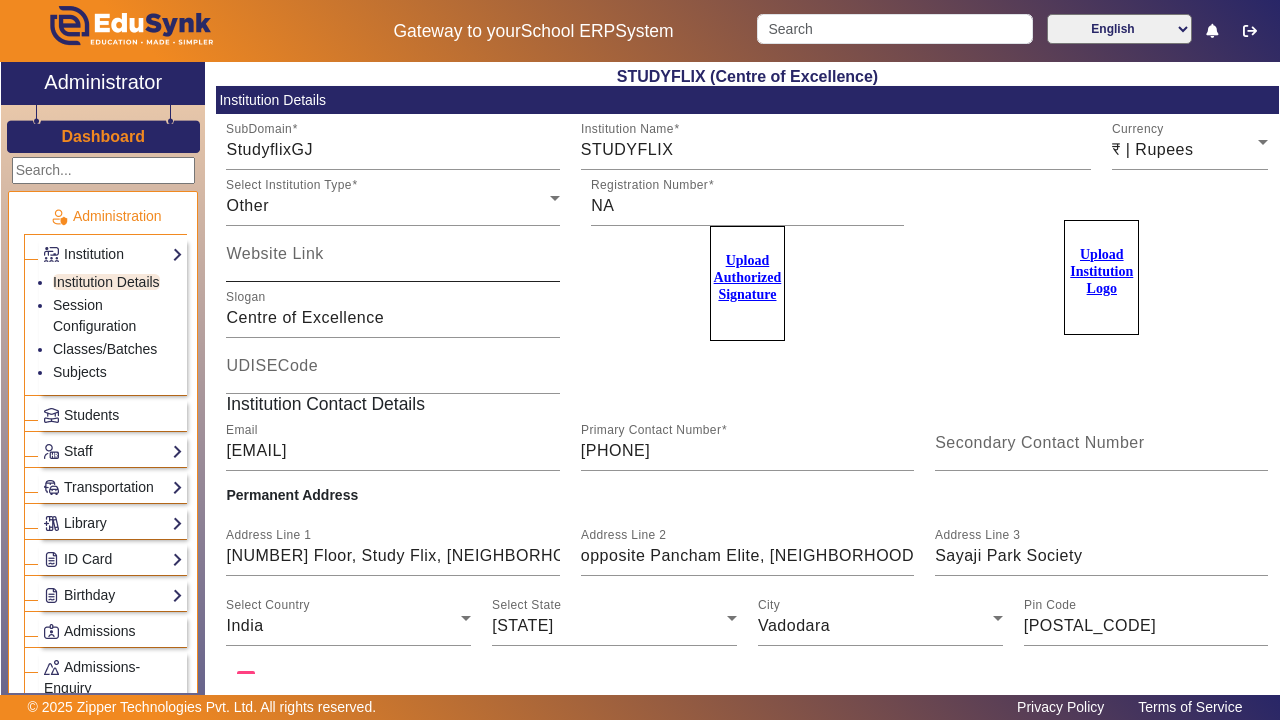 click on "Website Link" at bounding box center (274, 253) 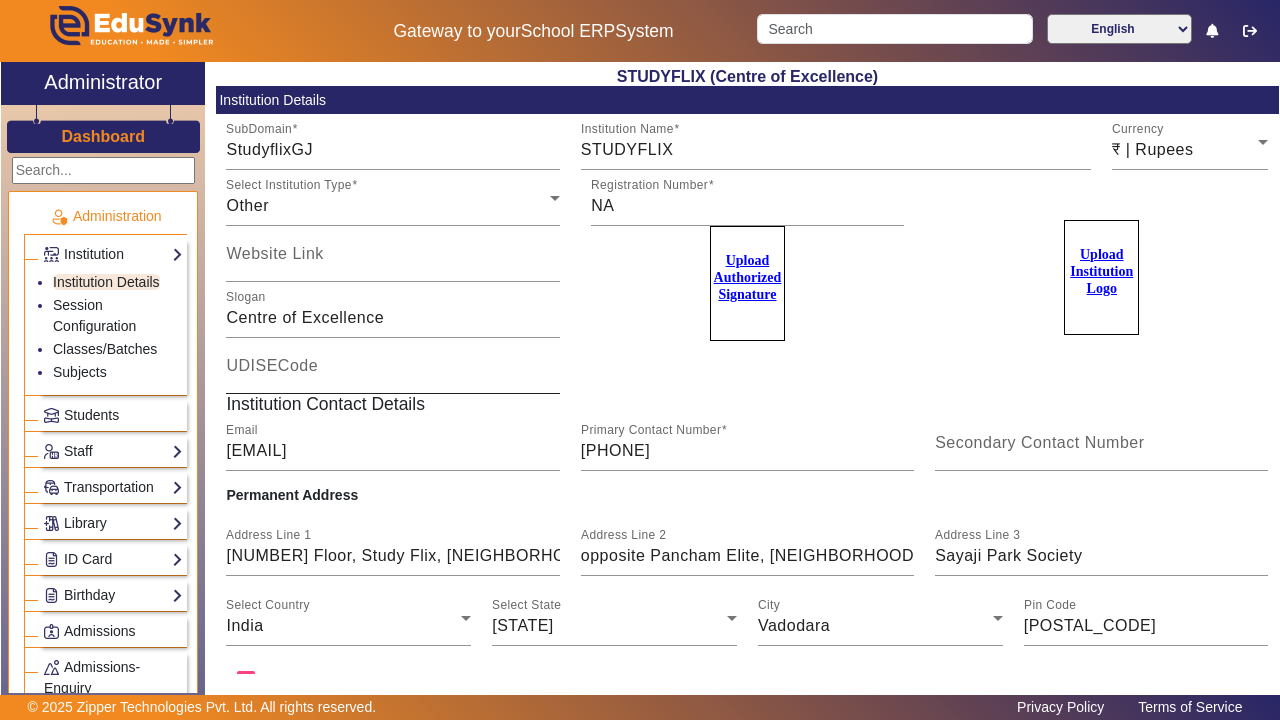 click on "UDISECode" at bounding box center [272, 365] 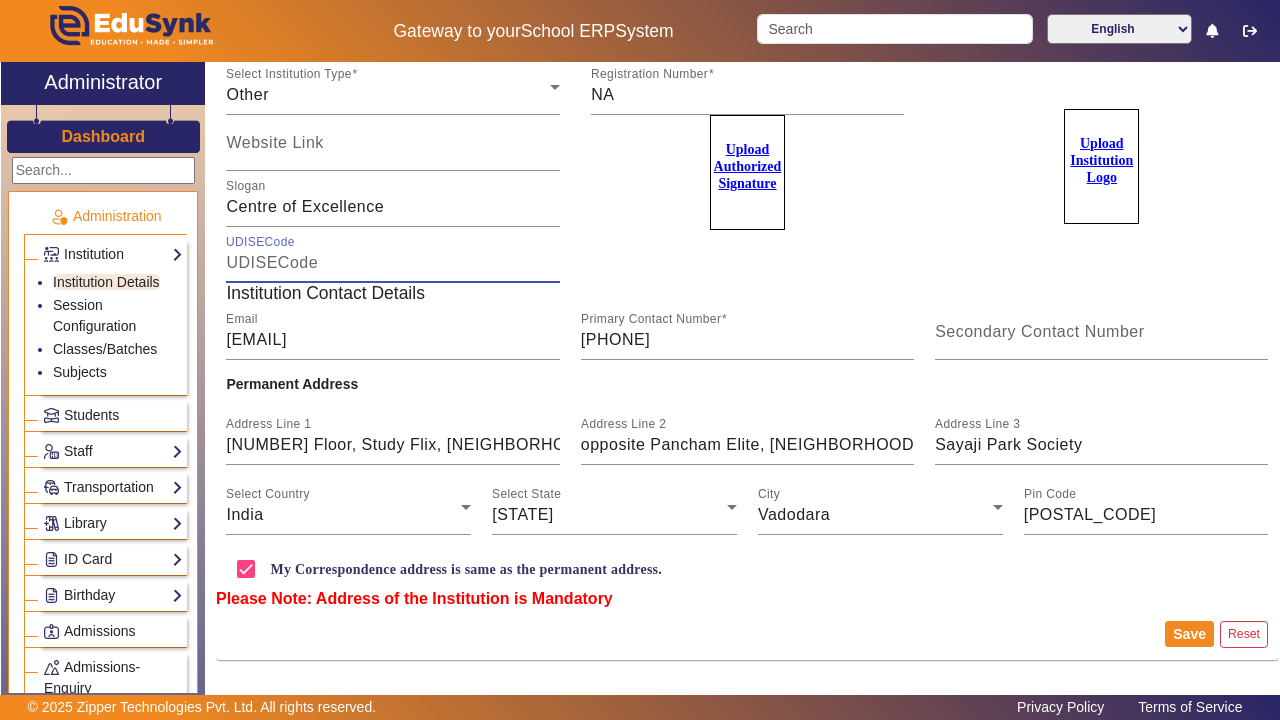 scroll, scrollTop: 111, scrollLeft: 0, axis: vertical 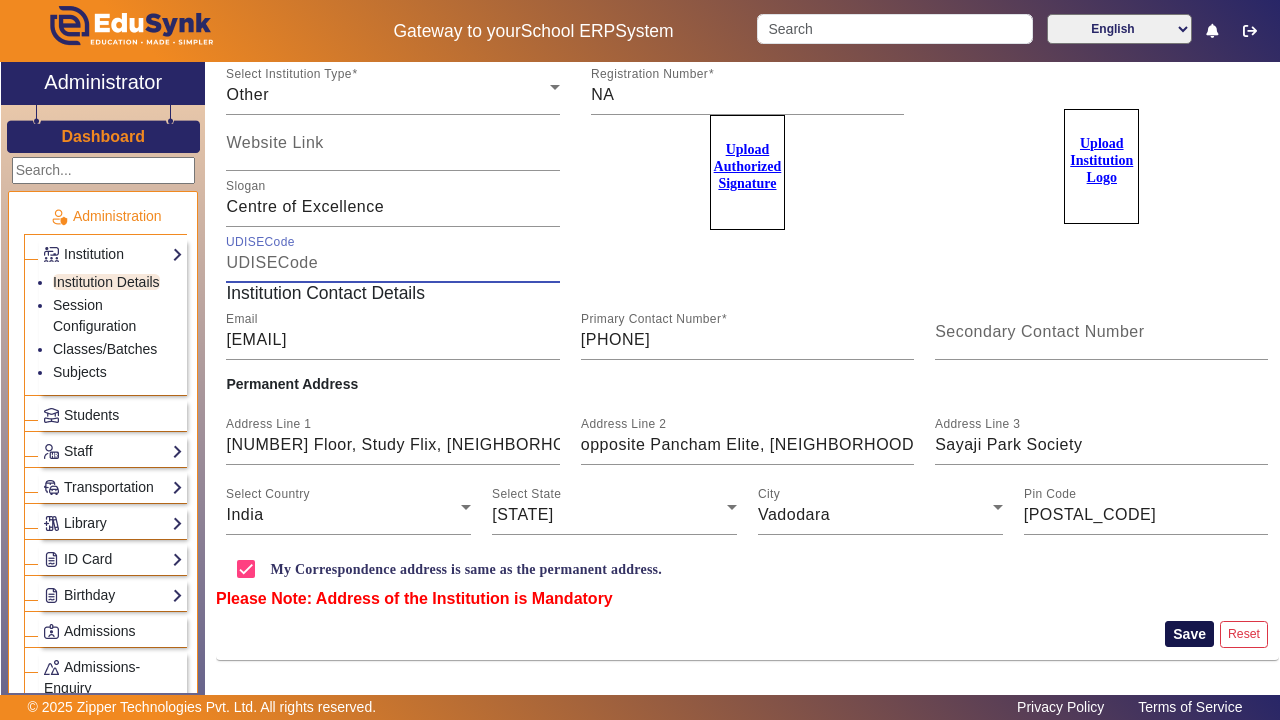 click on "Save" 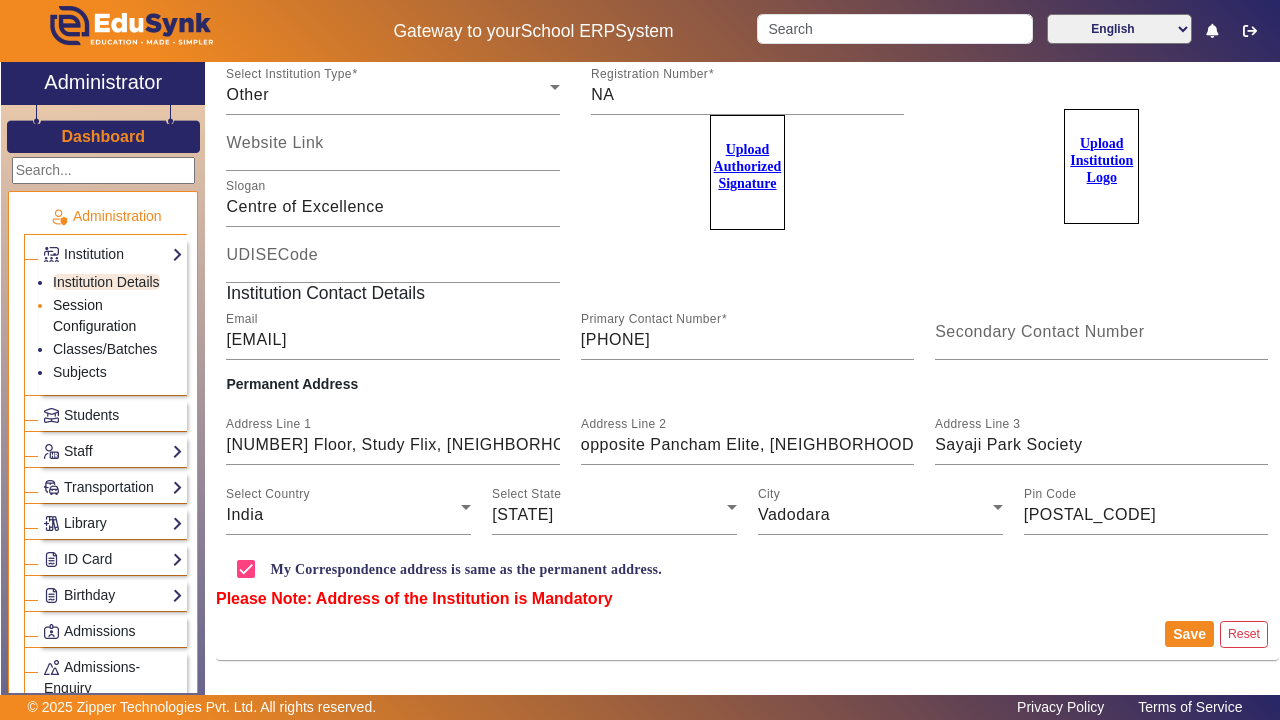 click on "Session Configuration" 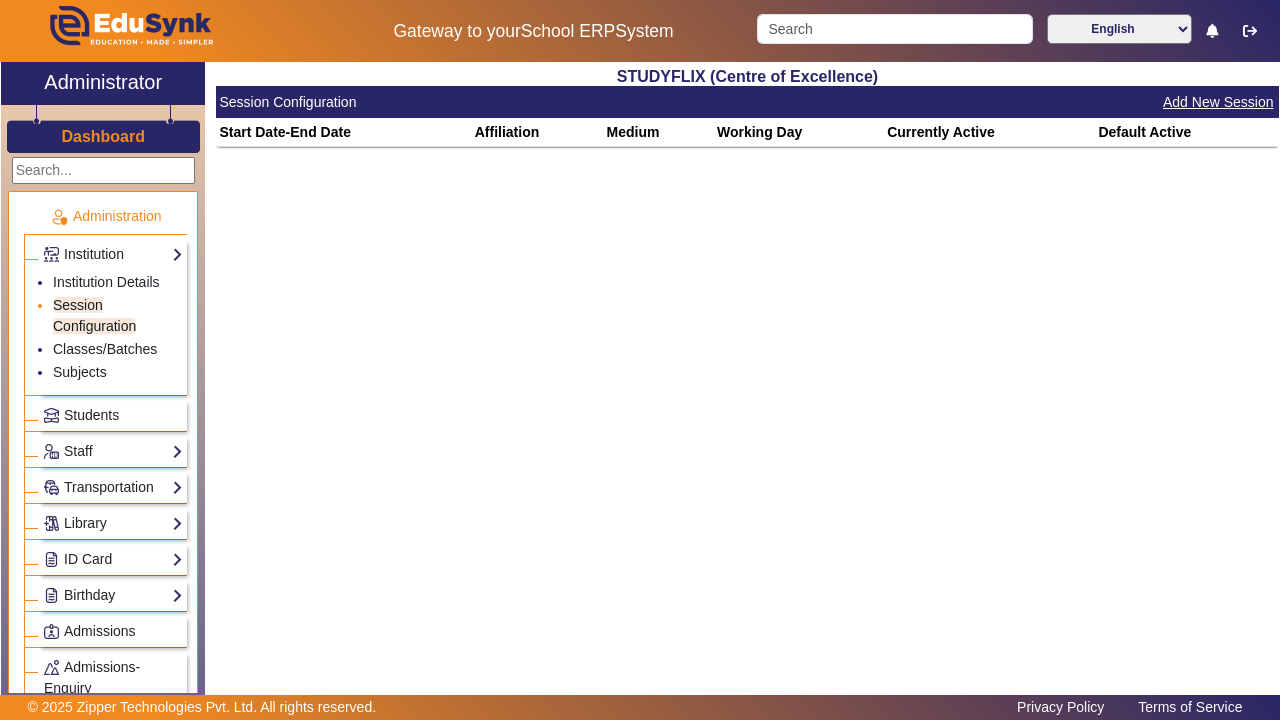 scroll, scrollTop: 0, scrollLeft: 0, axis: both 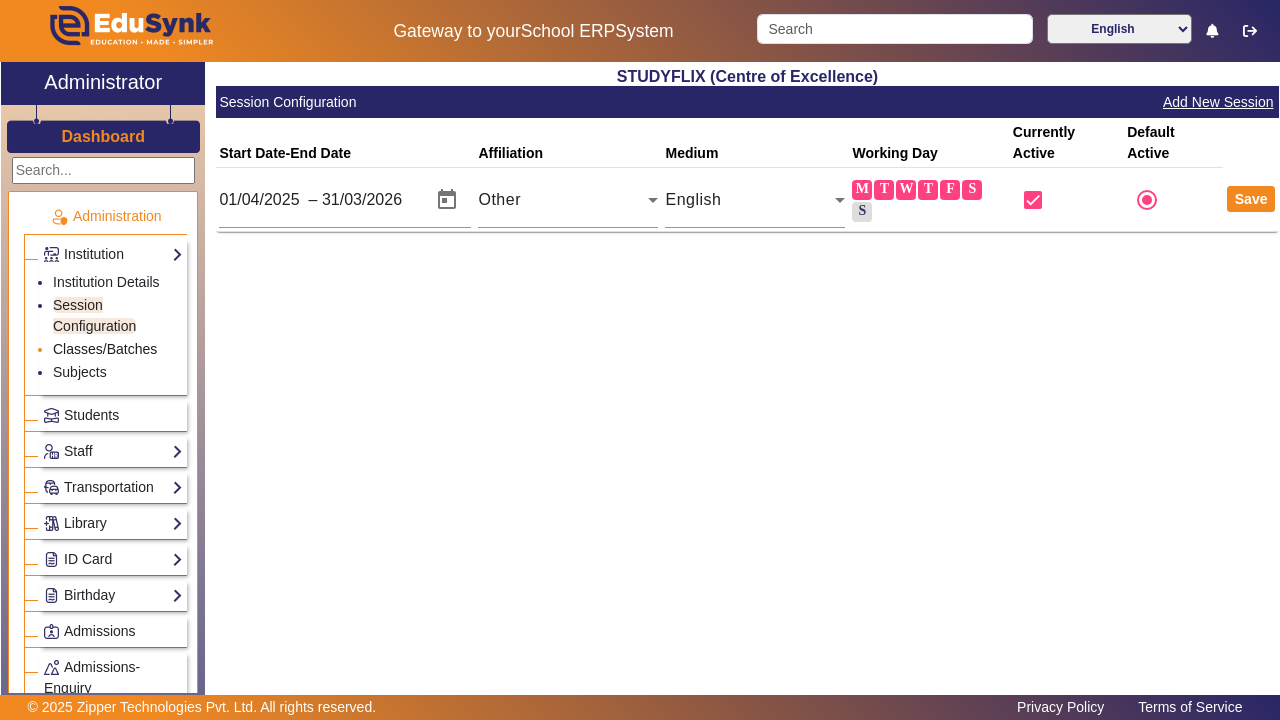 click on "Classes/Batches" 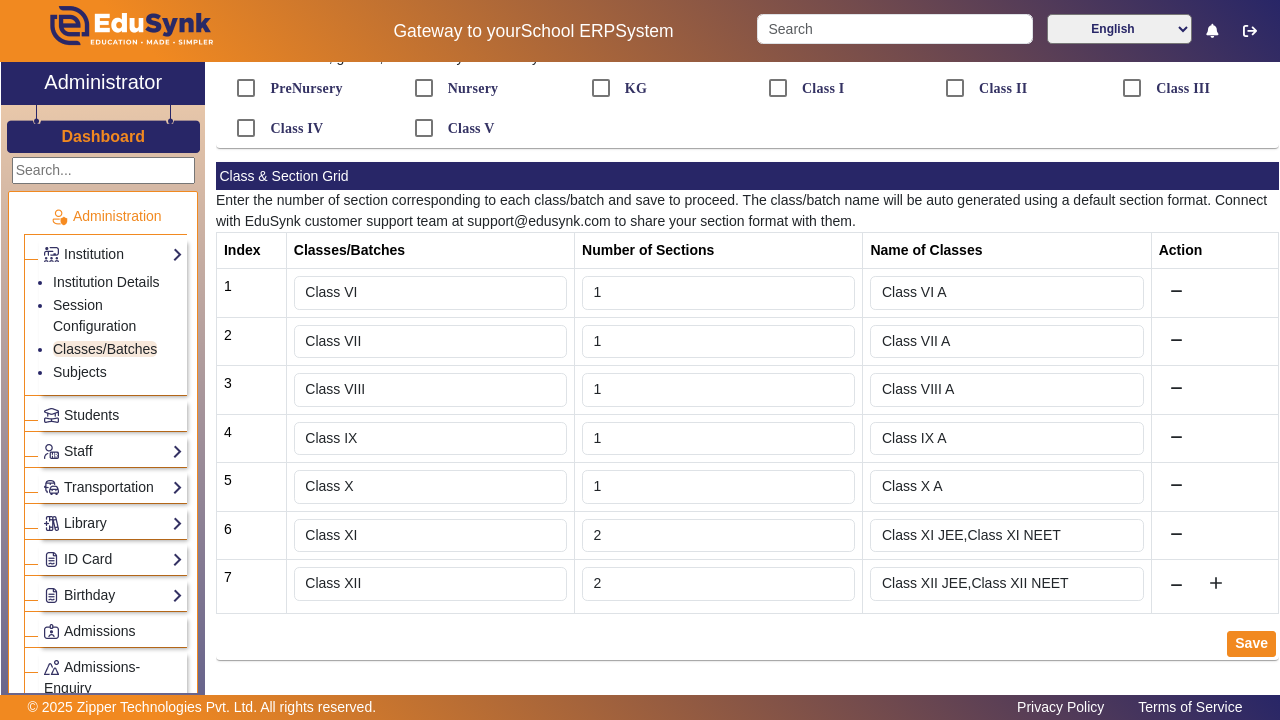 scroll, scrollTop: 81, scrollLeft: 0, axis: vertical 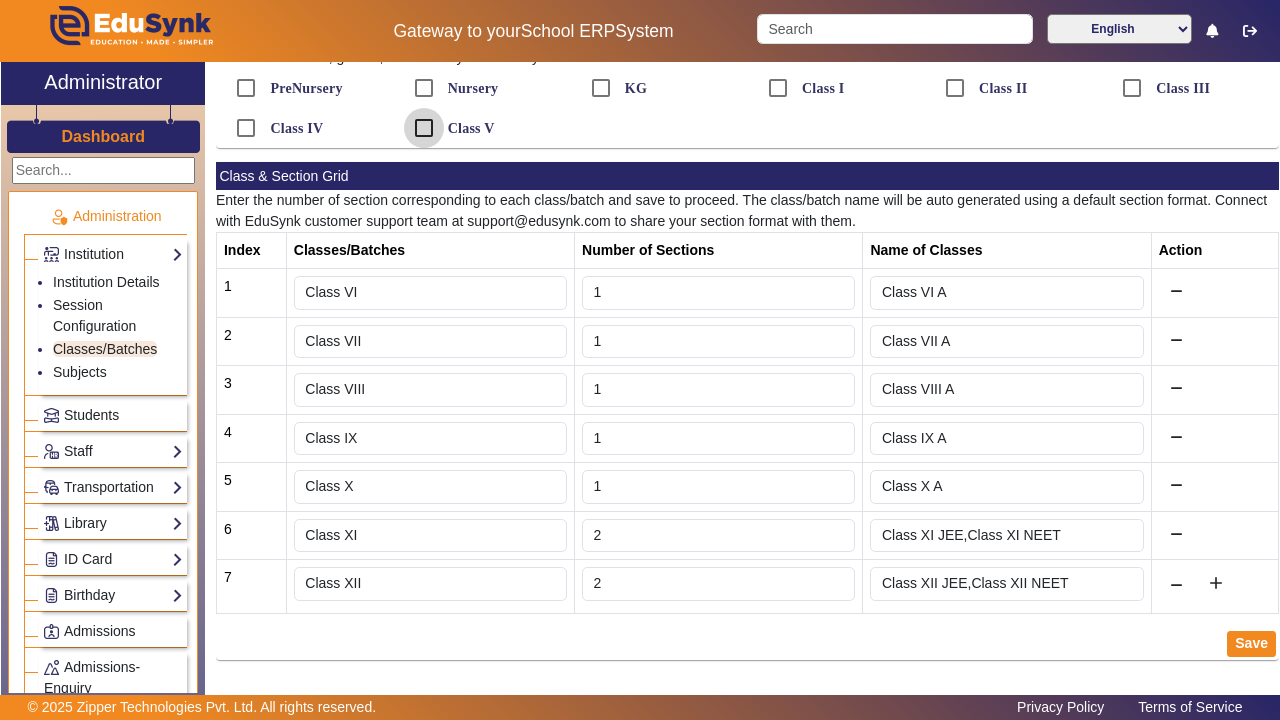 click on "Class V" at bounding box center [424, 128] 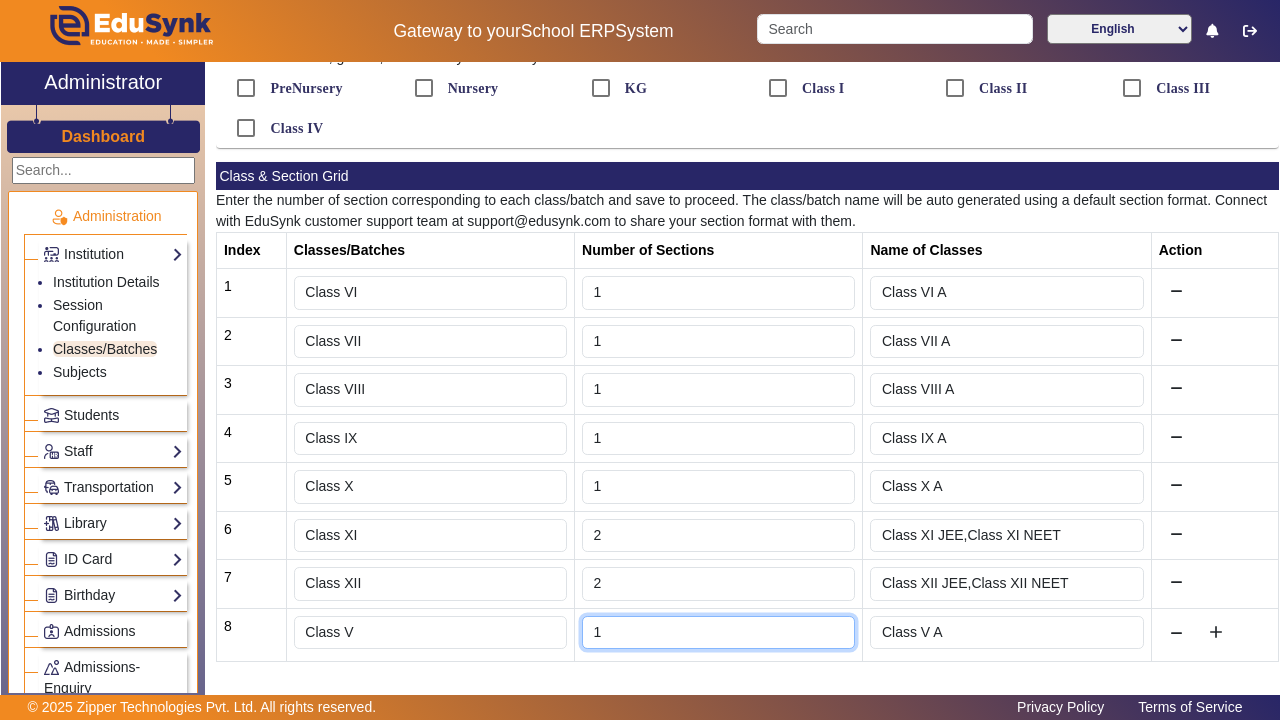 click on "1" at bounding box center [718, 633] 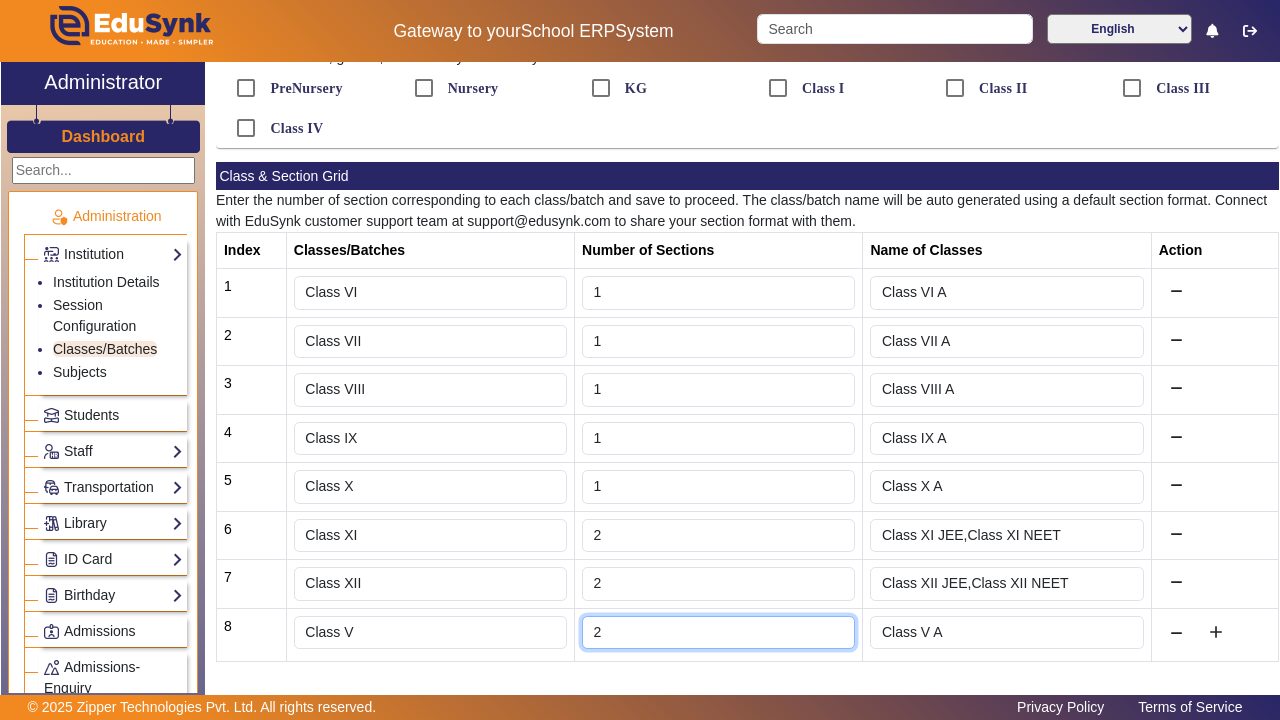 type on "Class V A,Class V B" 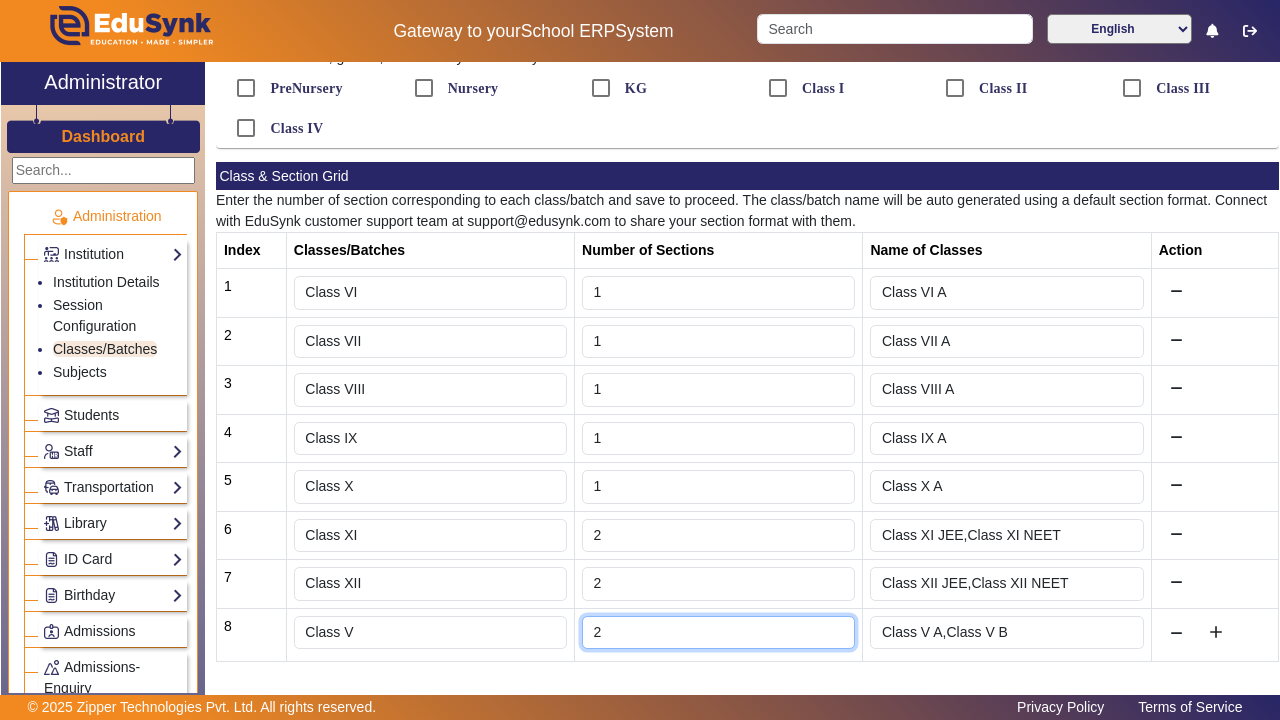 click on "2" at bounding box center (718, 633) 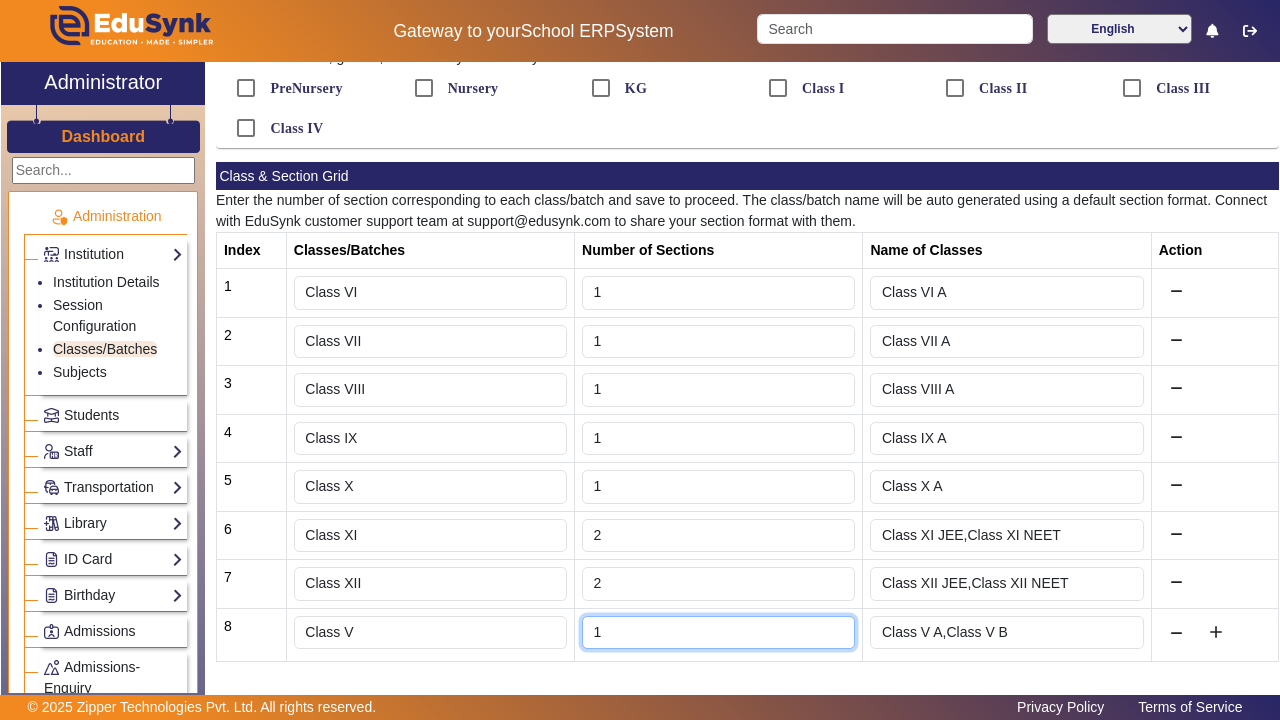 type on "Class V A" 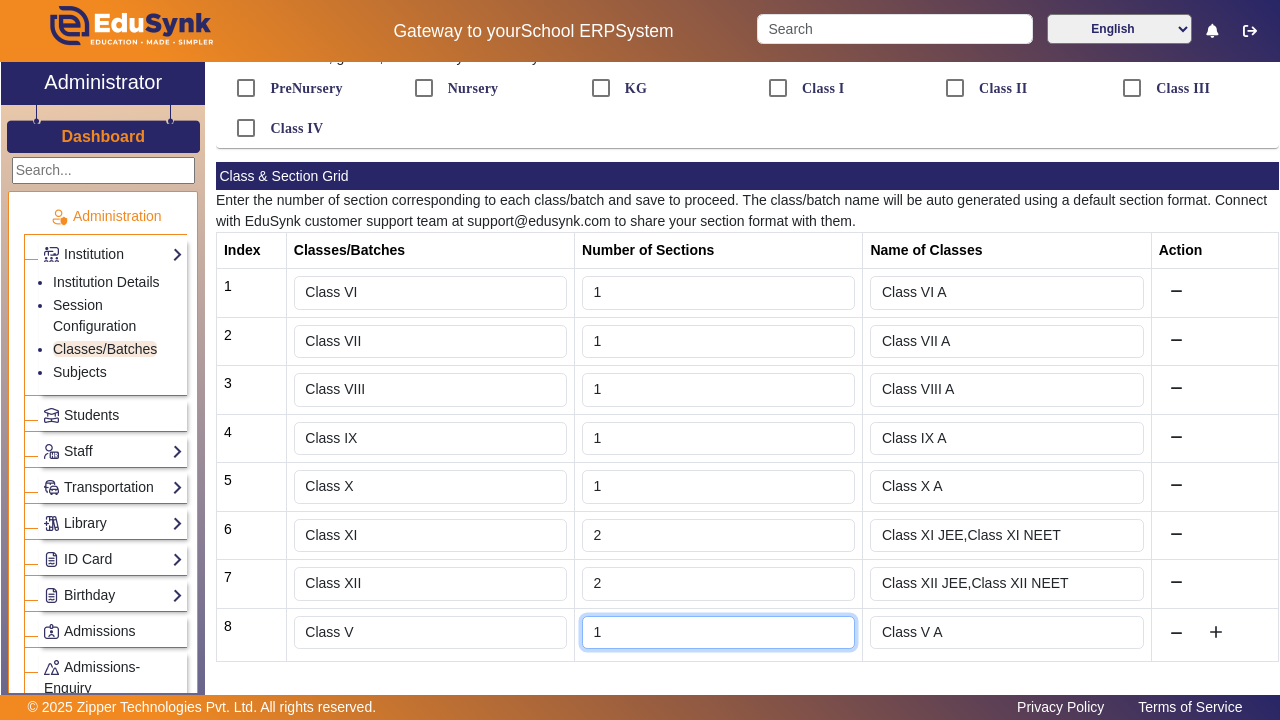 click on "1" at bounding box center (718, 633) 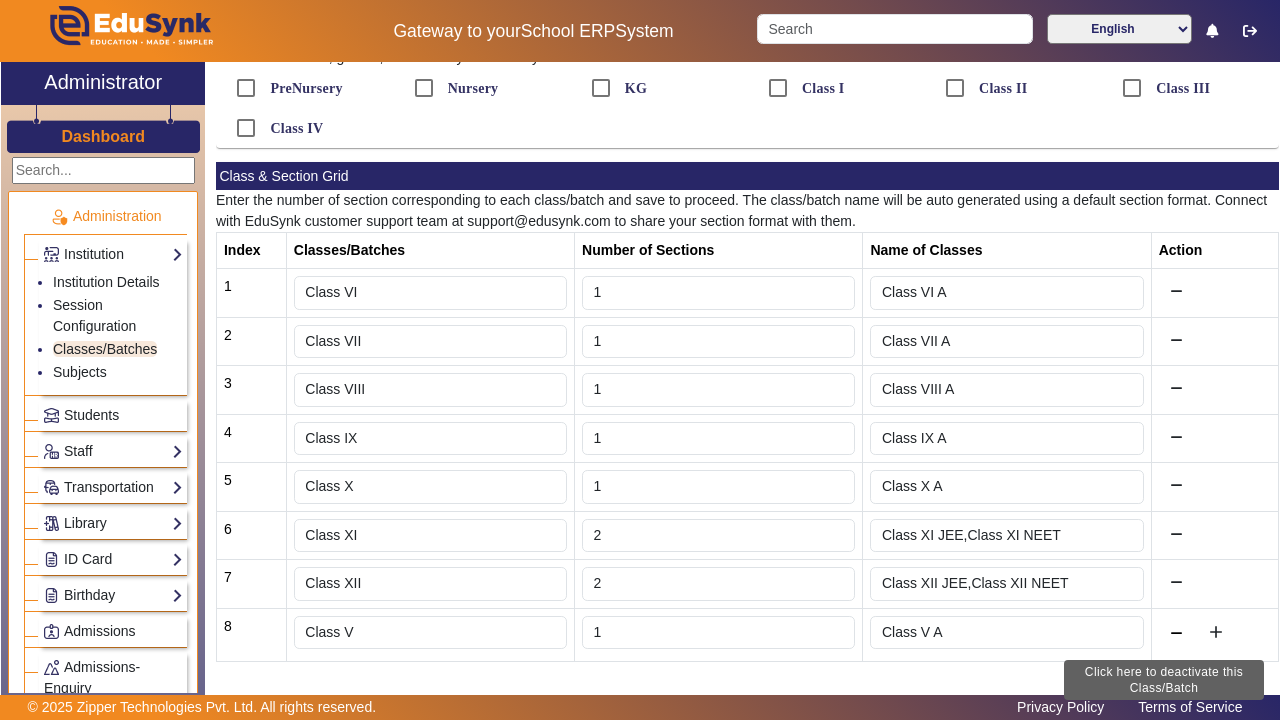 click at bounding box center (1176, 634) 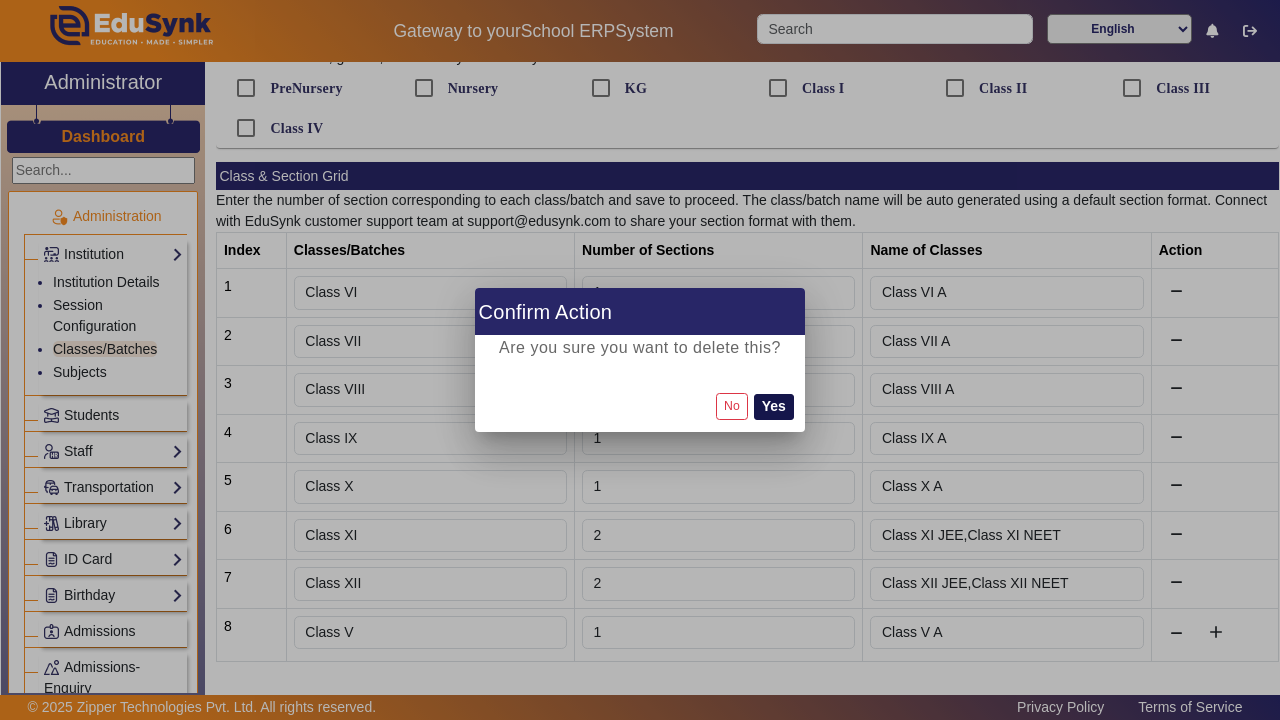 click on "Yes" at bounding box center [774, 407] 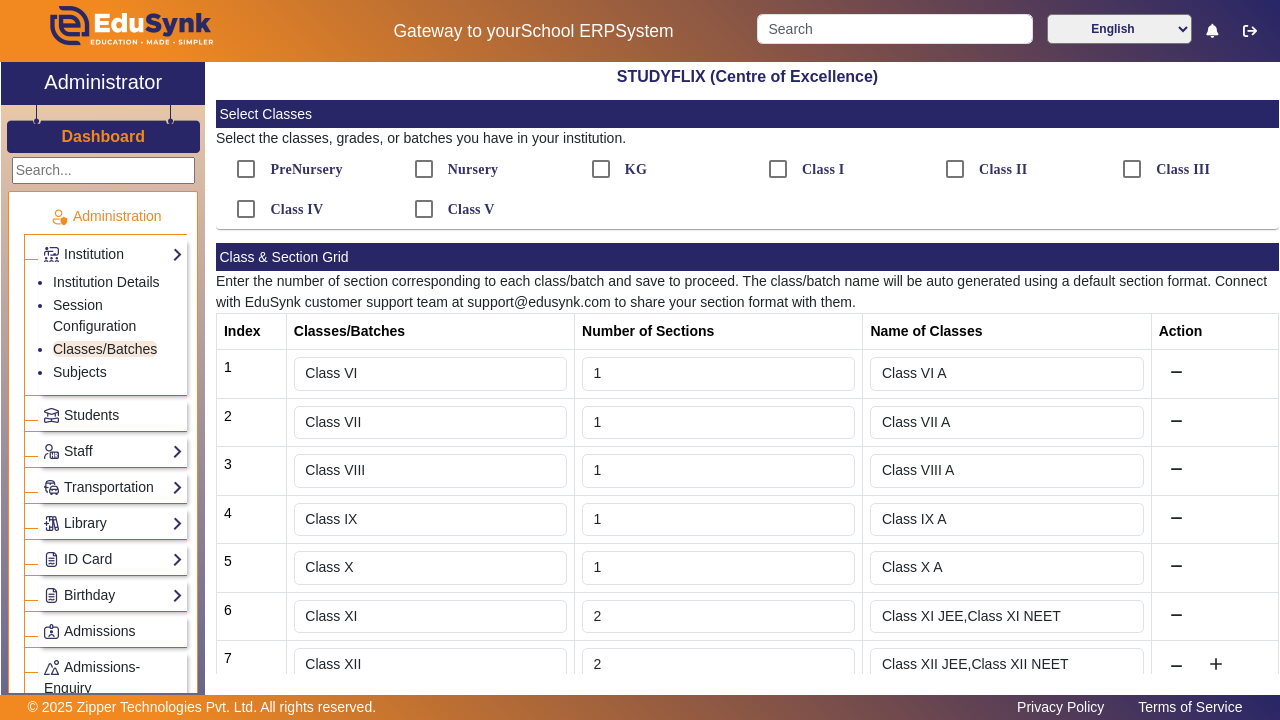 scroll, scrollTop: 0, scrollLeft: 0, axis: both 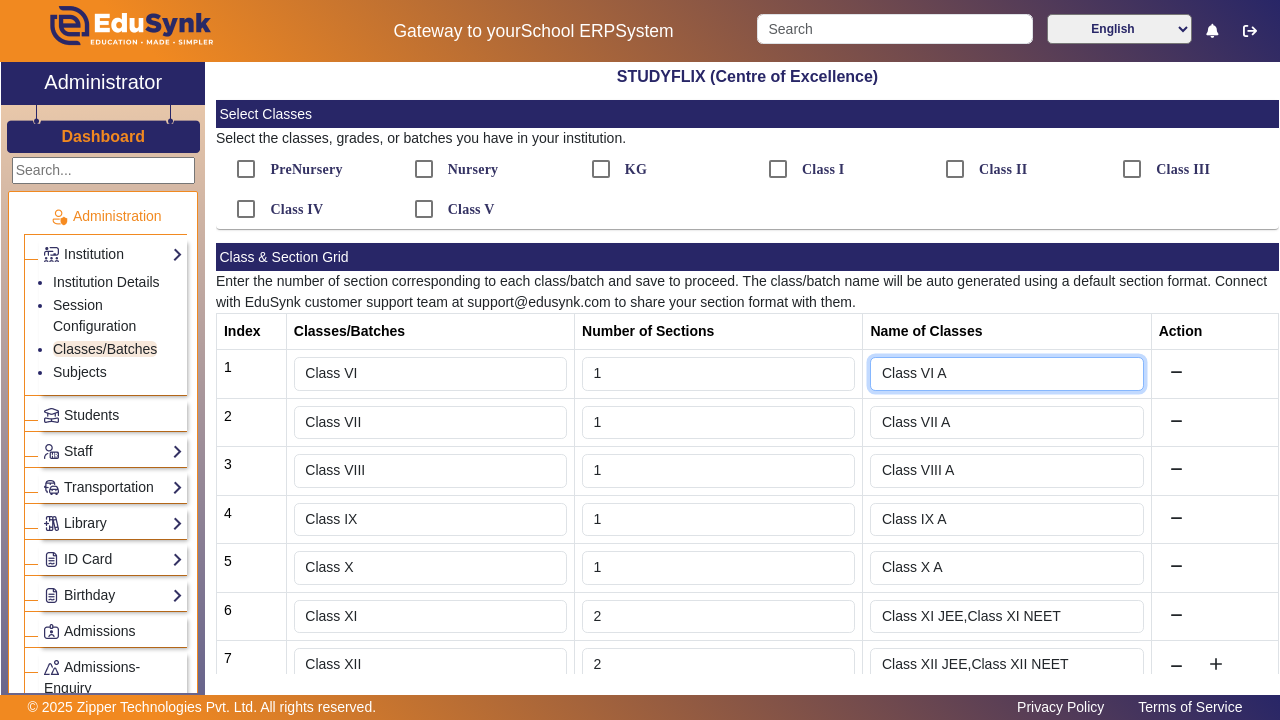 click on "Class VI A" at bounding box center (1006, 374) 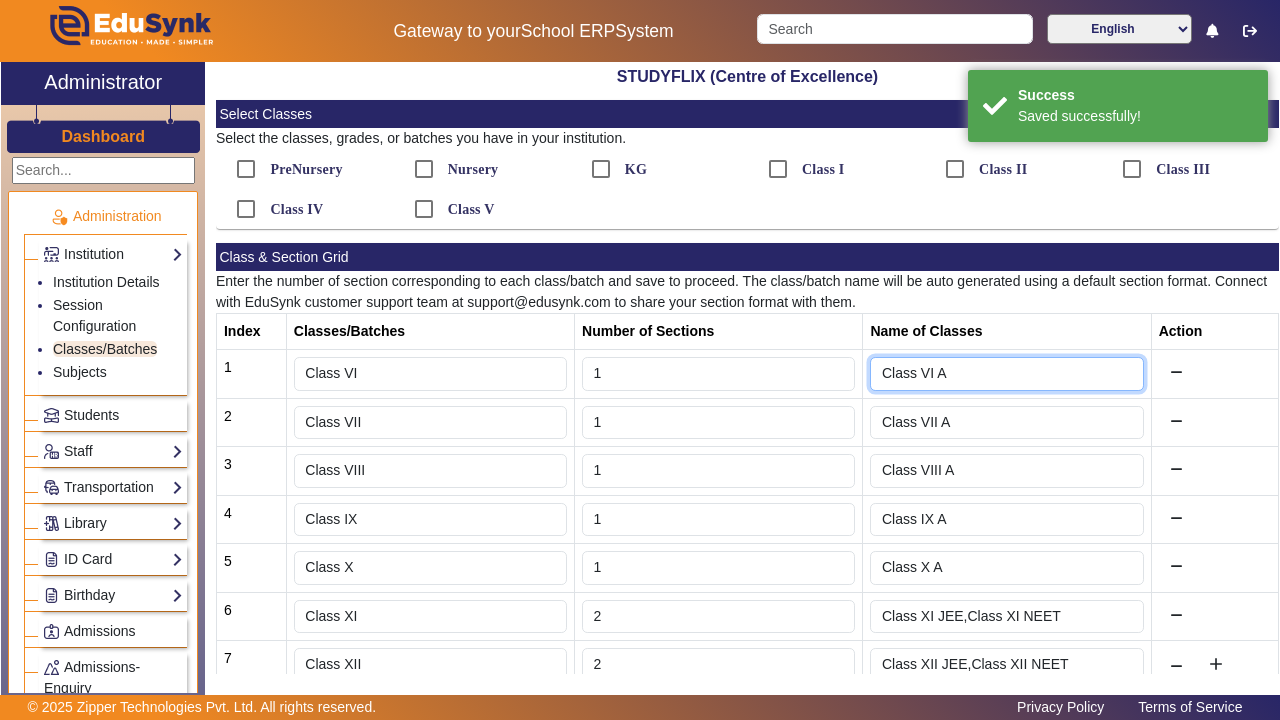 click on "Class VI A" at bounding box center [1006, 374] 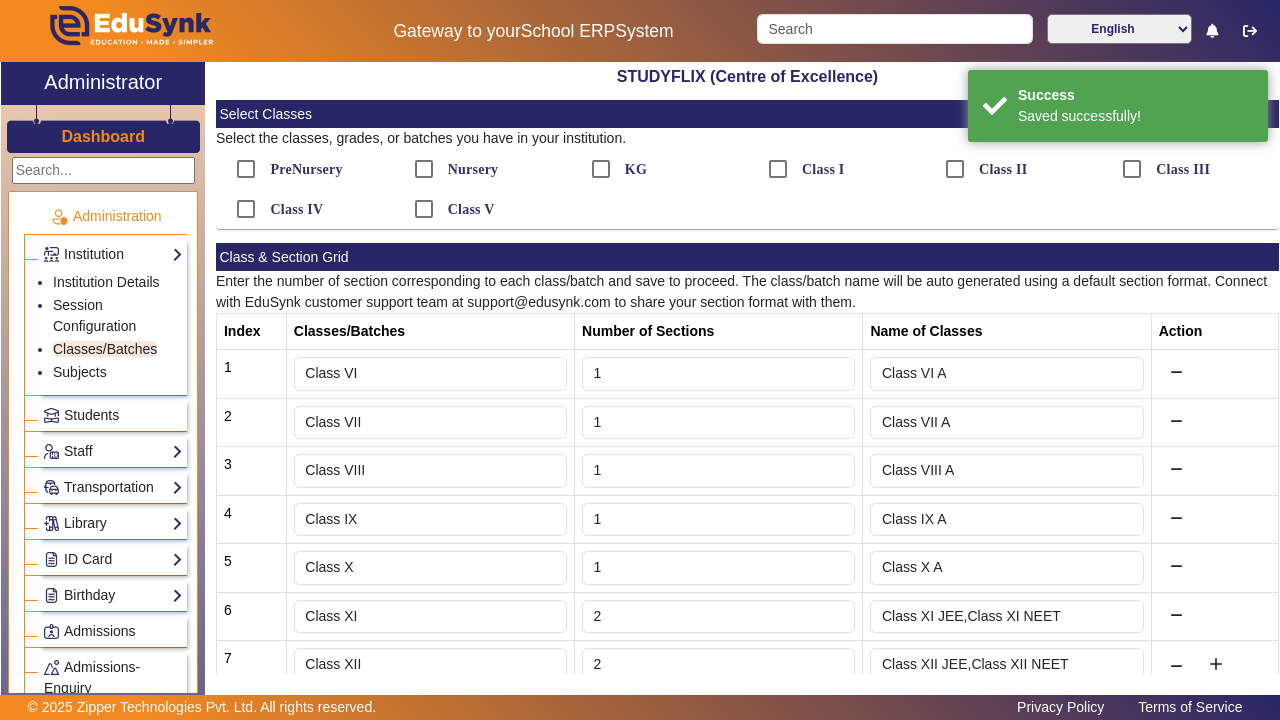 click on "PreNursery Nursery KG Class I Class II Class III Class IV Class V" 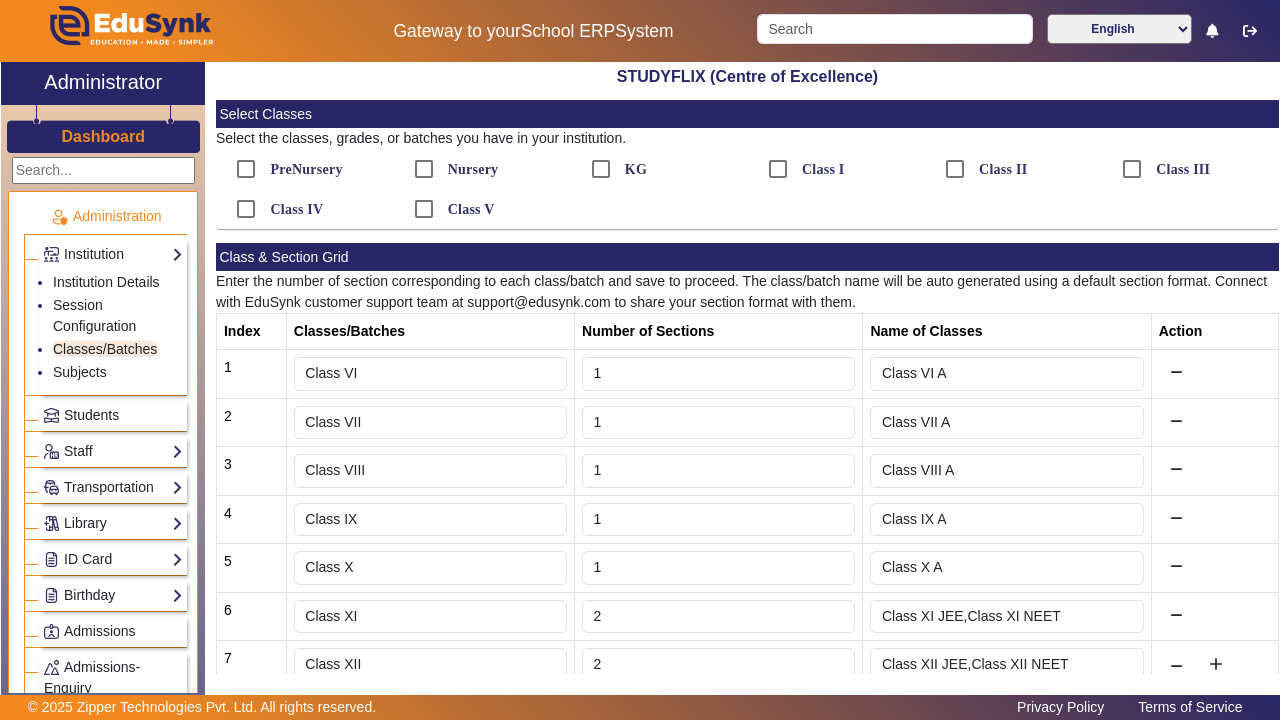 scroll, scrollTop: 0, scrollLeft: 0, axis: both 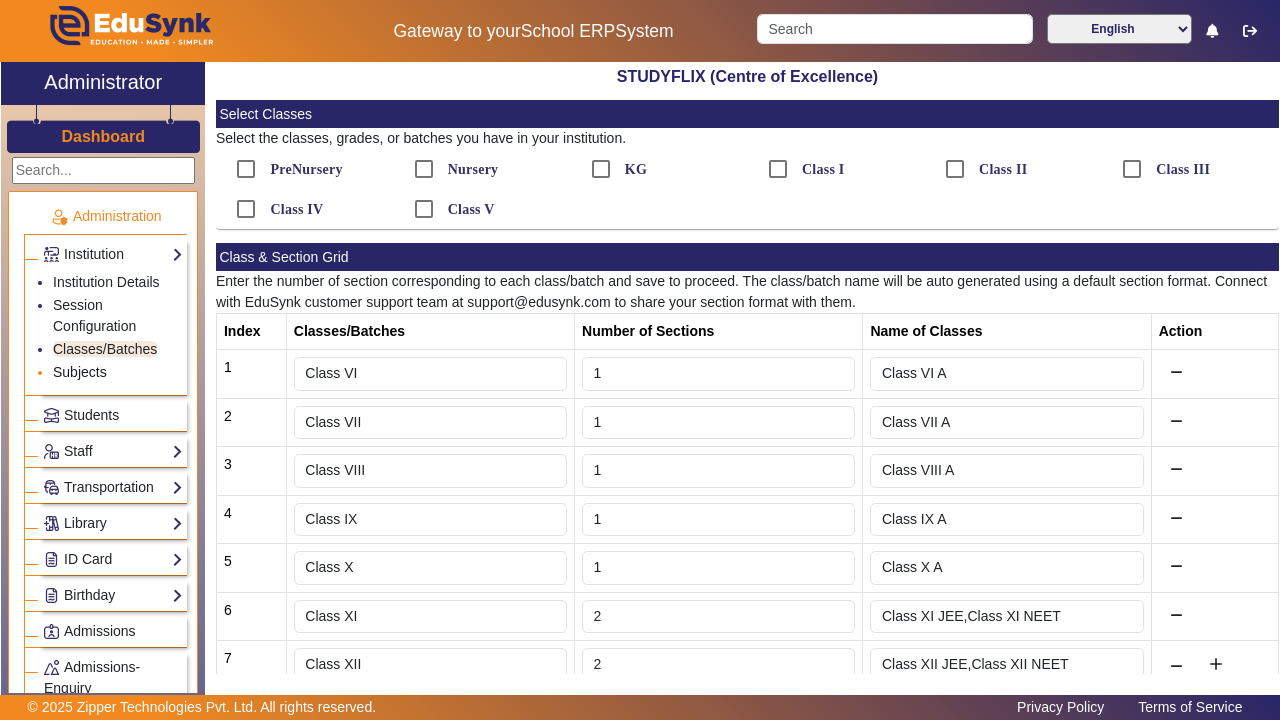 click on "Subjects" 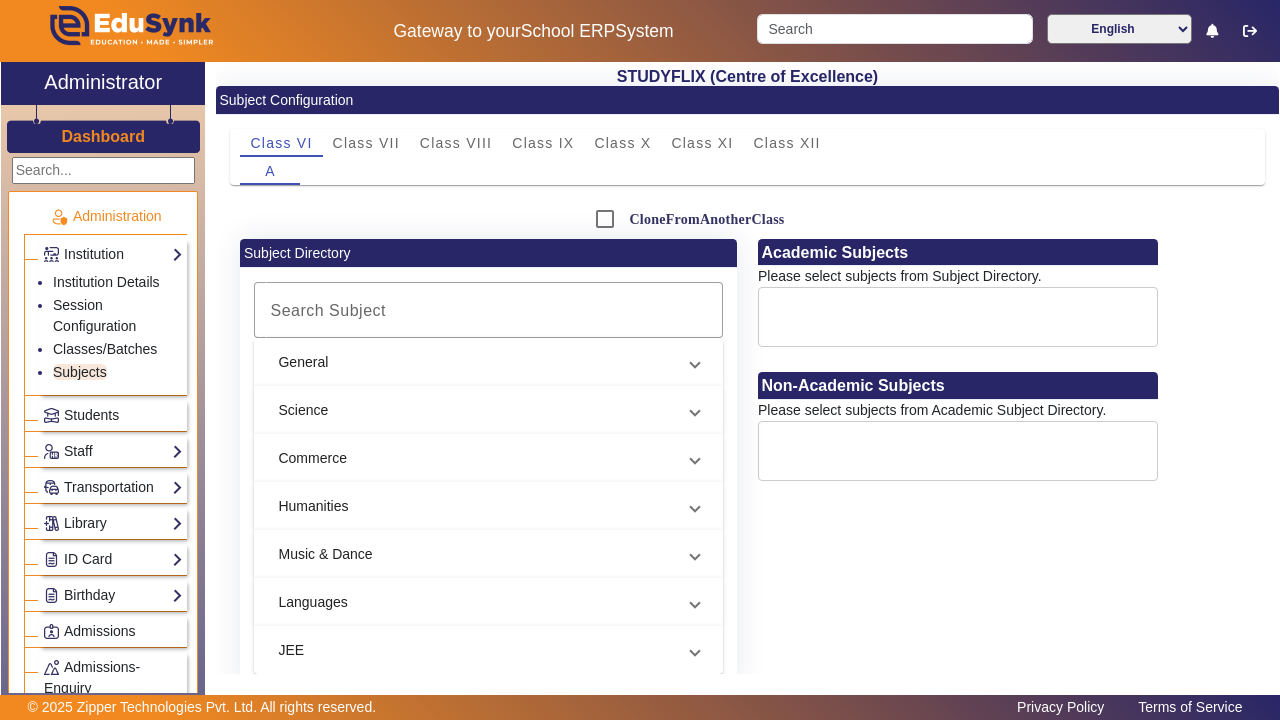 scroll, scrollTop: 0, scrollLeft: 0, axis: both 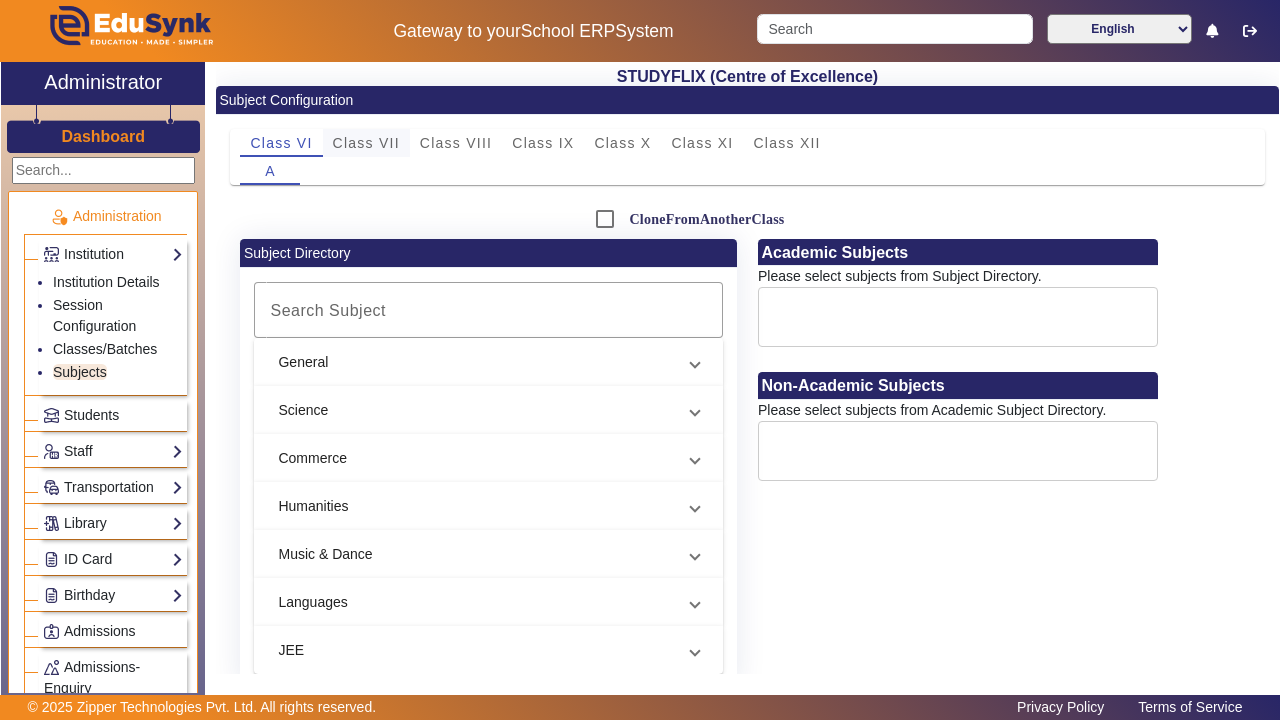 click on "Class VII" at bounding box center (366, 143) 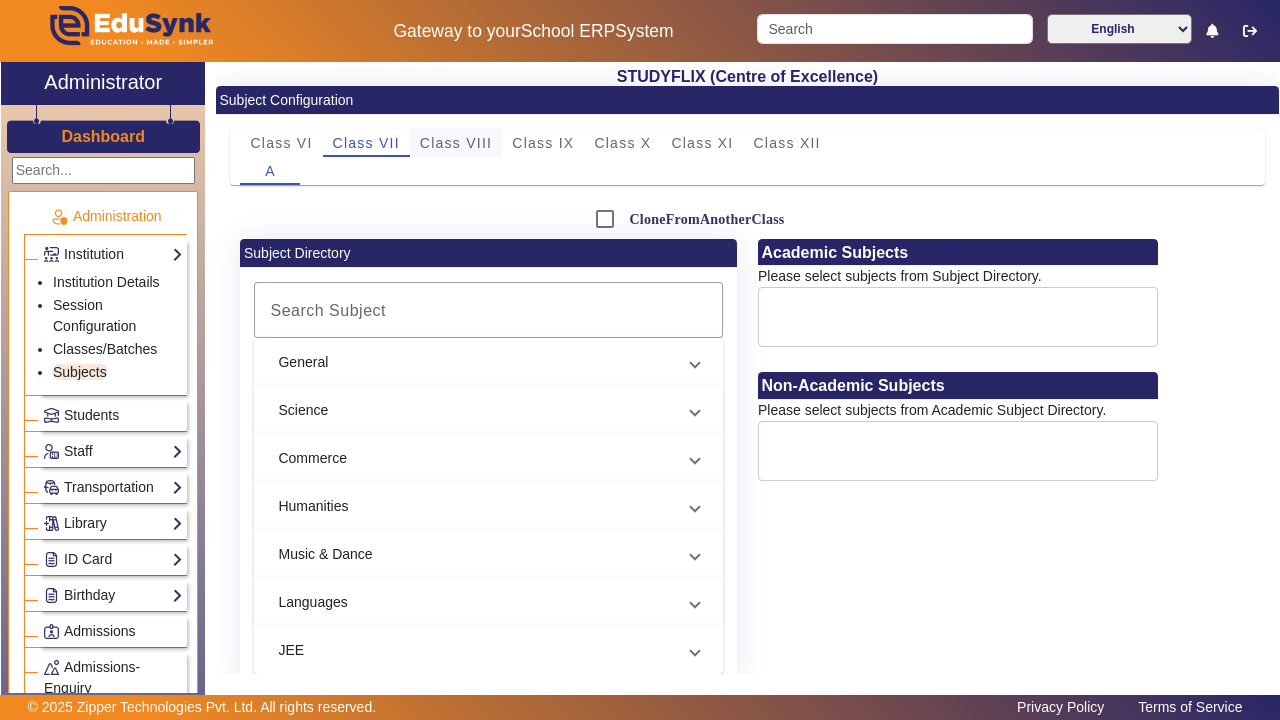 click on "Class VIII" at bounding box center (456, 143) 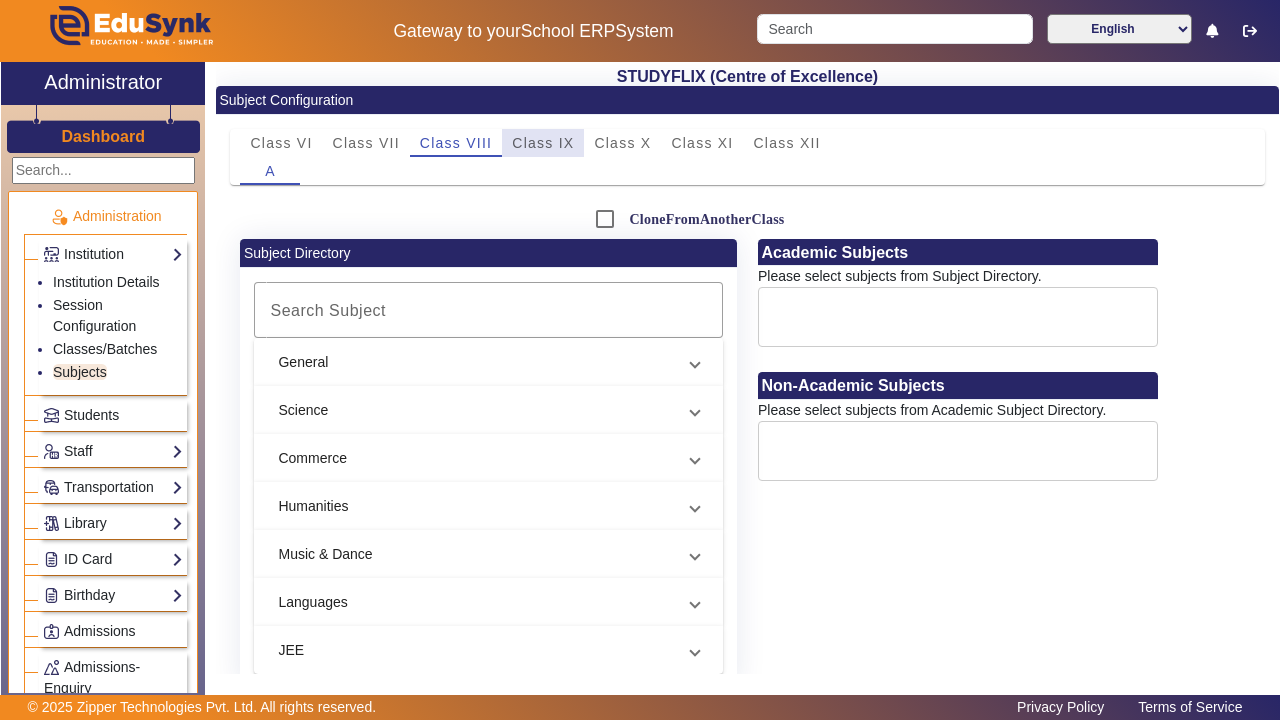 click on "Class IX" at bounding box center [543, 143] 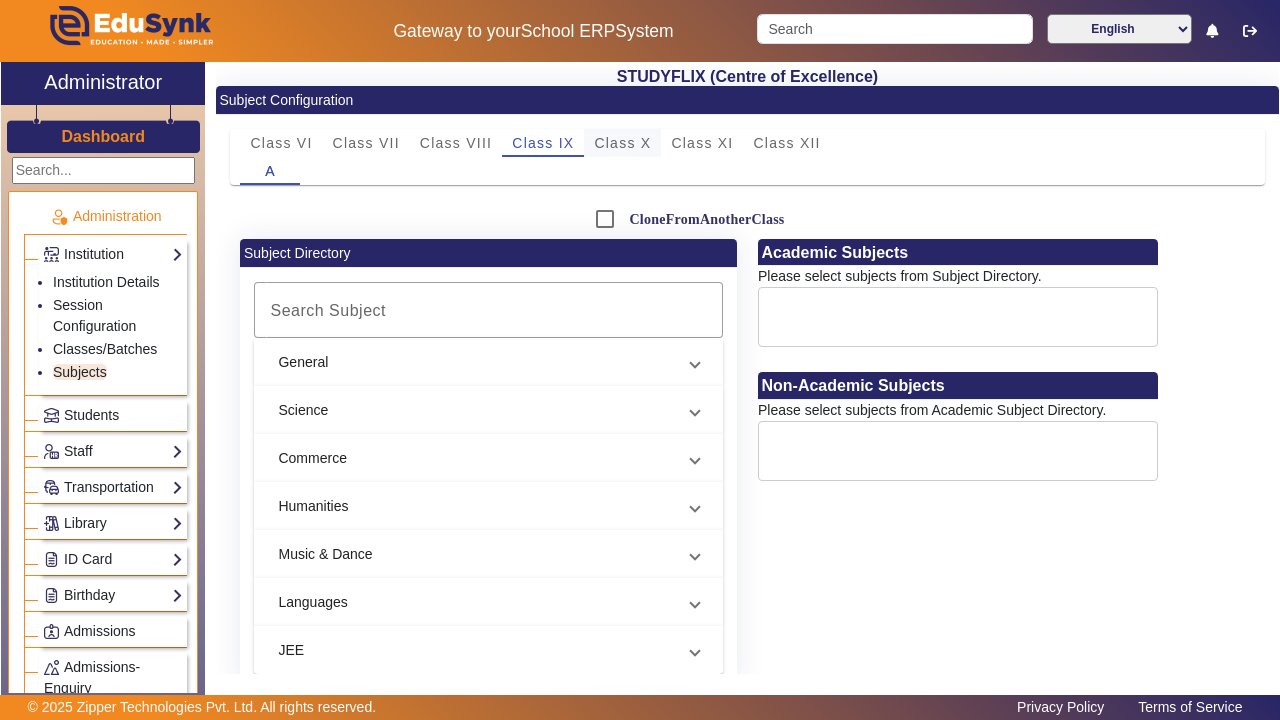click on "Class X" at bounding box center (622, 143) 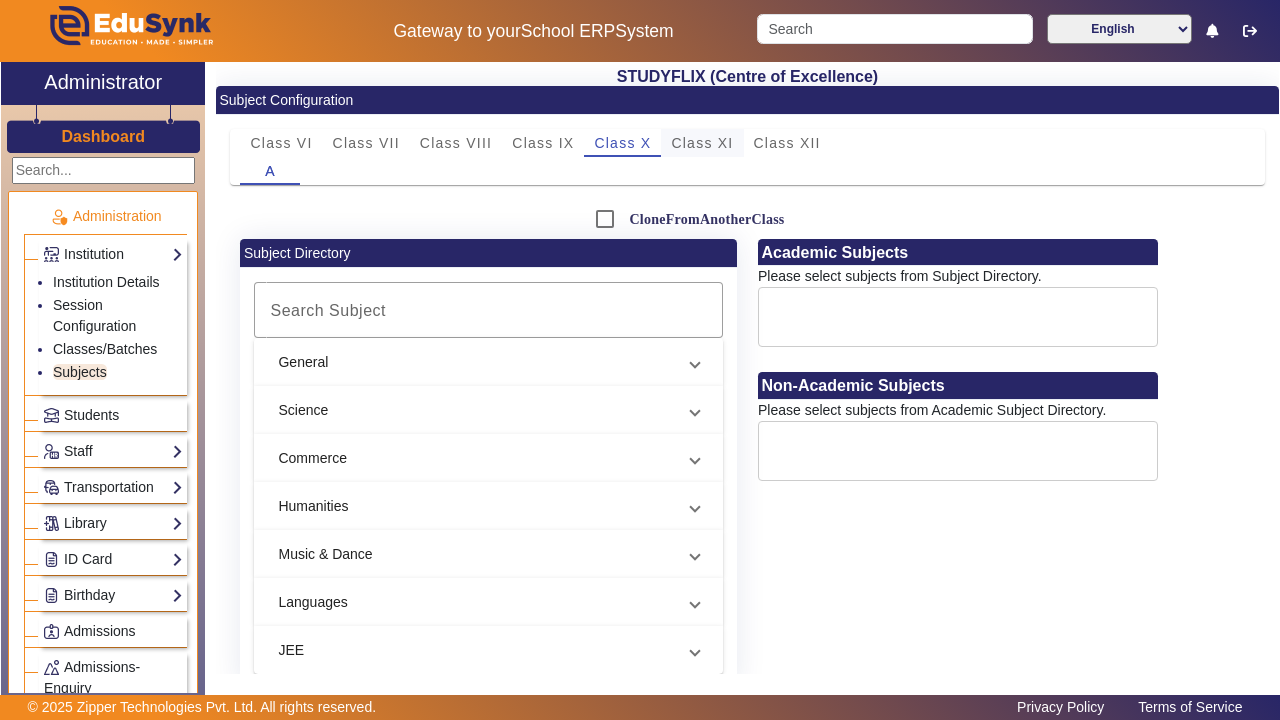 click on "Class XI" at bounding box center (702, 143) 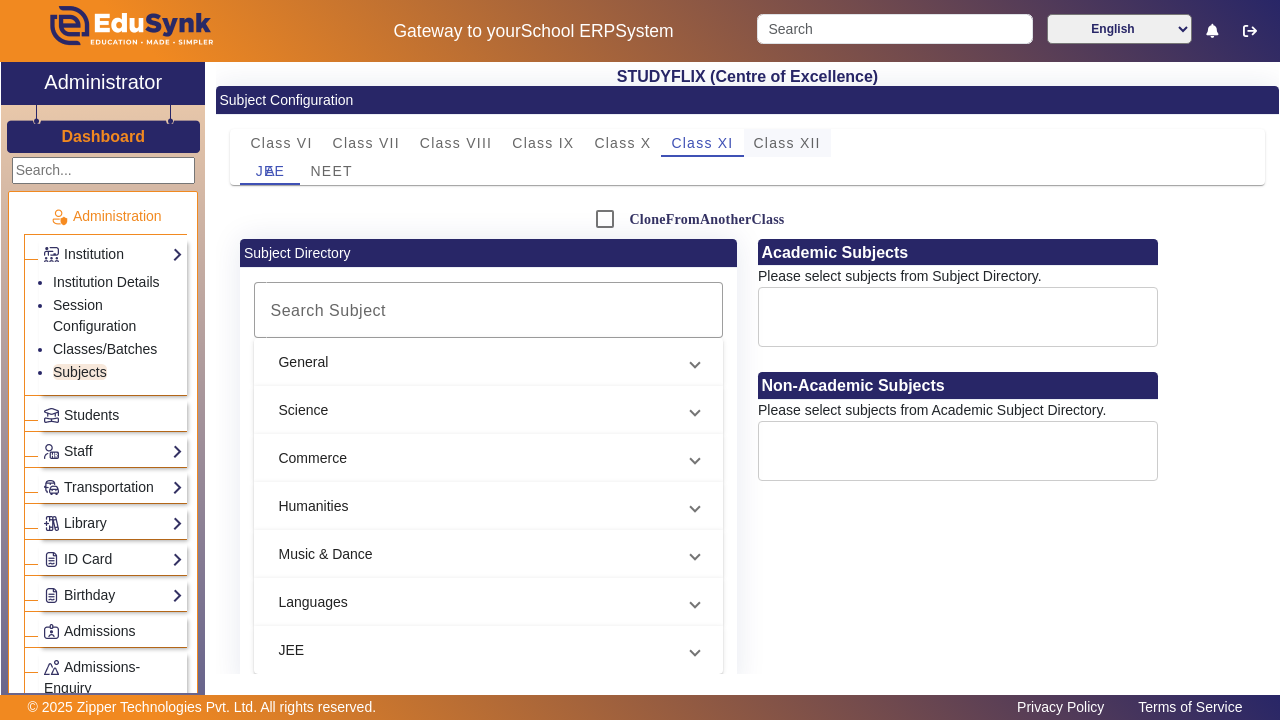 click on "Class XII" at bounding box center [787, 143] 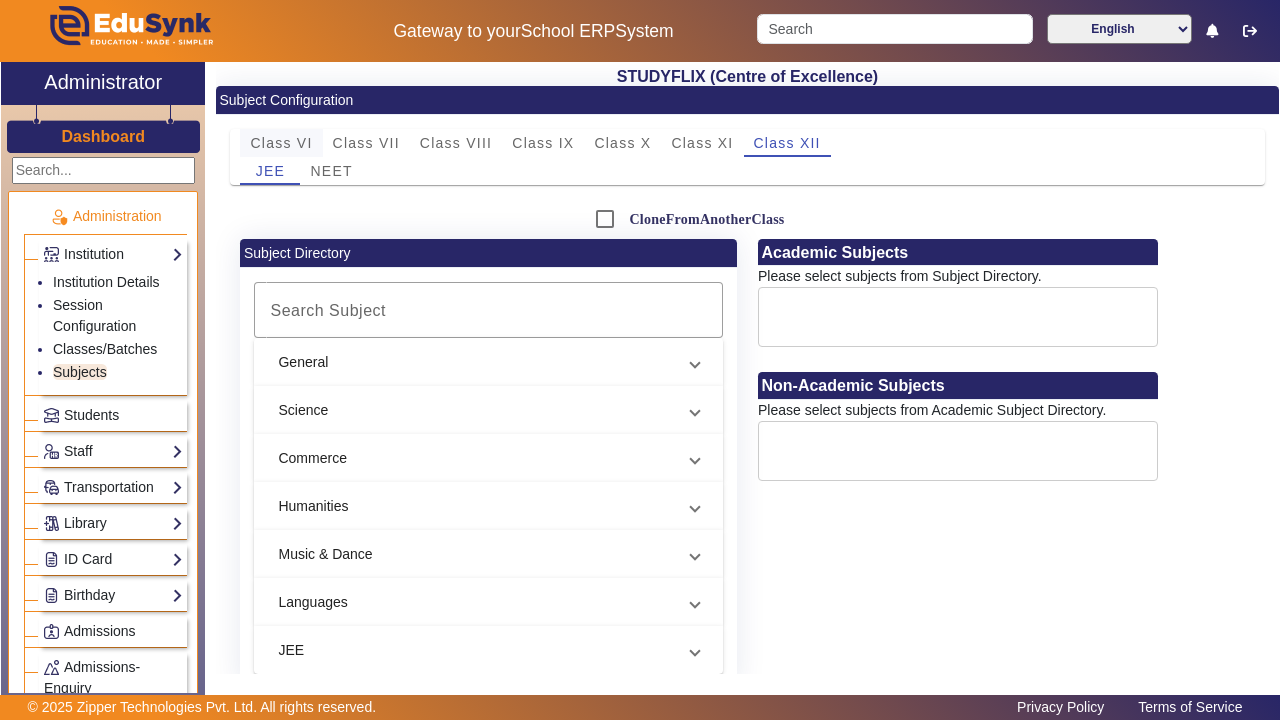 click on "Class VI" at bounding box center (281, 143) 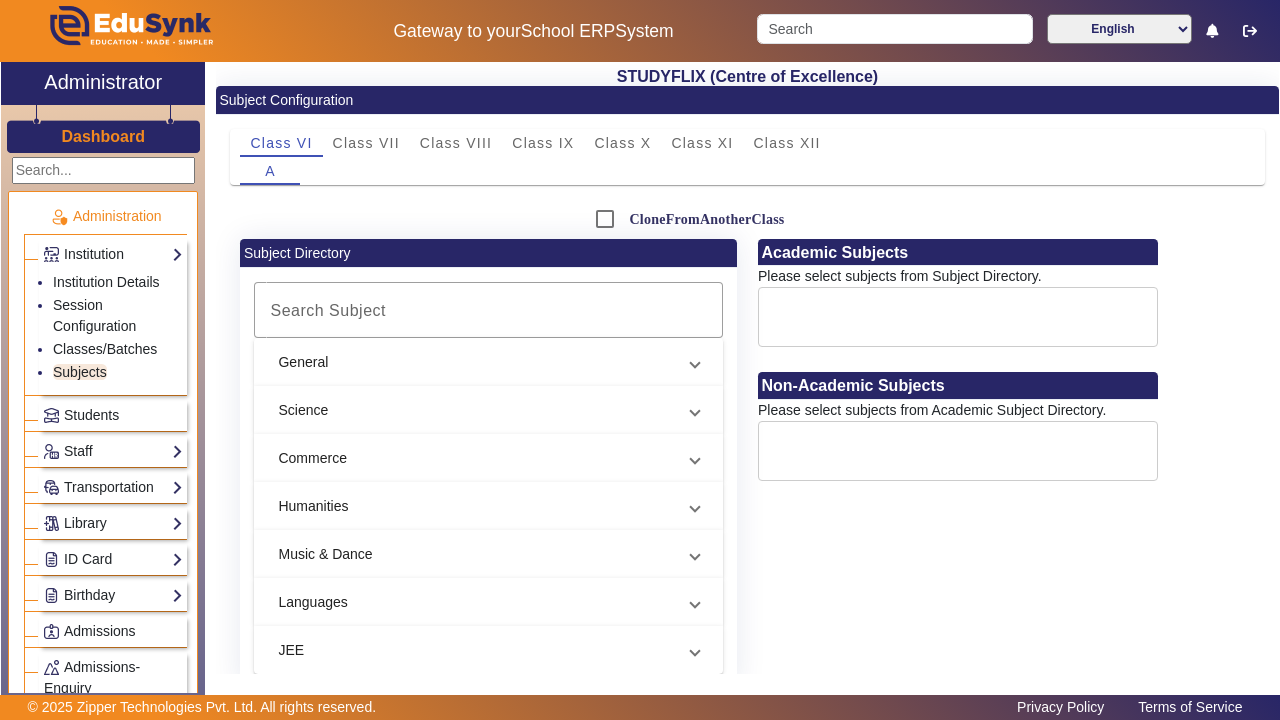 click on "Science" at bounding box center (476, 410) 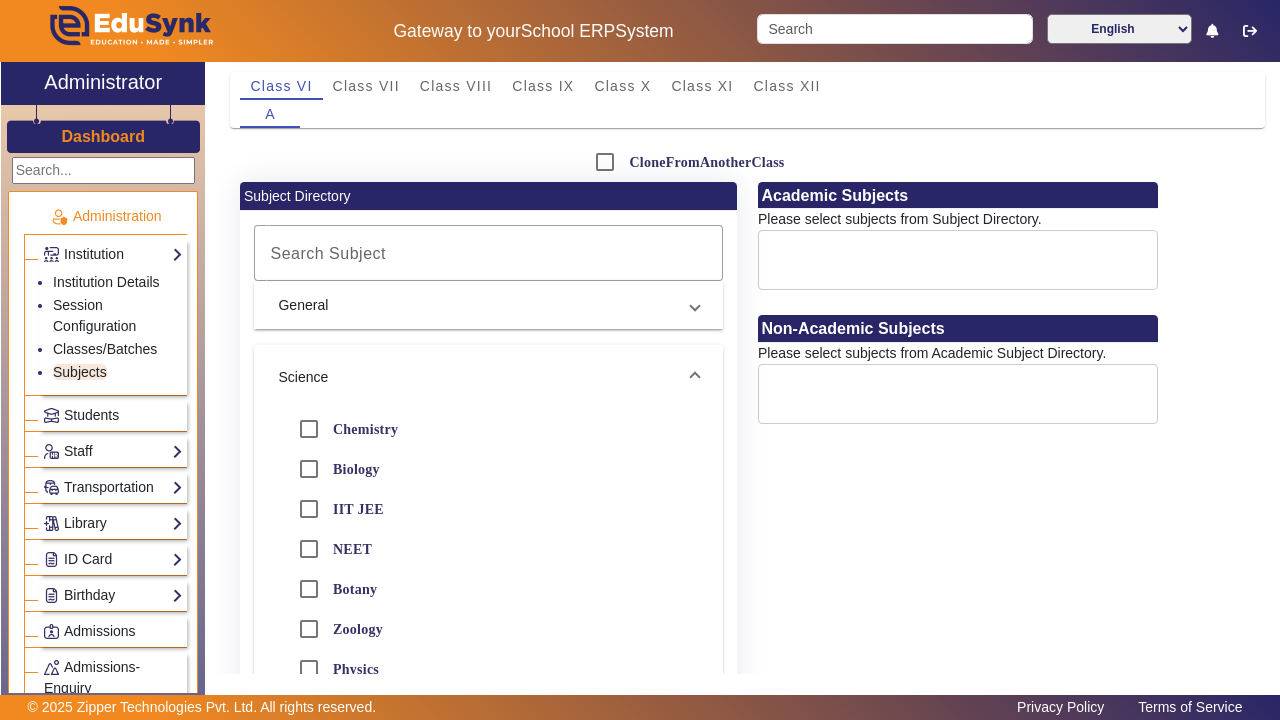 scroll, scrollTop: 41, scrollLeft: 0, axis: vertical 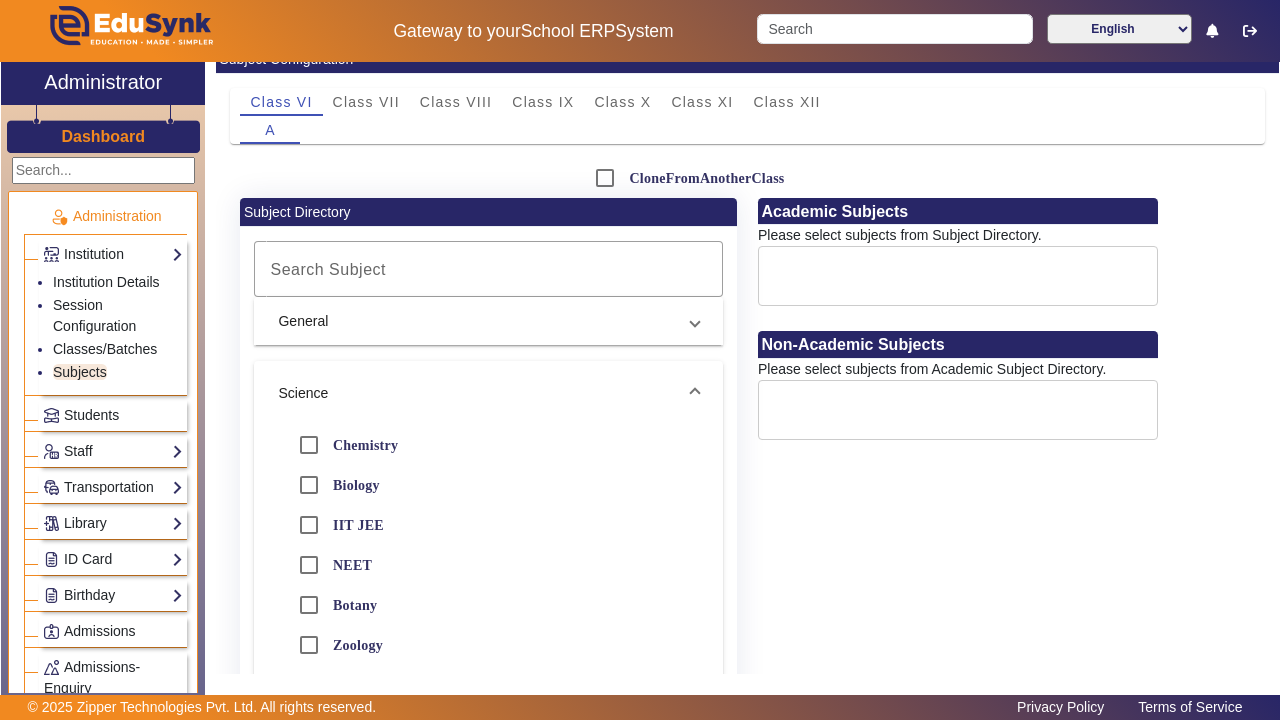 click on "General" at bounding box center (476, 321) 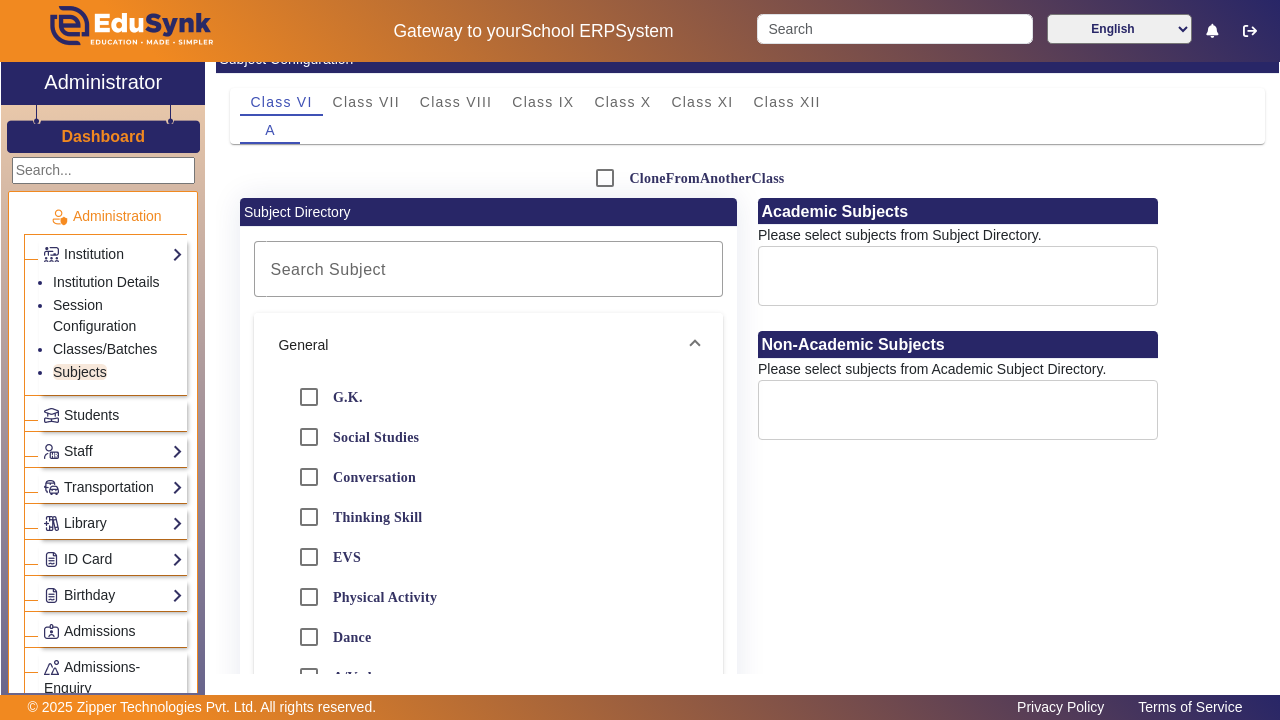 scroll, scrollTop: 82, scrollLeft: 0, axis: vertical 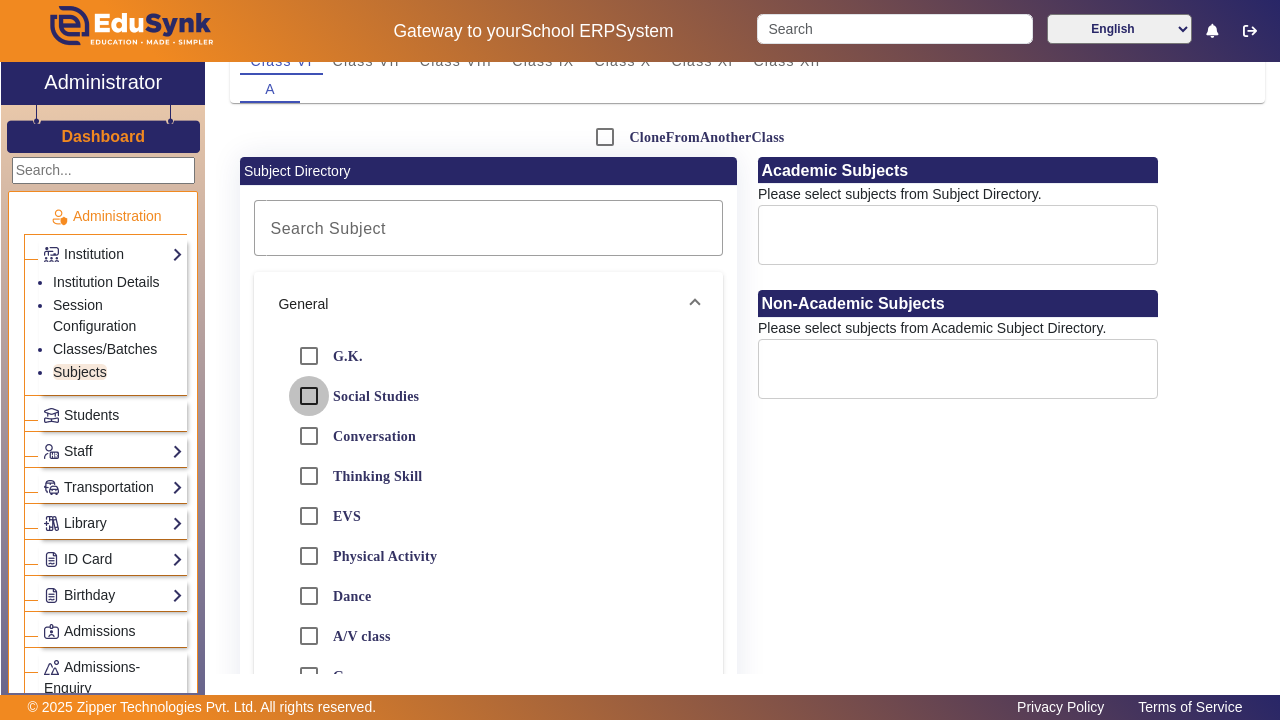 click on "Social Studies" at bounding box center (309, 396) 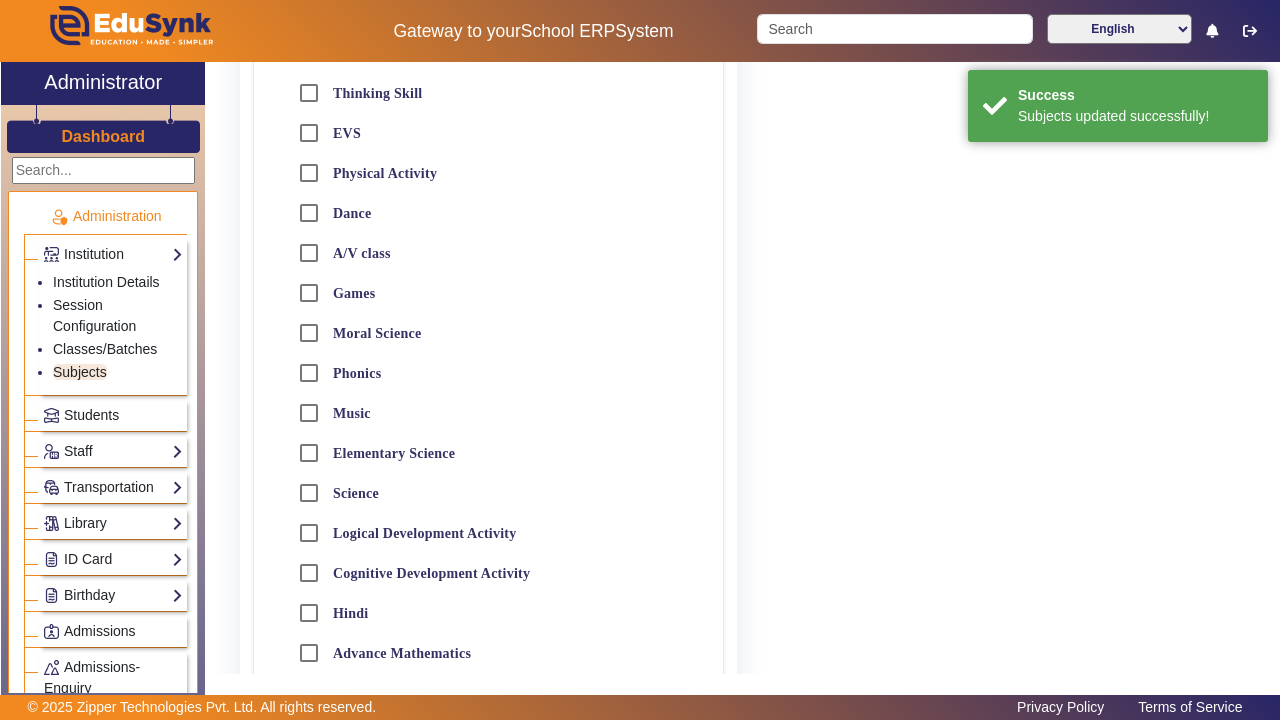 scroll, scrollTop: 468, scrollLeft: 0, axis: vertical 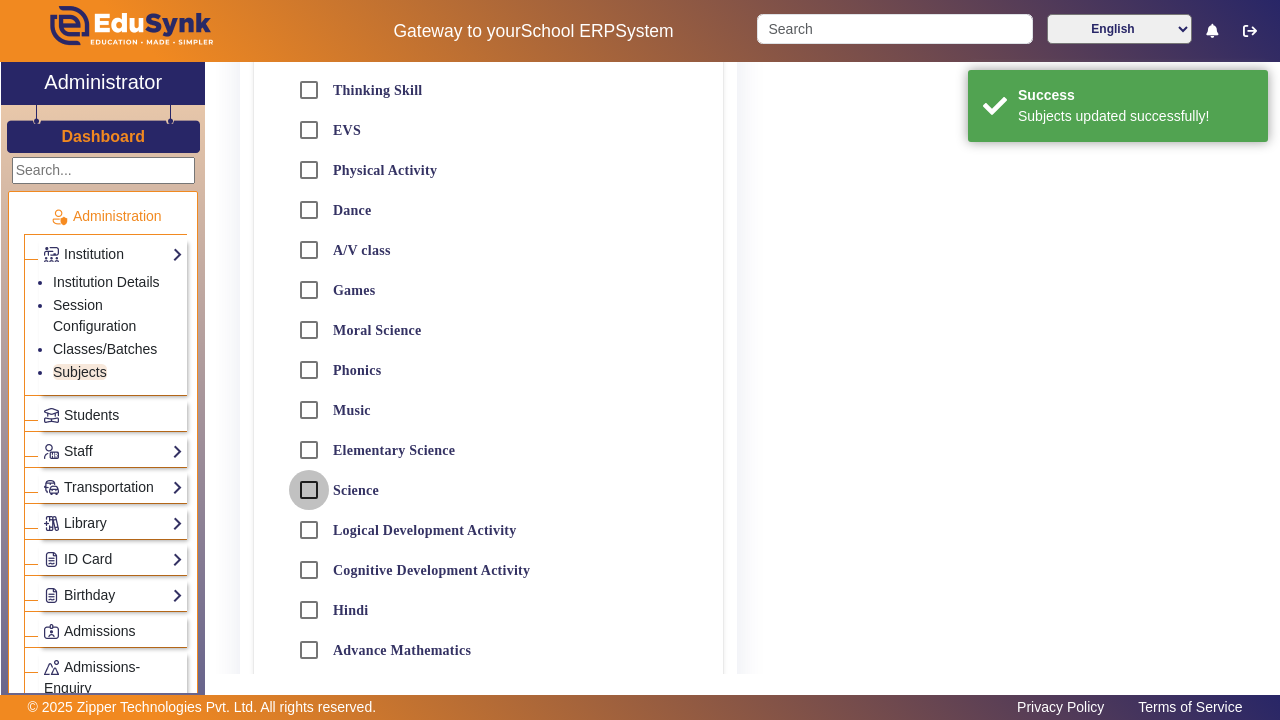 click on "Science" at bounding box center [309, 490] 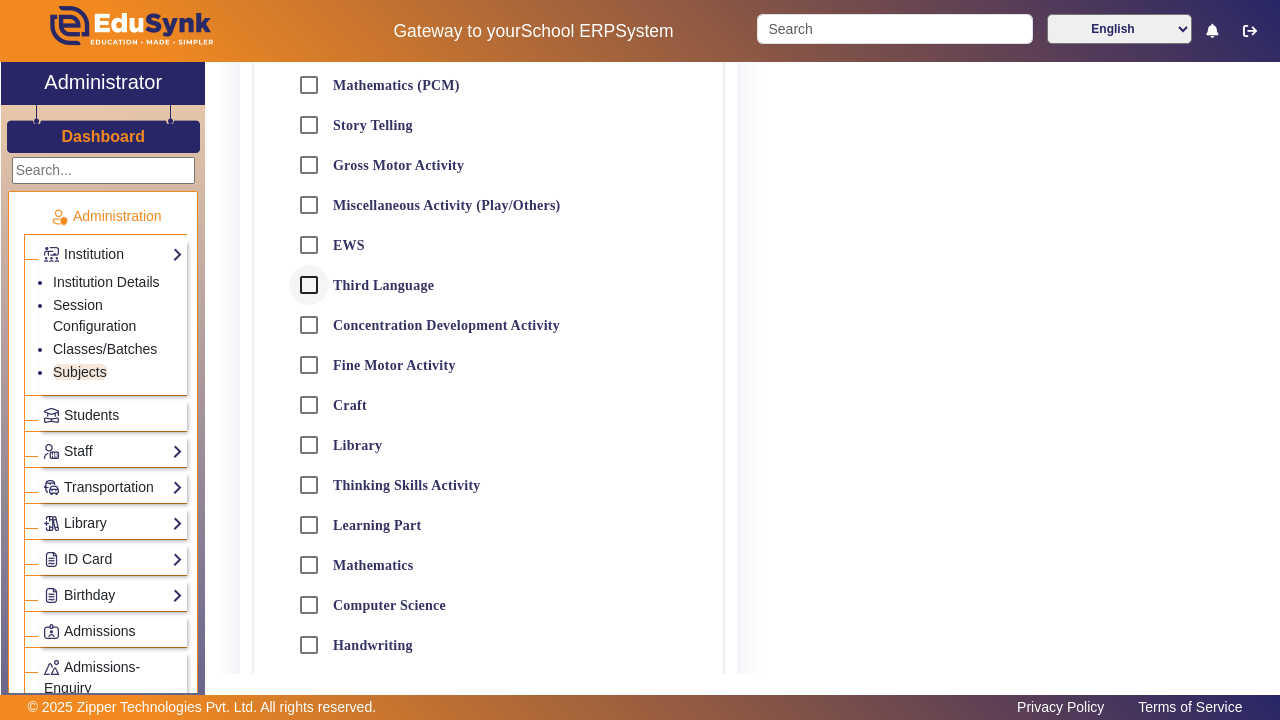 scroll, scrollTop: 1327, scrollLeft: 0, axis: vertical 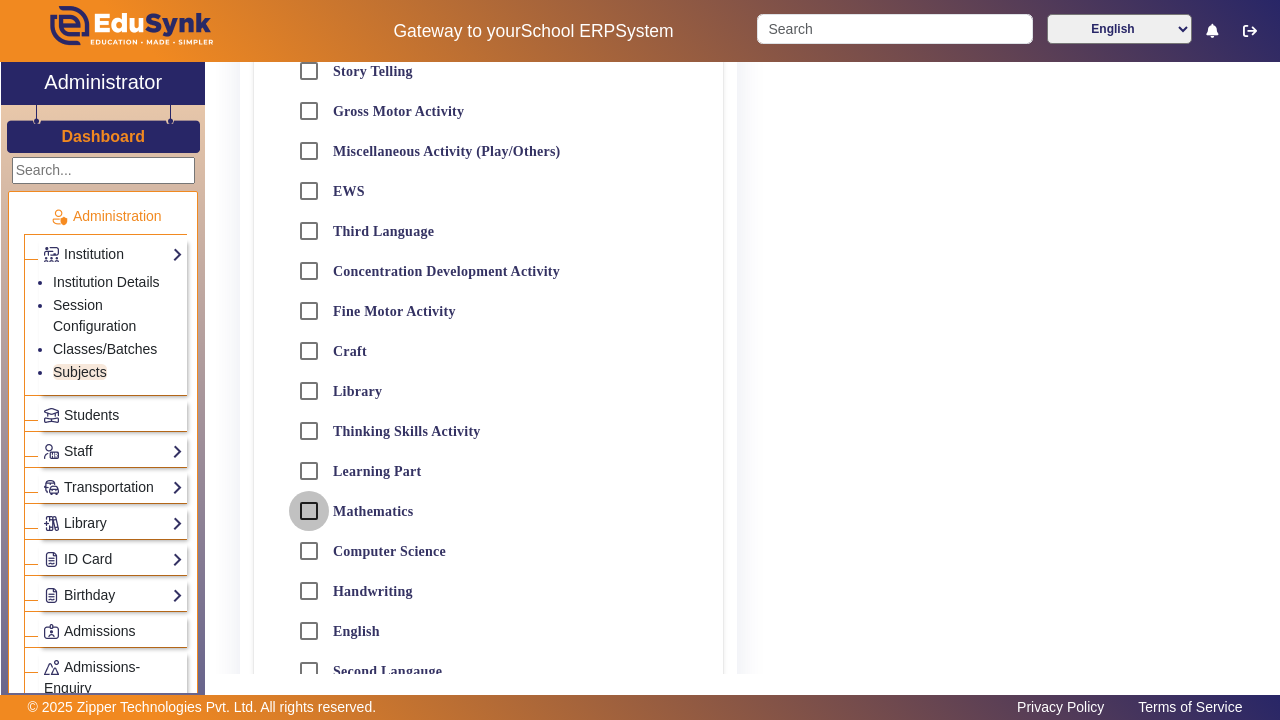 click on "Mathematics" at bounding box center (309, 511) 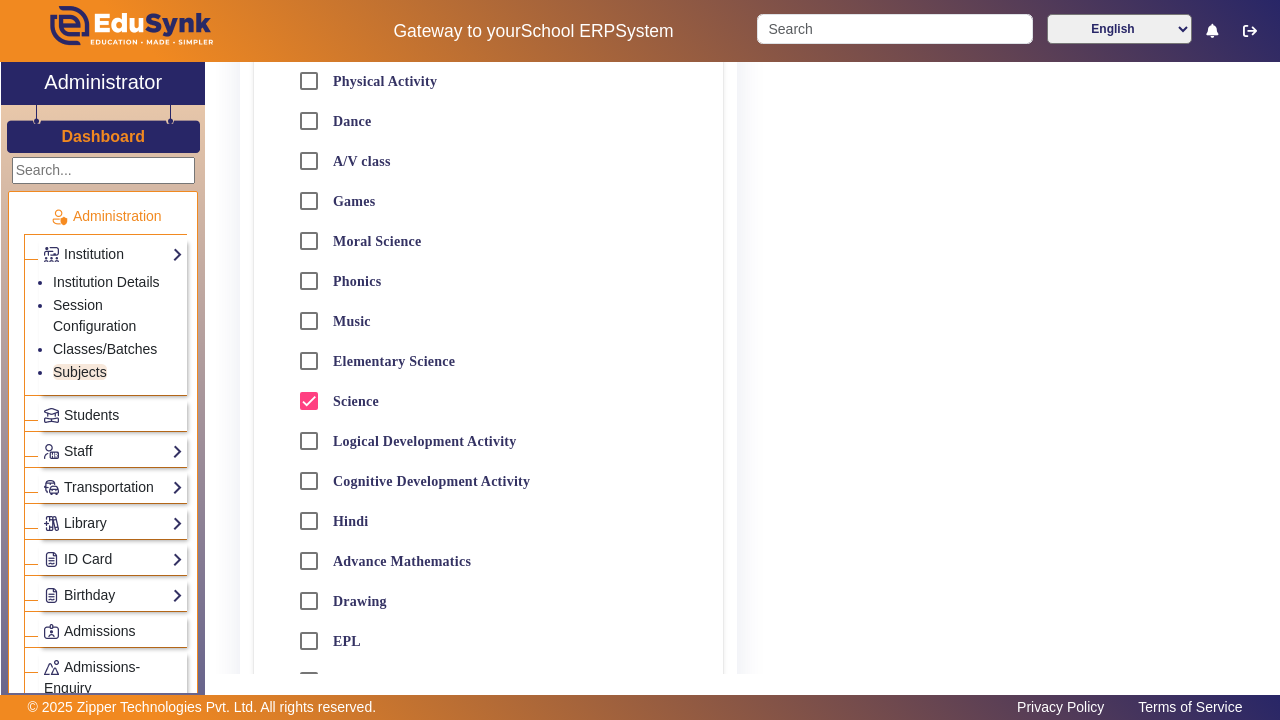 scroll, scrollTop: 543, scrollLeft: 0, axis: vertical 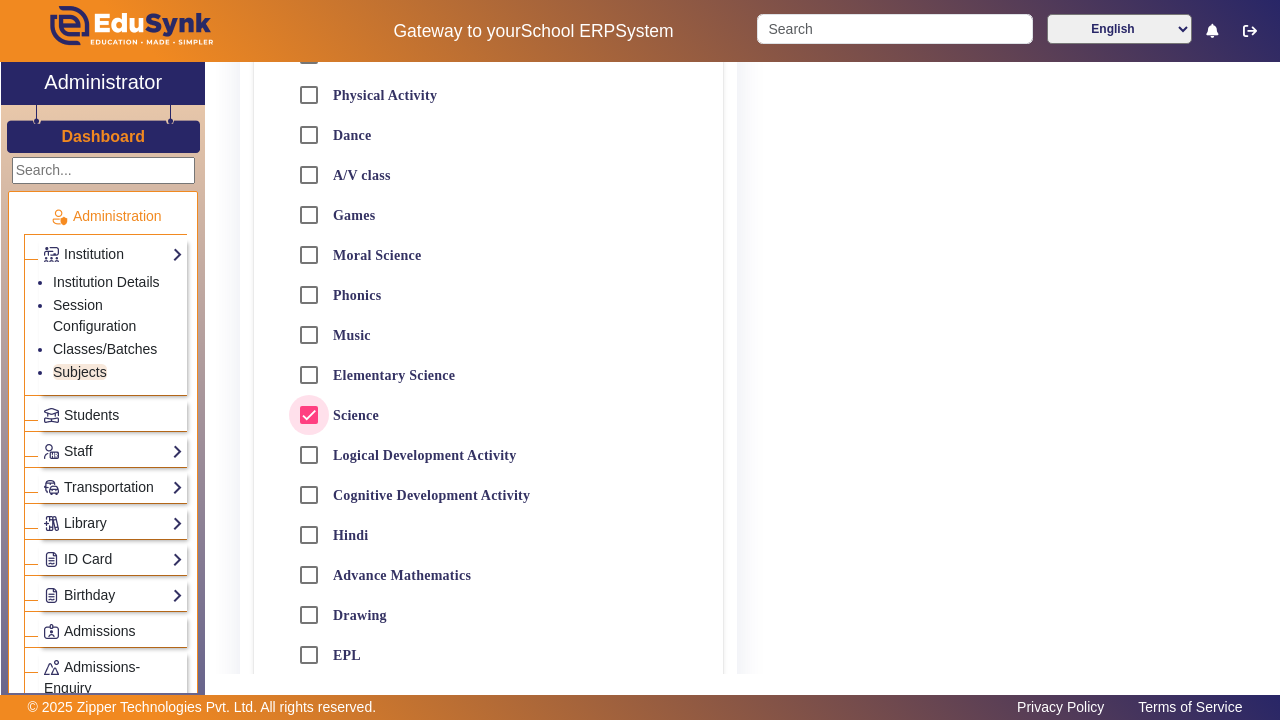 click on "Science" at bounding box center (309, 415) 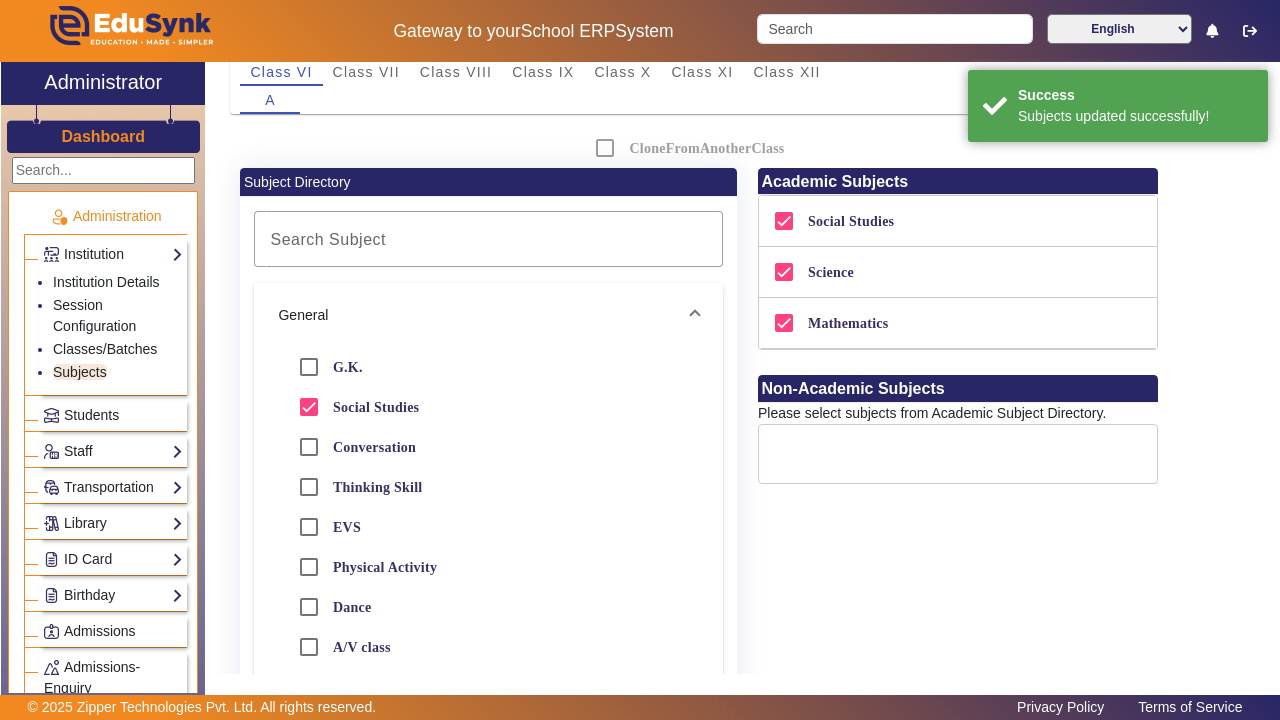 scroll, scrollTop: 36, scrollLeft: 0, axis: vertical 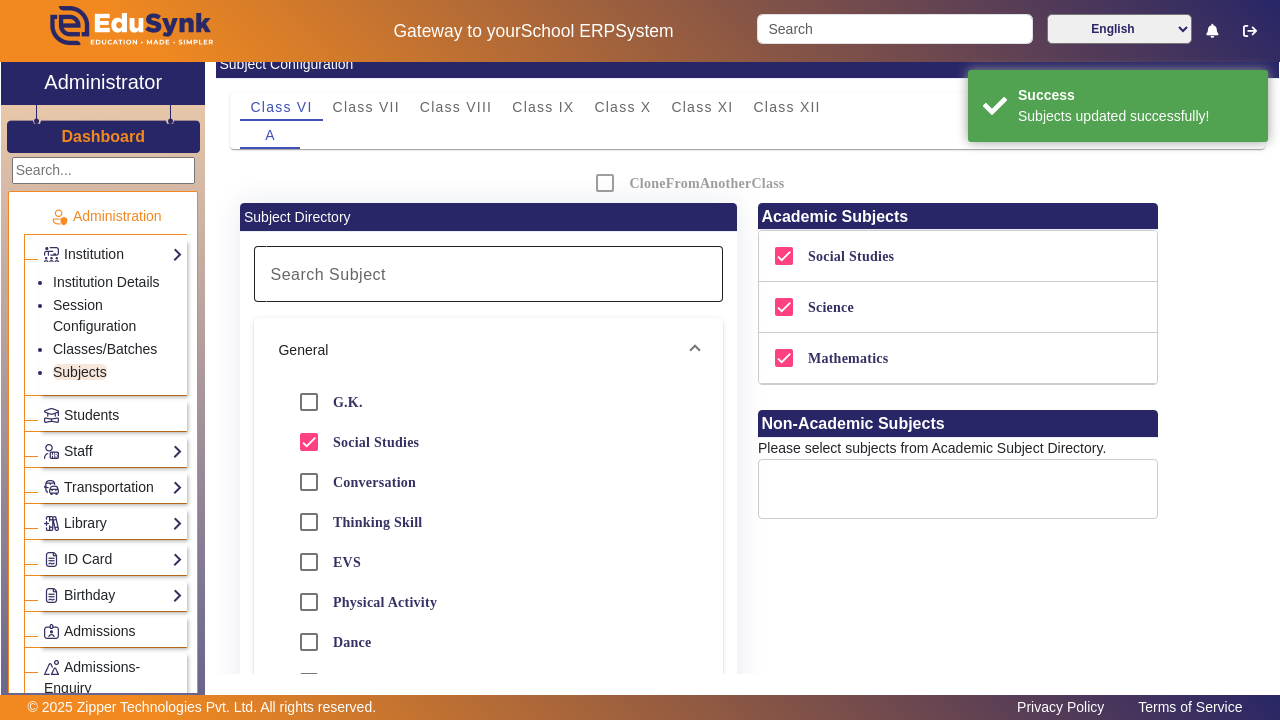 click on "Search Subject" at bounding box center [328, 274] 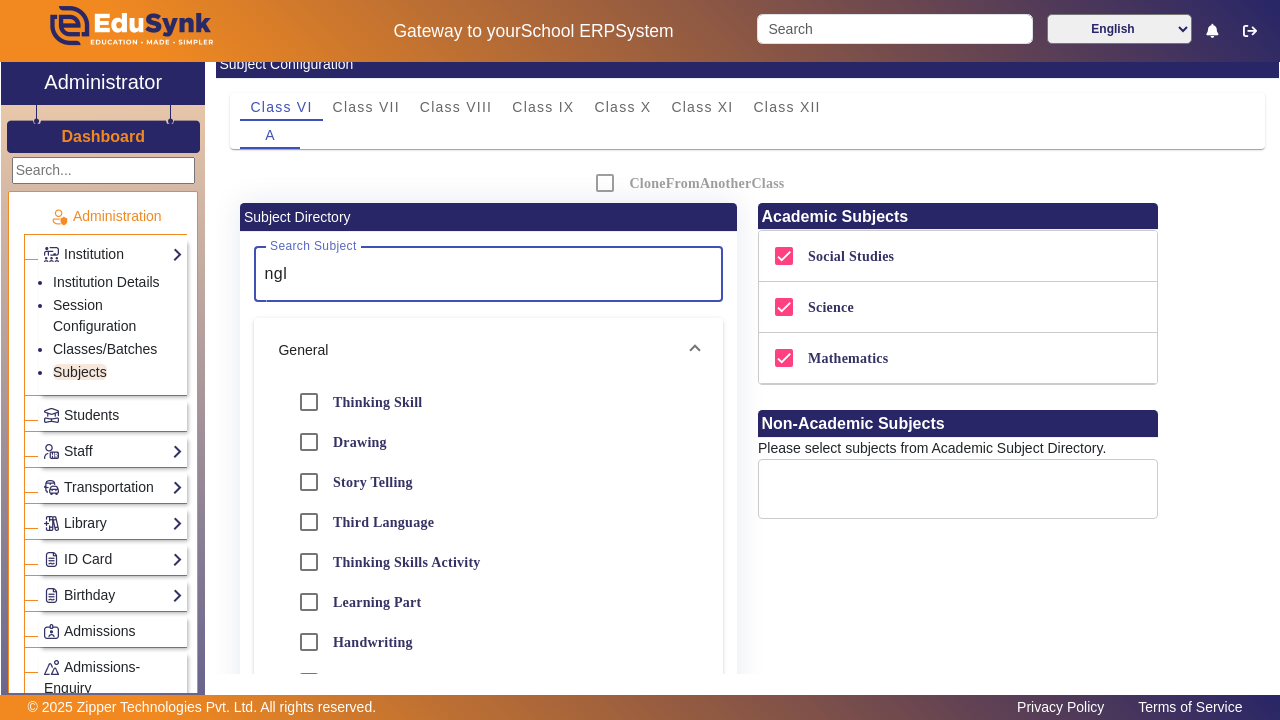 scroll, scrollTop: 5, scrollLeft: 0, axis: vertical 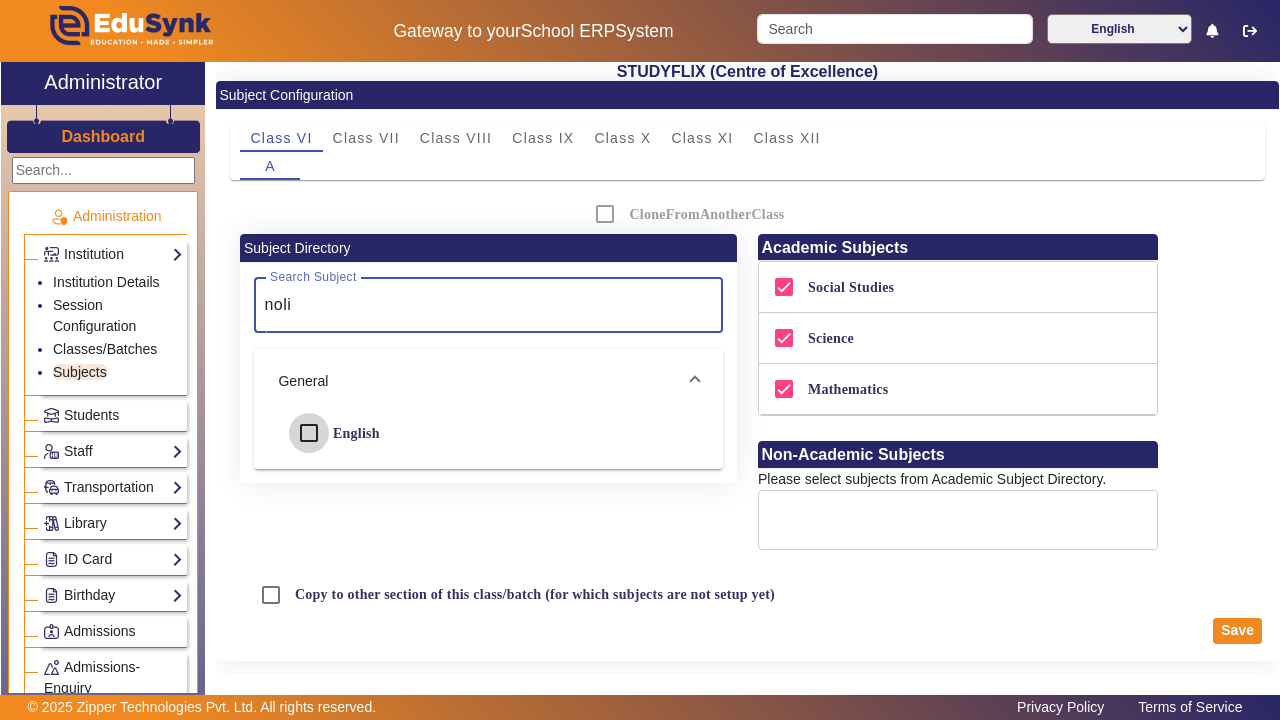 drag, startPoint x: 272, startPoint y: 338, endPoint x: 305, endPoint y: 438, distance: 105.30432 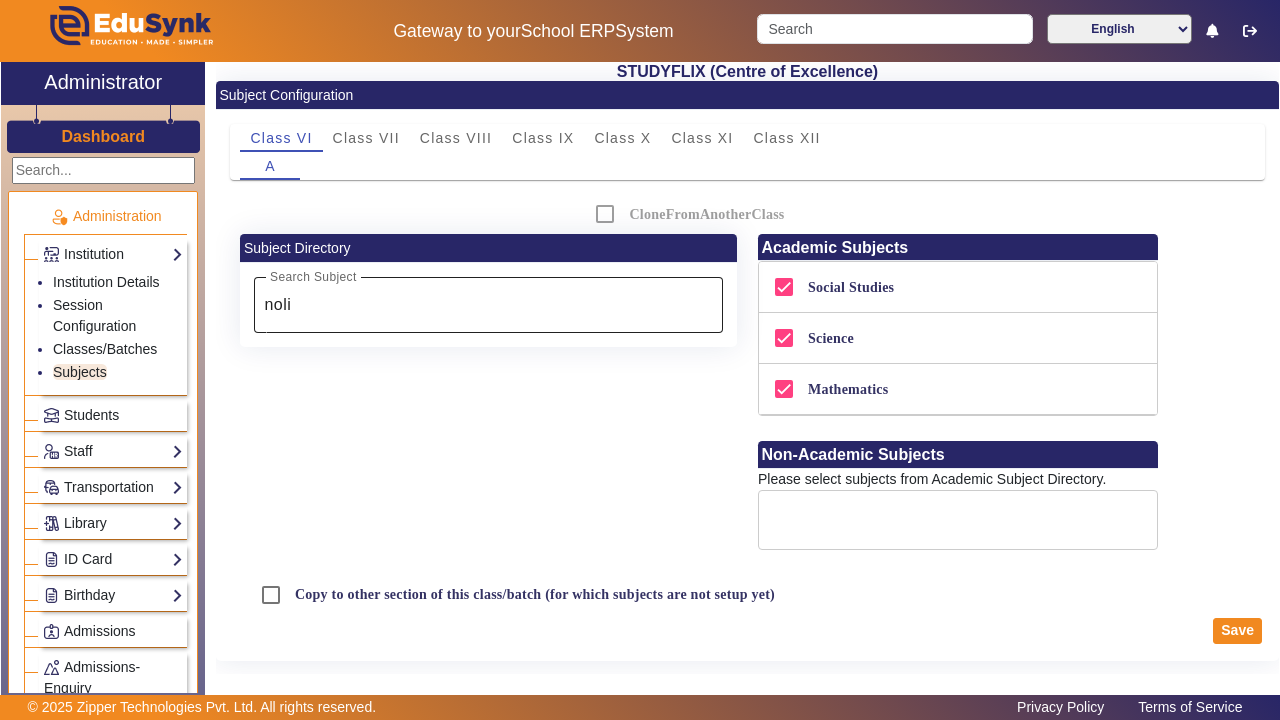 click on "noli" 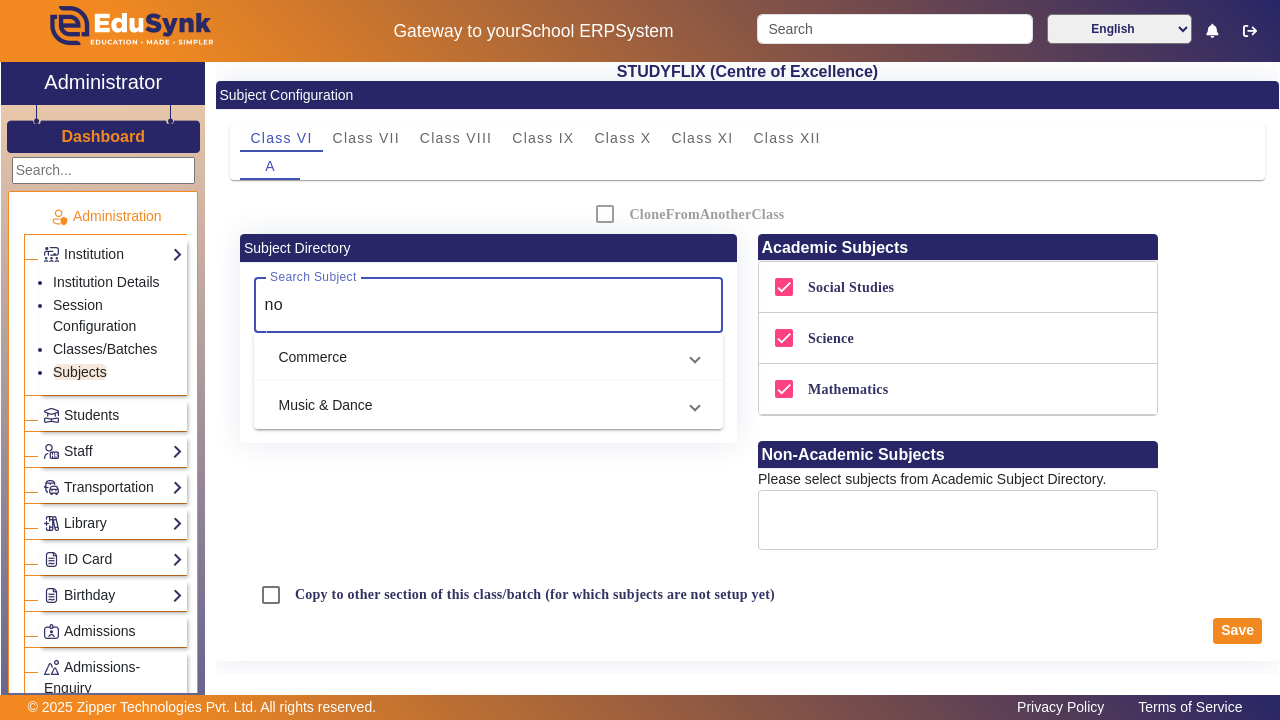 type on "n" 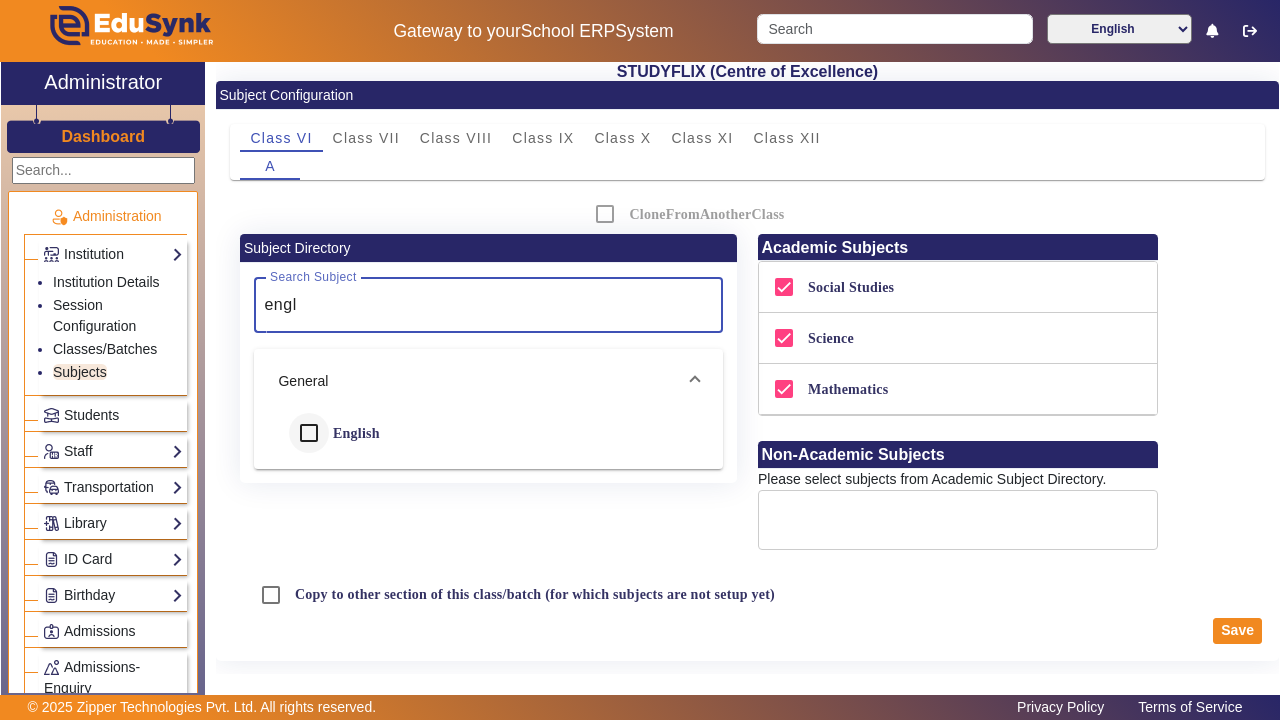 type on "engl" 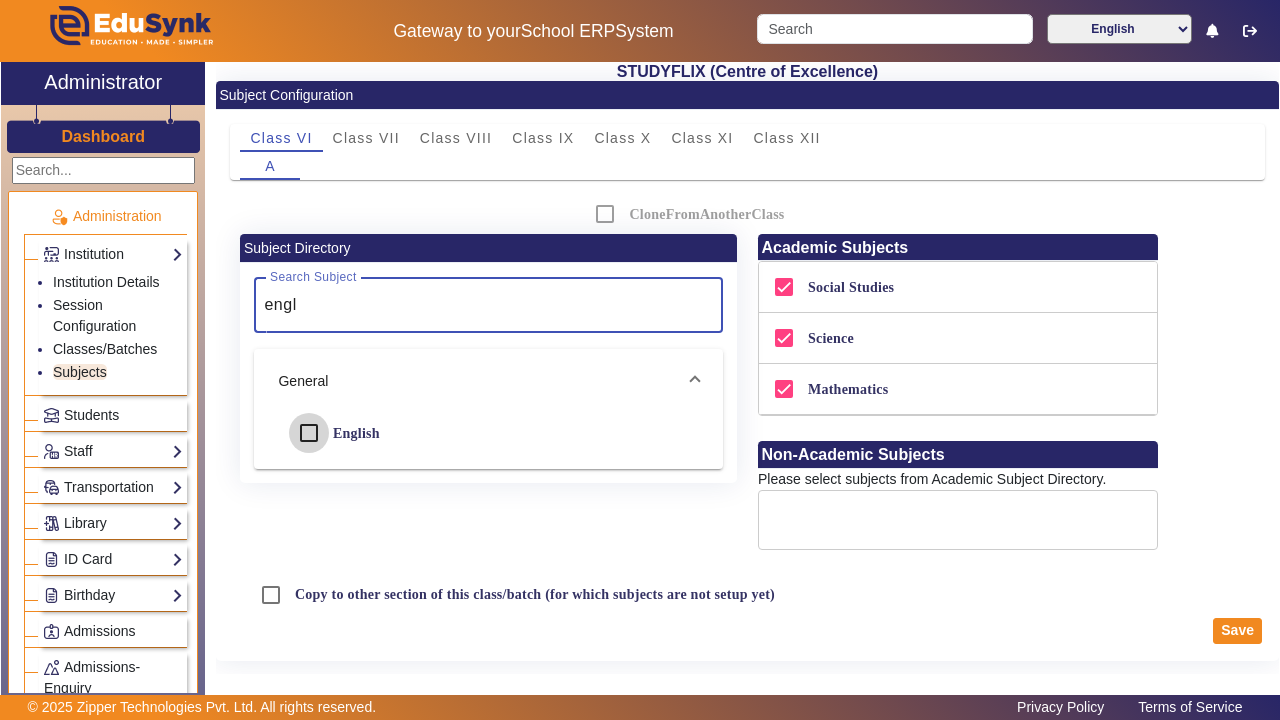 click on "English" at bounding box center [309, 433] 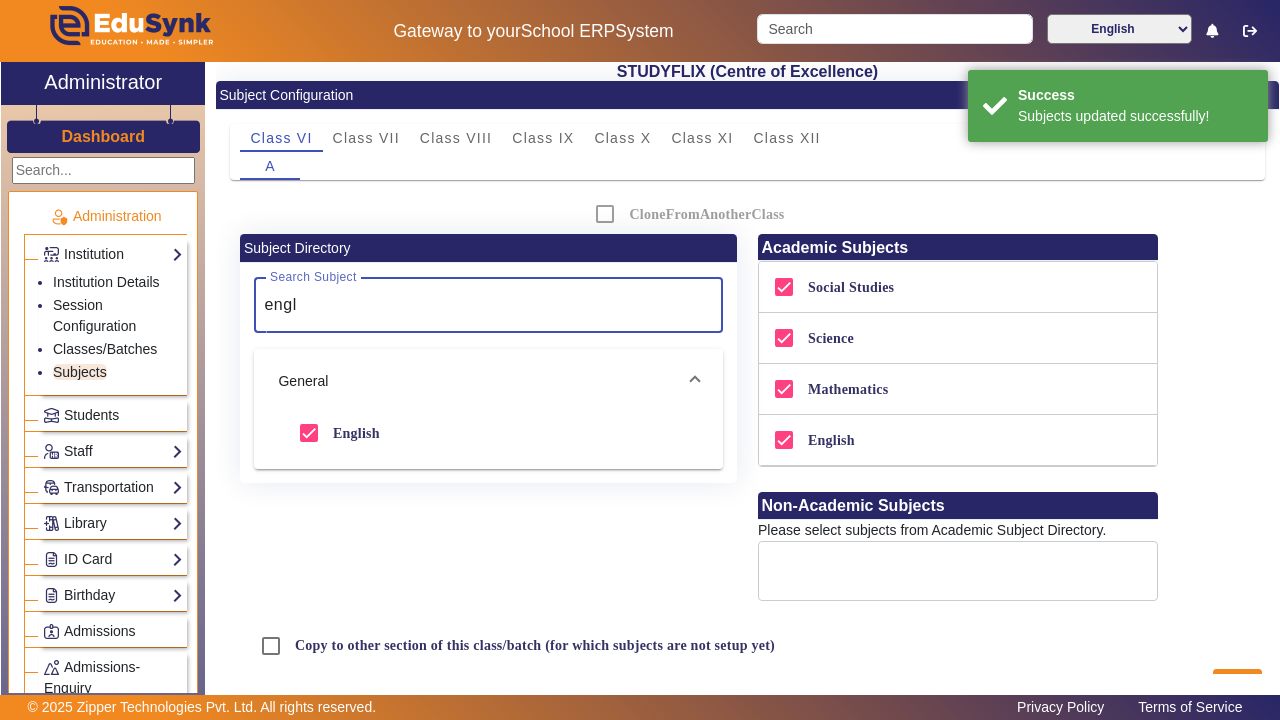 click on "engl" at bounding box center [486, 305] 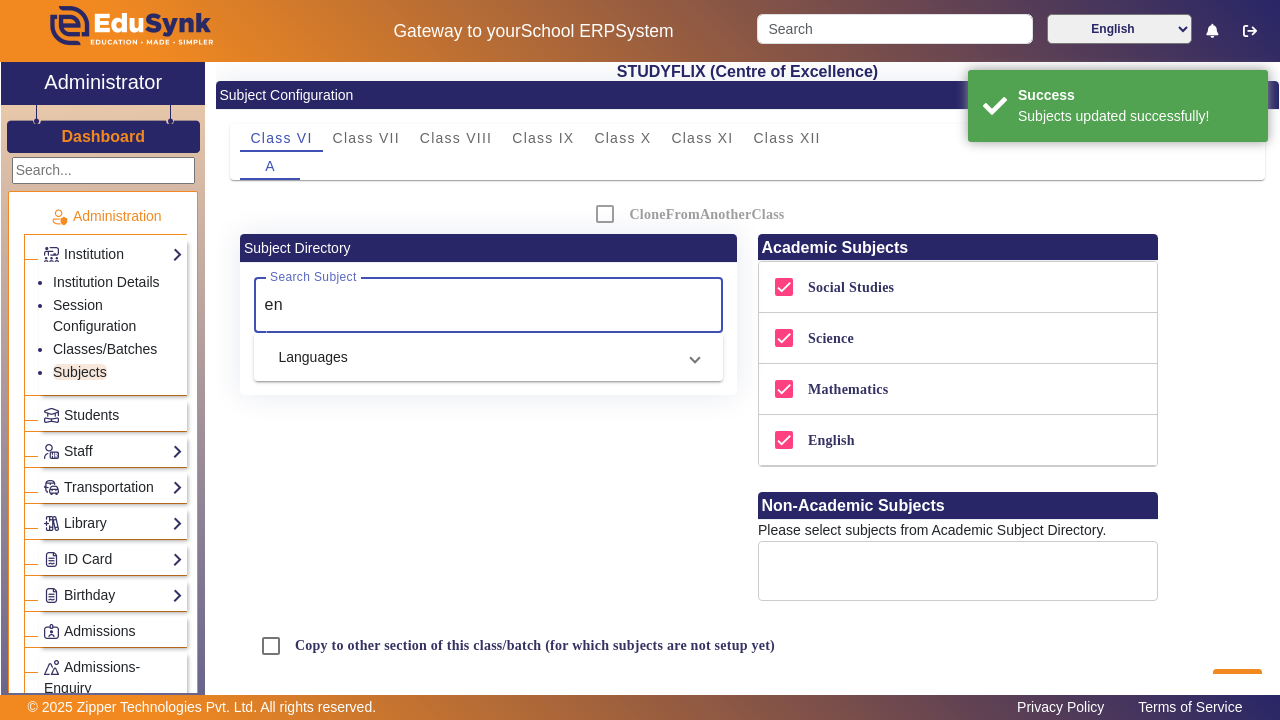 type on "e" 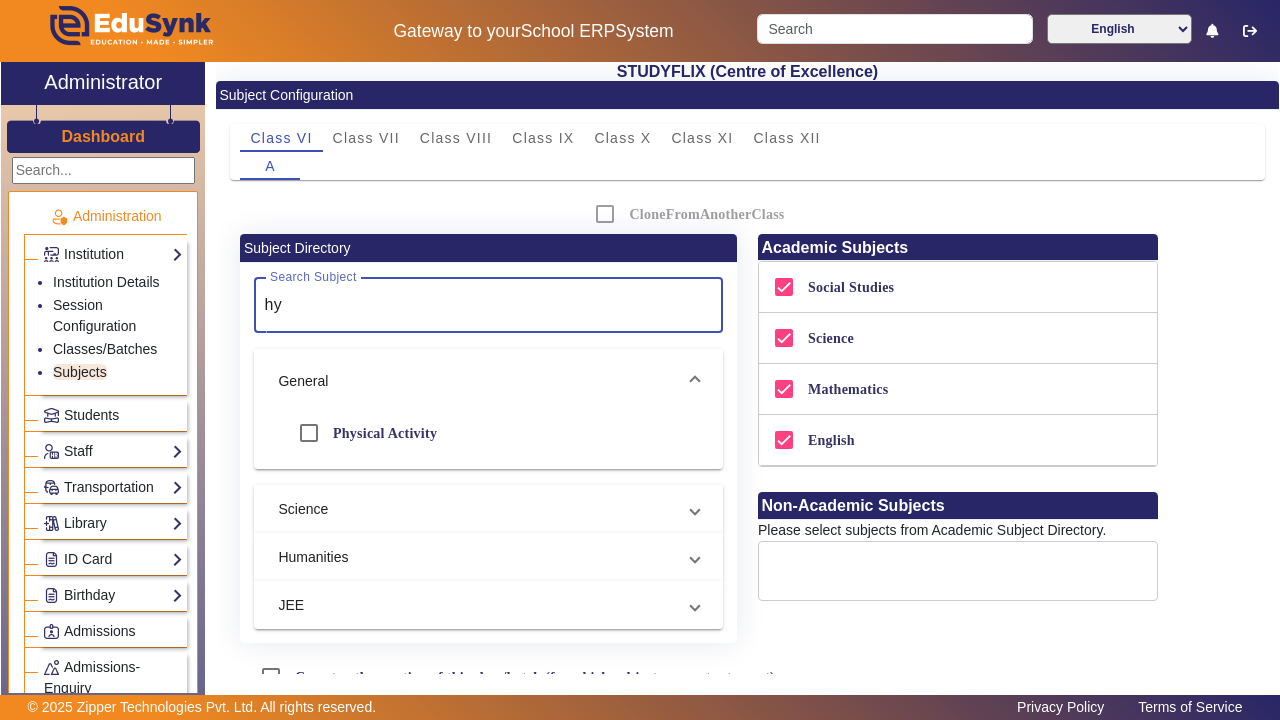 type on "h" 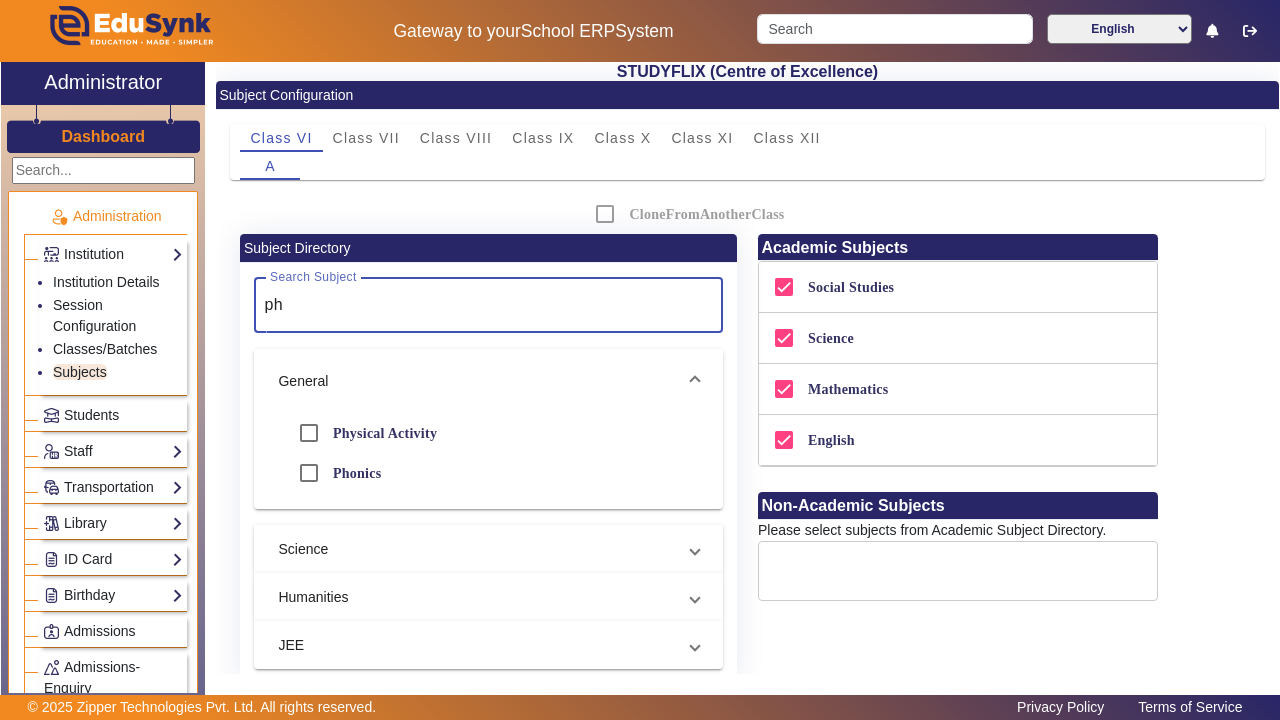 type on "p" 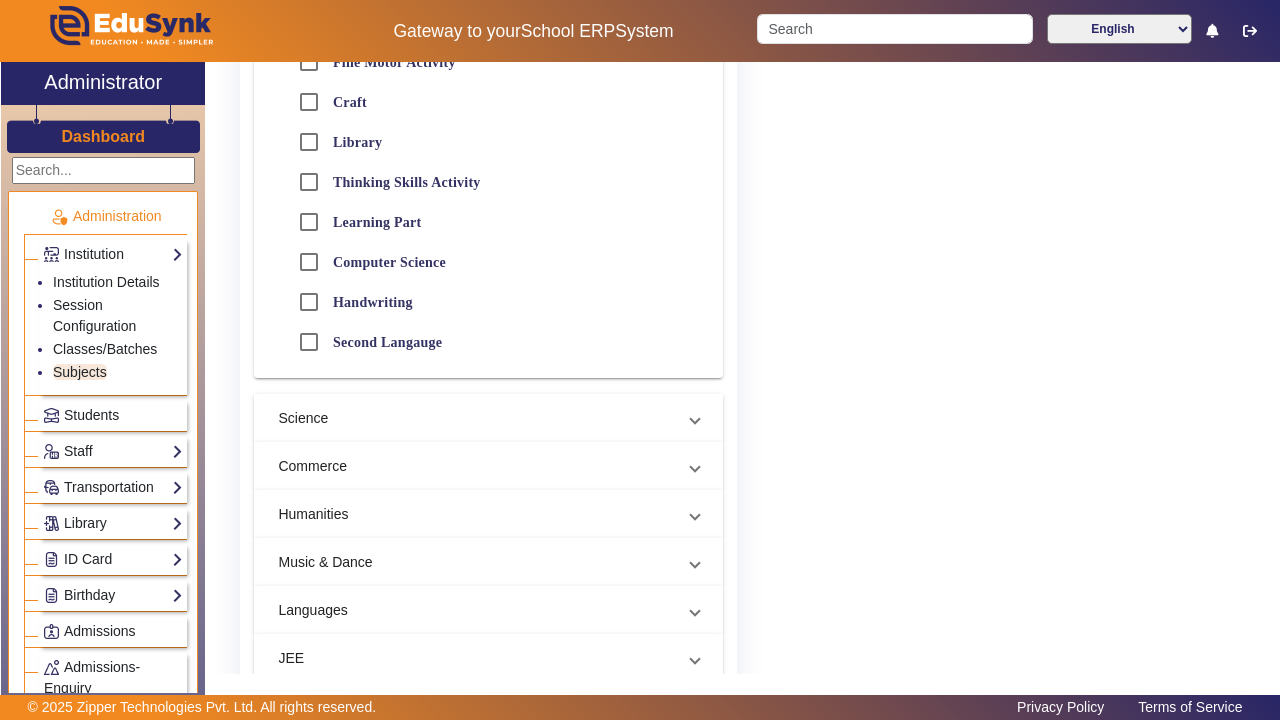scroll, scrollTop: 1516, scrollLeft: 0, axis: vertical 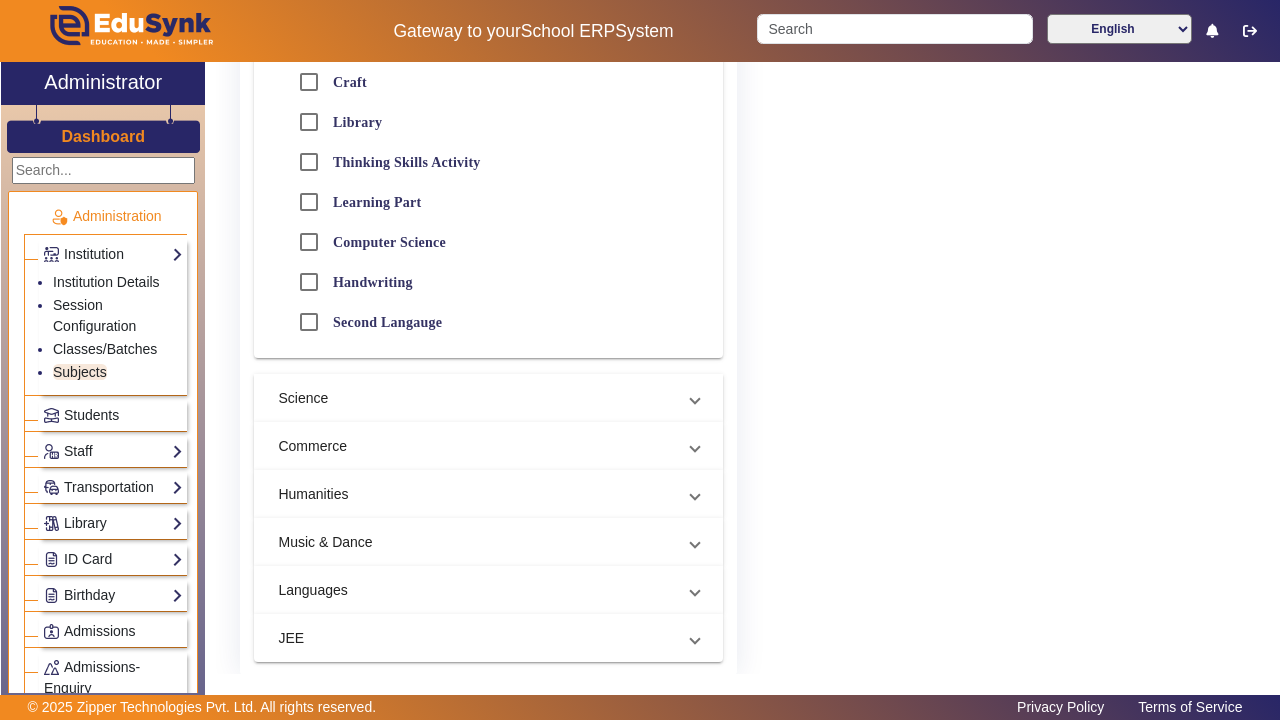 type 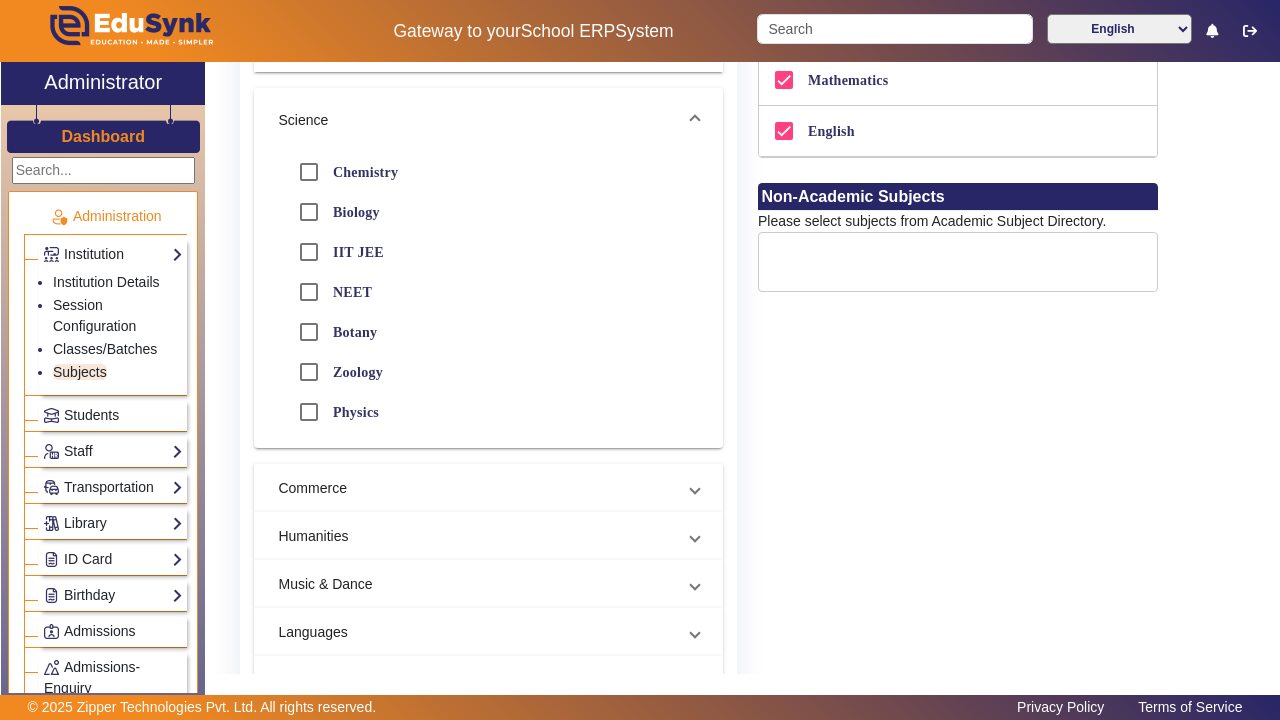 scroll, scrollTop: 290, scrollLeft: 0, axis: vertical 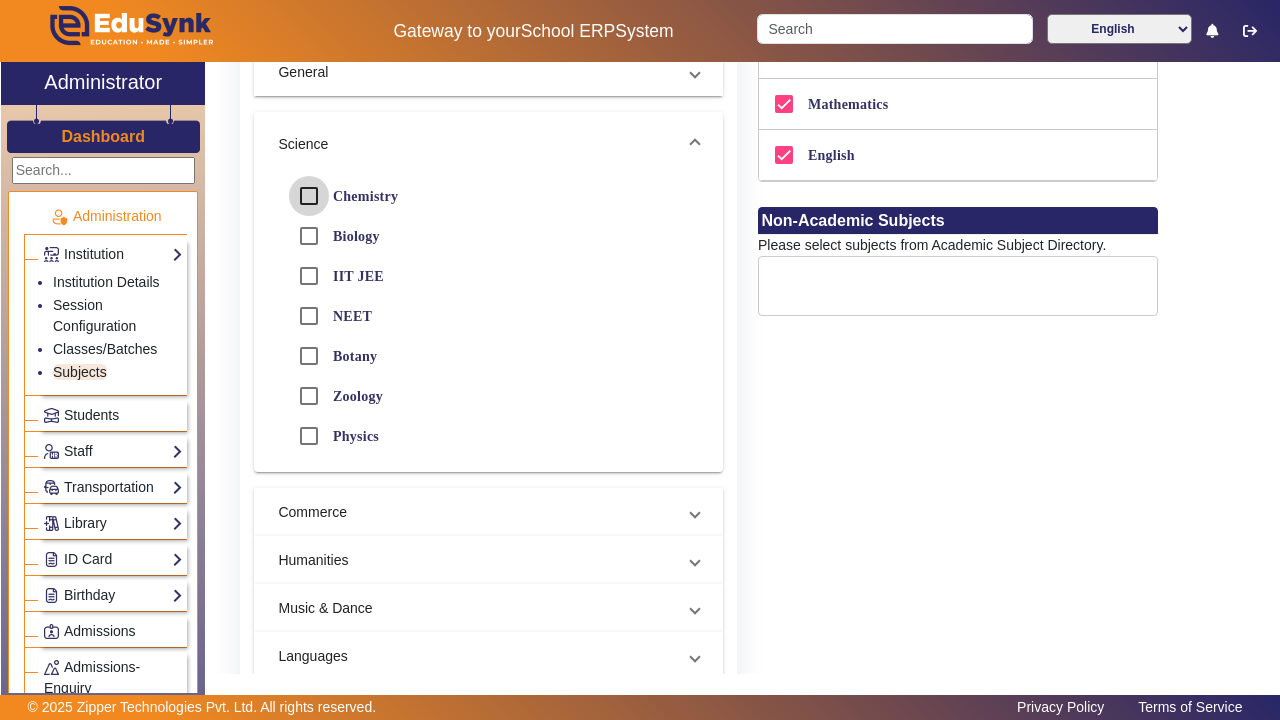 click on "Chemistry" at bounding box center (309, 196) 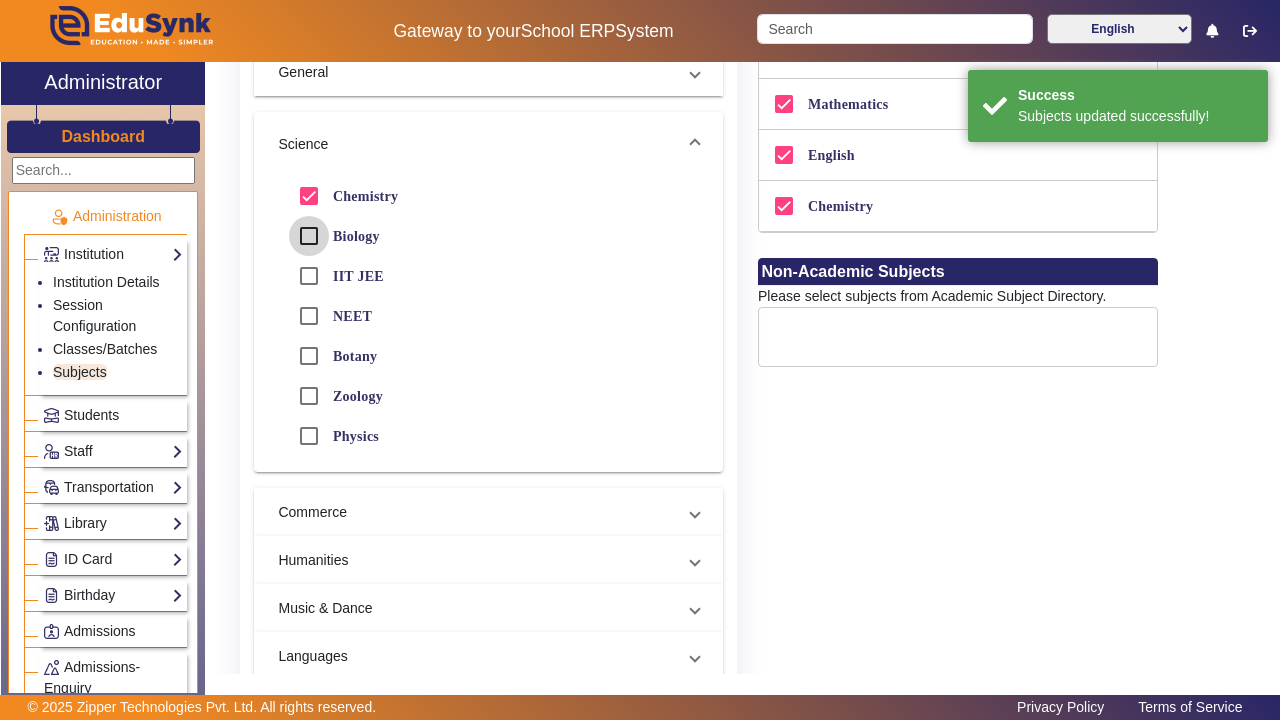 click on "Biology" at bounding box center (309, 236) 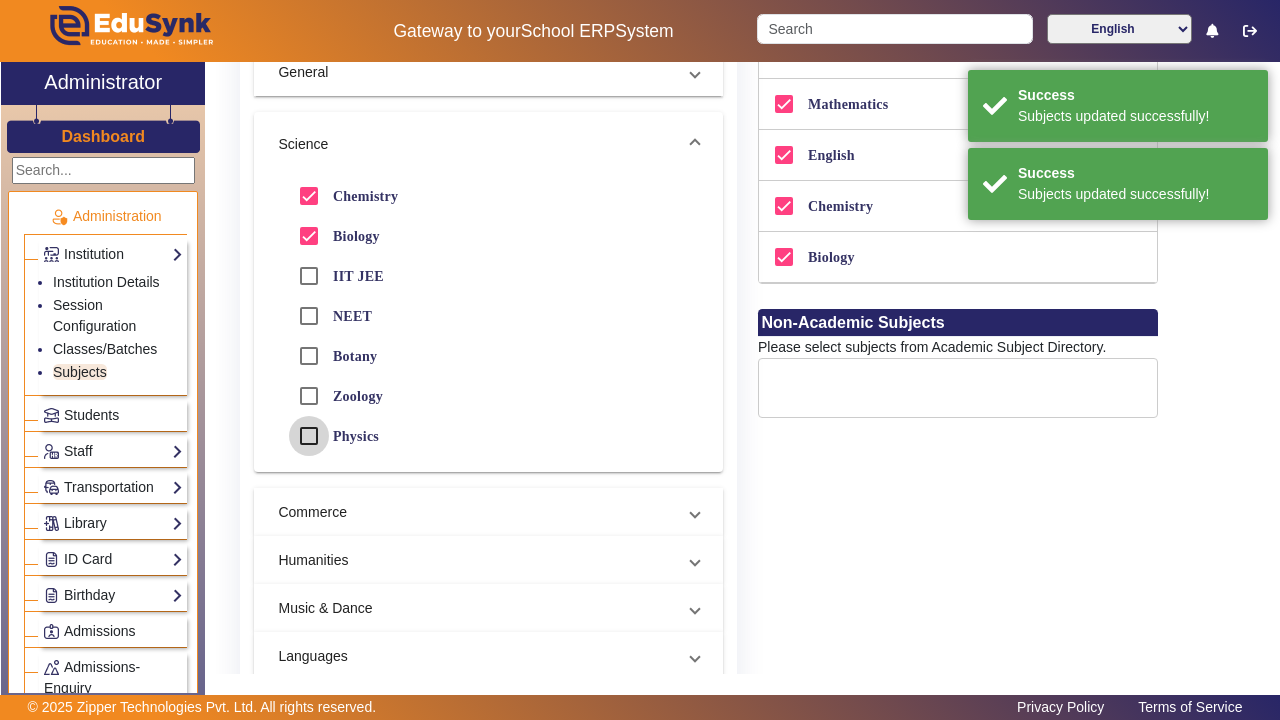 click on "Physics" at bounding box center (309, 436) 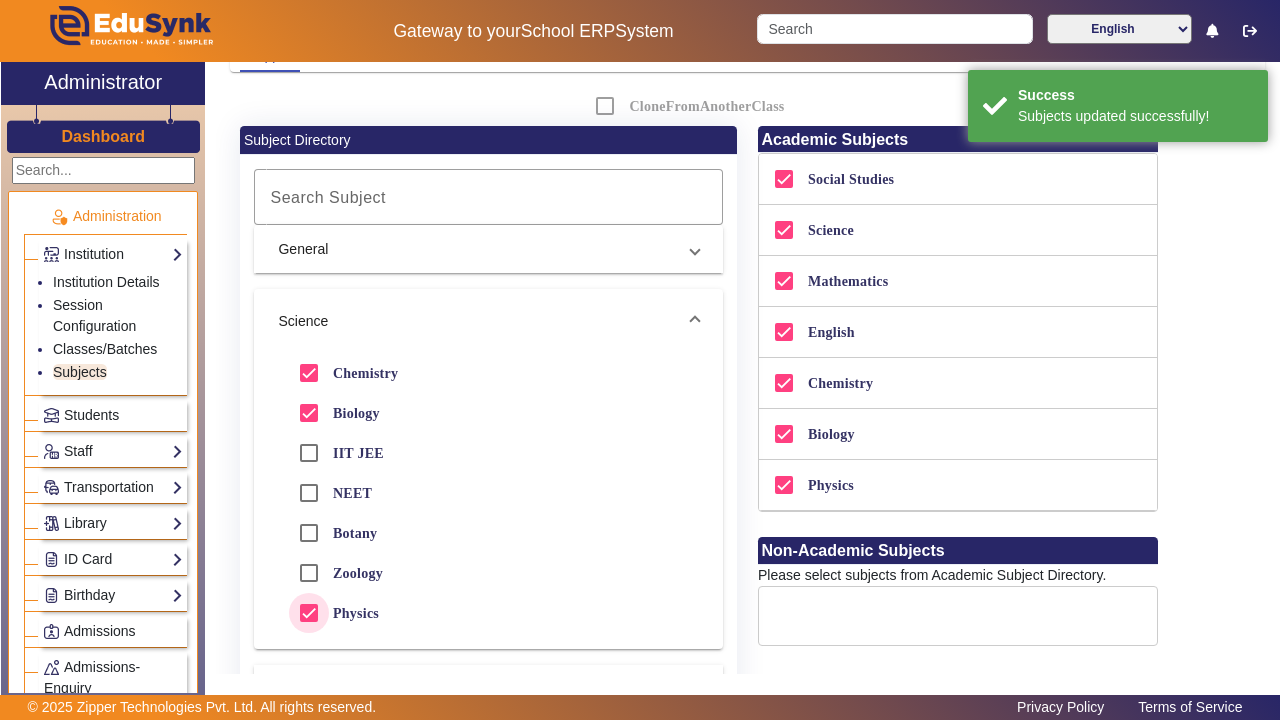 scroll, scrollTop: 81, scrollLeft: 0, axis: vertical 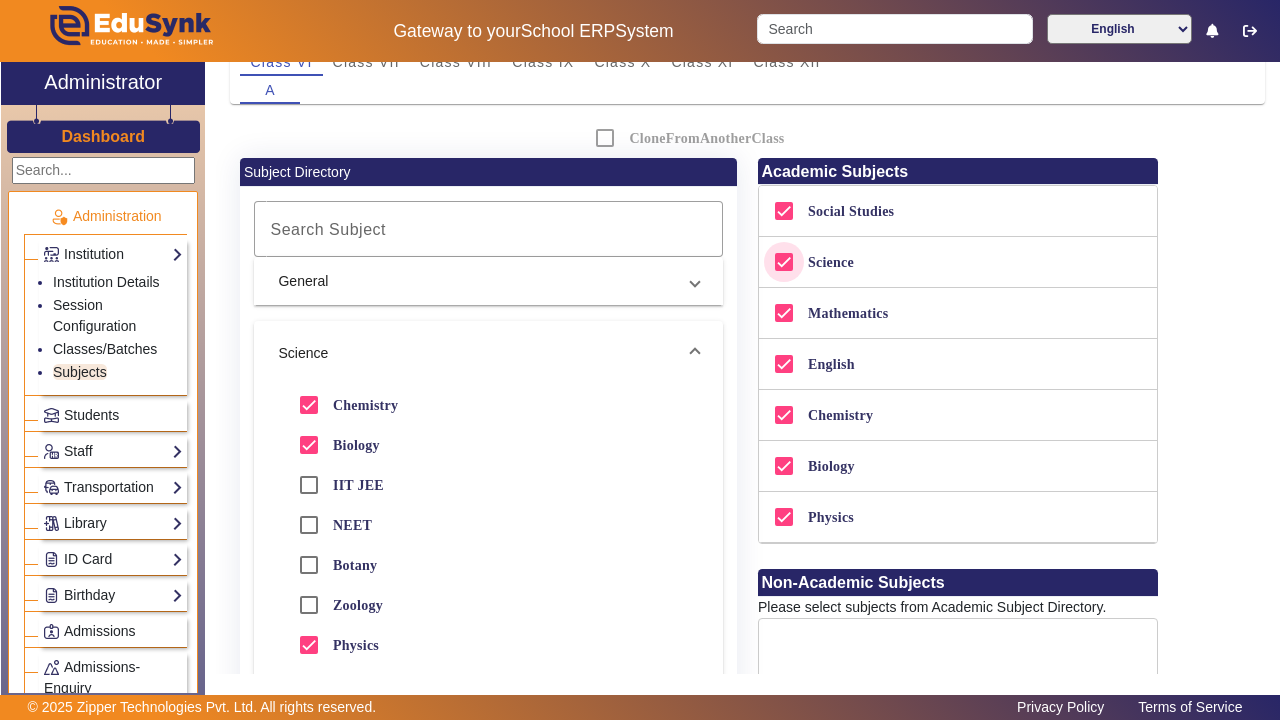 click on "Science" at bounding box center [784, 262] 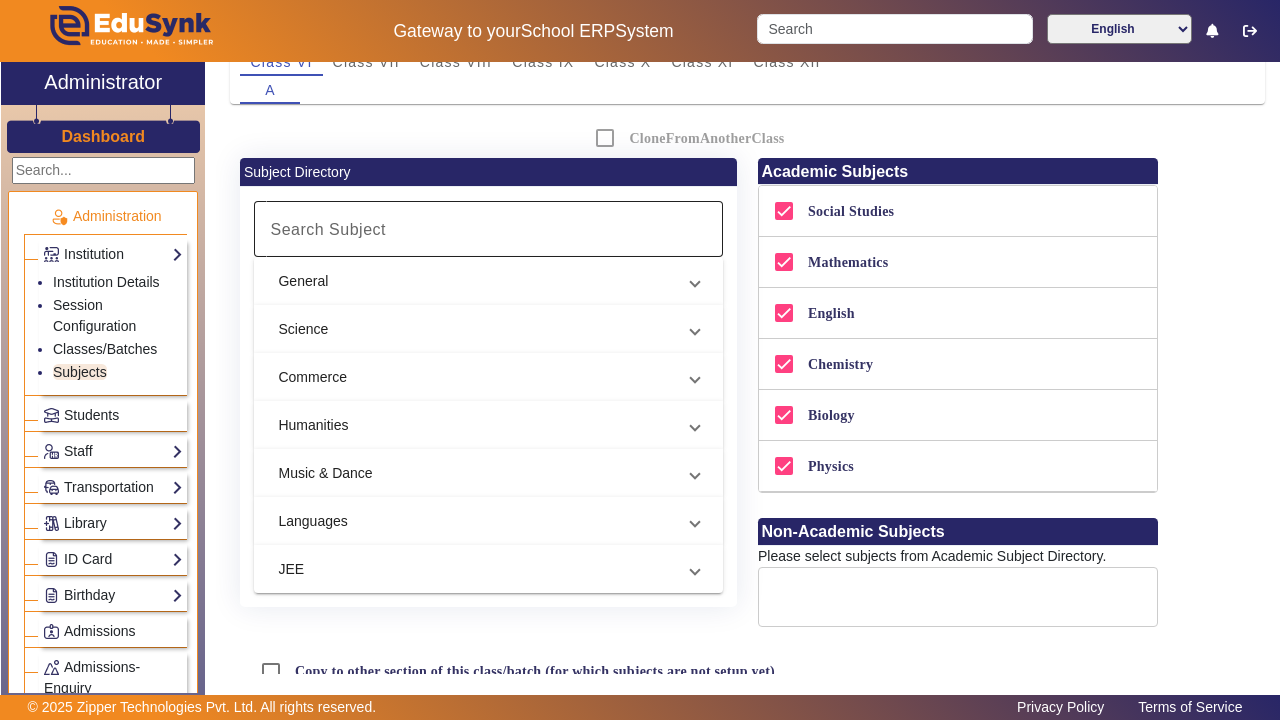 click on "Search Subject" at bounding box center (486, 229) 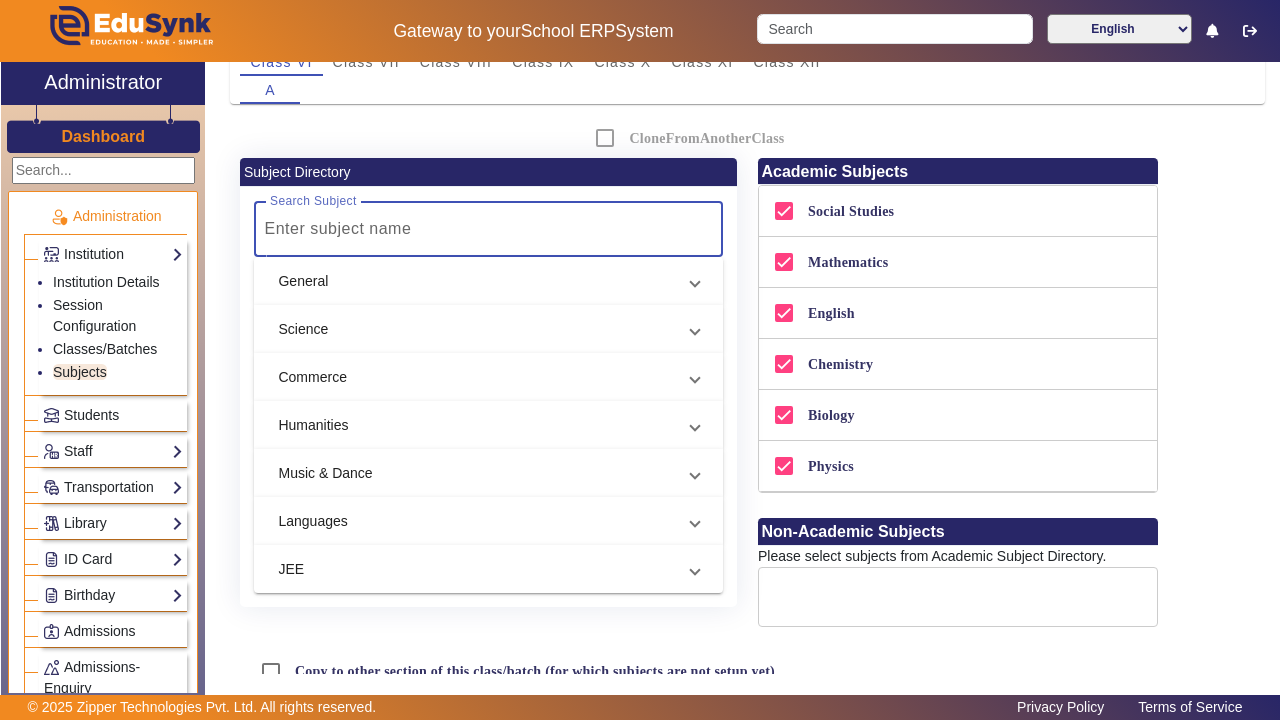 click on "Subject Directory Search Subject  General   G.K.   Conversation   Thinking Skill   EVS   Physical Activity   Dance   A/V class   Games   Moral Science   Phonics   Music   Elementary Science   Logical Development Activity   Cognitive Development Activity   Hindi   Advance Mathematics   Drawing   EPL   Social Science   Arts   Numbers   Mathematics (PCM)   Story Telling   Gross Motor Activity   Miscellaneous Activity (Play/Others)   EWS   Third Language   Concentration Development Activity   Fine Motor Activity   Craft   Library   Thinking Skills Activity   Learning Part   Computer Science   Handwriting   Second Langauge   Science   Chemistry   Biology   IIT JEE   NEET   Botany   Zoology   Physics   Commerce   Economics   Business Studies   Accountancy   Applied Mathematics   Banking   Statistics   Humanities   Civics   Psychology   Geography   Political Science   History   Sociology   Music & Dance   Western Vocal   Drums   Guitar   Indian Vocal   Keyboard   Piano   Flute   Violin   Languages   Arabic   Korean" 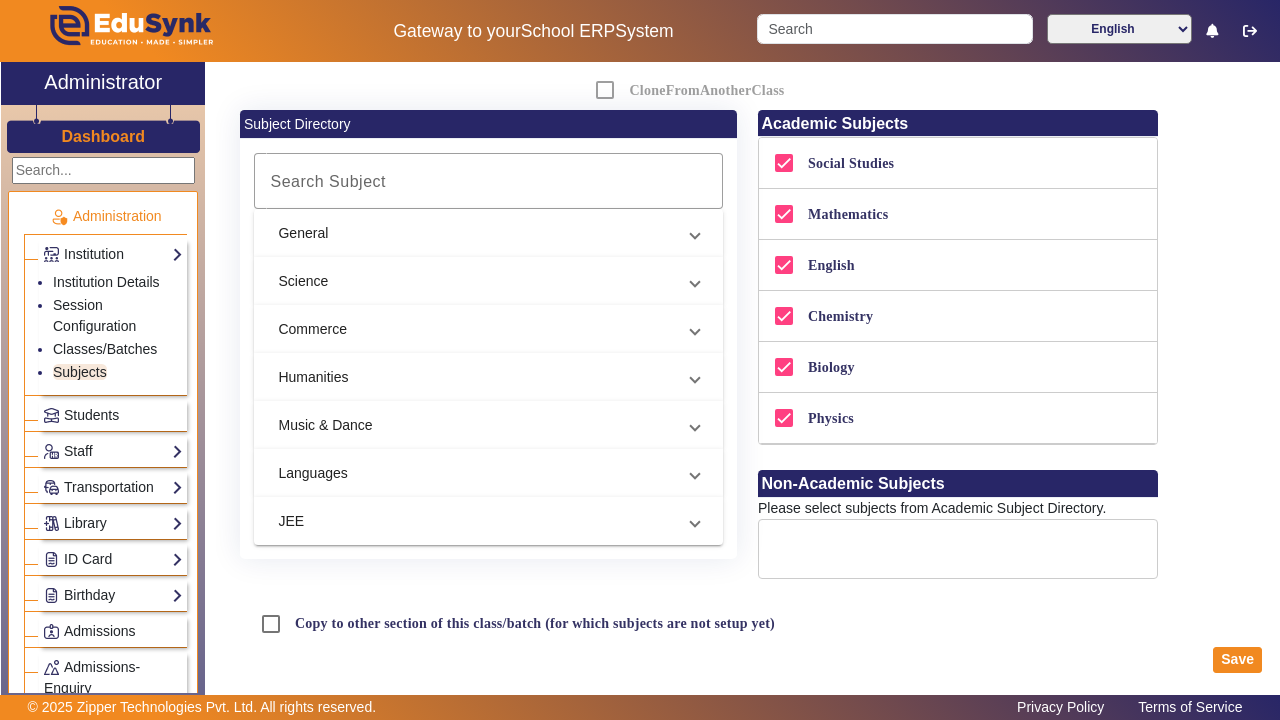 scroll, scrollTop: 151, scrollLeft: 0, axis: vertical 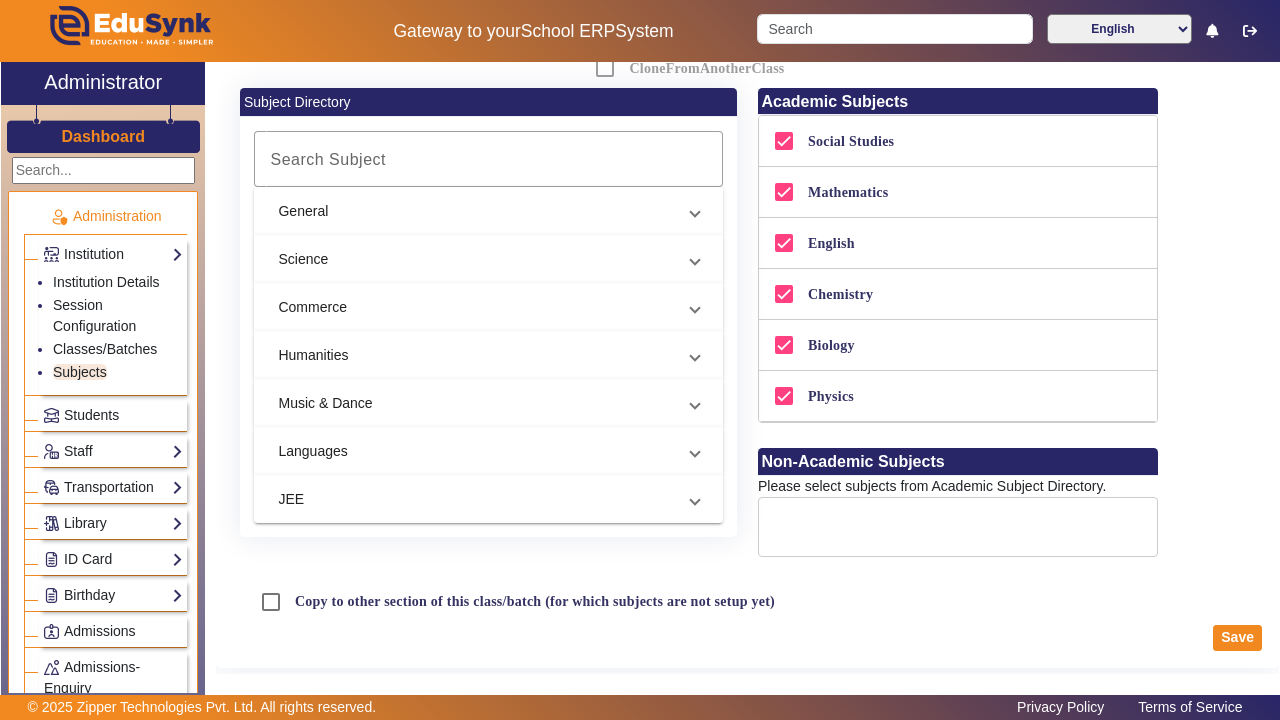 click on "Humanities" at bounding box center [488, 355] 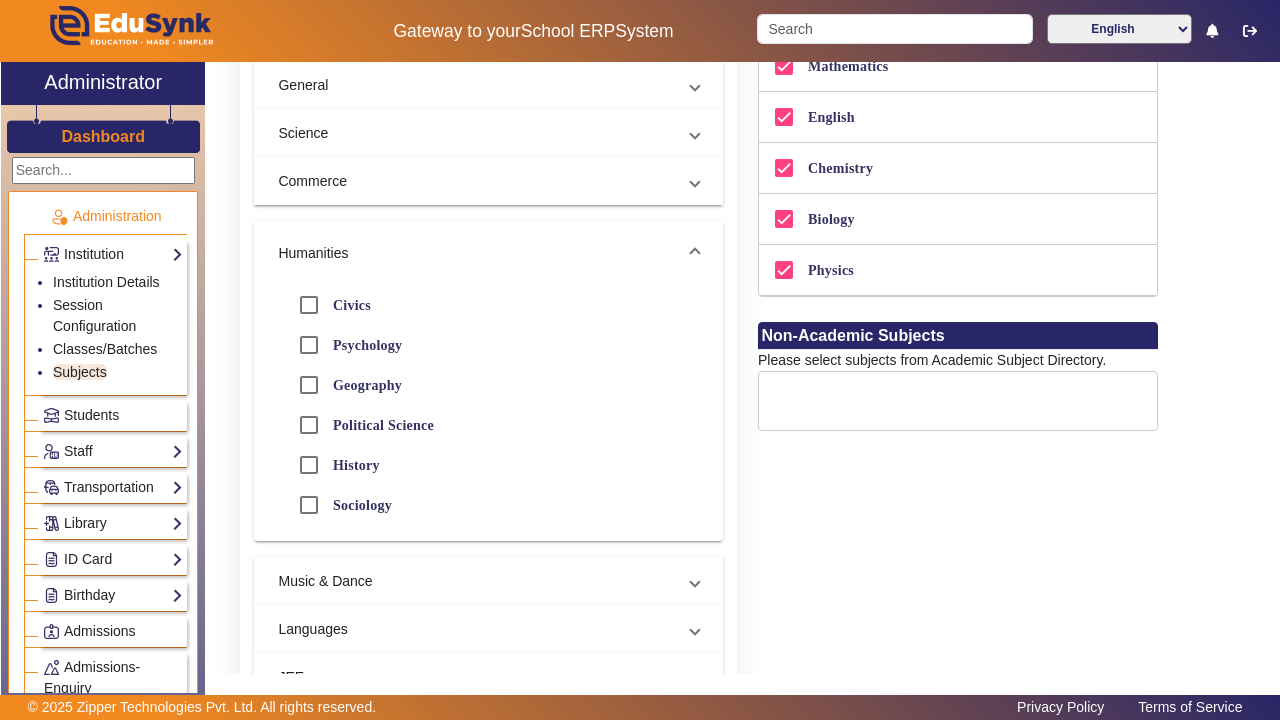 scroll, scrollTop: 278, scrollLeft: 0, axis: vertical 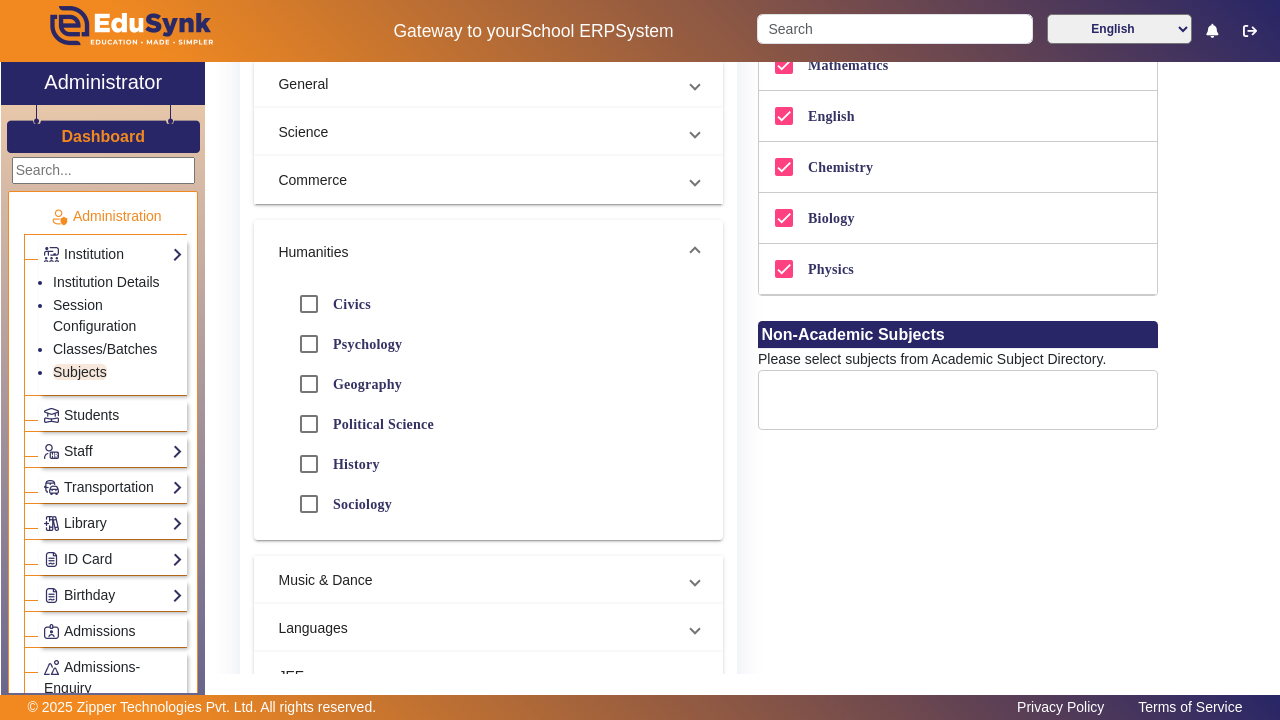 click on "Music & Dance" at bounding box center [476, 580] 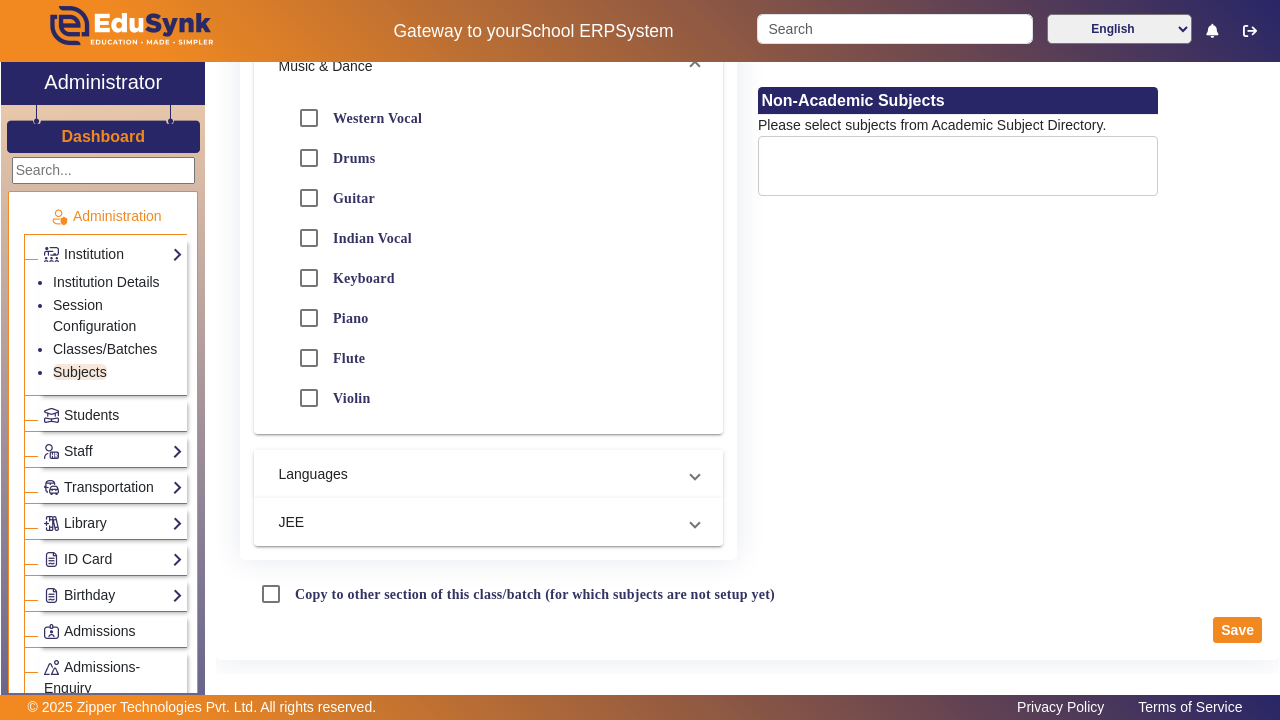 click on "Languages" at bounding box center [476, 474] 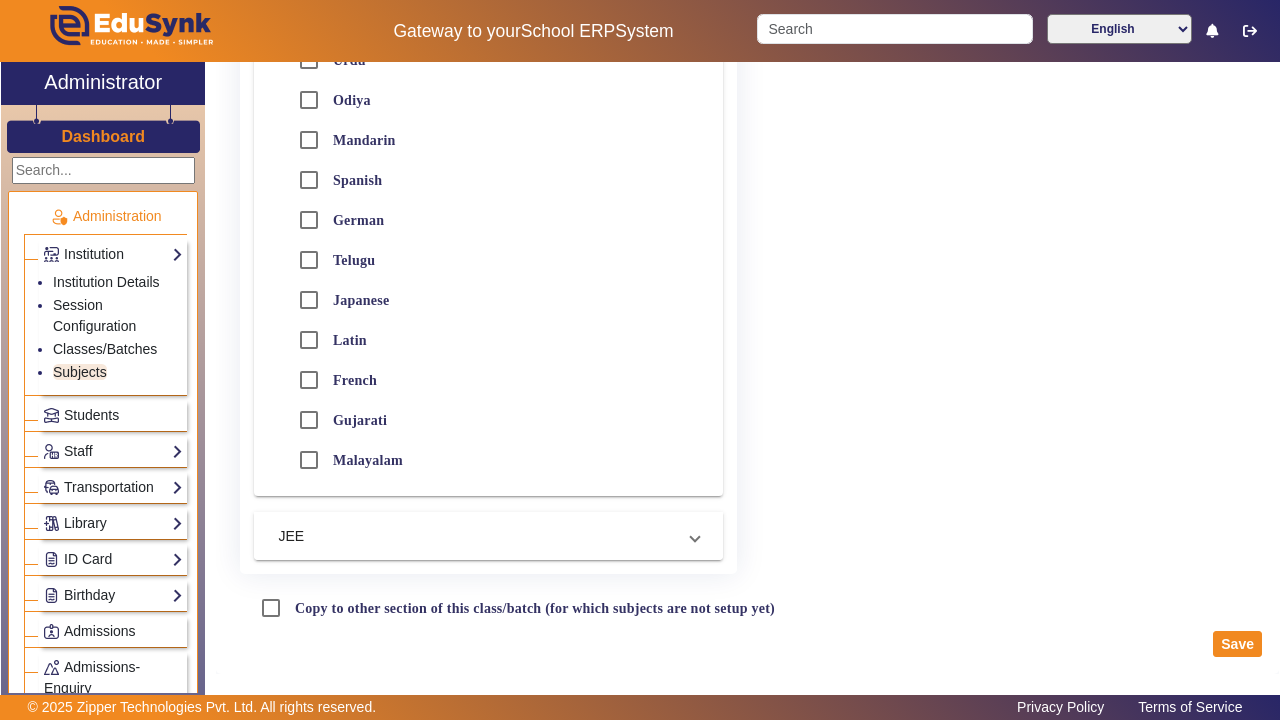 click on "JEE" at bounding box center [476, 536] 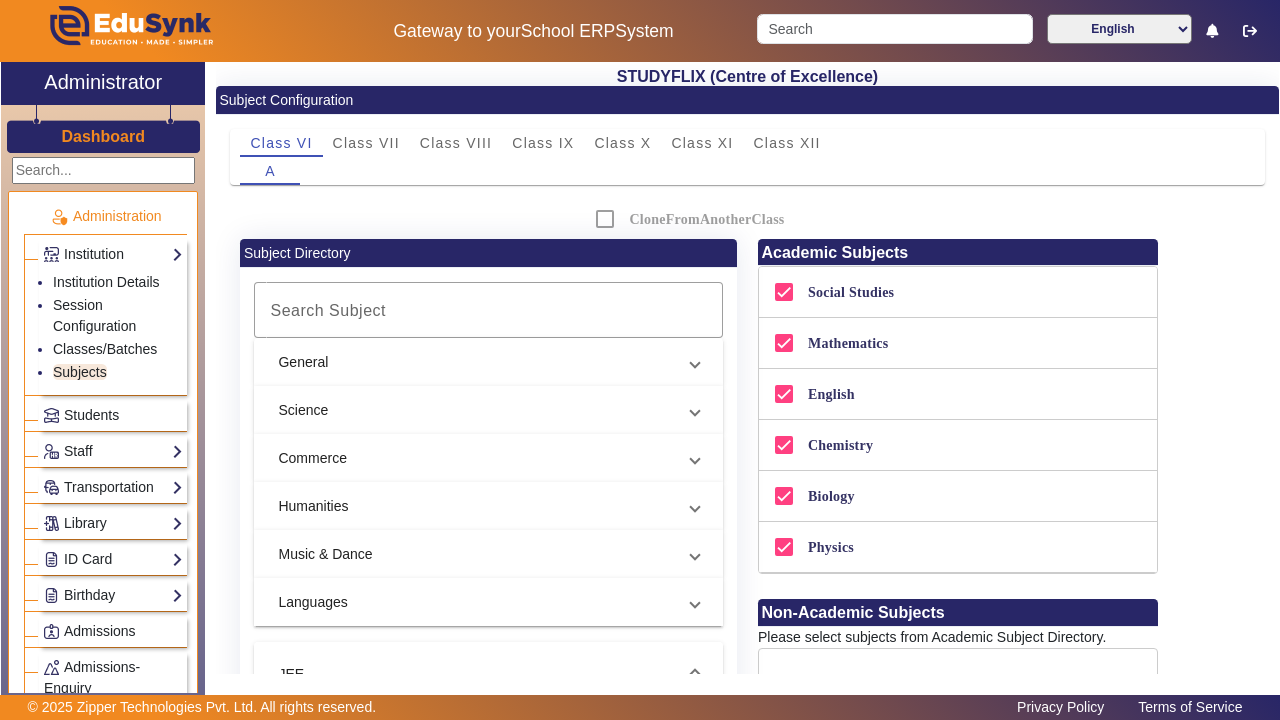 scroll, scrollTop: 0, scrollLeft: 0, axis: both 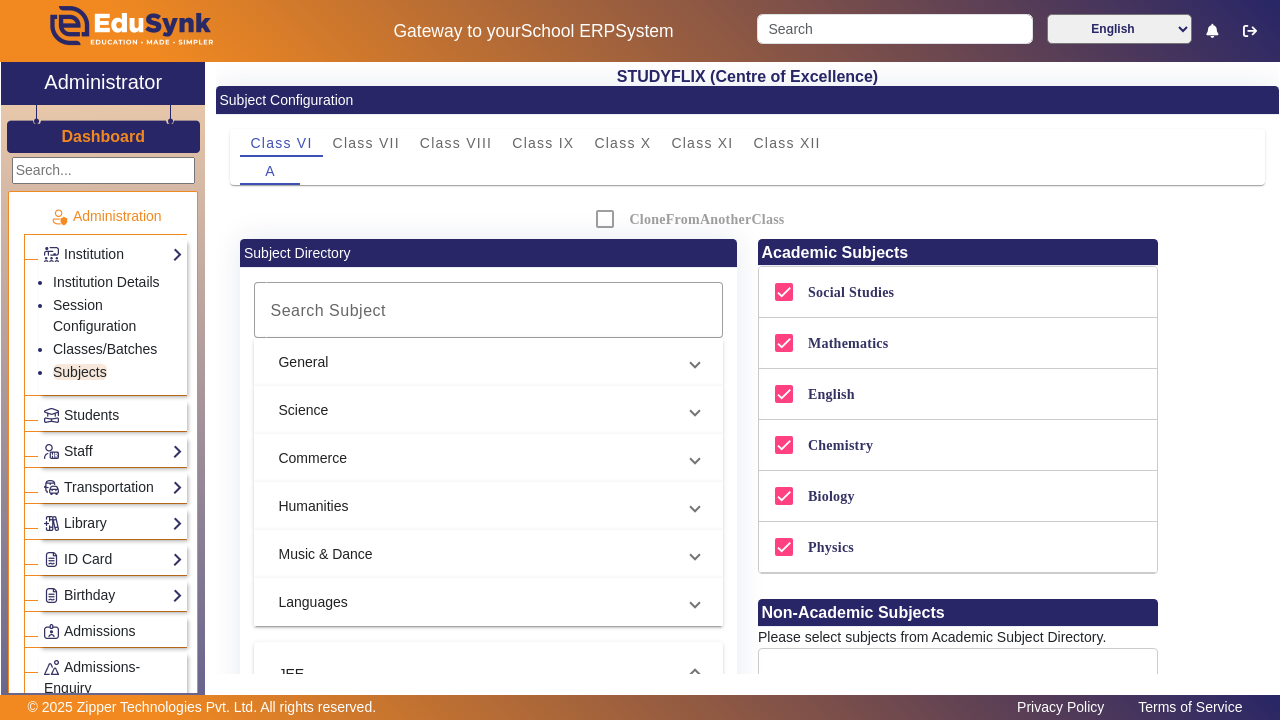 click on "General" at bounding box center [476, 362] 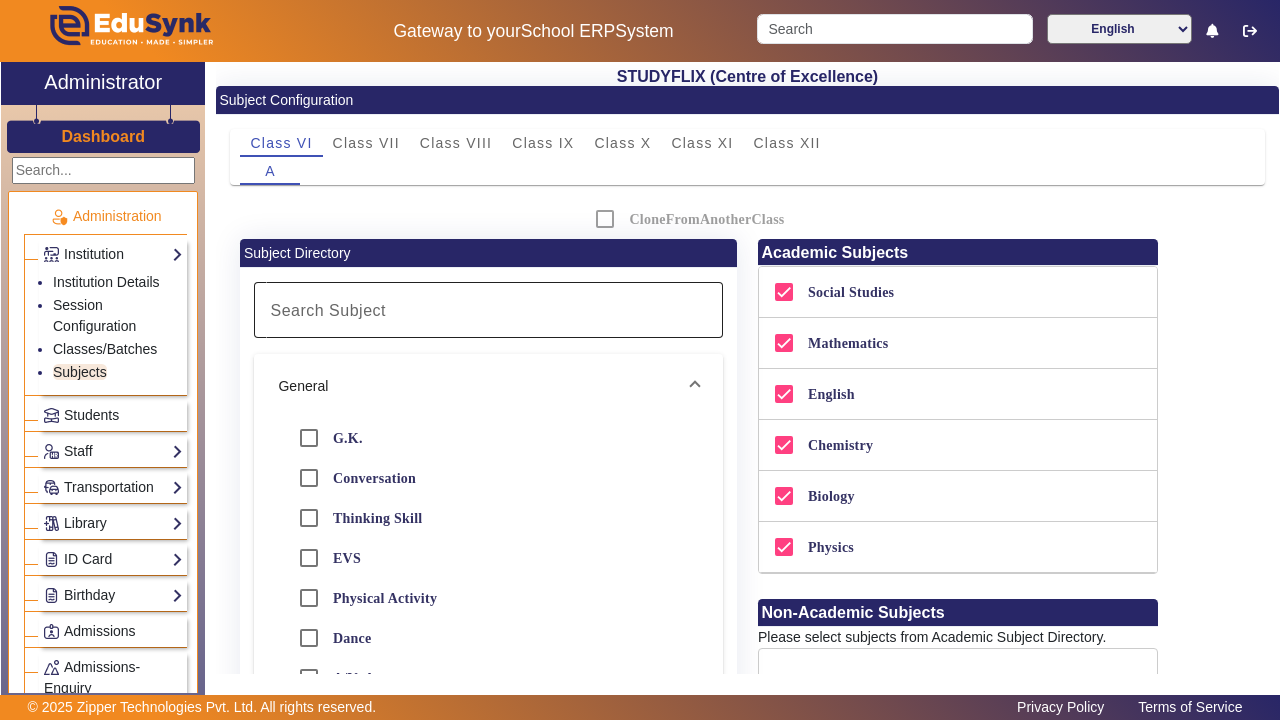 click on "Search Subject" at bounding box center (328, 310) 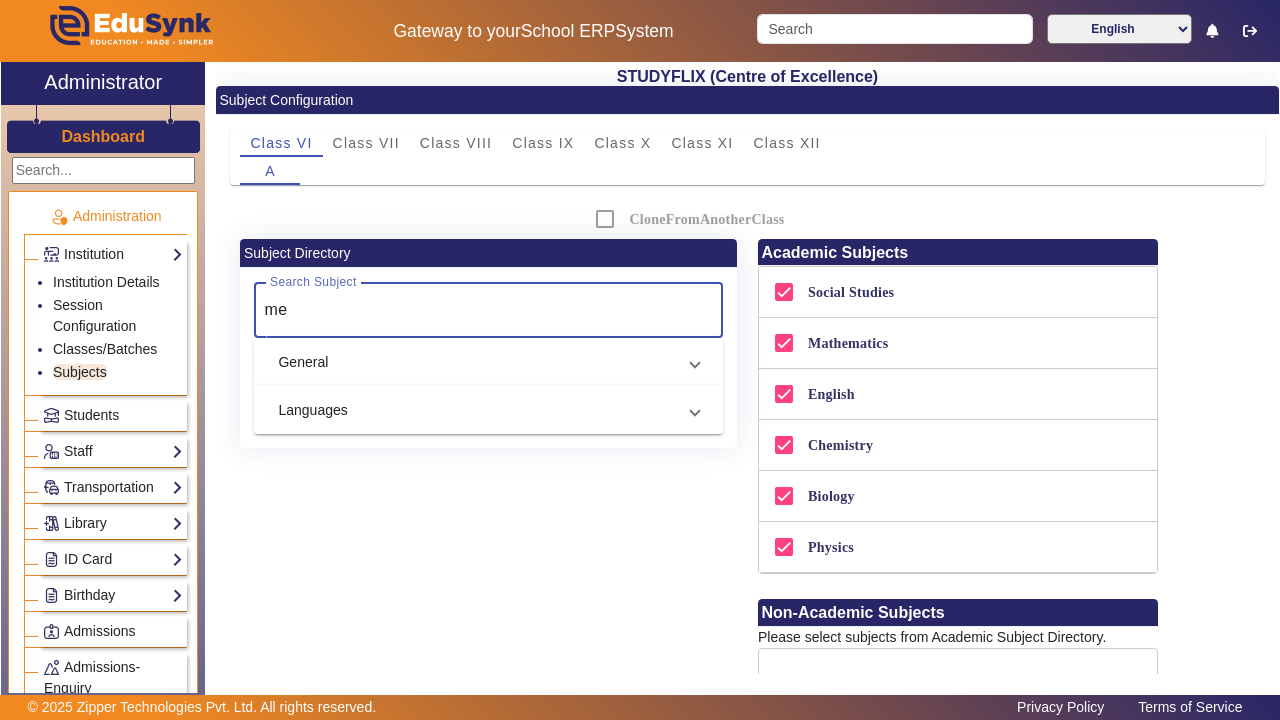 type on "m" 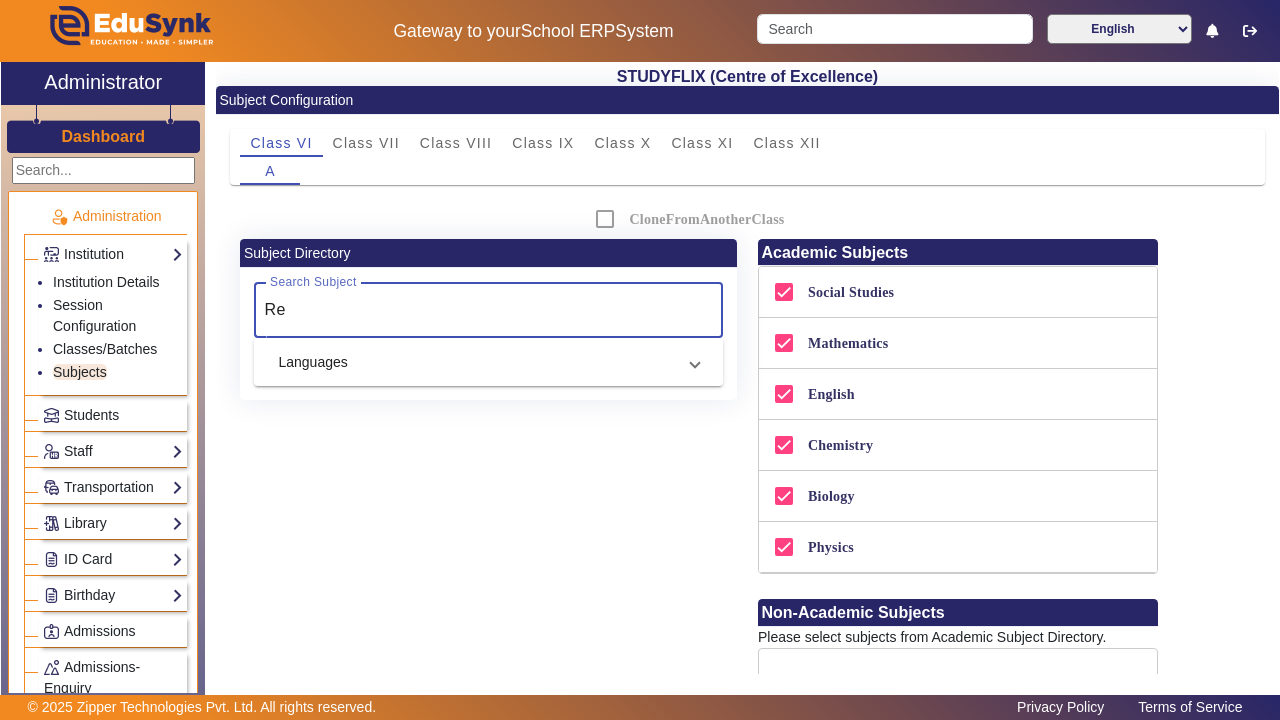 type on "R" 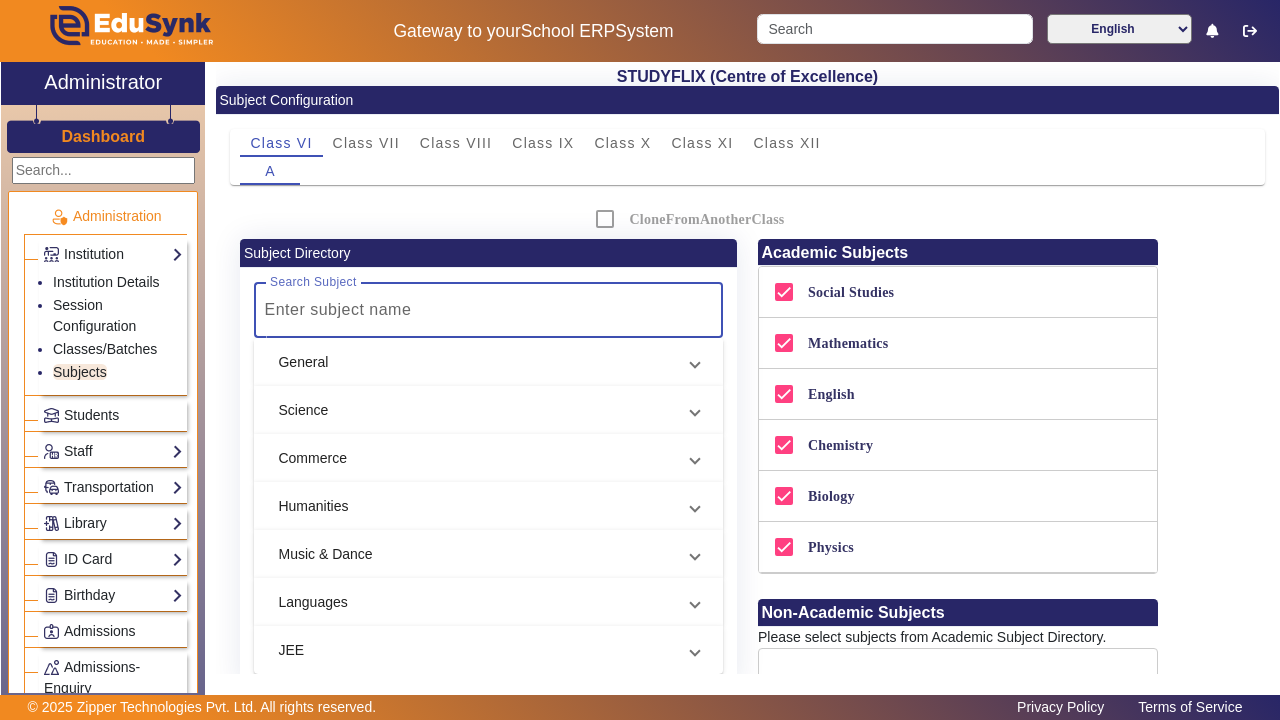 click on "General" at bounding box center [476, 362] 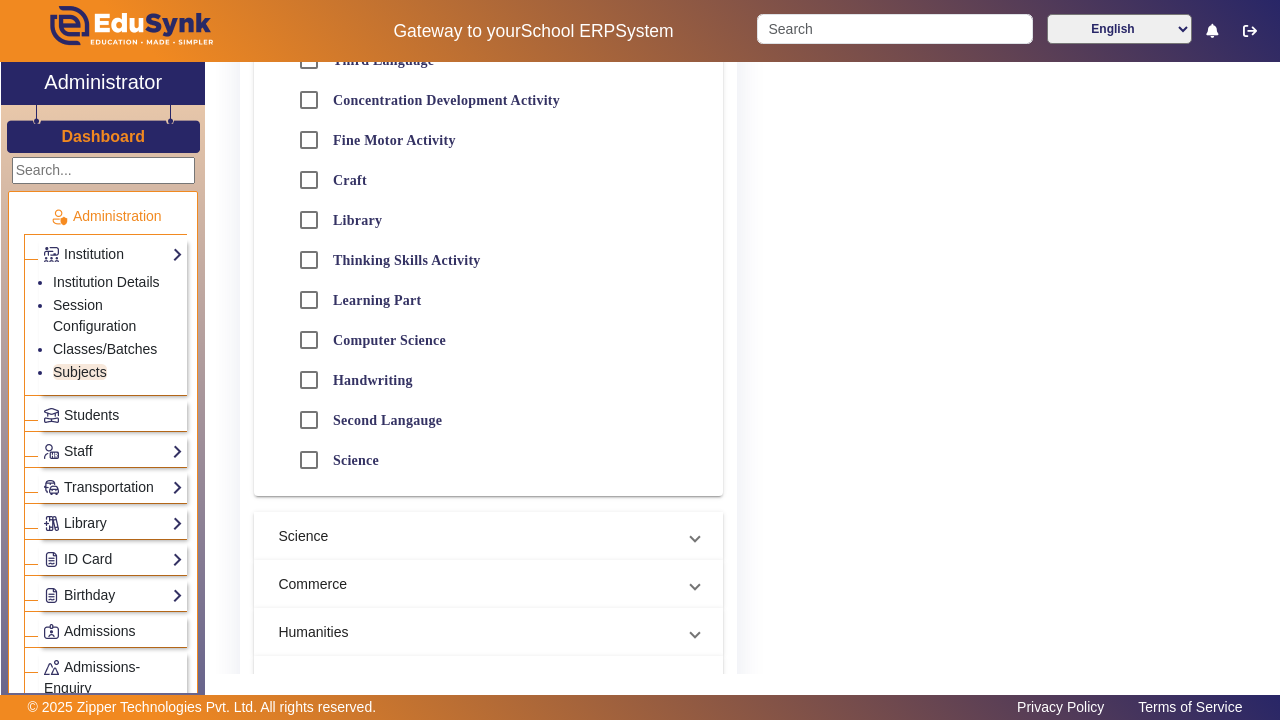 scroll, scrollTop: 1458, scrollLeft: 0, axis: vertical 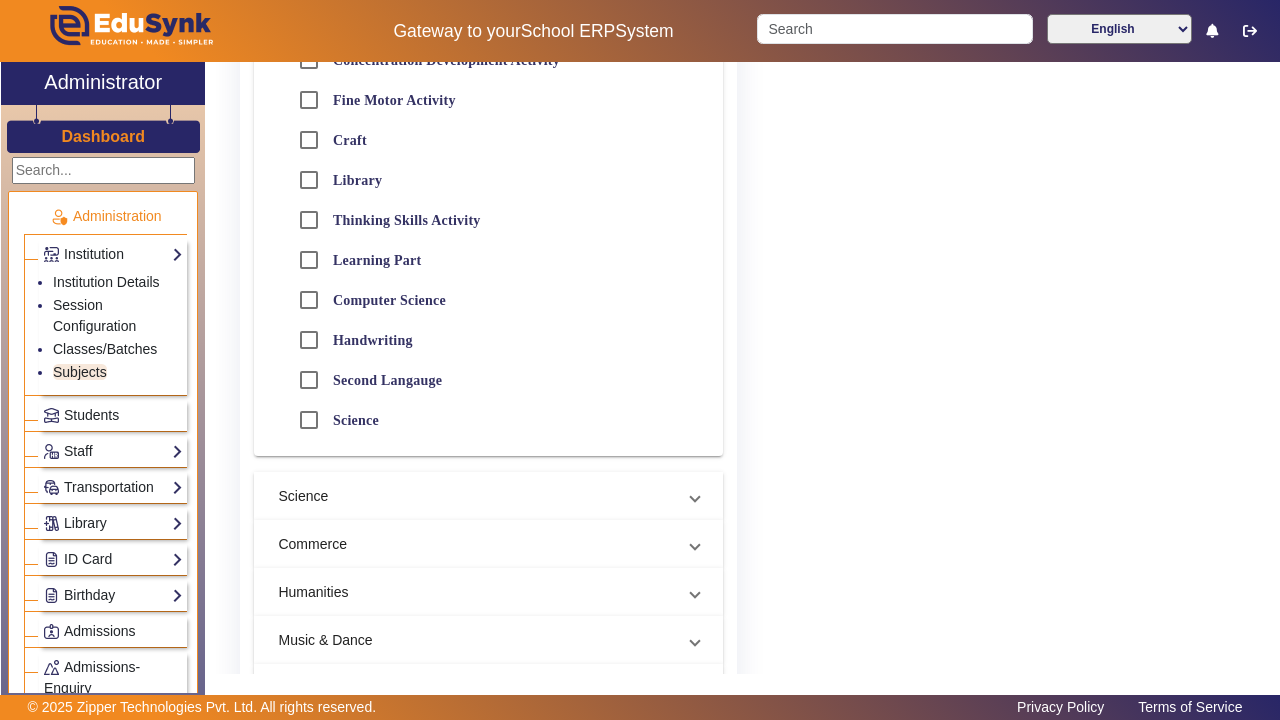 click on "Science" at bounding box center (476, 496) 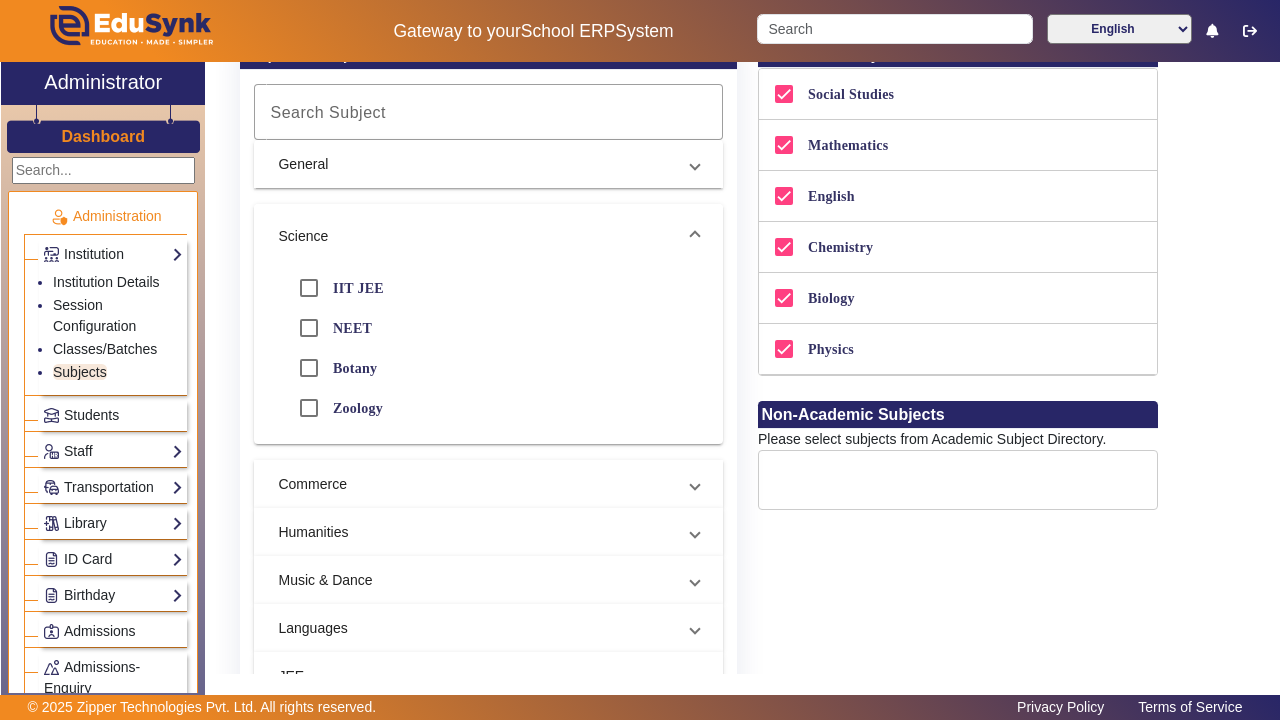 scroll, scrollTop: 202, scrollLeft: 0, axis: vertical 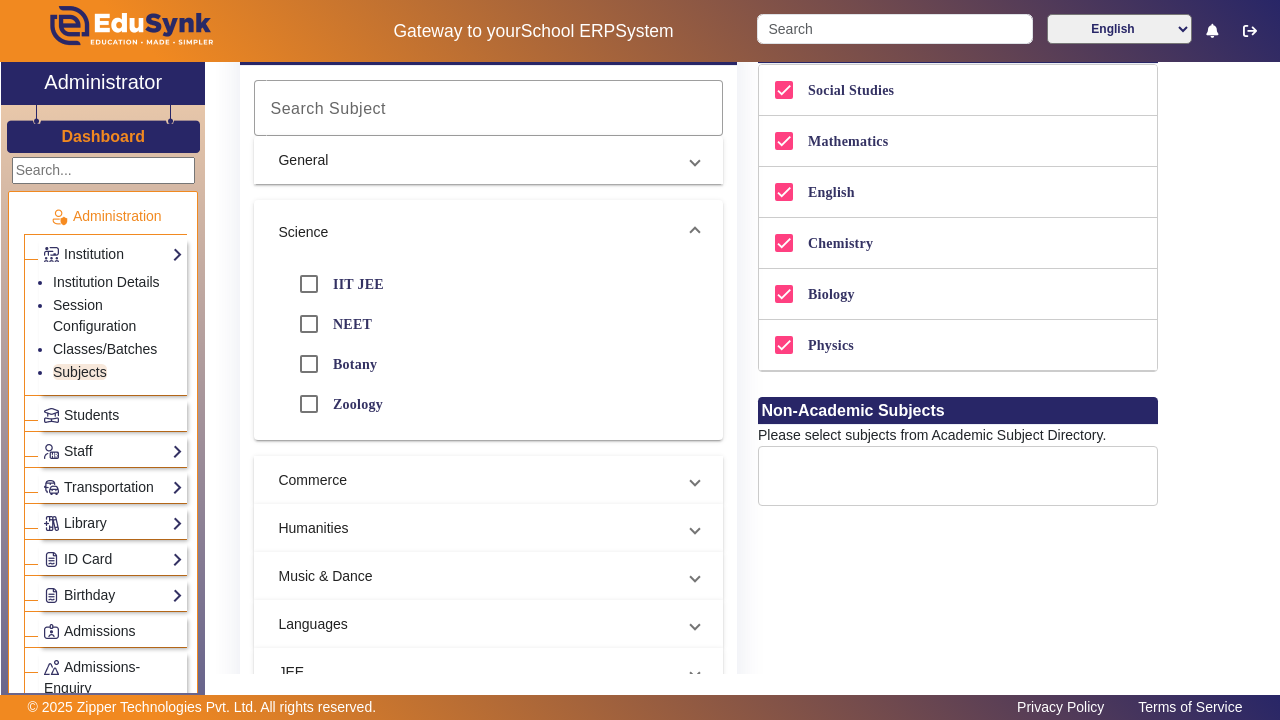 click on "Commerce" at bounding box center [476, 480] 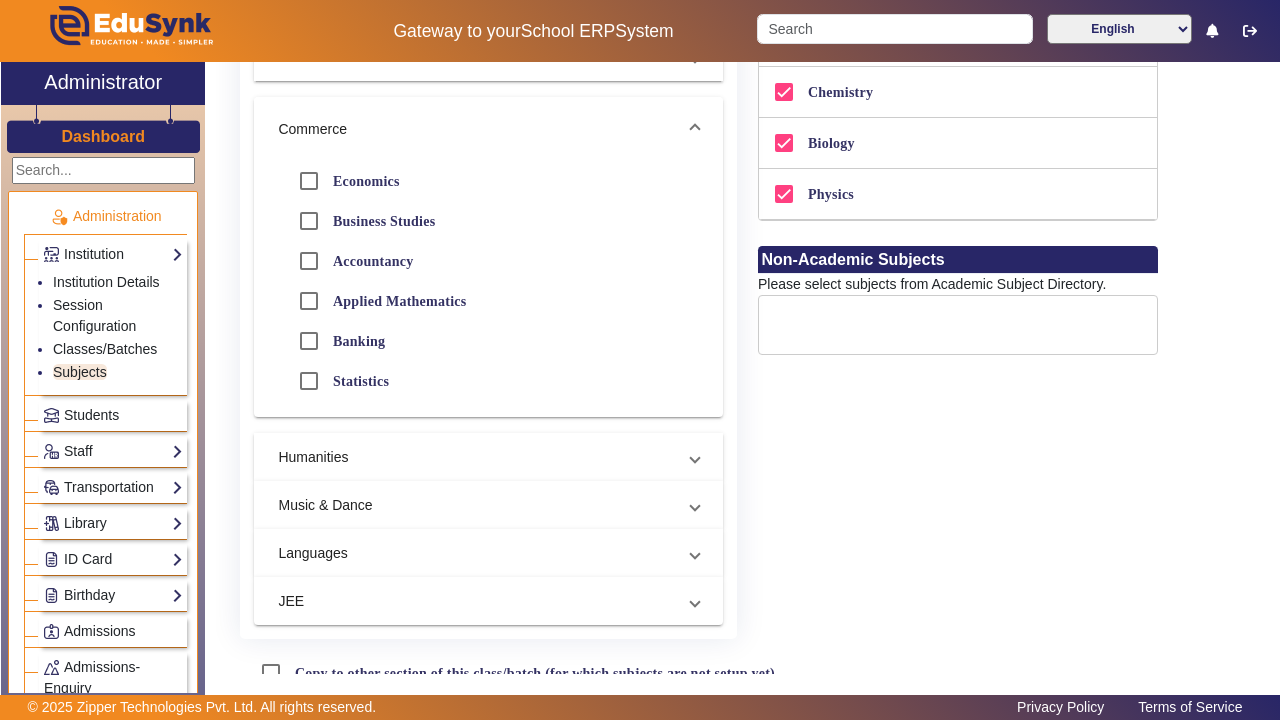 scroll, scrollTop: 355, scrollLeft: 0, axis: vertical 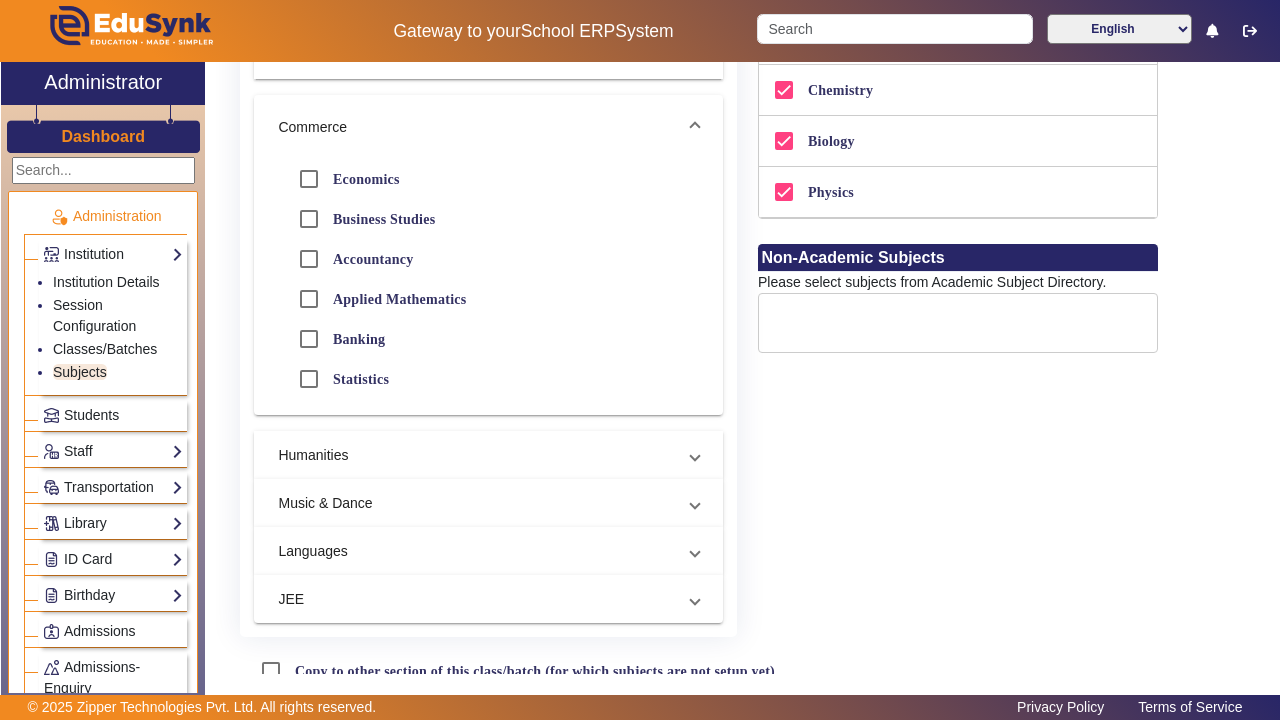 click on "Humanities" at bounding box center [488, 455] 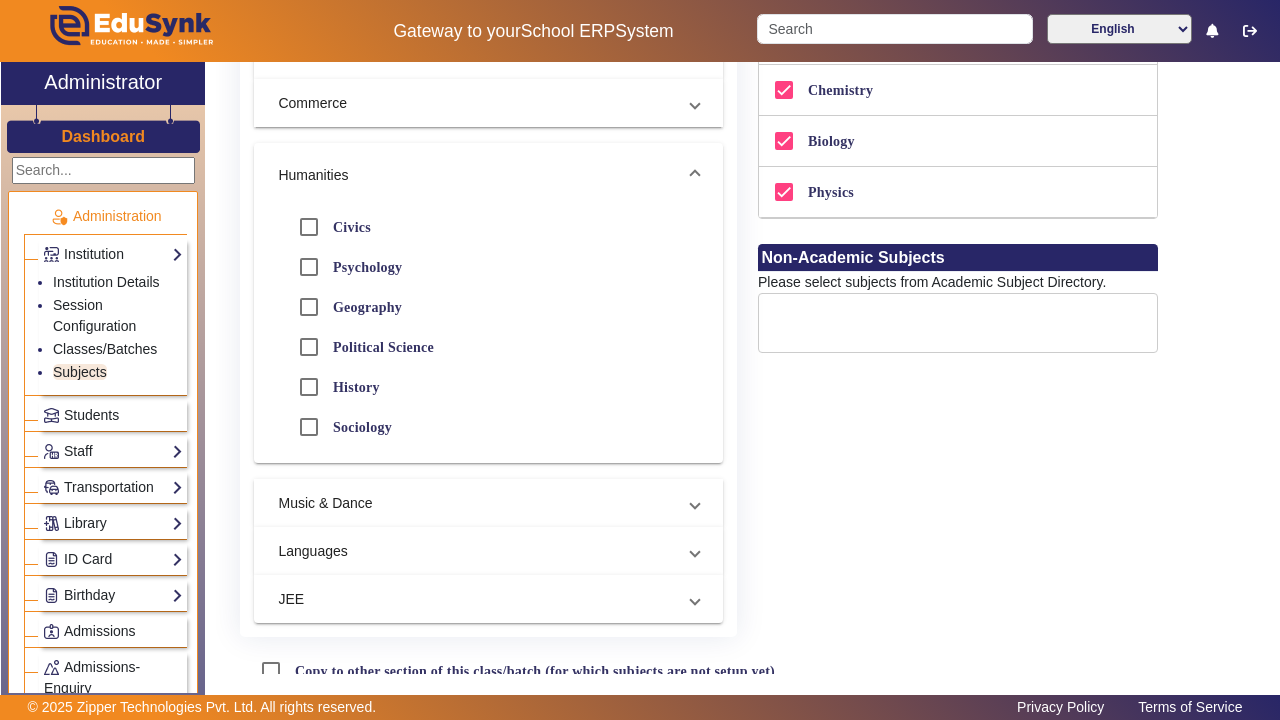 click on "Music & Dance" at bounding box center [488, 503] 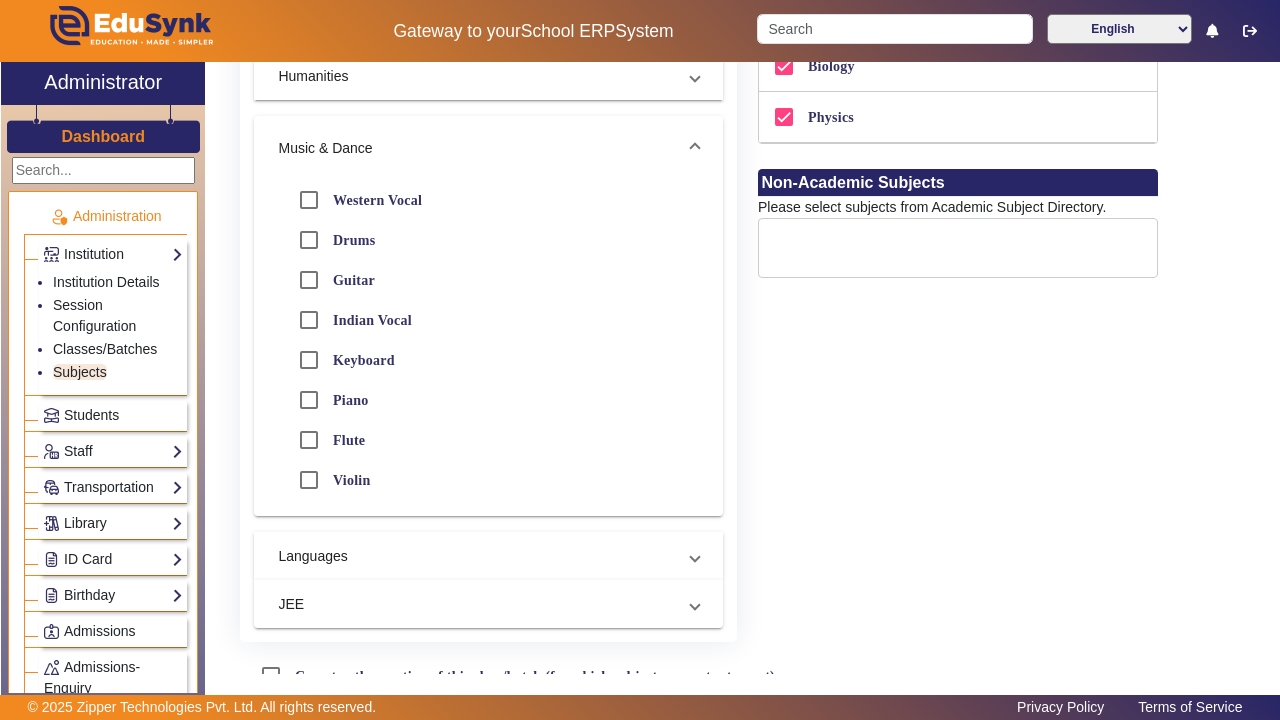 scroll, scrollTop: 493, scrollLeft: 0, axis: vertical 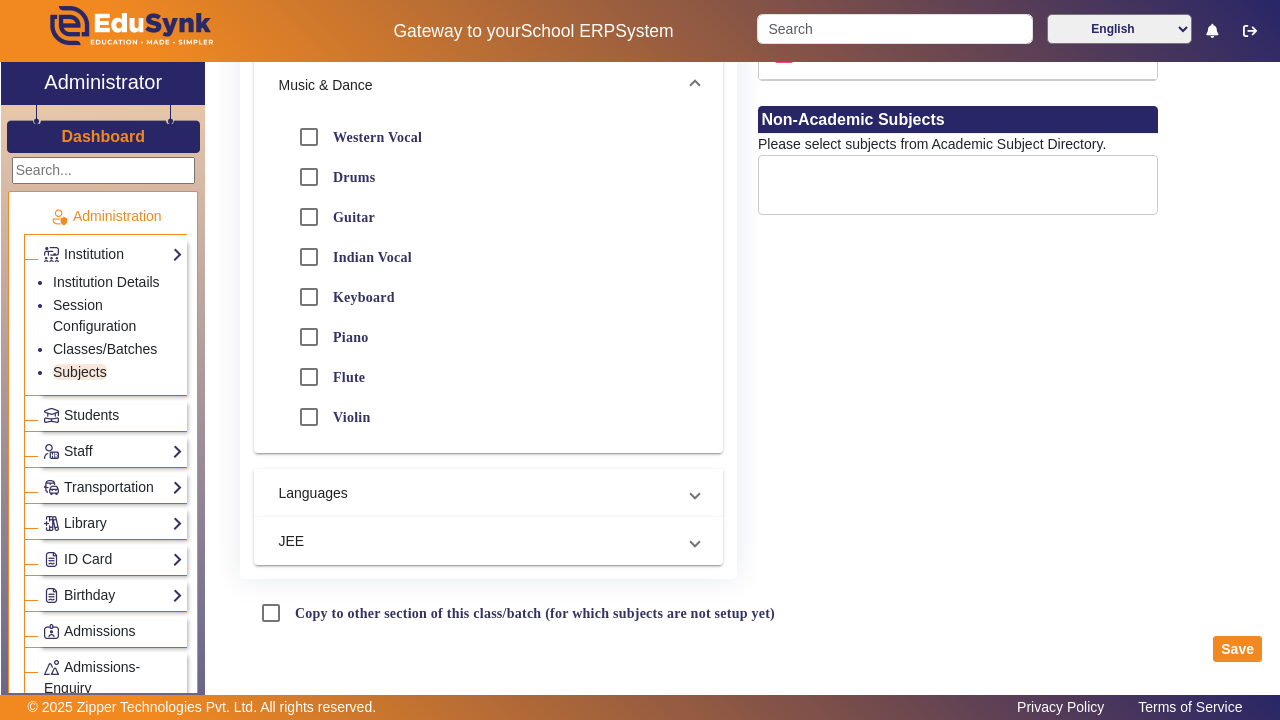 click on "Languages" at bounding box center (476, 493) 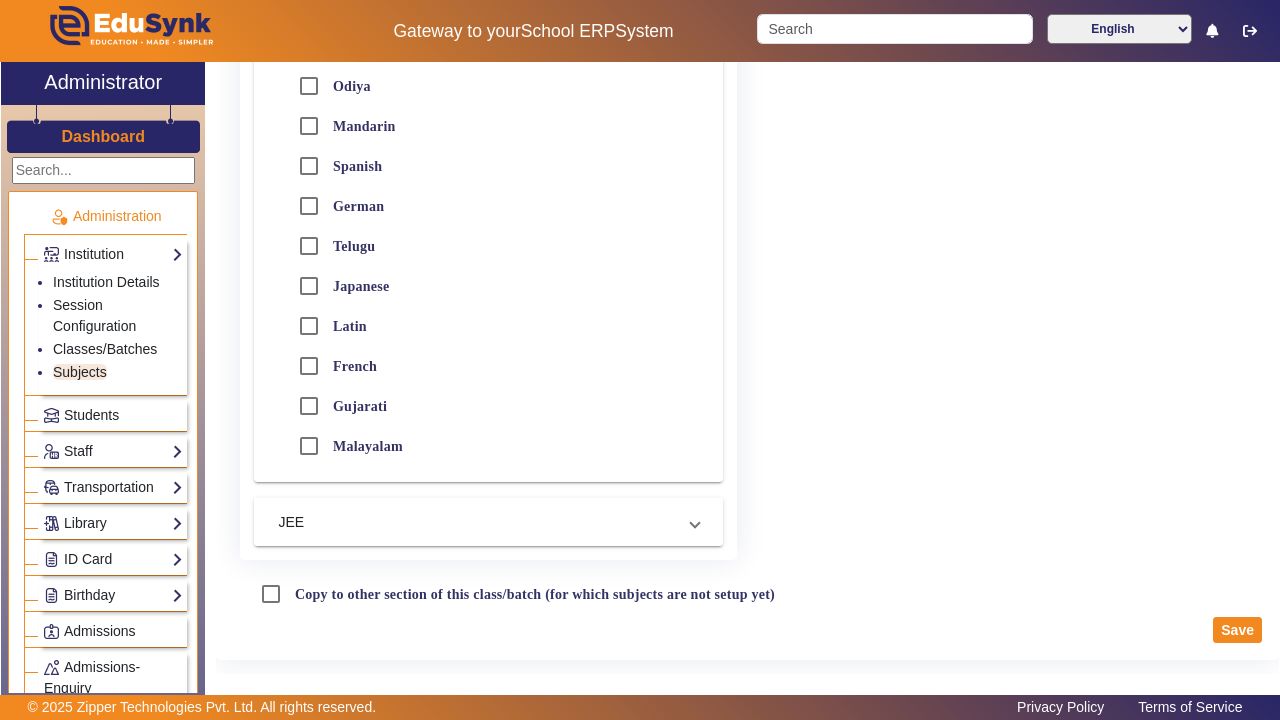 click on "JEE" at bounding box center [488, 522] 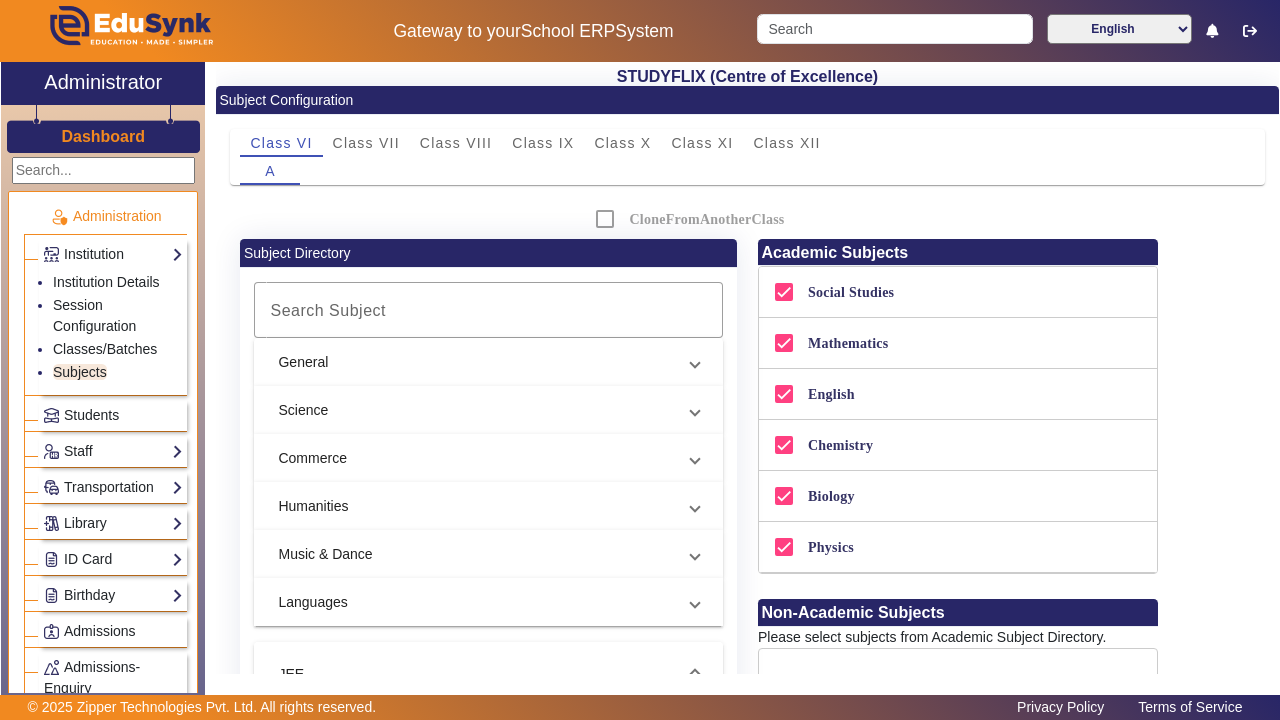 scroll, scrollTop: 0, scrollLeft: 0, axis: both 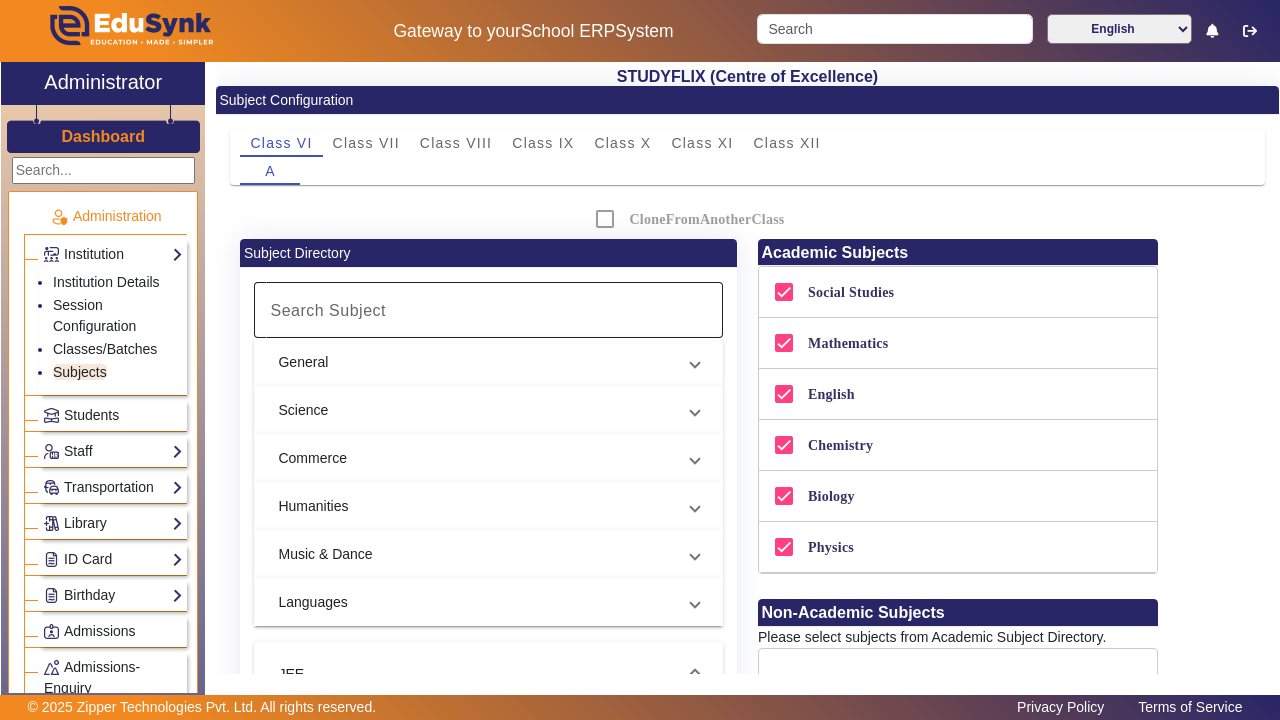 click on "Search Subject" at bounding box center (328, 310) 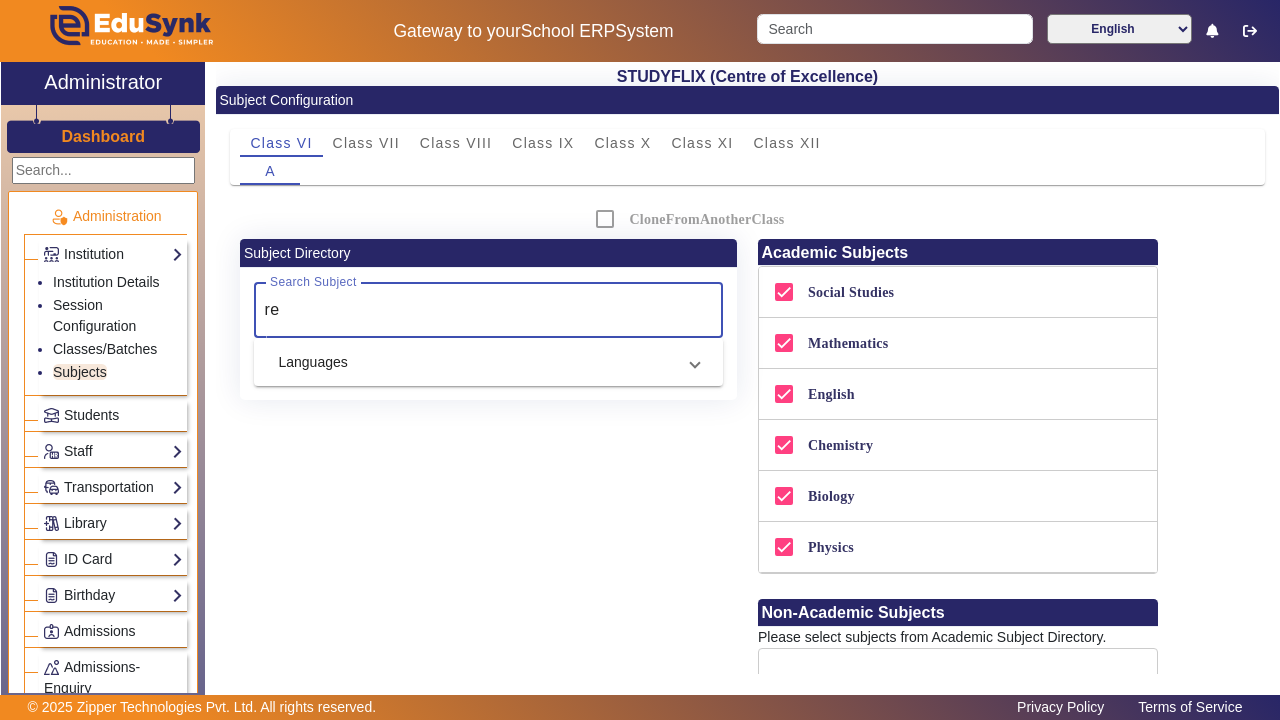 type on "r" 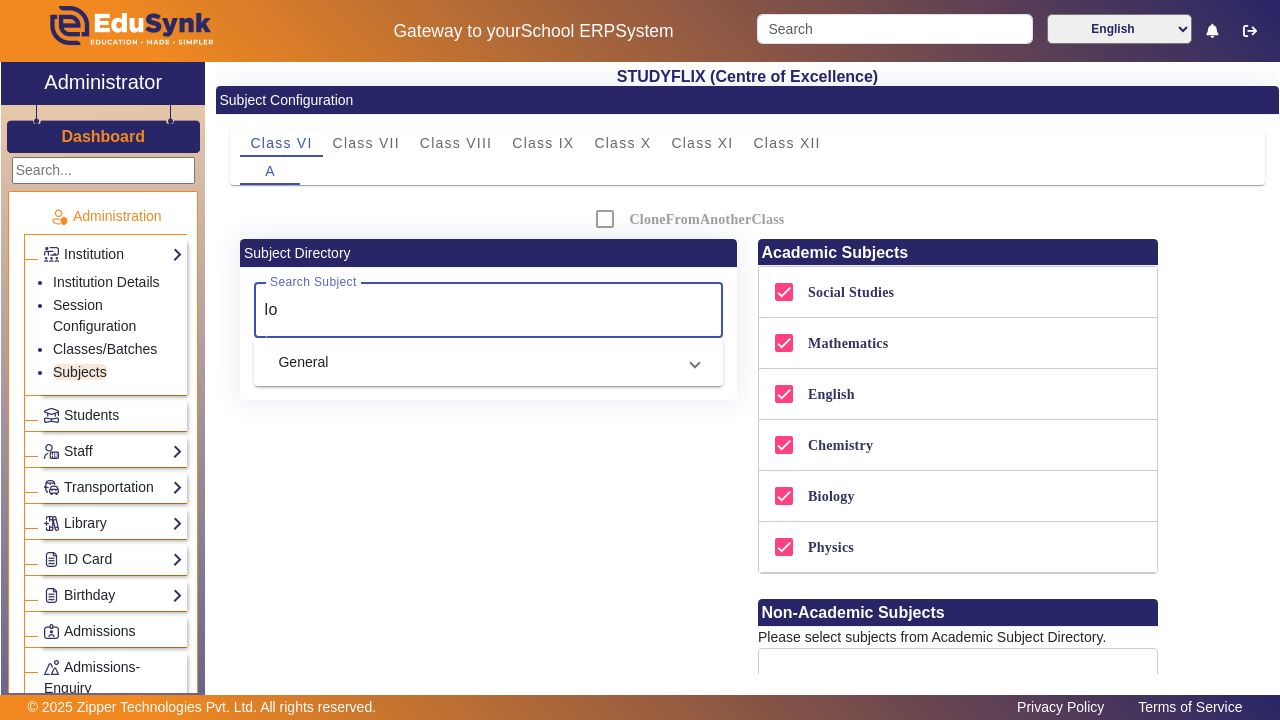 type on "l" 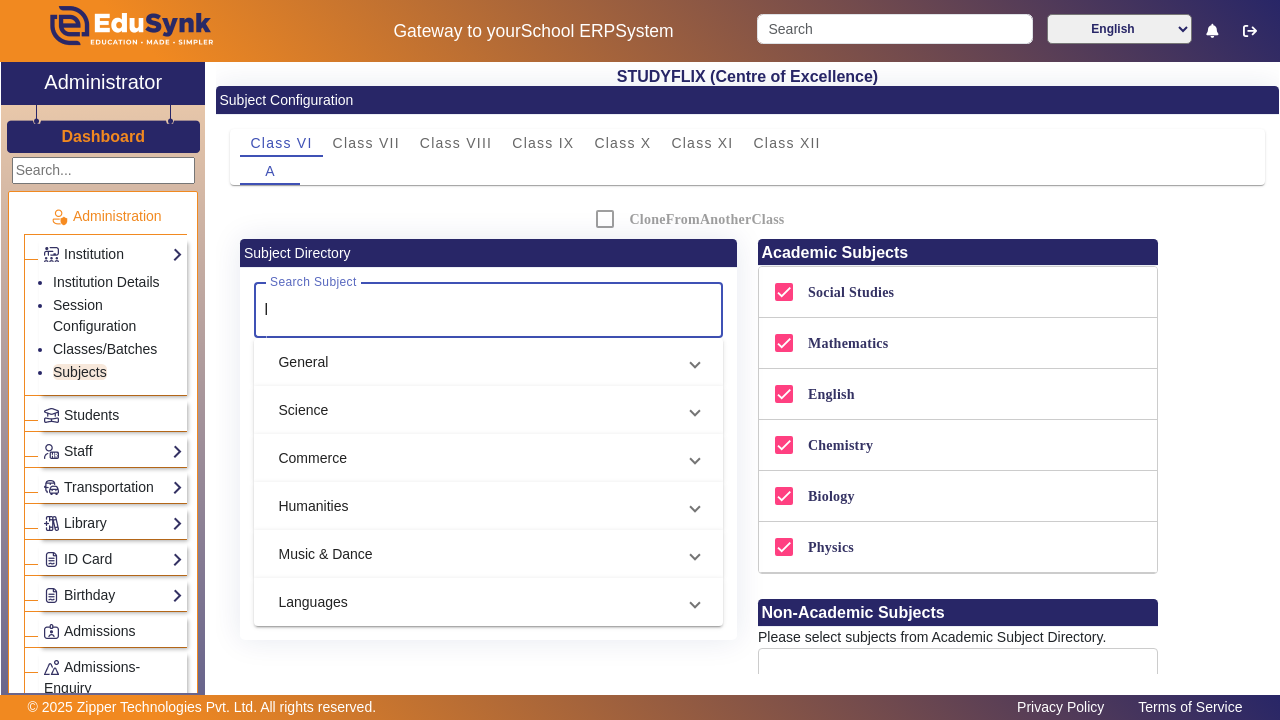 type 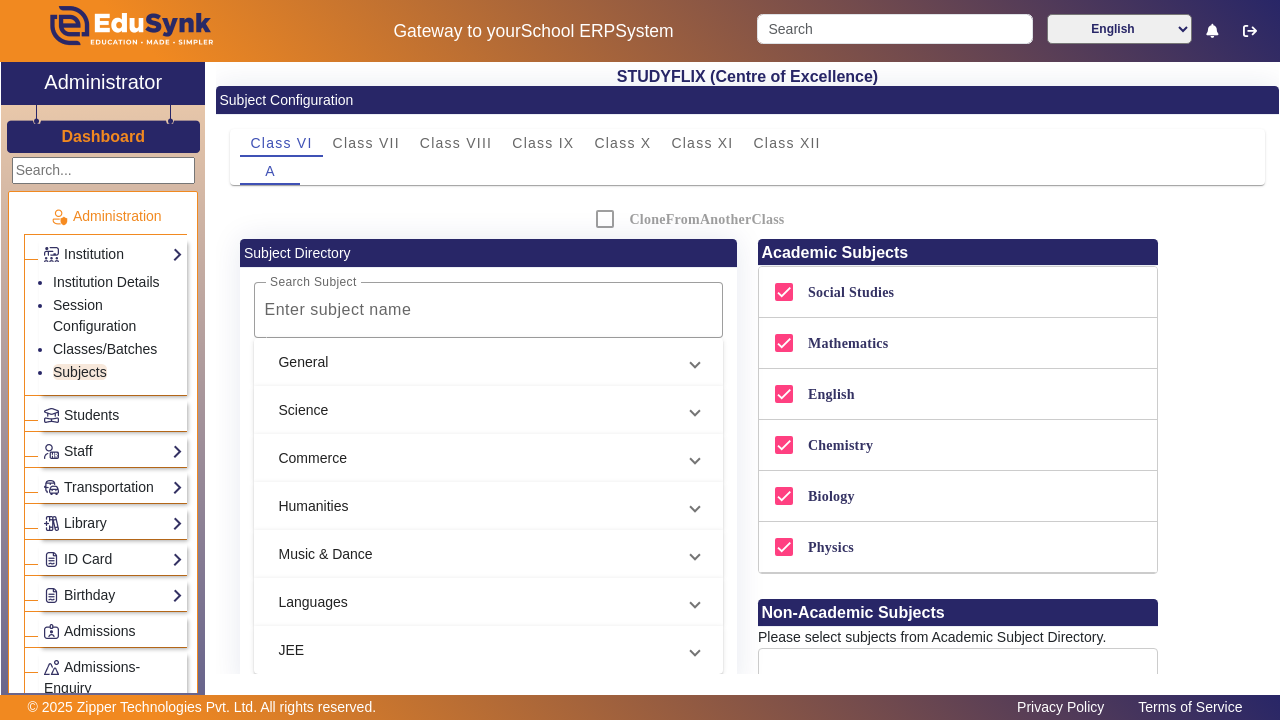 click 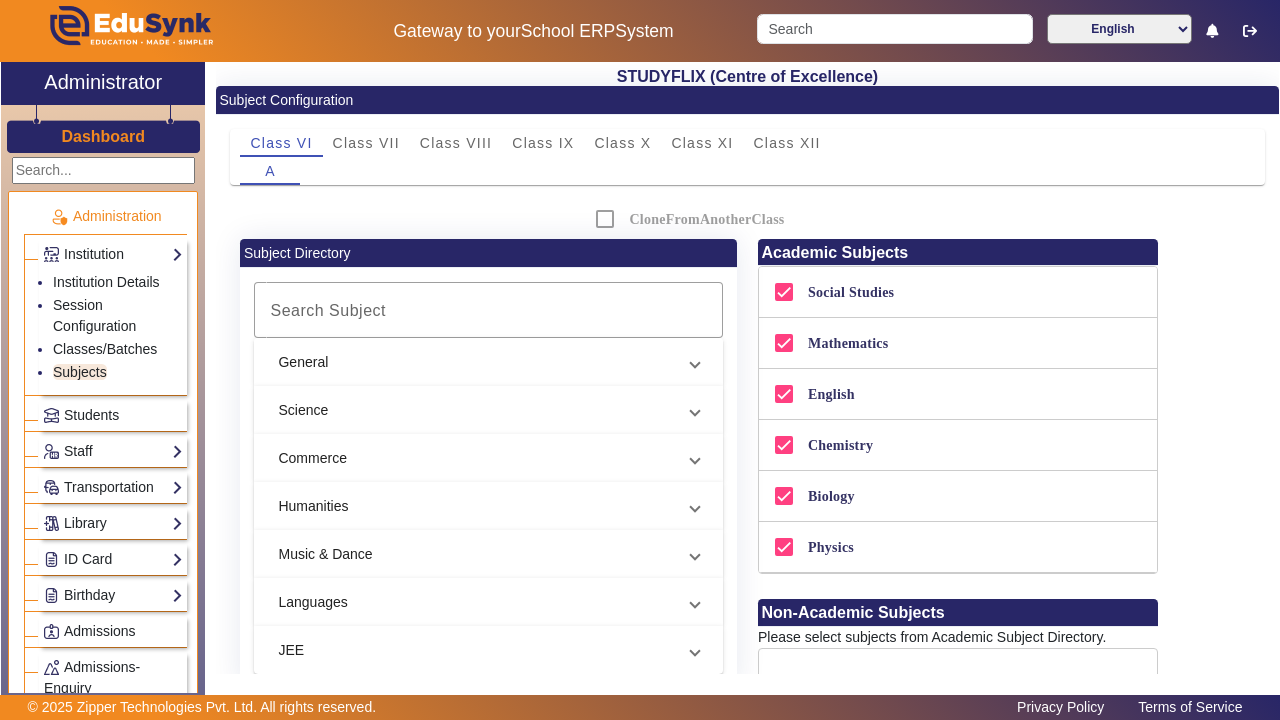 click on "General" at bounding box center [488, 362] 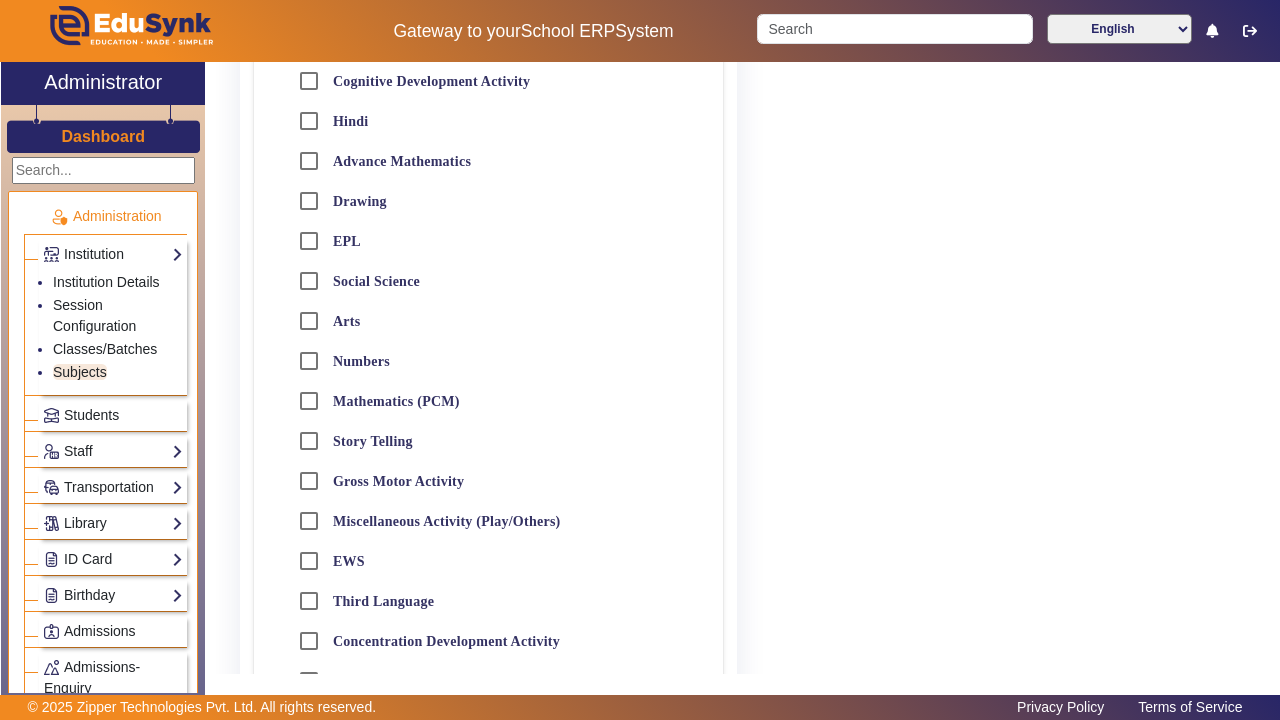 scroll, scrollTop: 900, scrollLeft: 0, axis: vertical 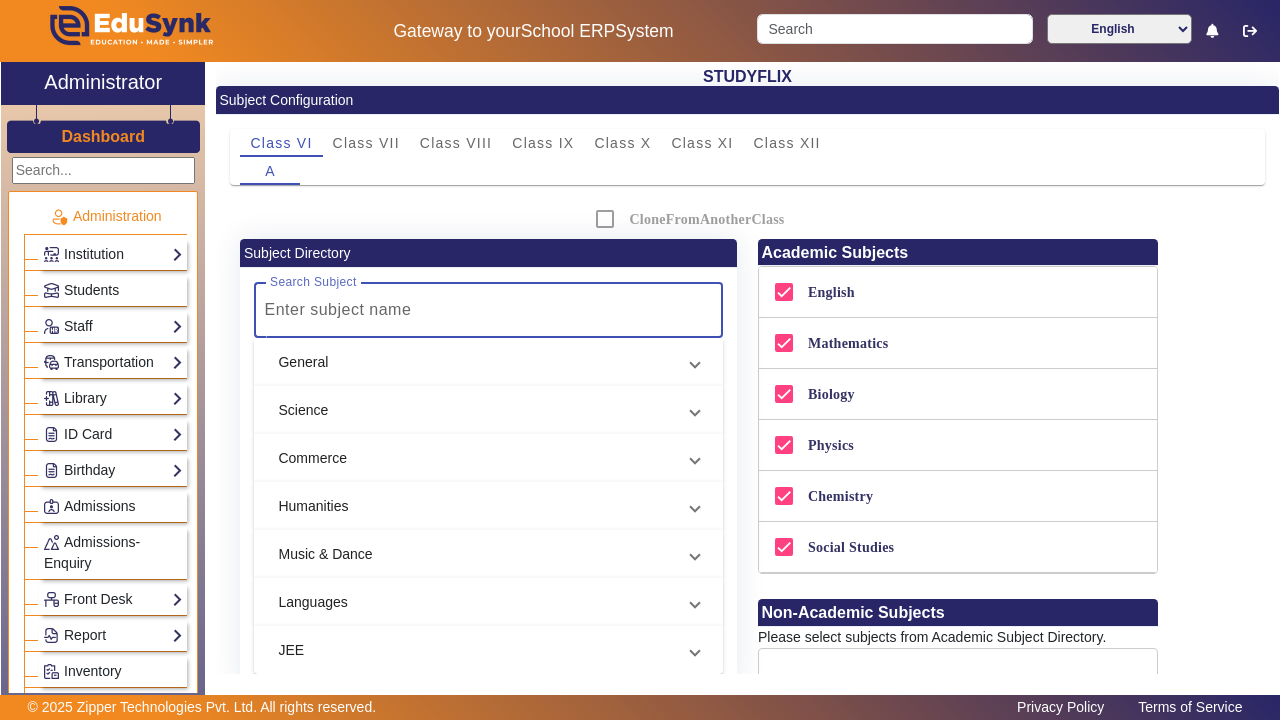 click on "Search Subject" at bounding box center (486, 310) 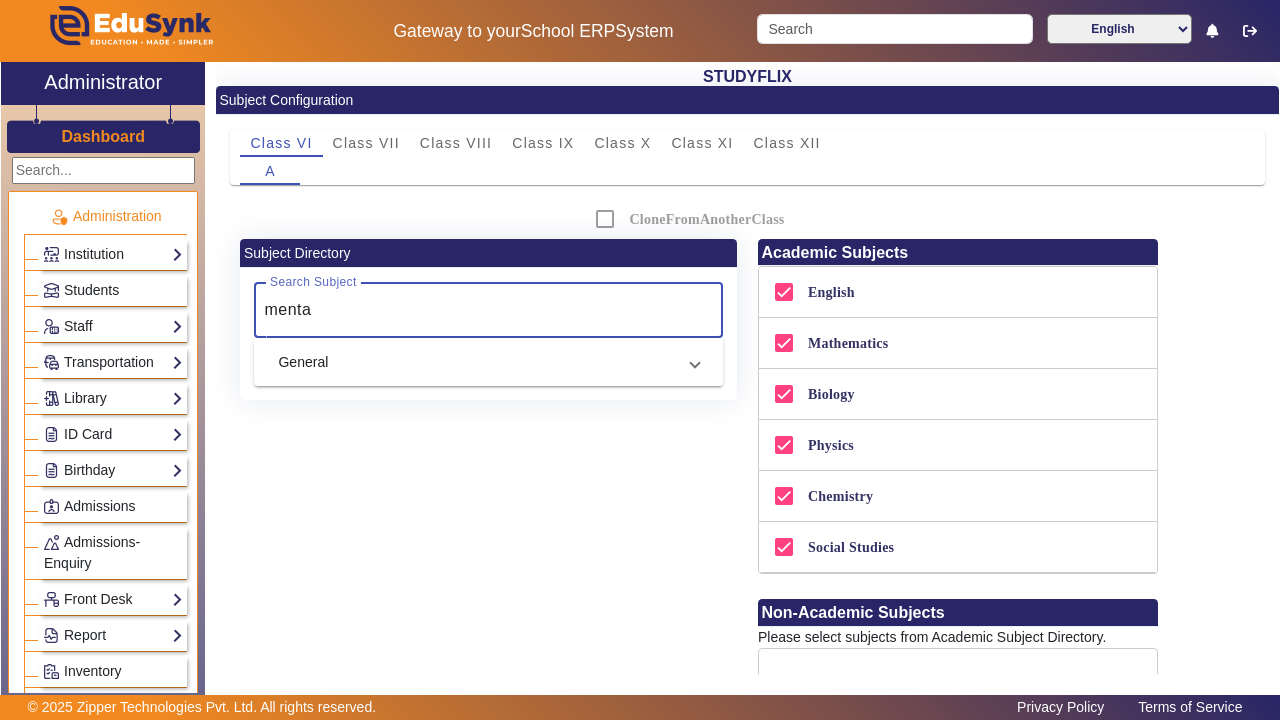 type on "menta" 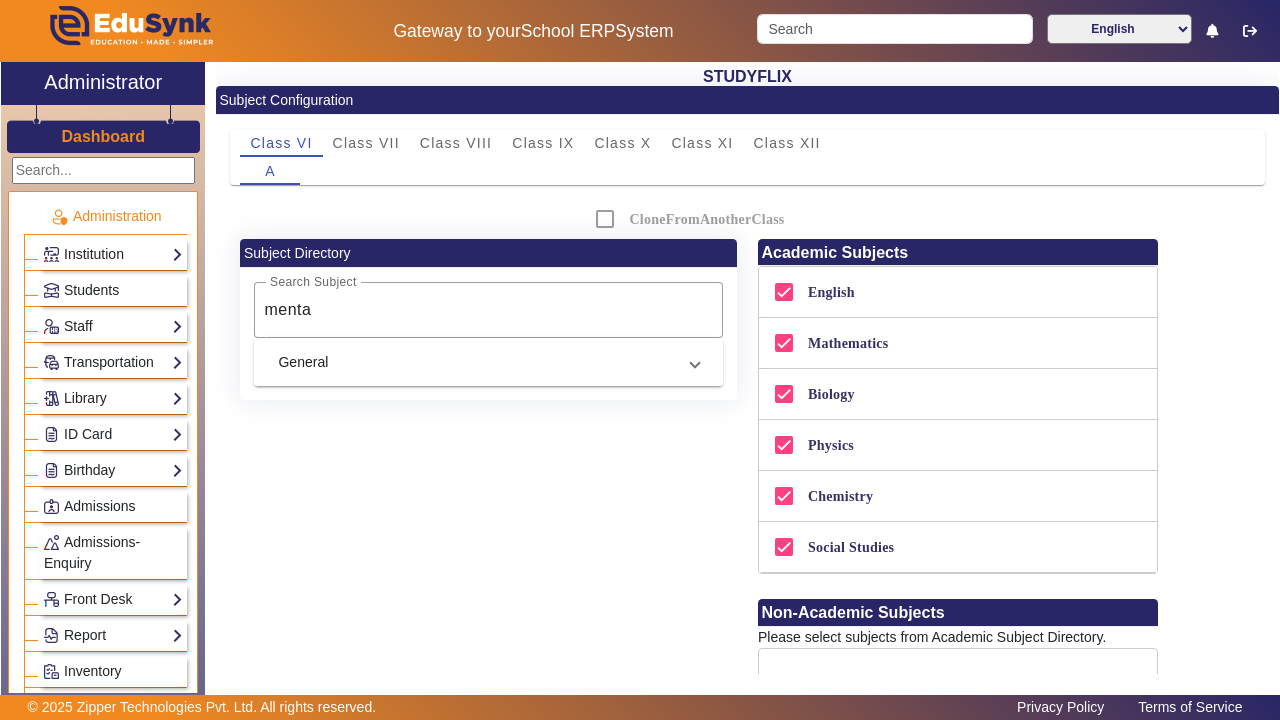 click on "General" at bounding box center [476, 362] 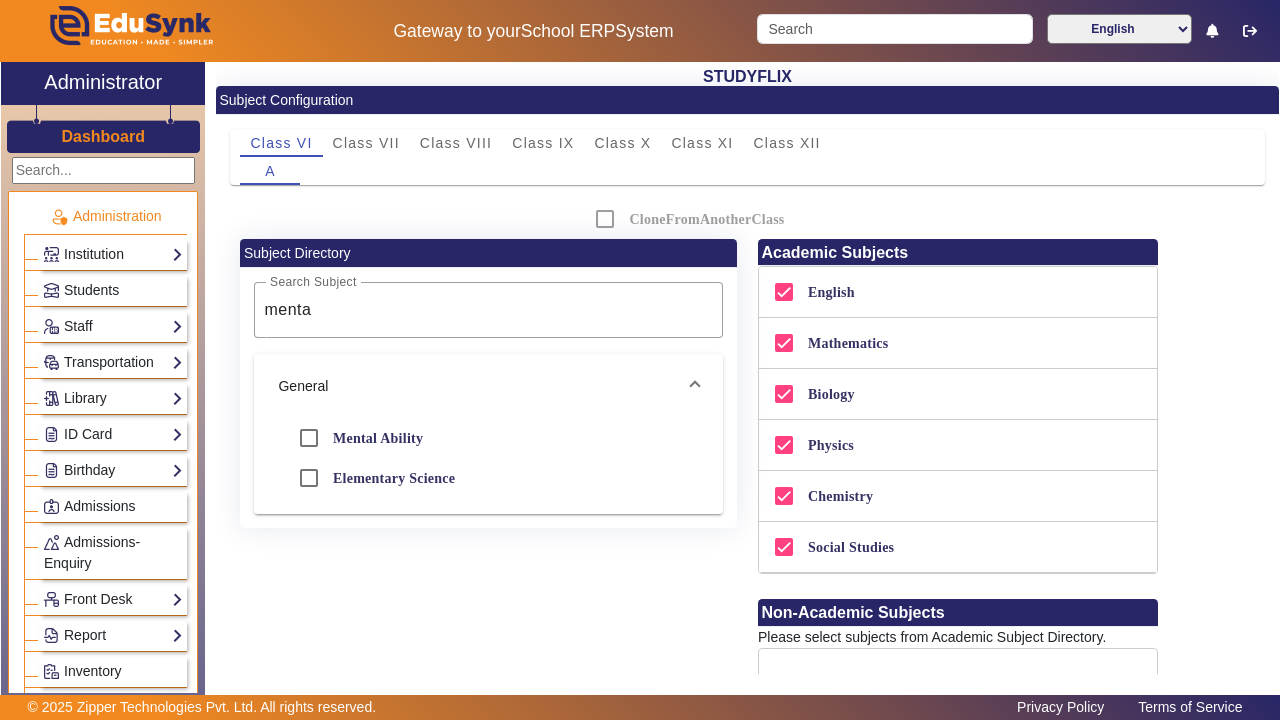 click on "Mental Ability" at bounding box center (376, 438) 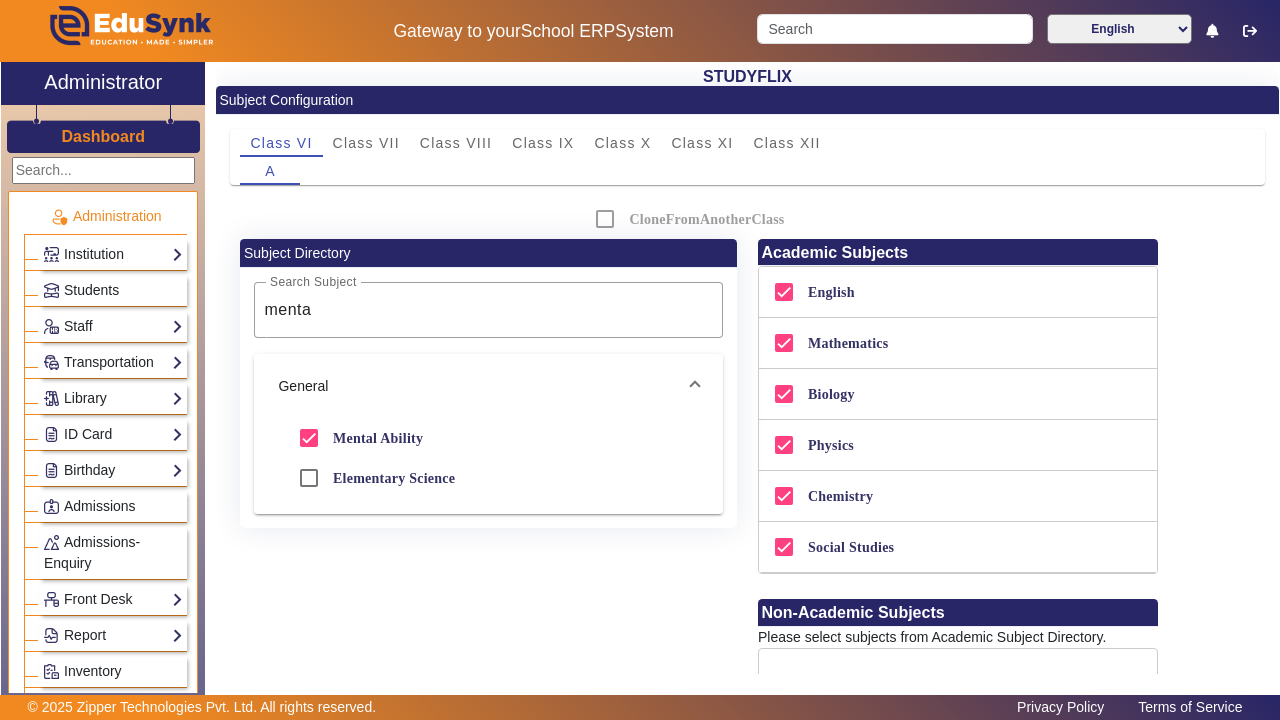 checkbox on "true" 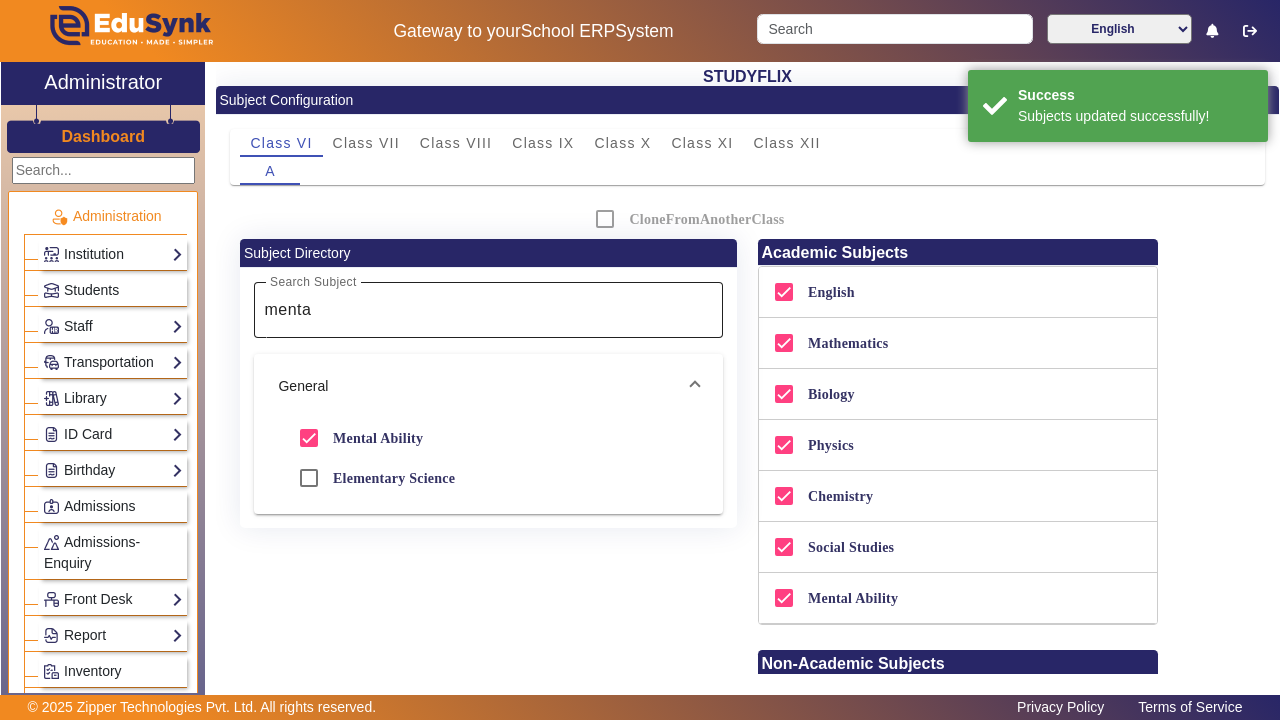 click on "menta" at bounding box center (486, 310) 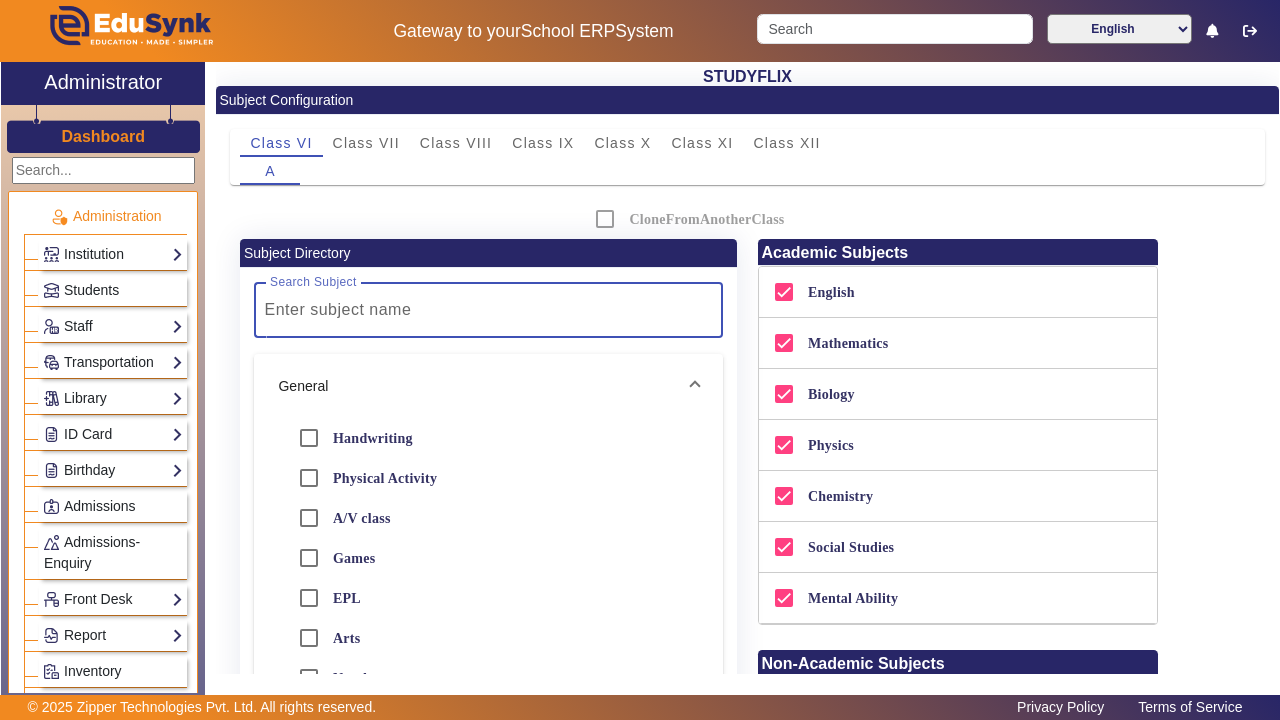 scroll, scrollTop: 0, scrollLeft: 0, axis: both 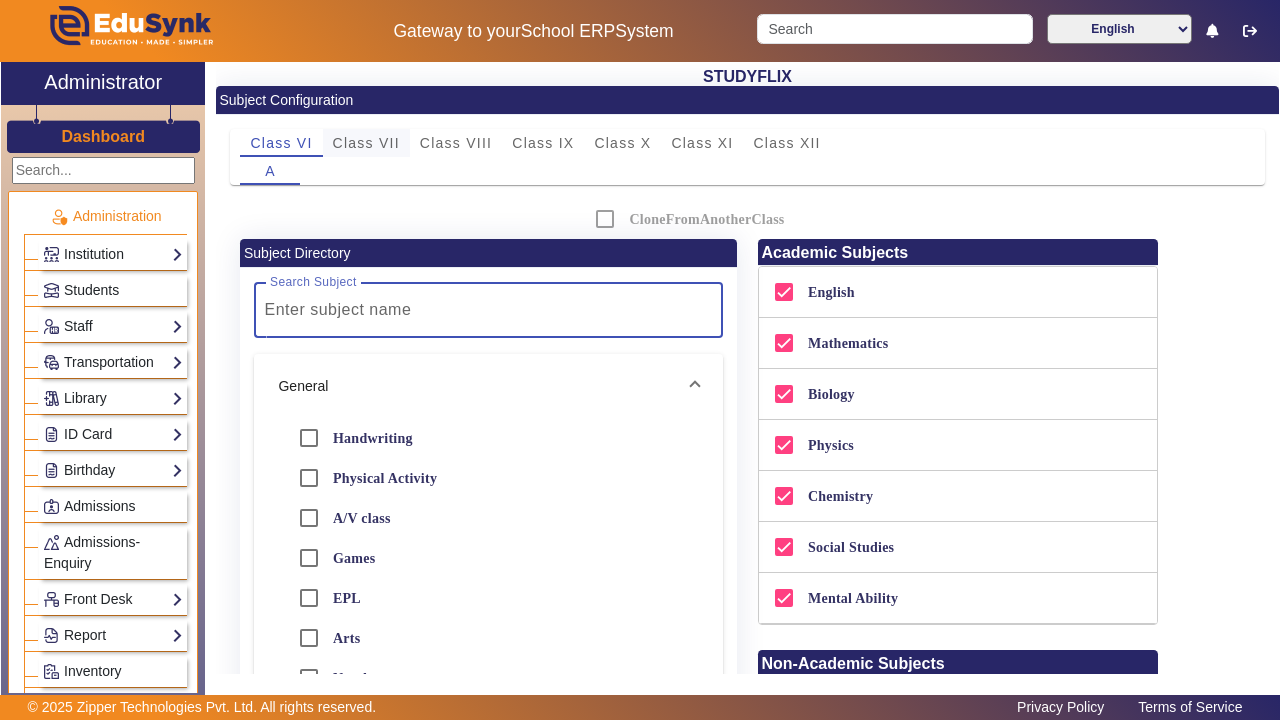 type 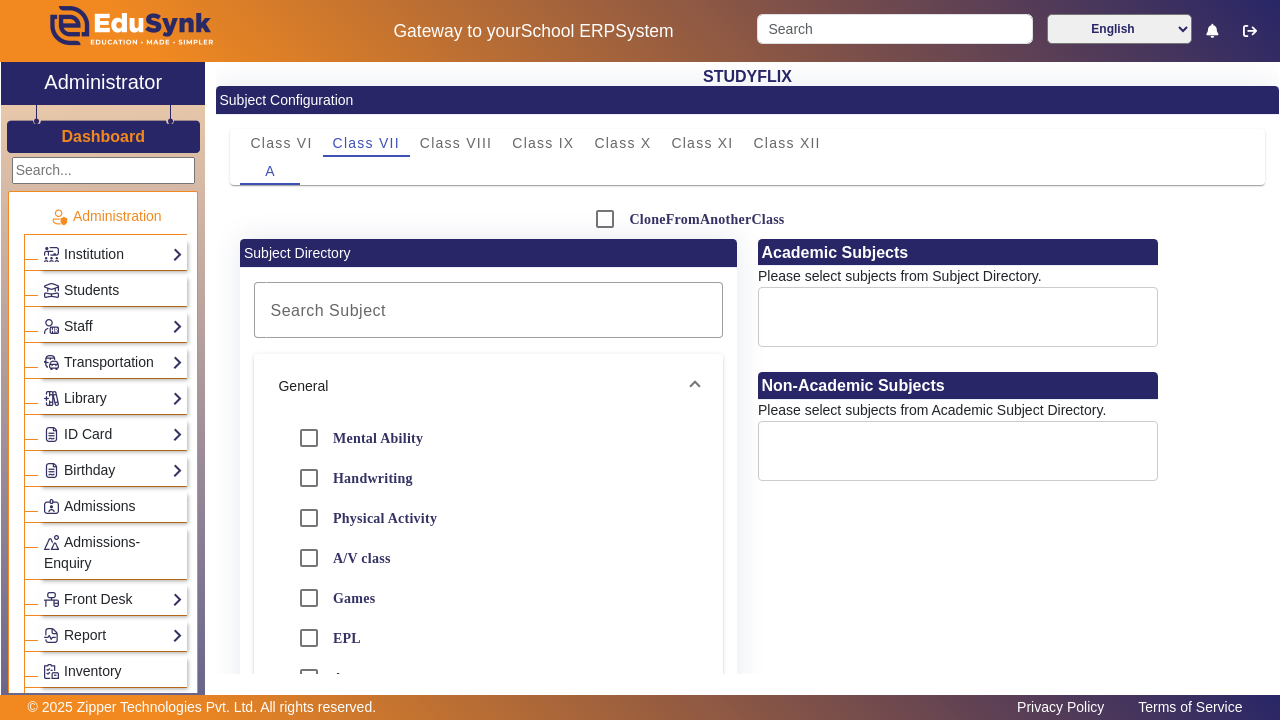 click on "Class VI Class VII Class VIII Class IX Class X Class XI Class XII A  CloneFromAnotherClass  Select Class Select Section Subject Directory Search Subject  General   Mental Ability   Handwriting   Physical Activity   A/V class   Games   EPL   Arts   Numbers   Mathematics (PCM)   Story Telling   Gross Motor Activity   Miscellaneous Activity (Play/Others)   EWS   Third Language   Concentration Development Activity   Craft   Mathematics   Computer Science   Second Langauge   Science   Logical Development Activity   Hindi   Drawing   Conversation   Thinking Skill   EVS   Social Studies   G.K.   Advance Mathematics   Cognitive Development Activity   English   Learning Part   Thinking Skills Activity   Library   Fine Motor Activity   Social Science   Music   Phonics   Dance   Elementary Science   Moral Science   Science   Chemistry   Botany   Zoology   Physics   IIT JEE   NEET   Biology   Commerce   Statistics   Applied Mathematics   Economics   Banking   Accountancy   Business Studies   Humanities   Civics   Flute" 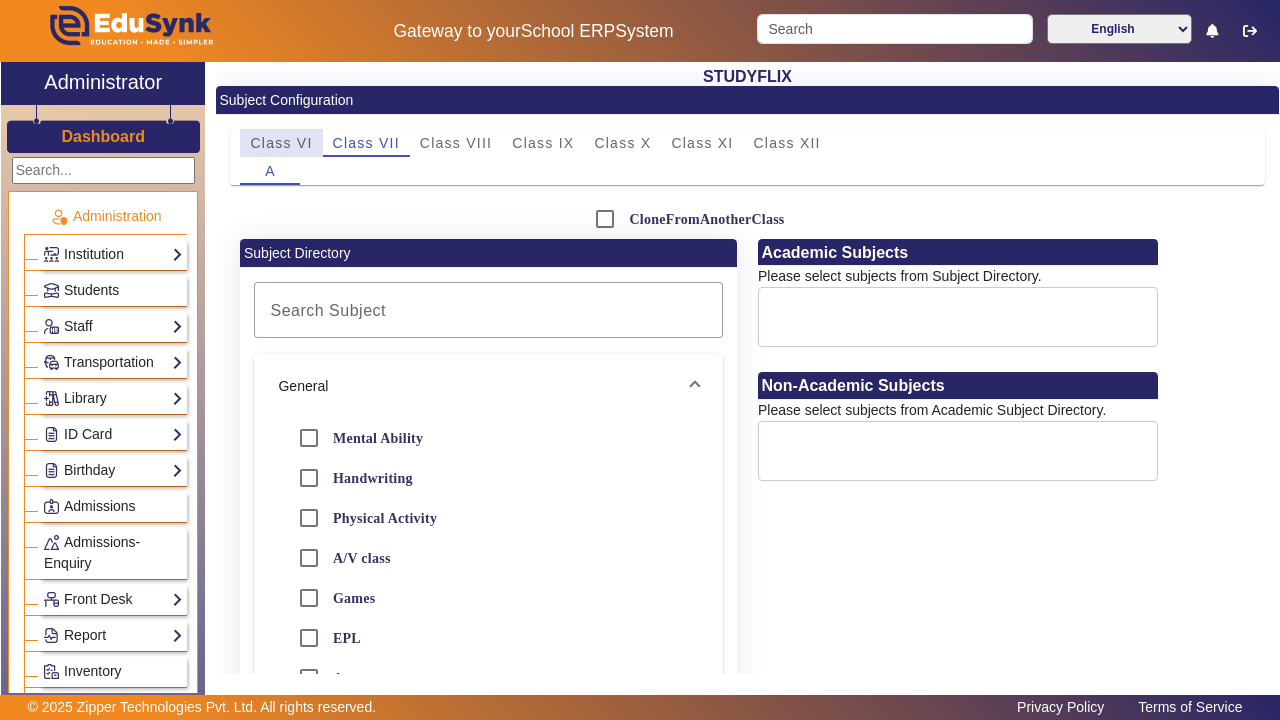 click on "Class VI" at bounding box center (281, 143) 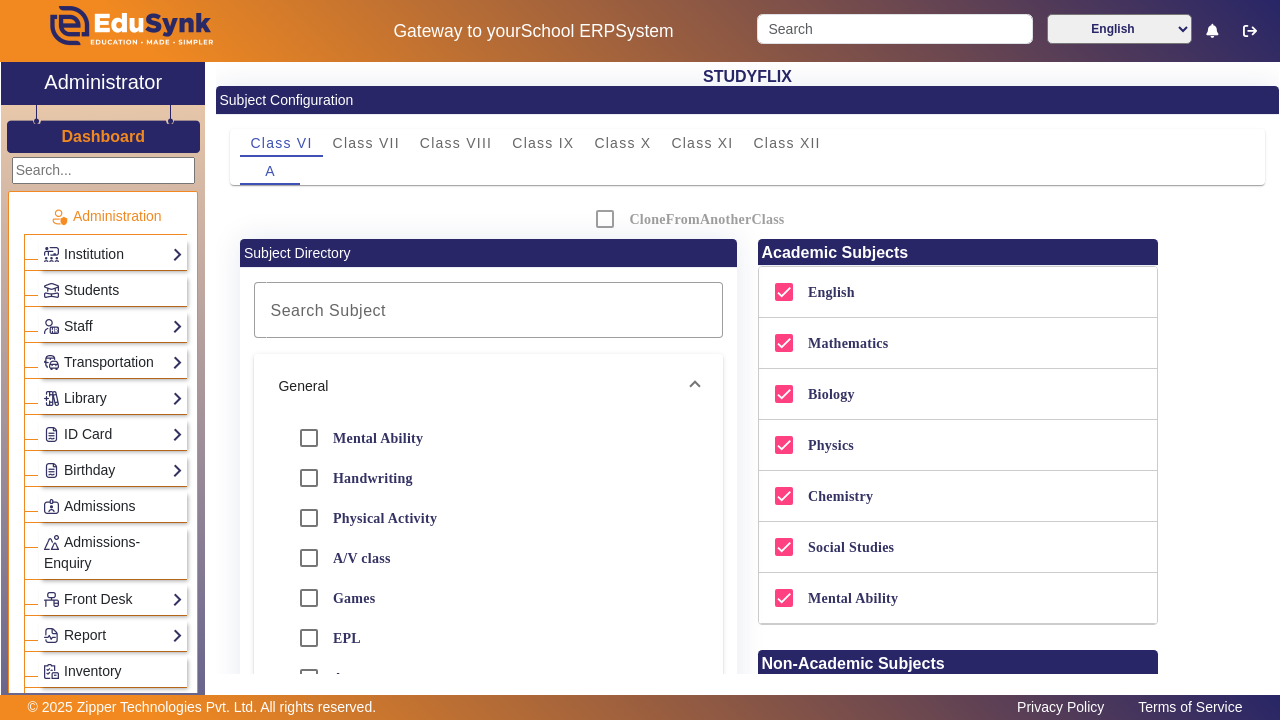scroll, scrollTop: 0, scrollLeft: 0, axis: both 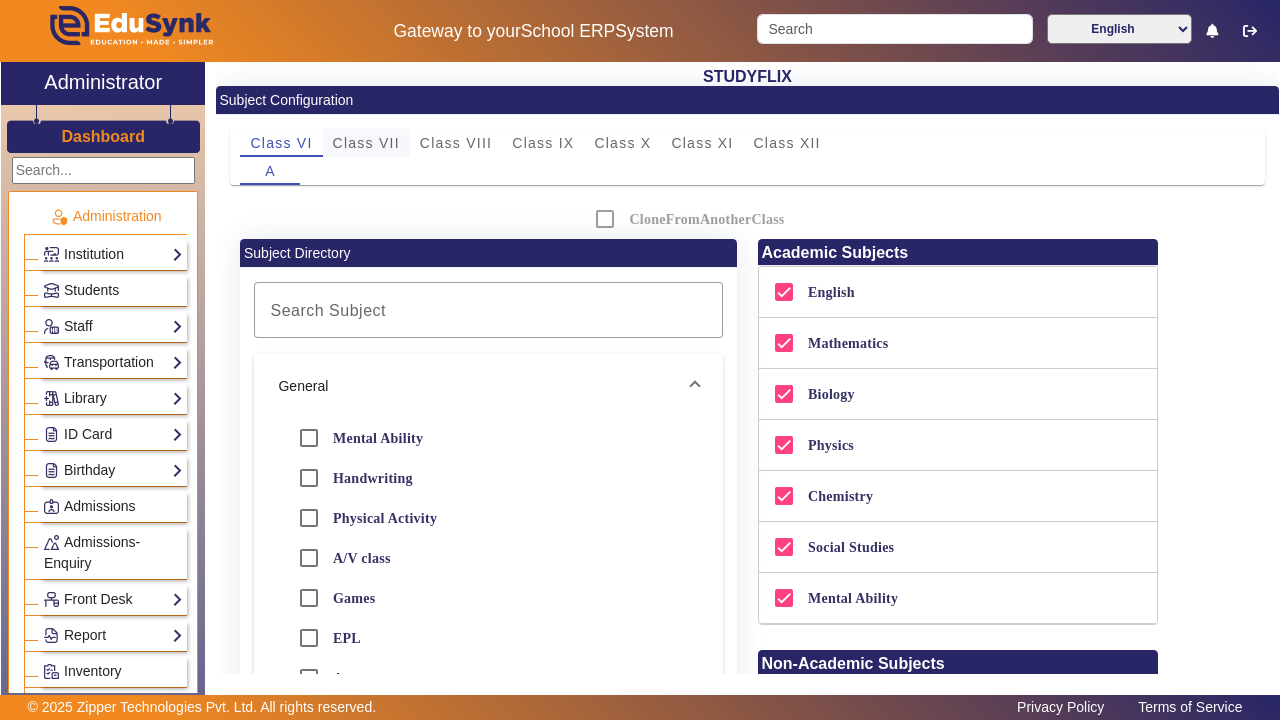 click on "Class VII" at bounding box center [366, 143] 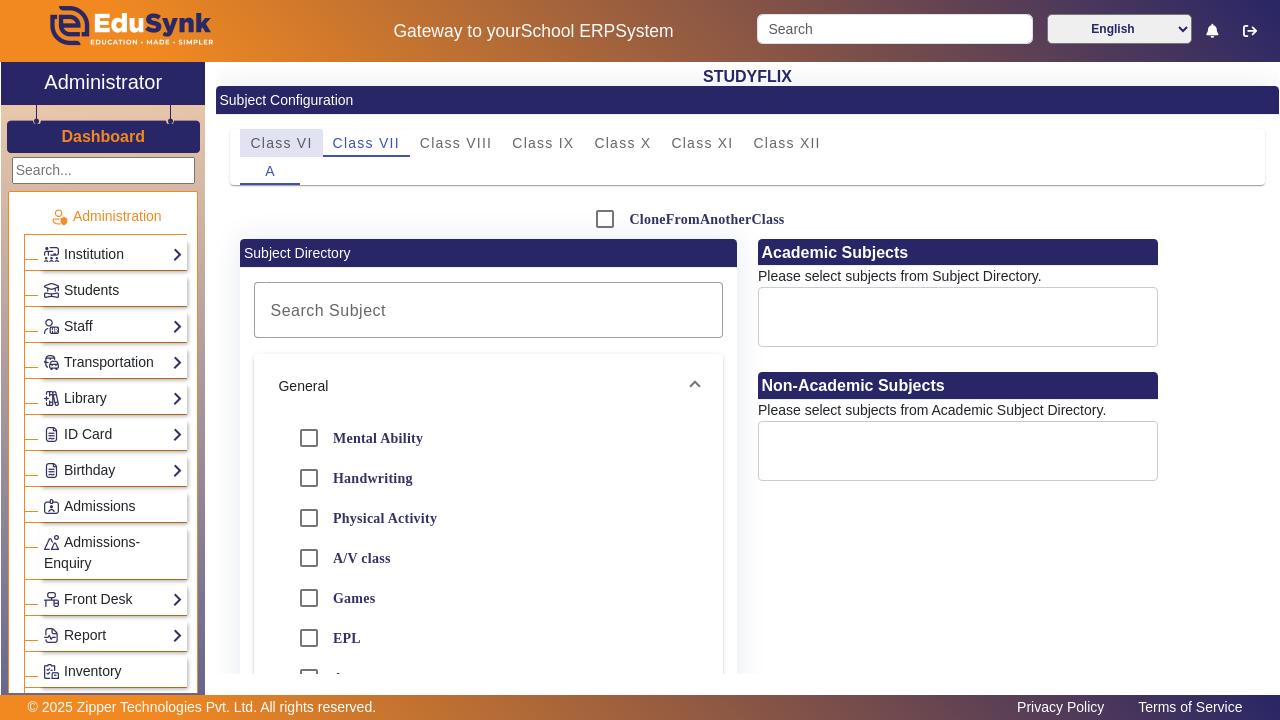 click on "Class VI" at bounding box center [281, 143] 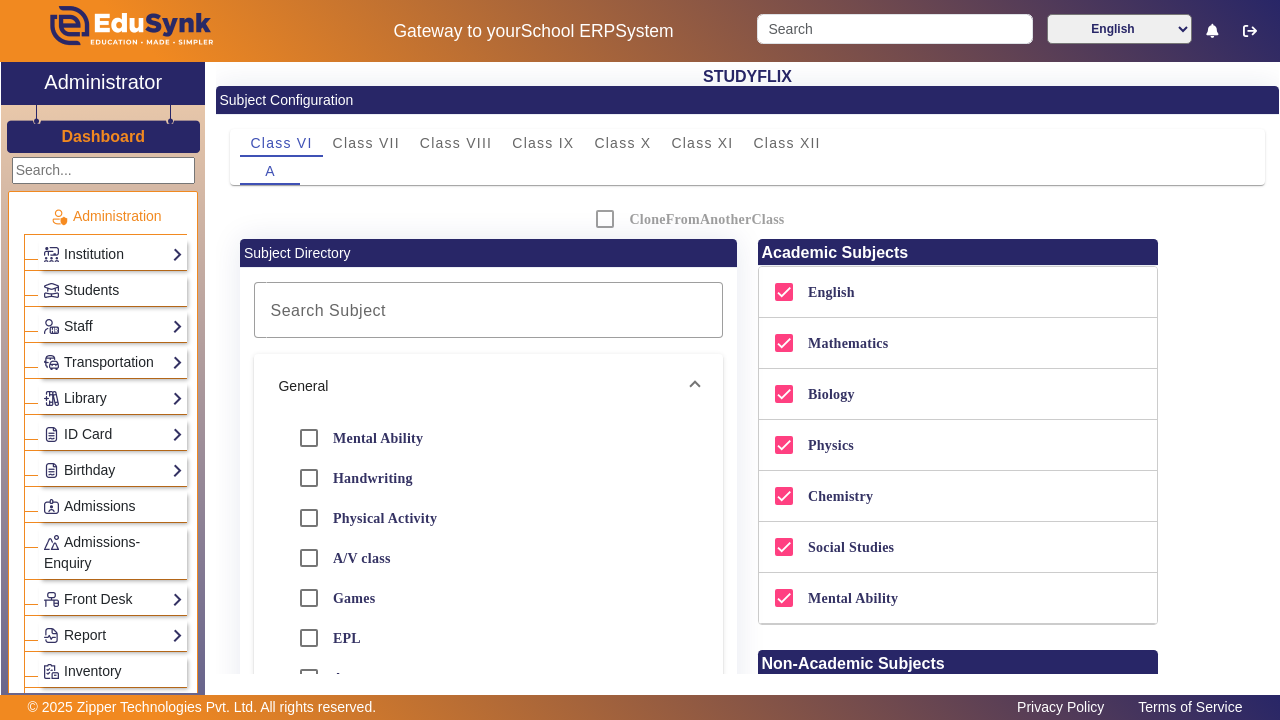 click on "CloneFromAnotherClass" 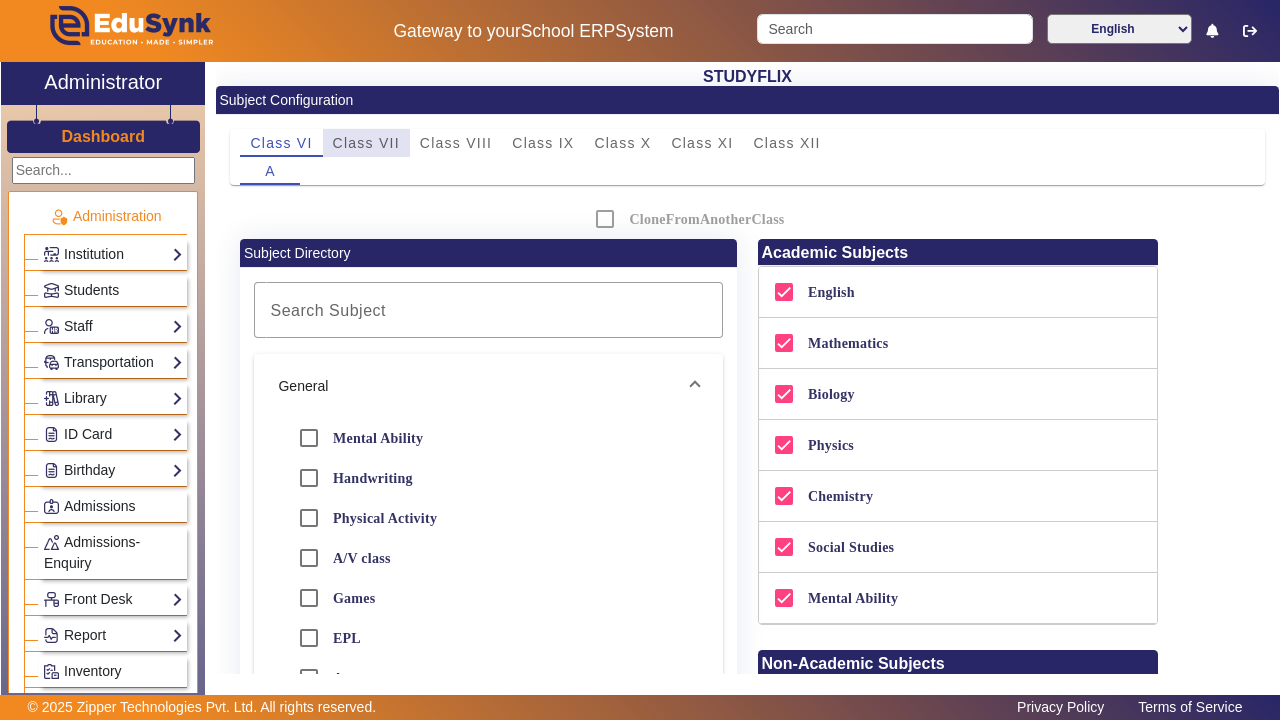 click on "Class VII" at bounding box center [366, 143] 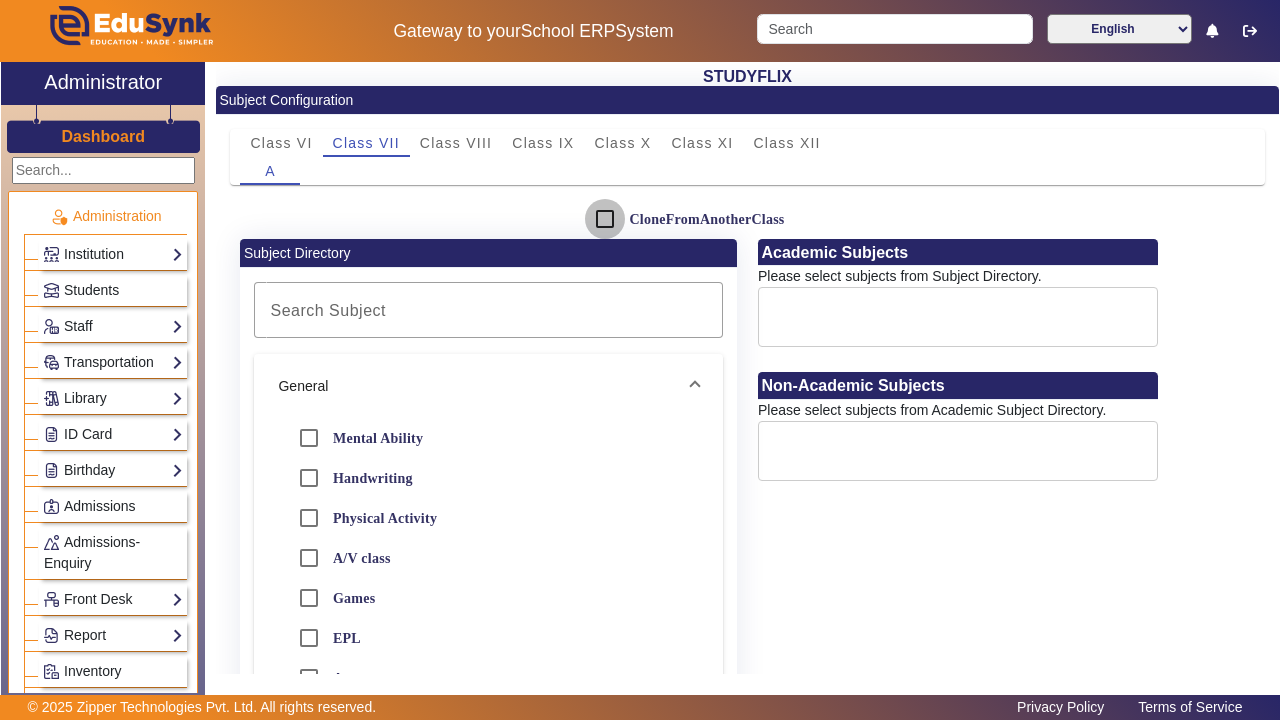 click on "CloneFromAnotherClass" at bounding box center [605, 219] 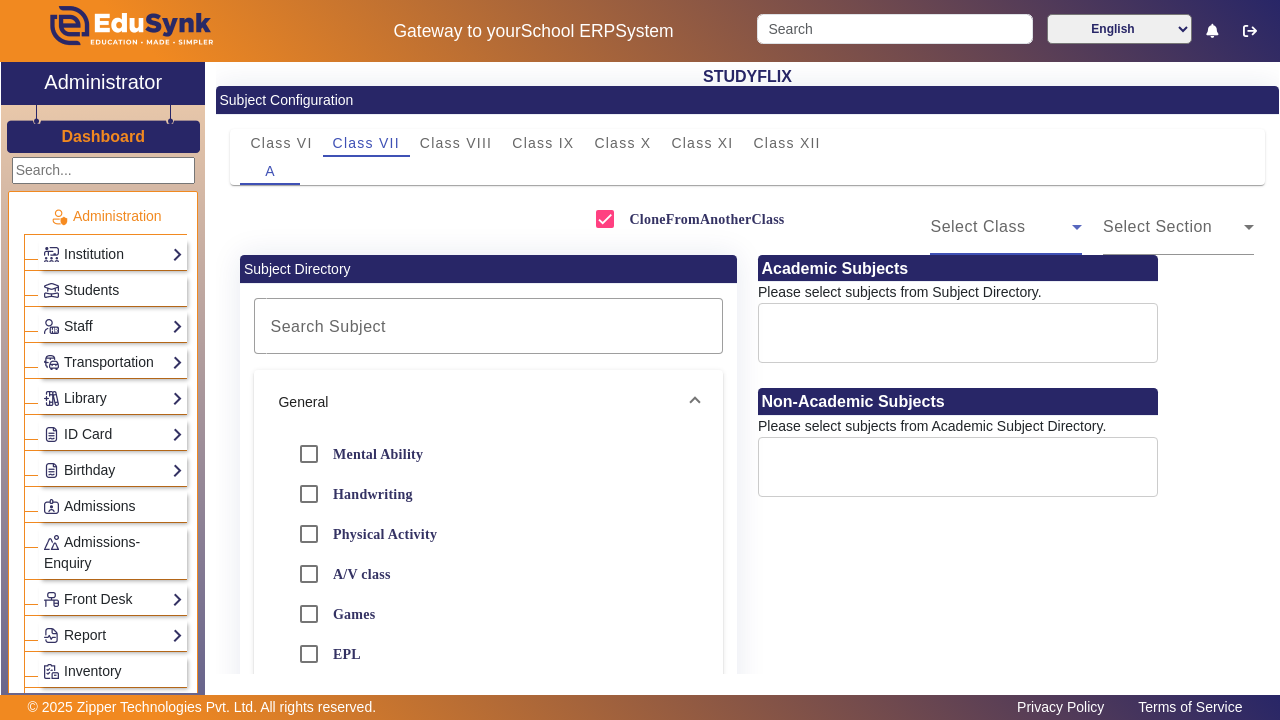 click on "Select Class" at bounding box center [977, 226] 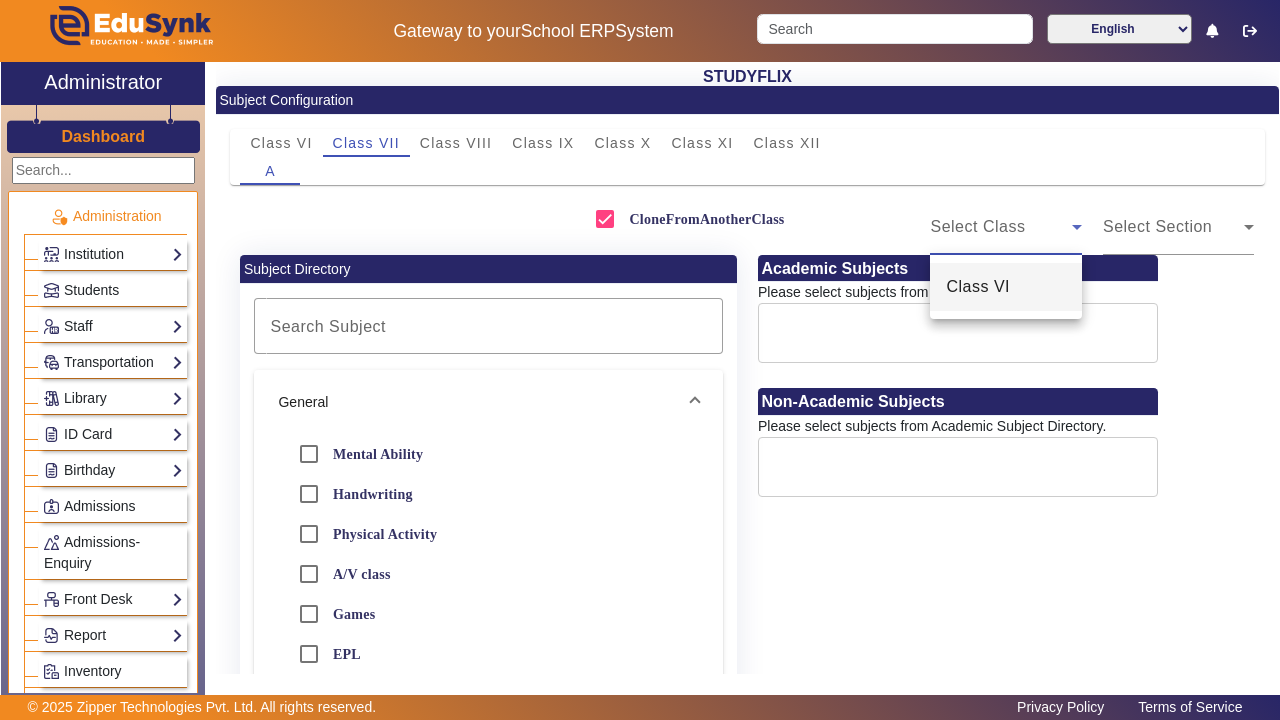 click on "Class VI" at bounding box center (978, 287) 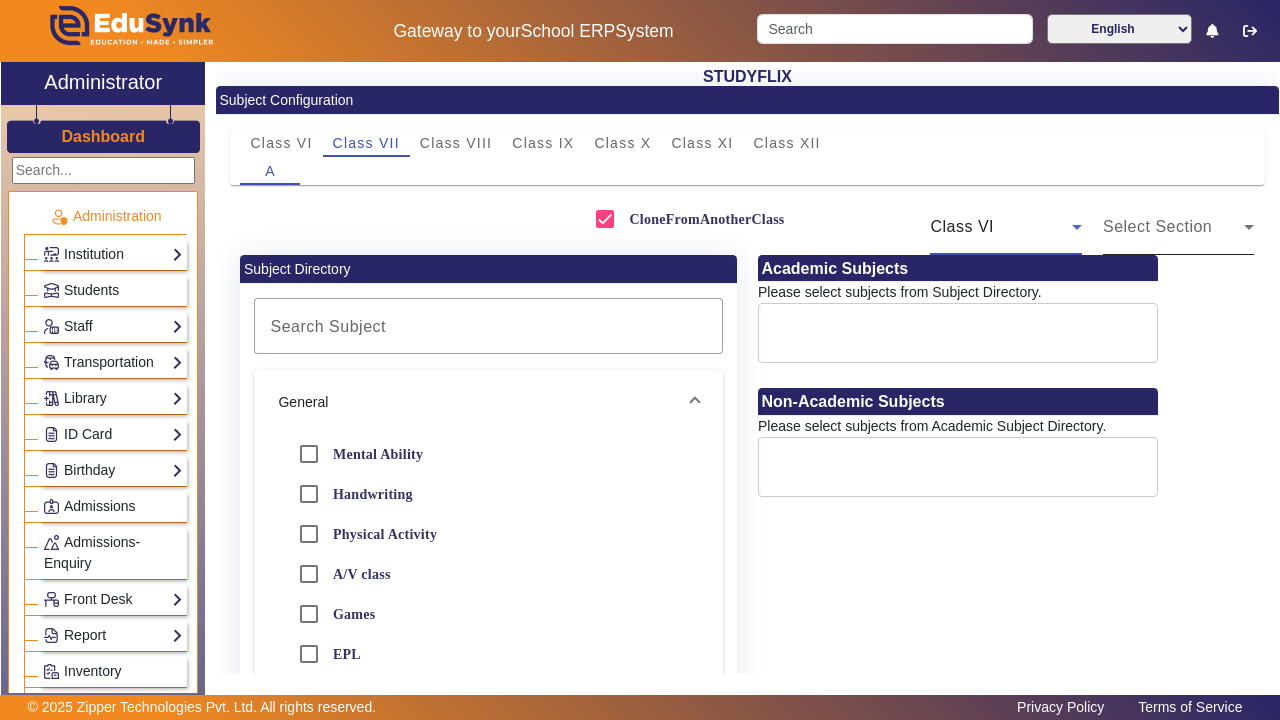 click on "Select Section" at bounding box center [1157, 226] 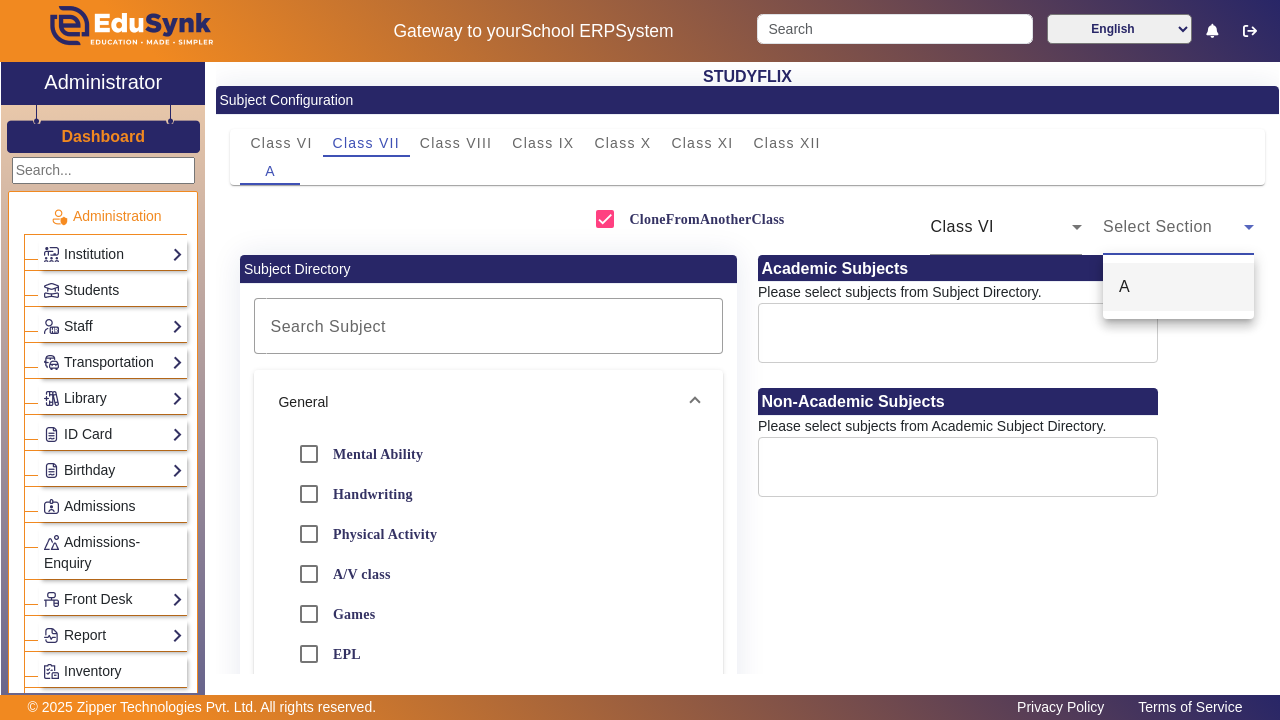 click on "A" at bounding box center [1179, 287] 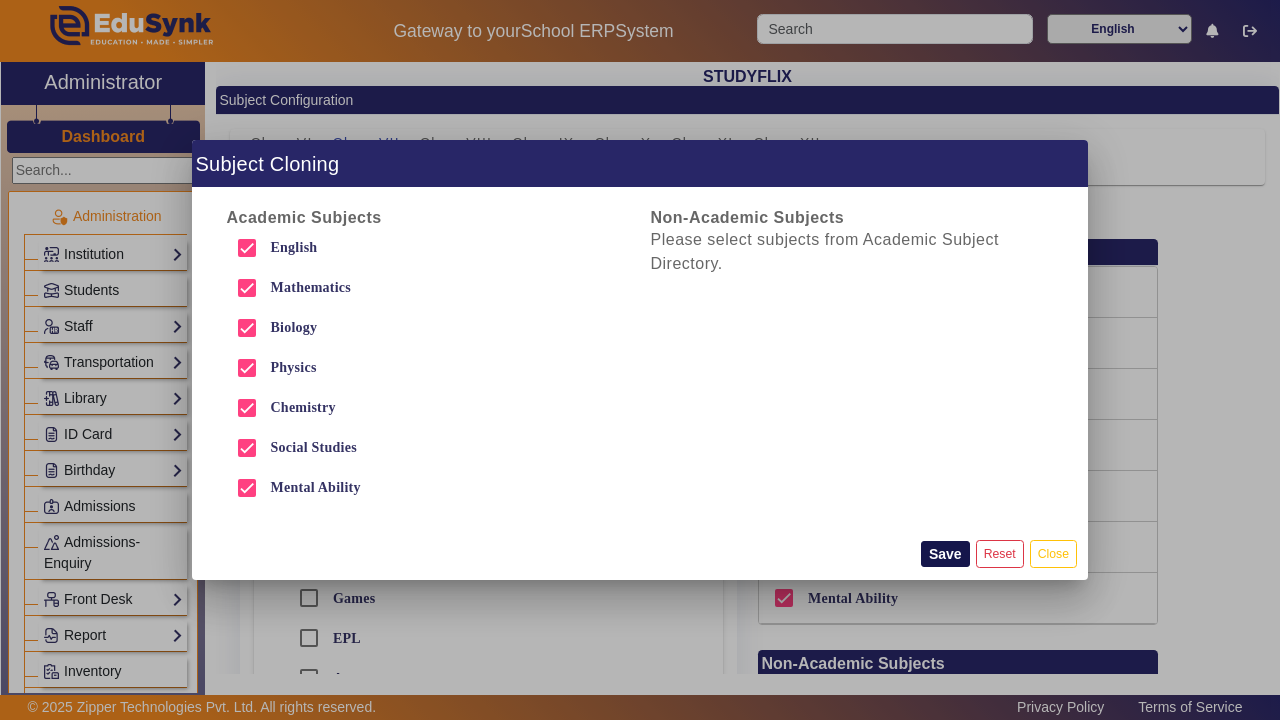 click on "Save" at bounding box center (945, 554) 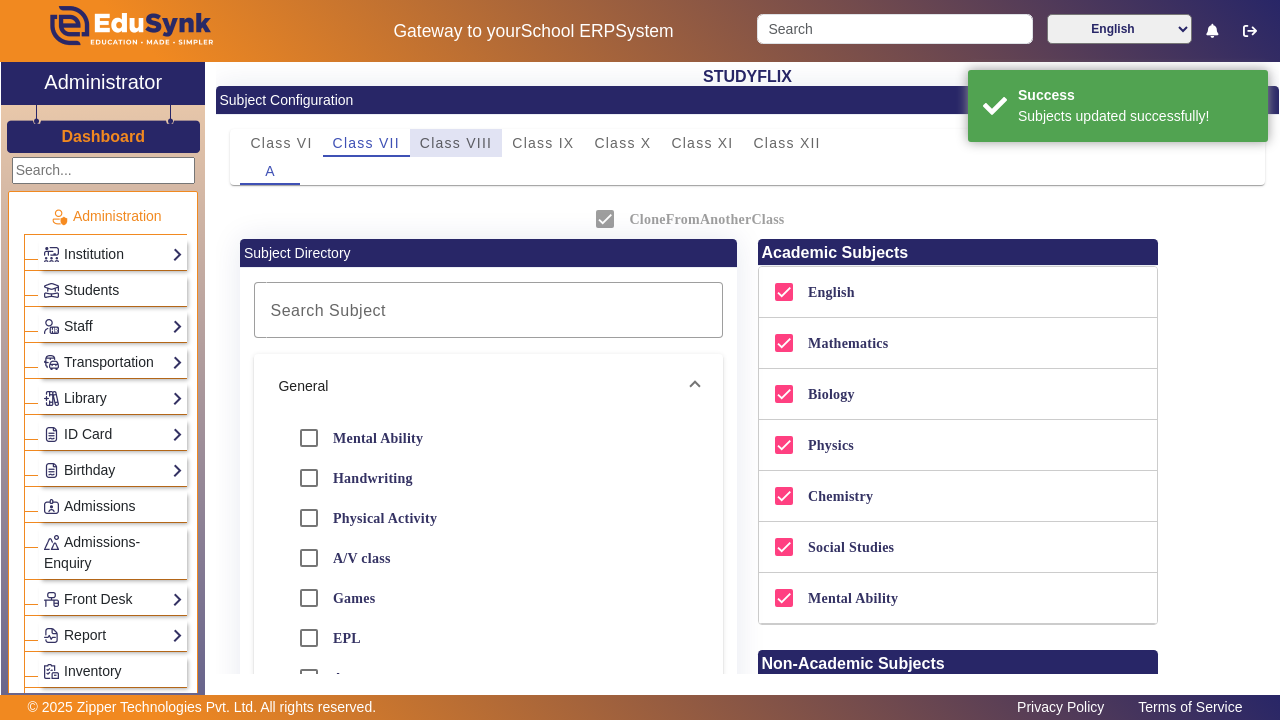 click on "Class VIII" at bounding box center [456, 143] 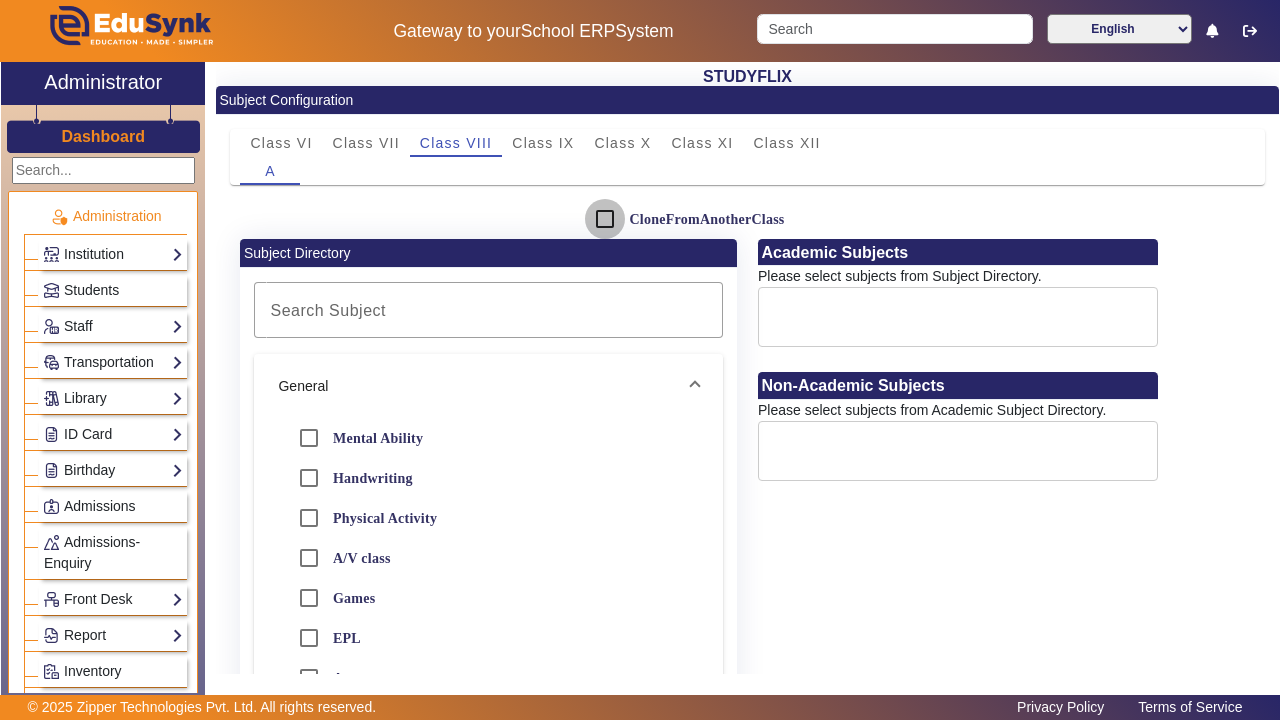 click on "CloneFromAnotherClass" at bounding box center [605, 219] 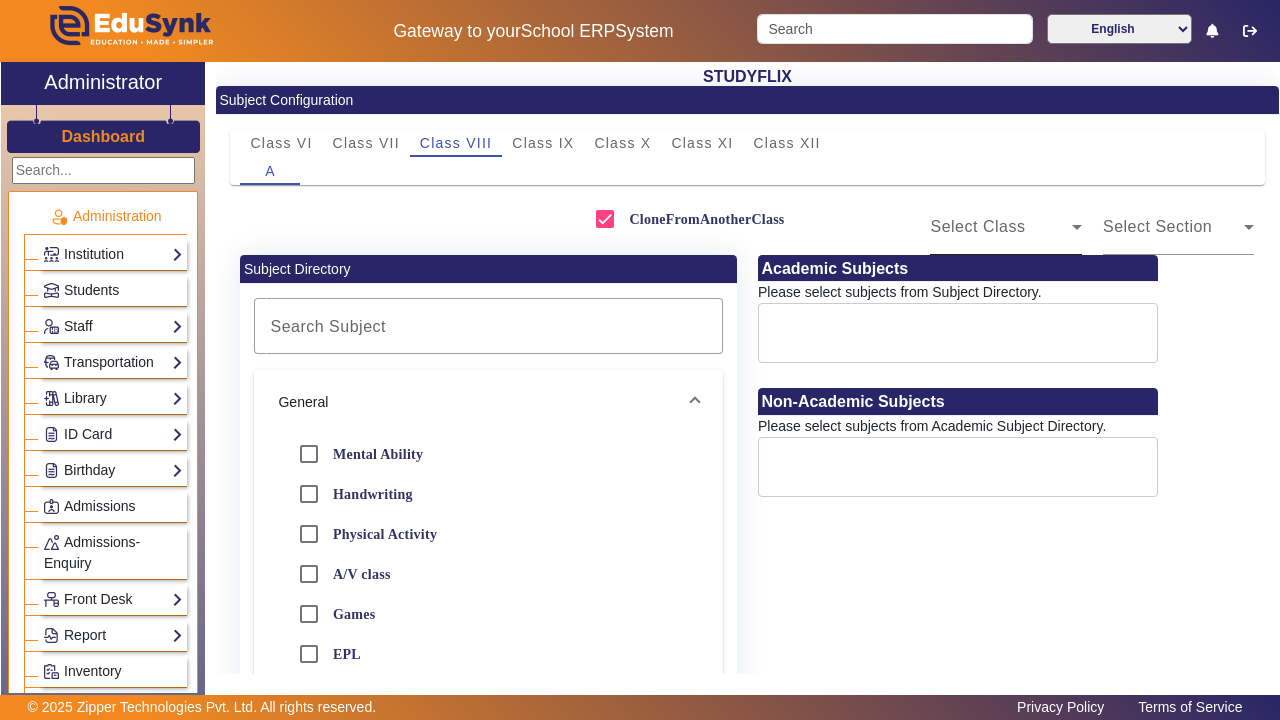 click on "Select Class" 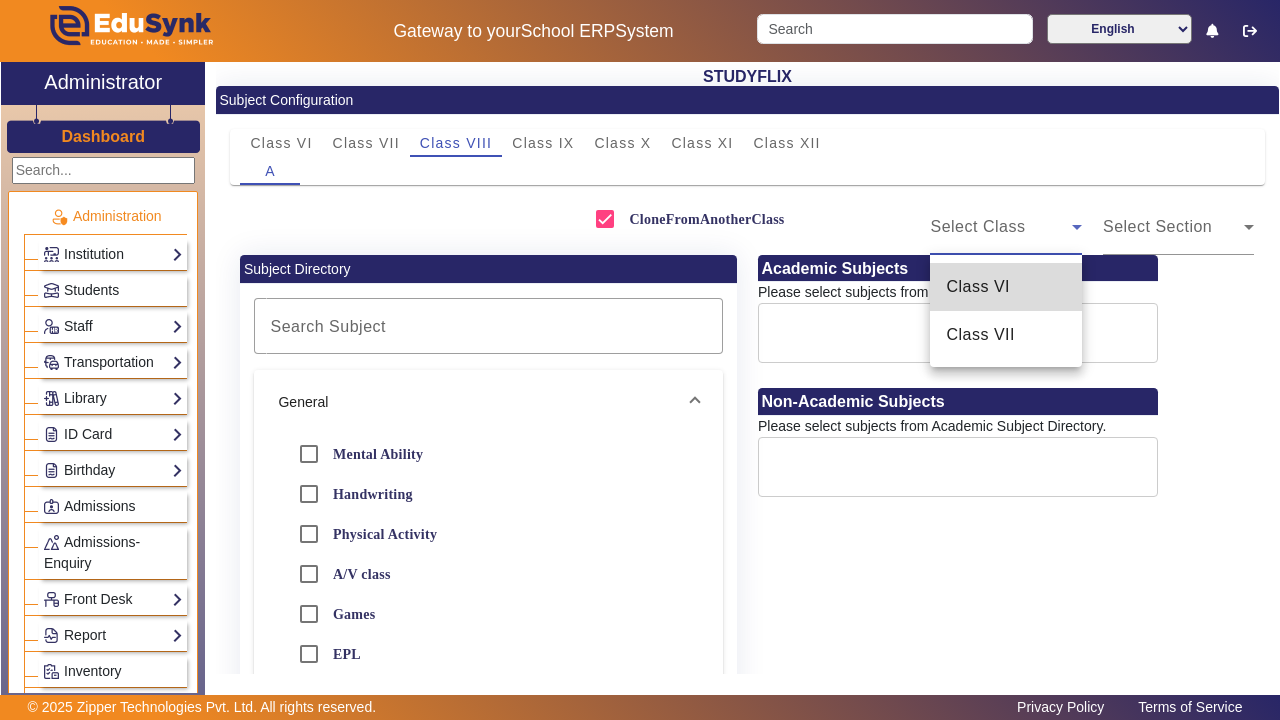 click on "Class VI" at bounding box center [1006, 287] 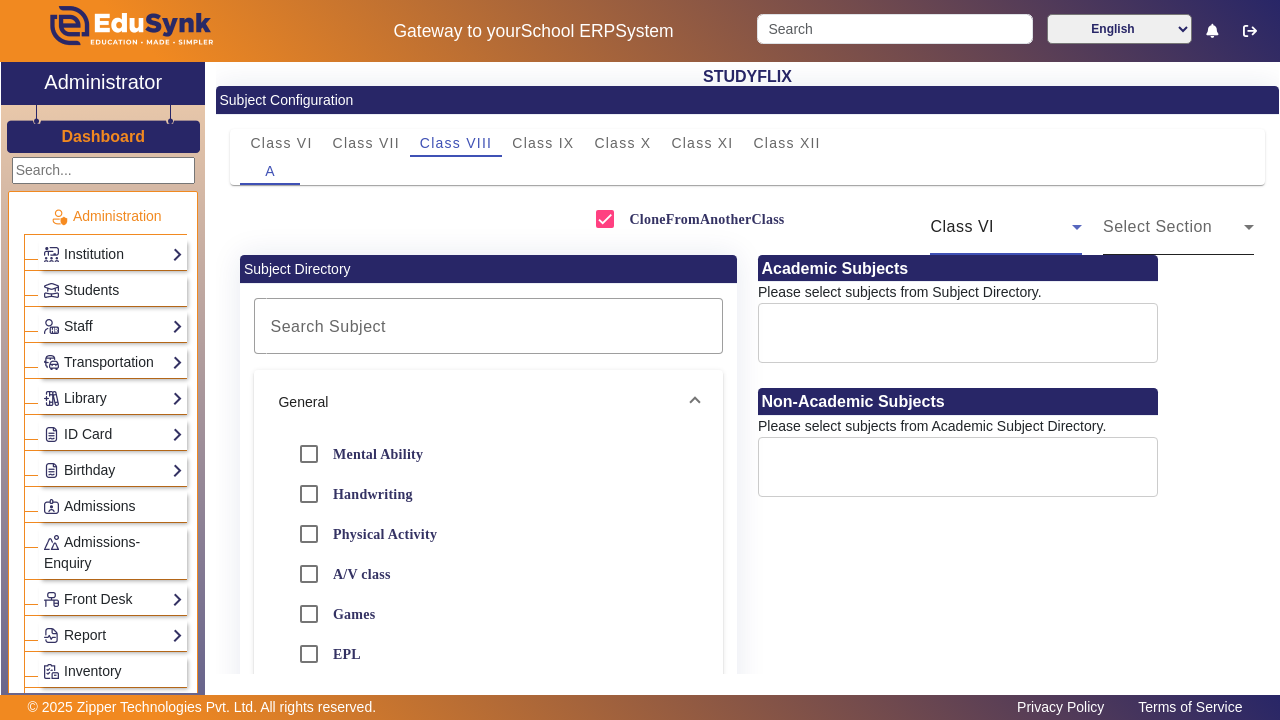 click on "Select Section" 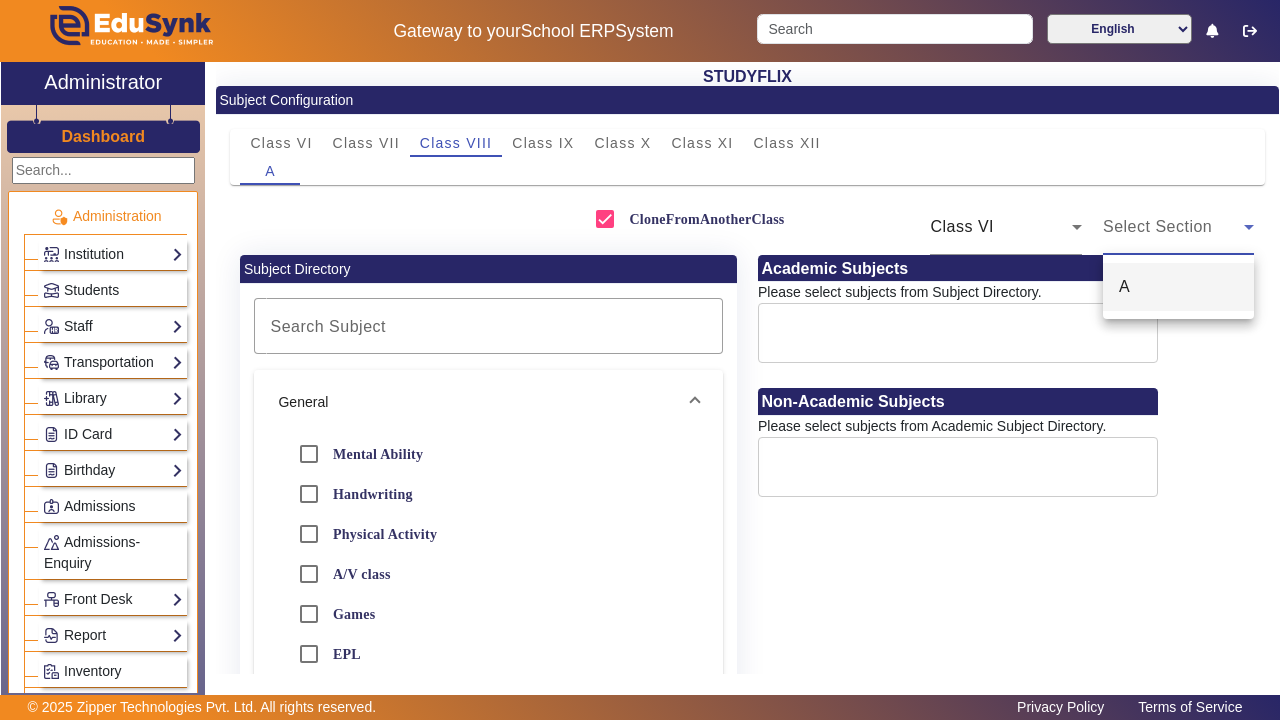 click on "A" at bounding box center [1179, 287] 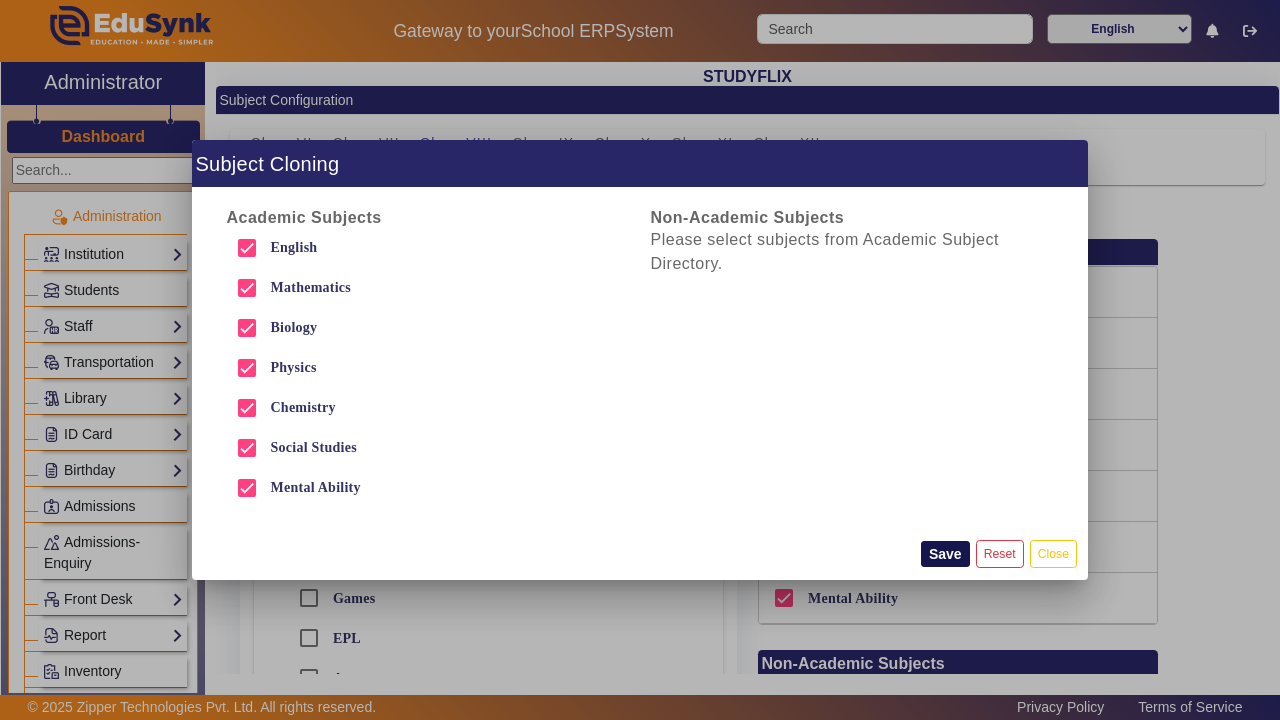 click on "Save" at bounding box center (945, 554) 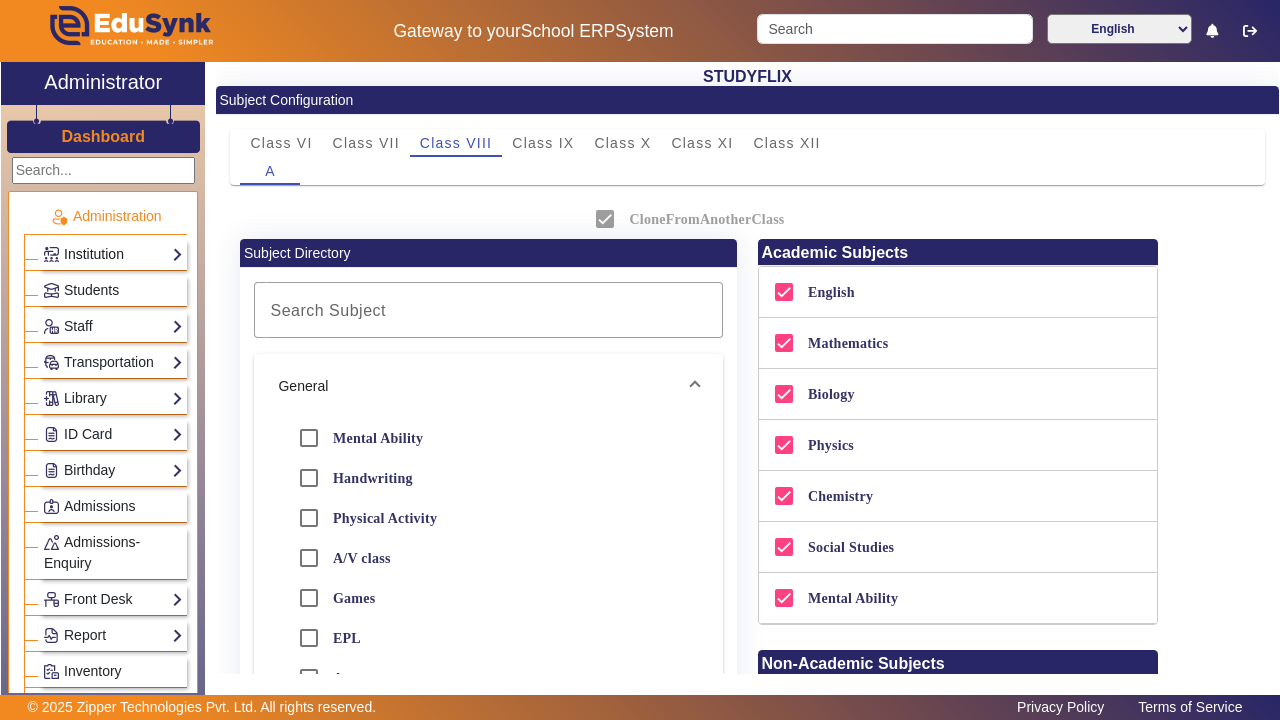 click on "Institution" 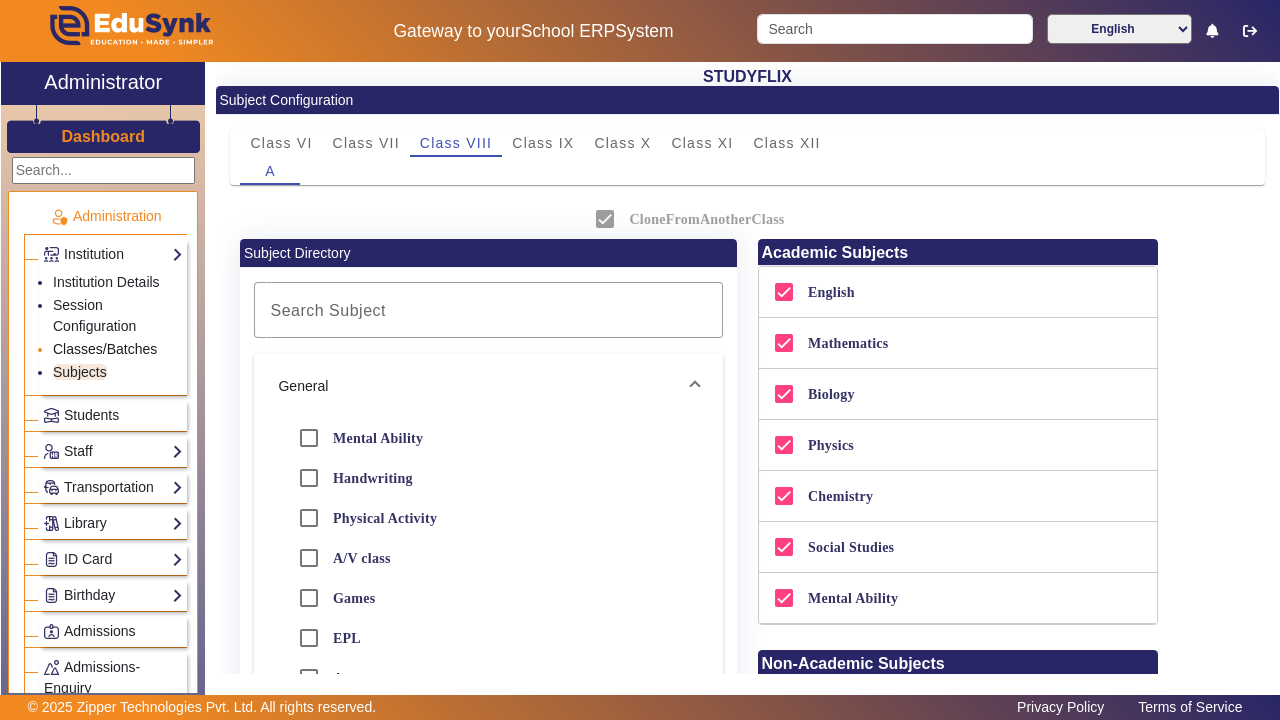 click on "Classes/Batches" 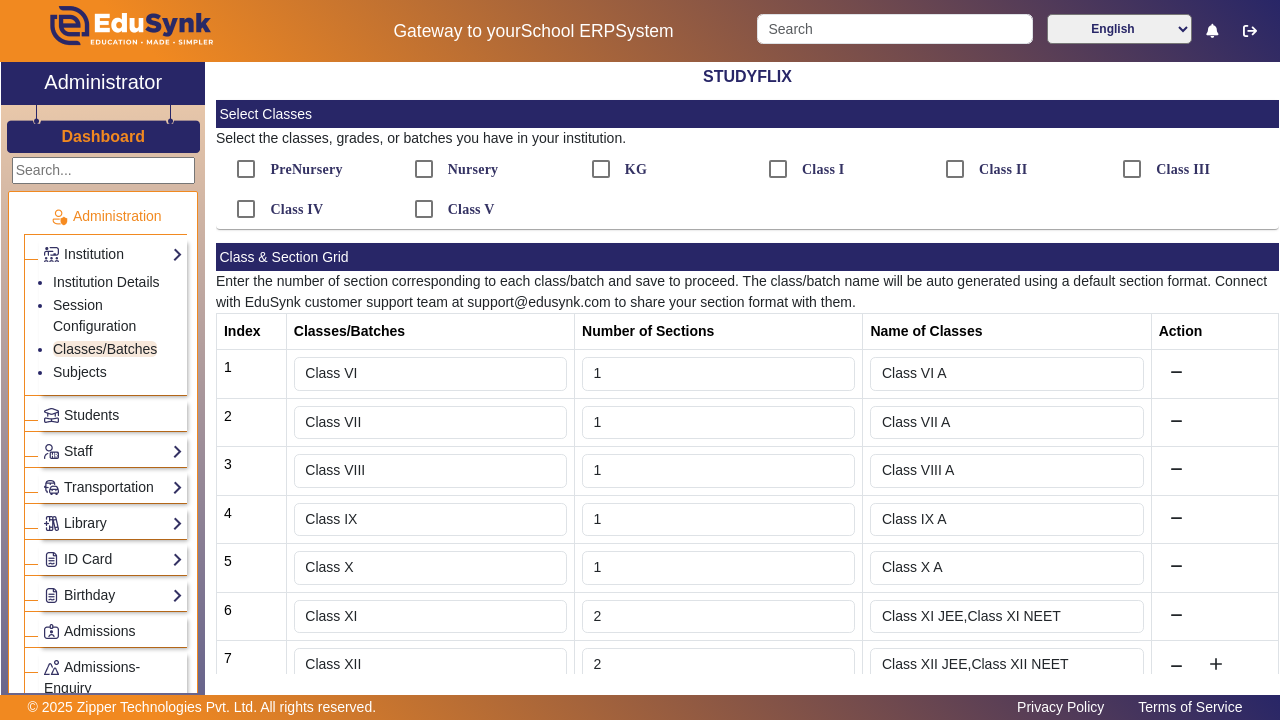 type on "2" 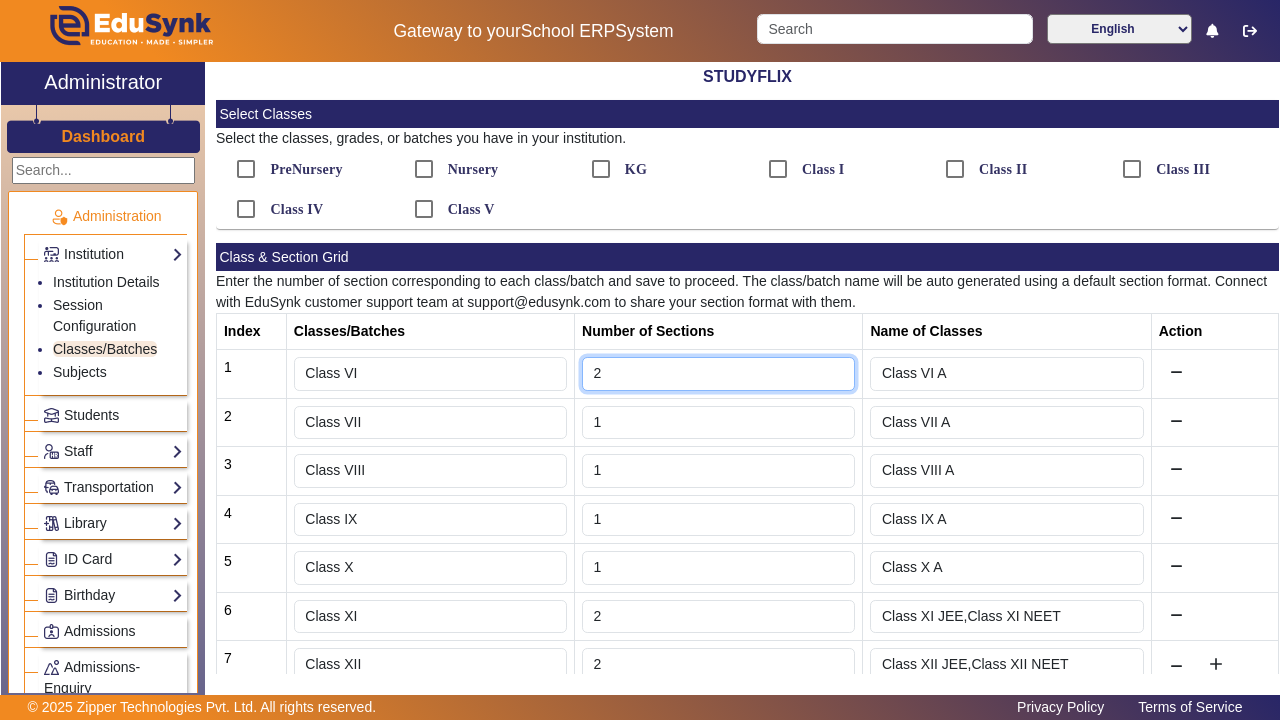 type on "Class VI A,Class VI B" 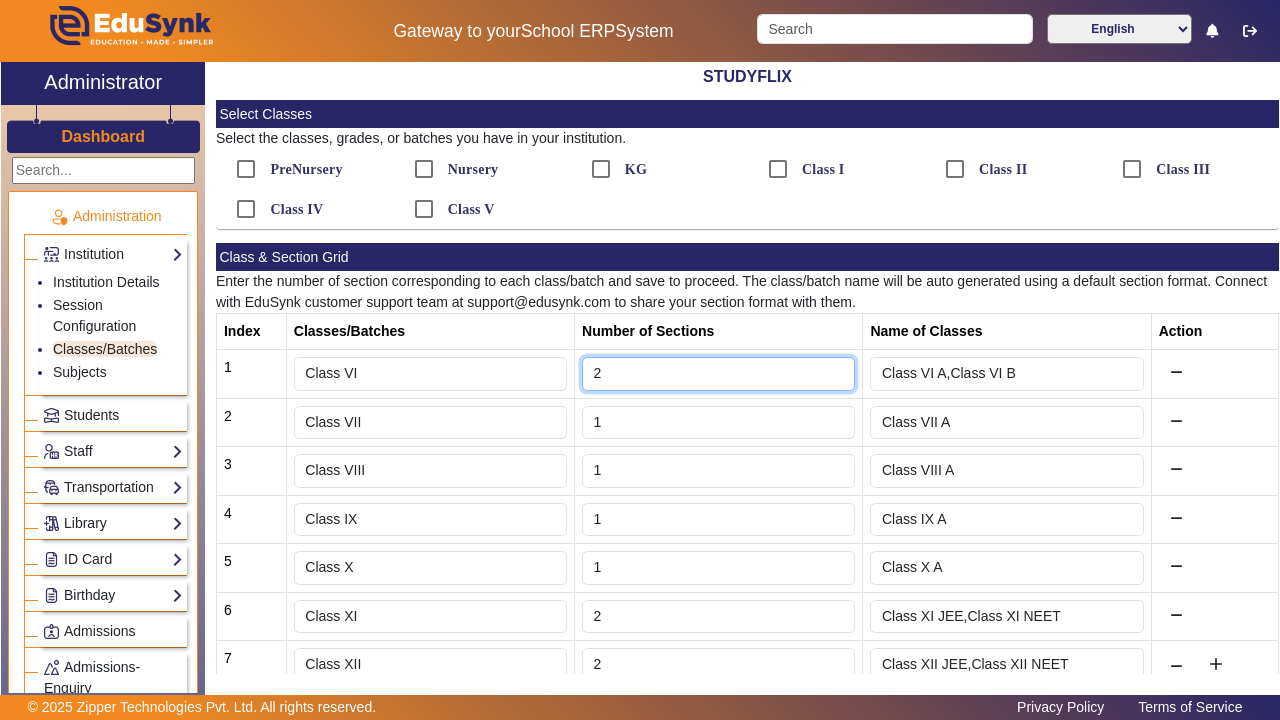 click on "2" at bounding box center (718, 374) 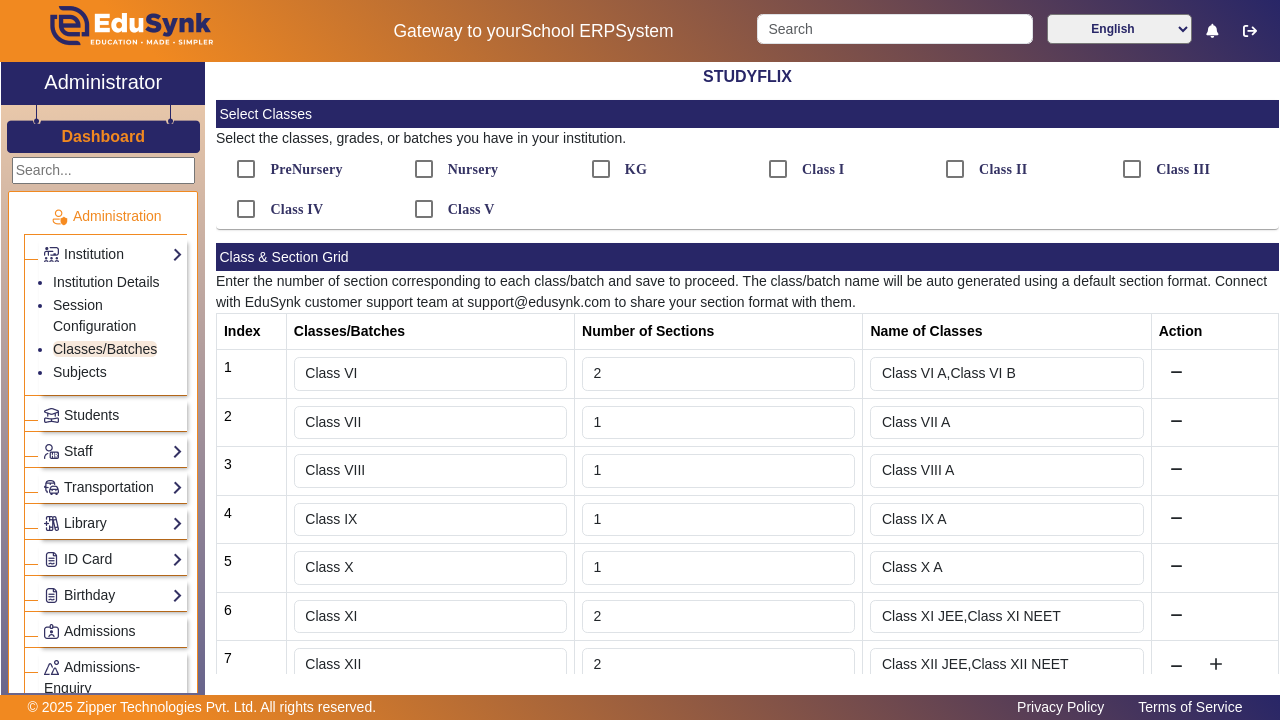 type on "2" 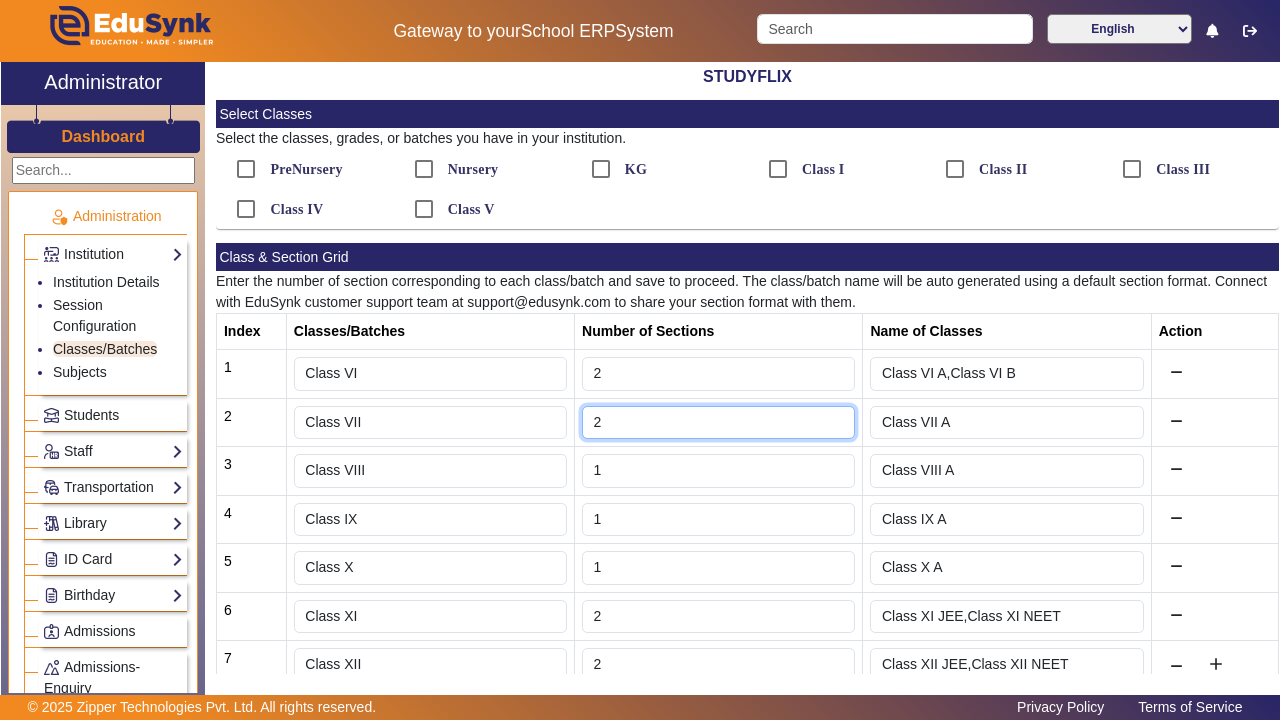 type on "Class VII A,Class VII B" 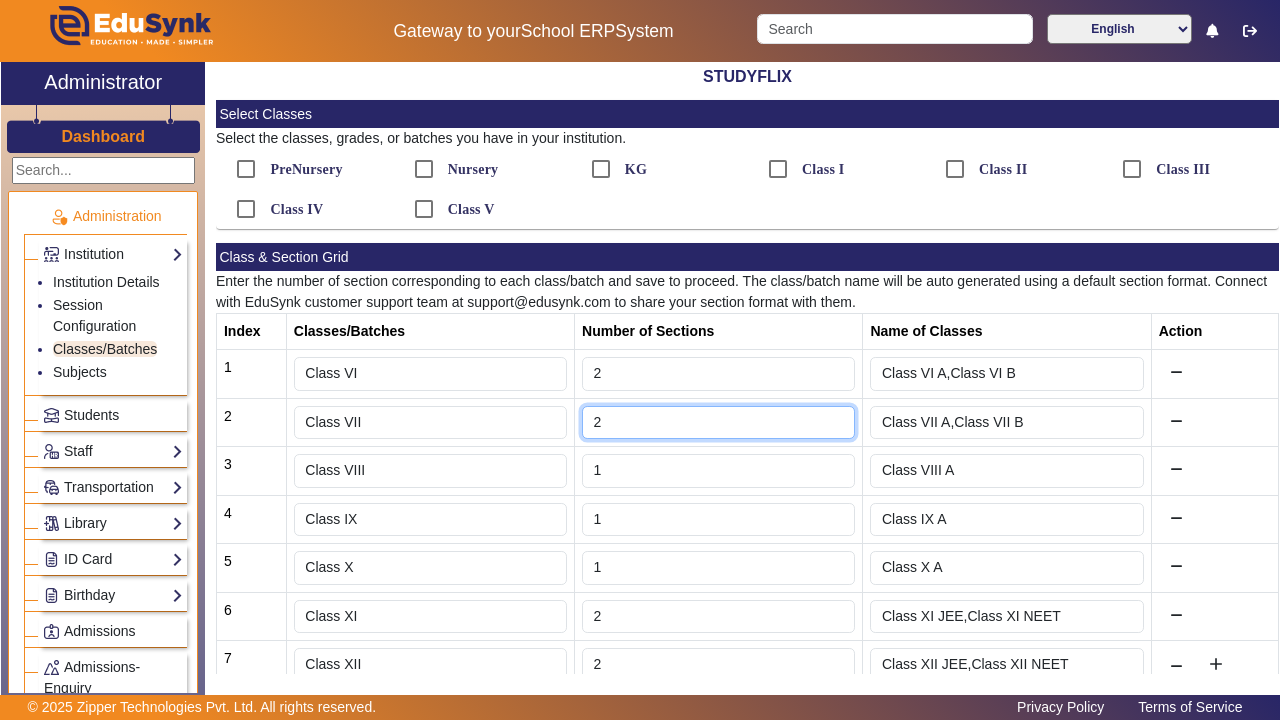 click on "2" at bounding box center [718, 423] 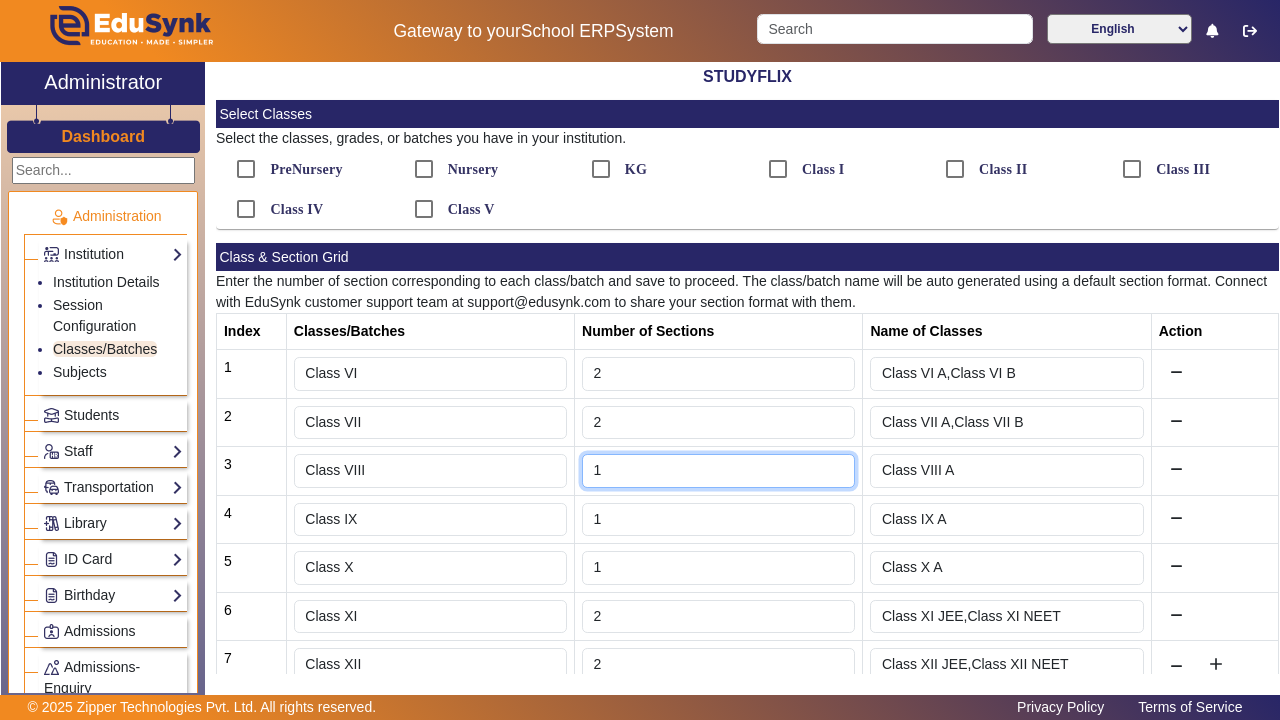 type on "2" 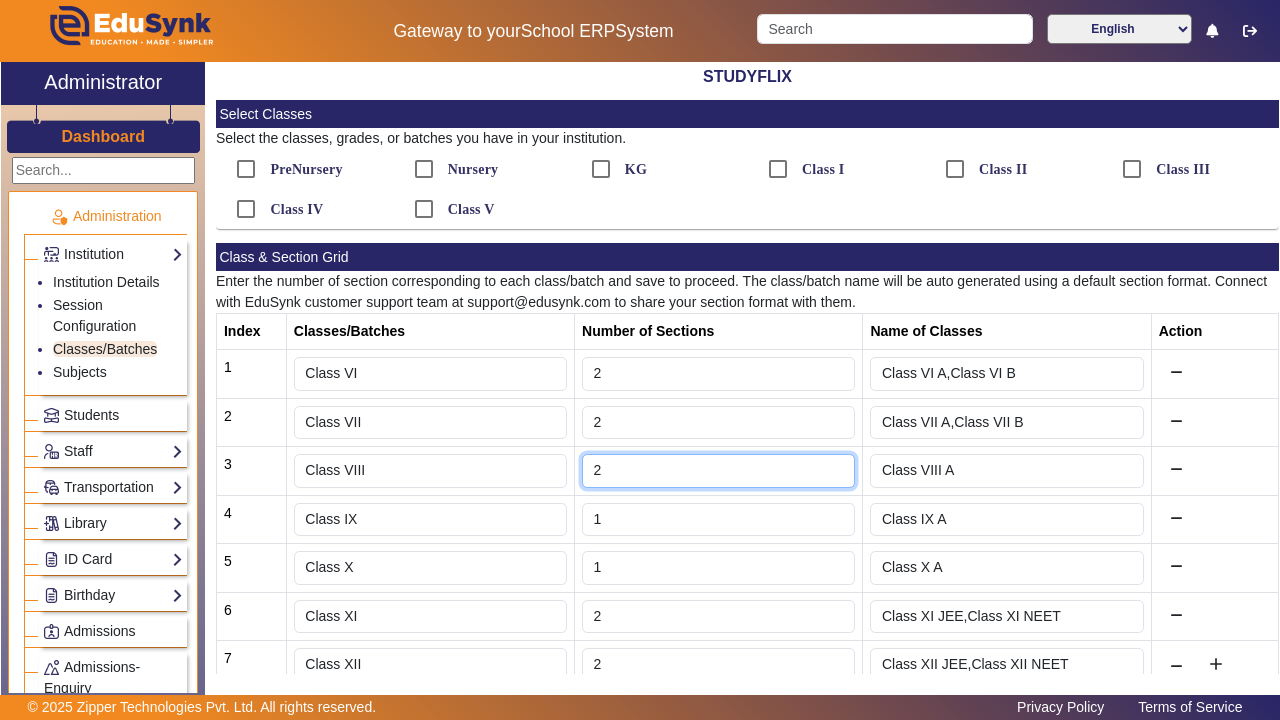 type on "Class VIII A,Class VIII B" 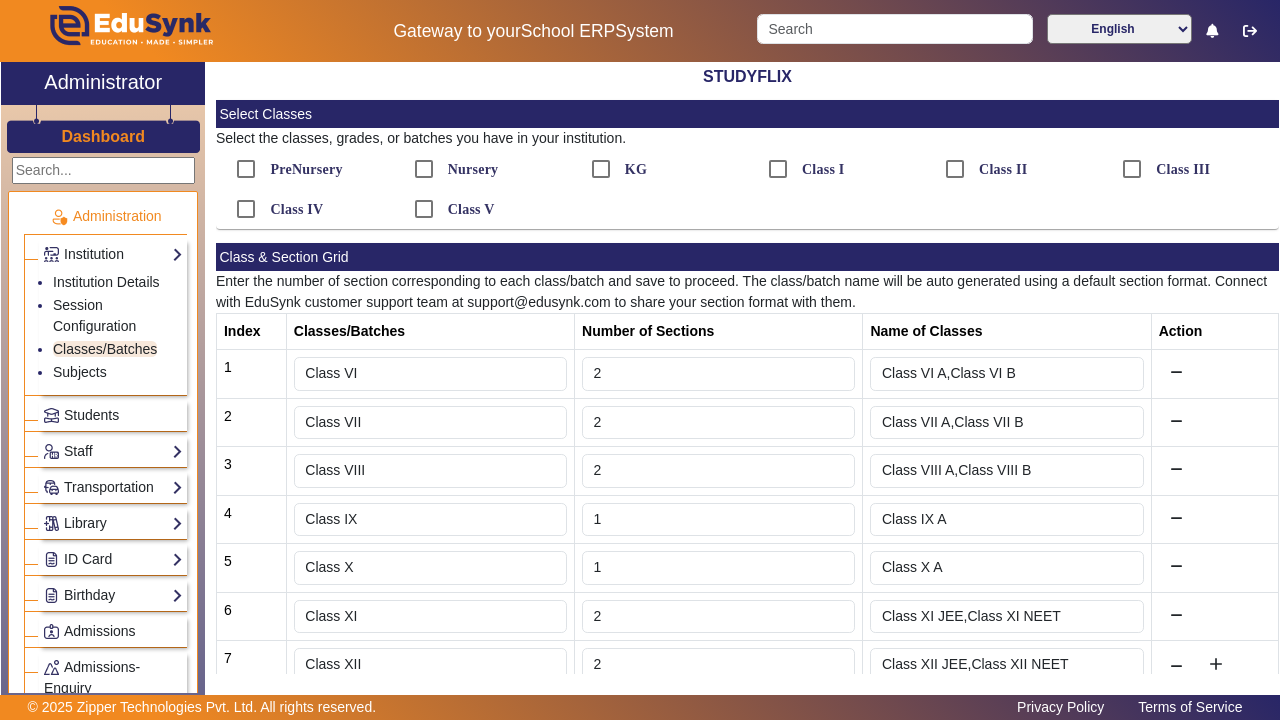 type on "2" 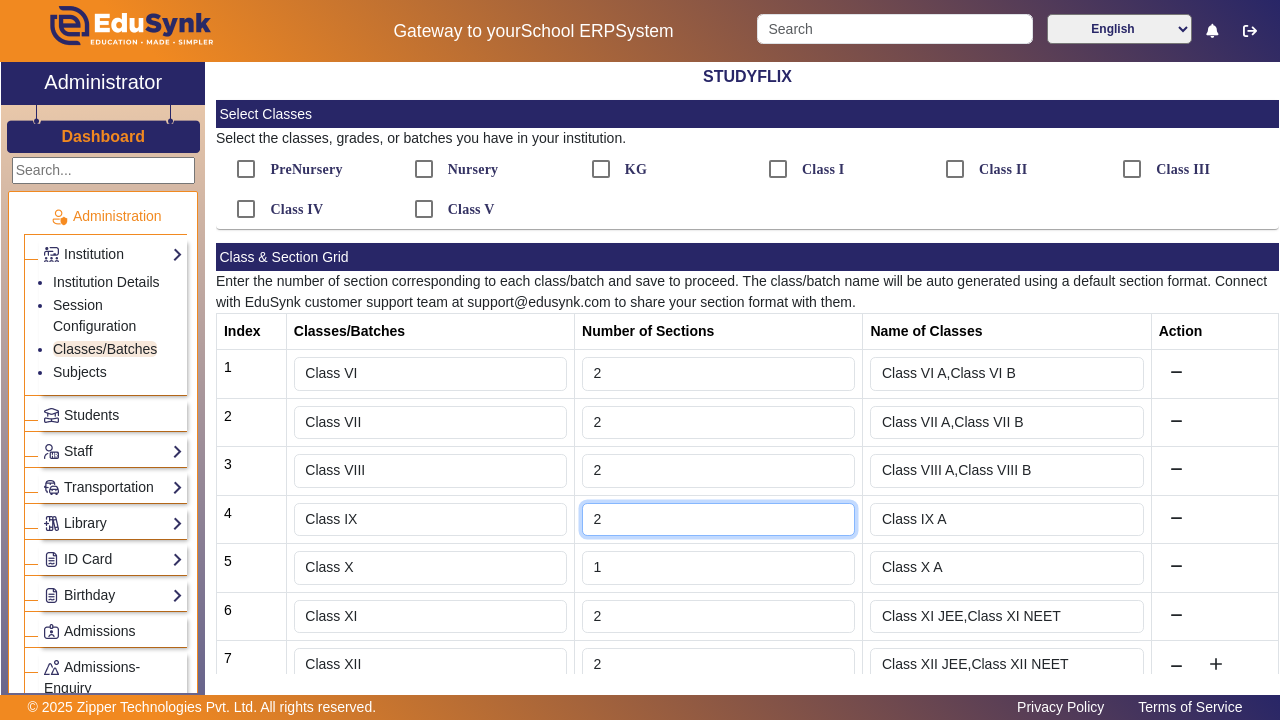 type on "Class IX A,Class IX B" 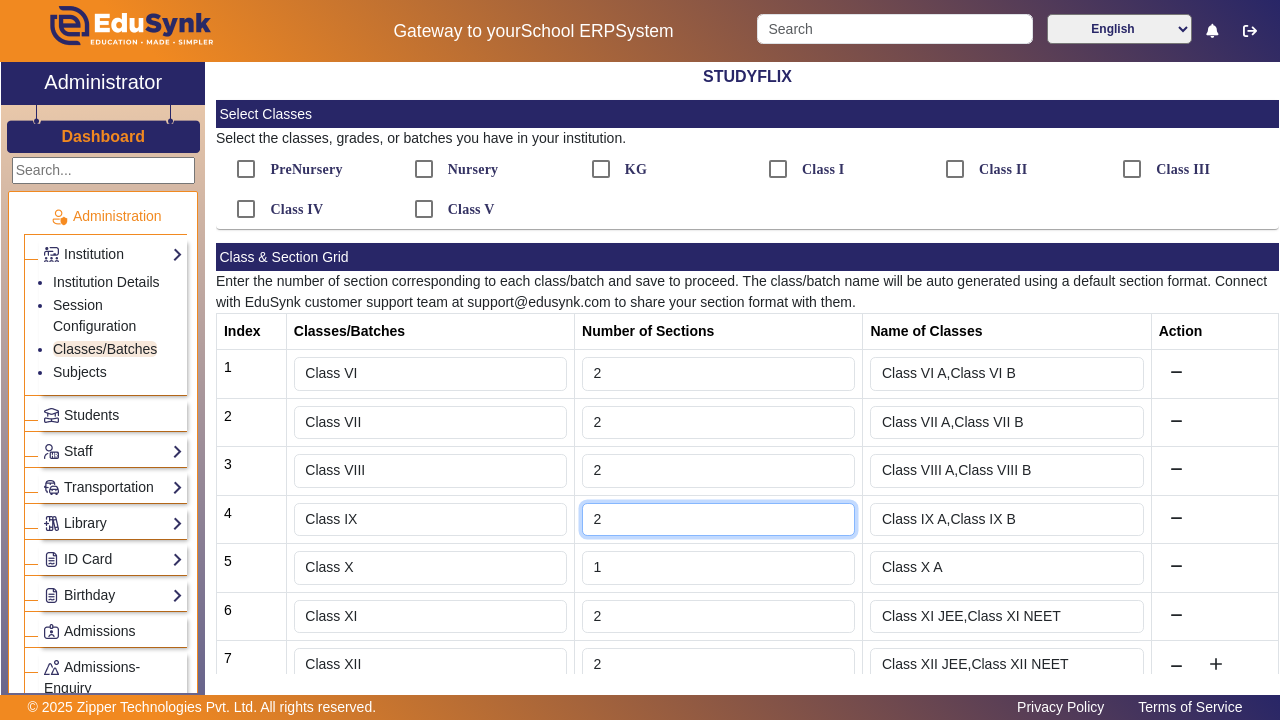 click on "2" at bounding box center (718, 520) 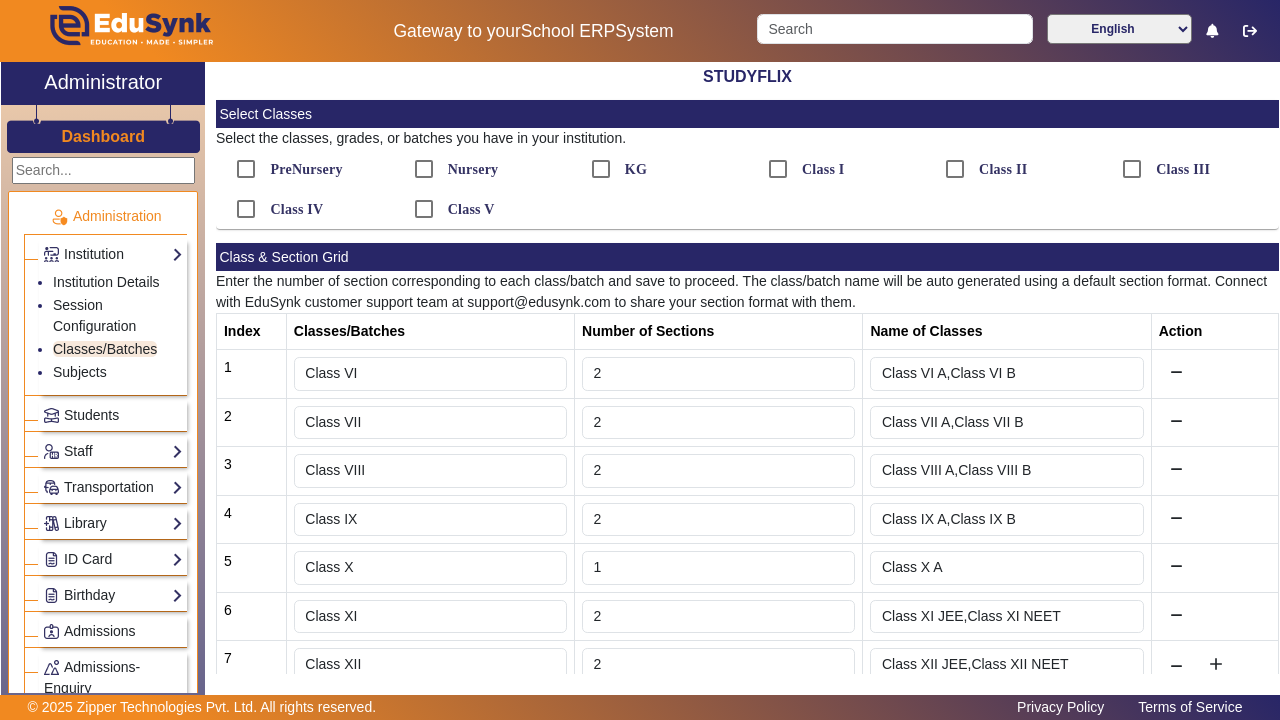 type on "2" 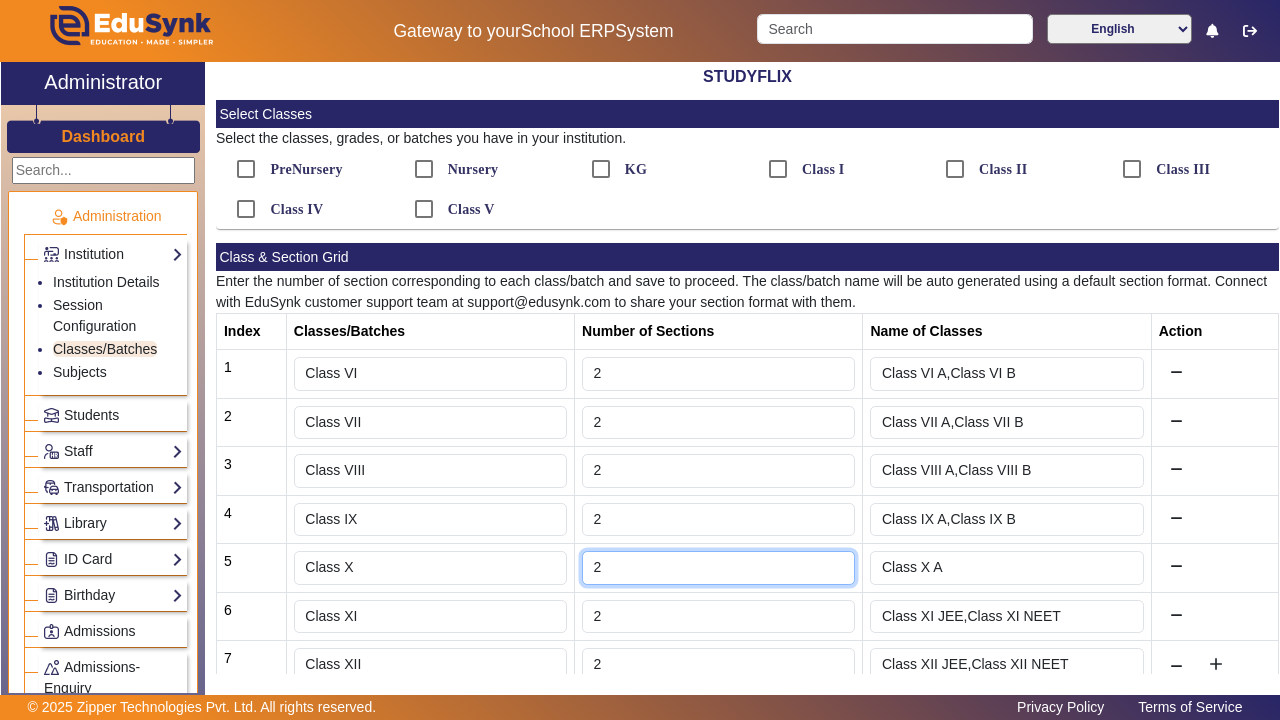 type on "Class X A,Class X B" 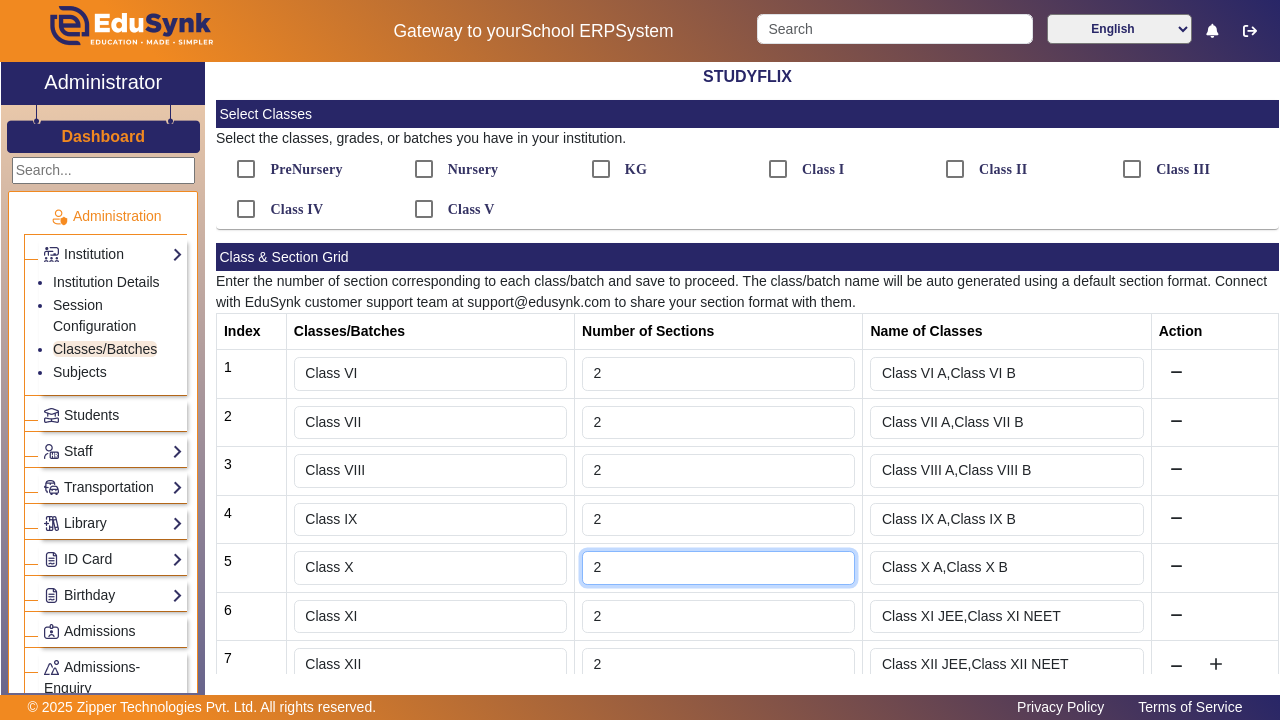 click on "2" at bounding box center (718, 568) 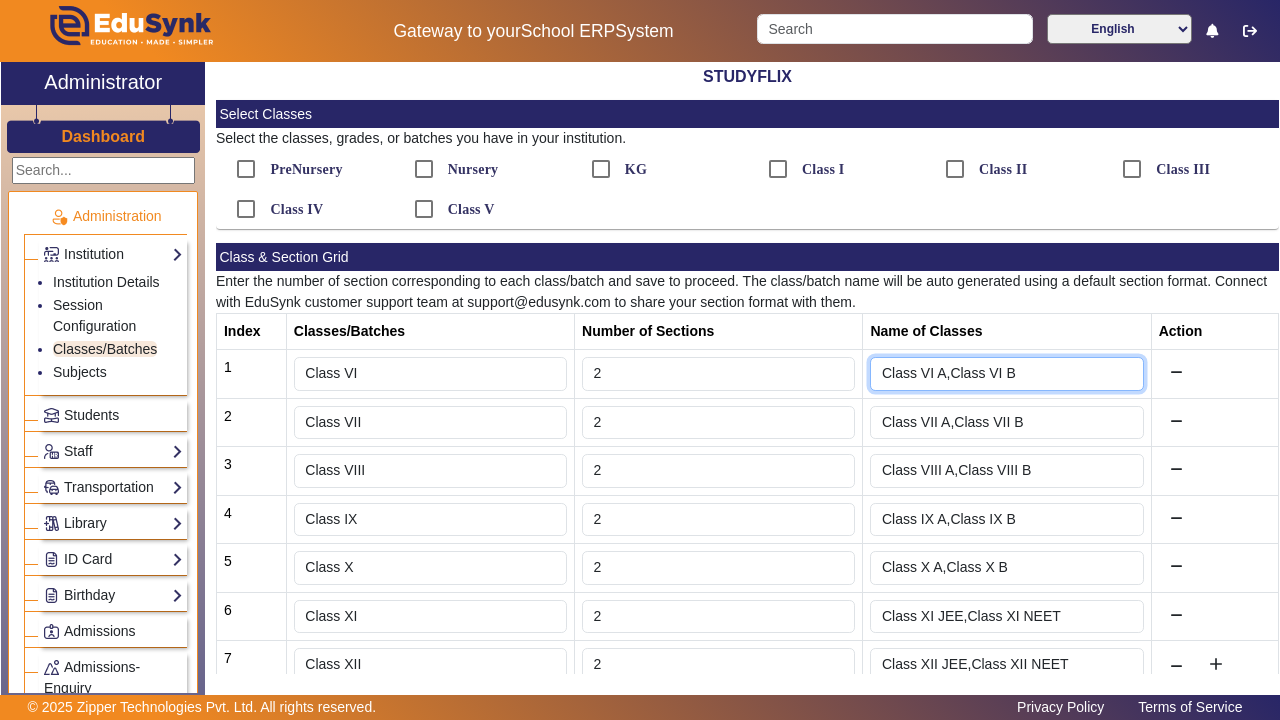 click on "Class VI A,Class VI B" at bounding box center (1006, 374) 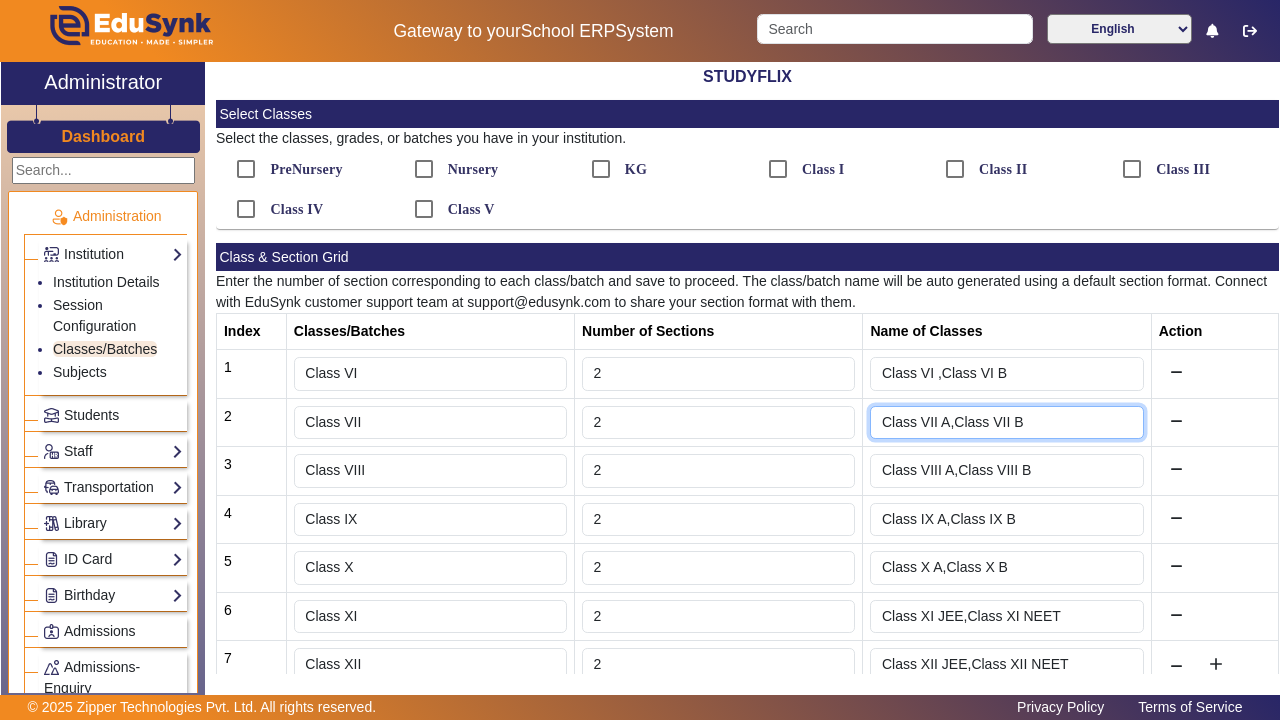 click on "Class VII A,Class VII B" at bounding box center (1006, 423) 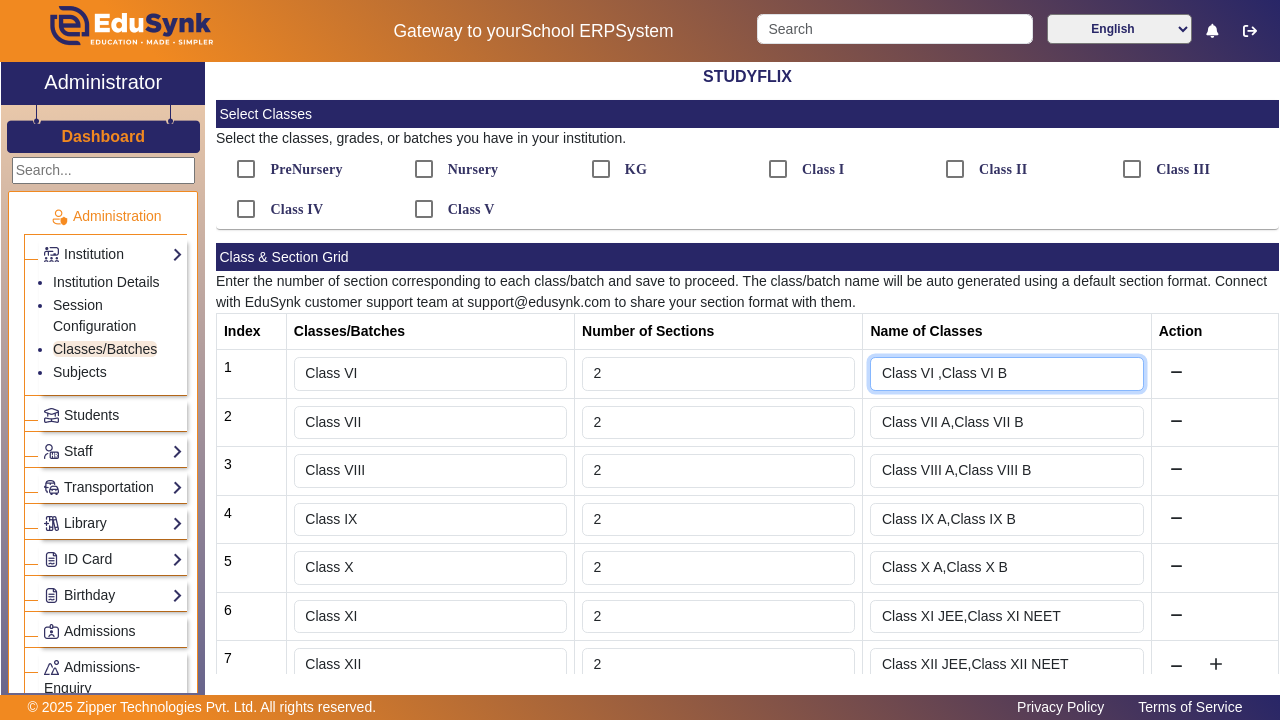 click on "Class VI ,Class VI B" at bounding box center [1006, 374] 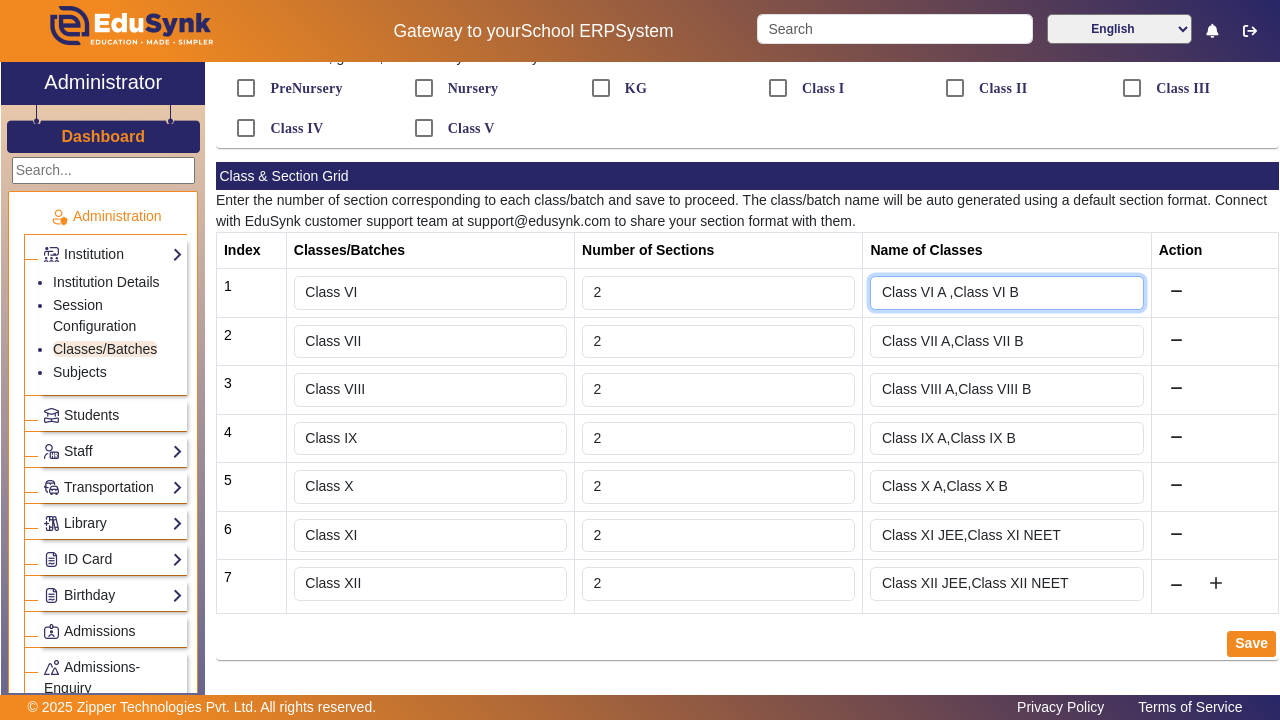scroll, scrollTop: 81, scrollLeft: 0, axis: vertical 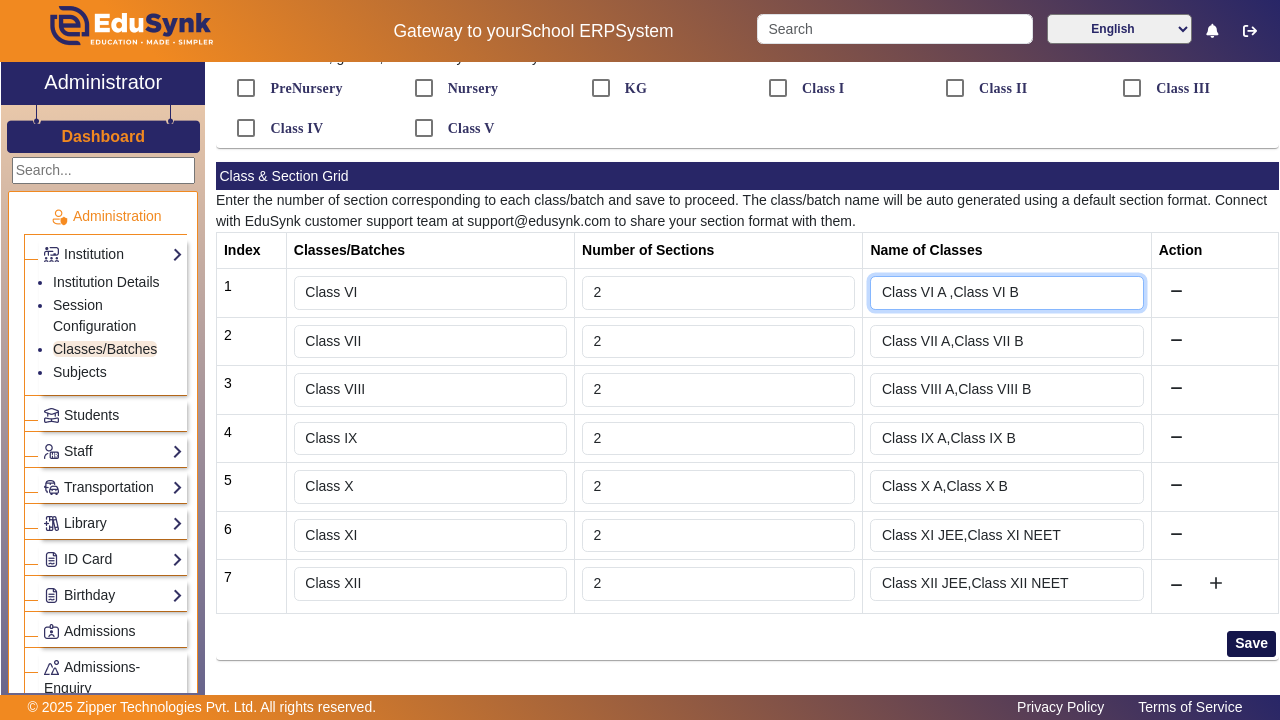 type on "Class VI A ,Class VI B" 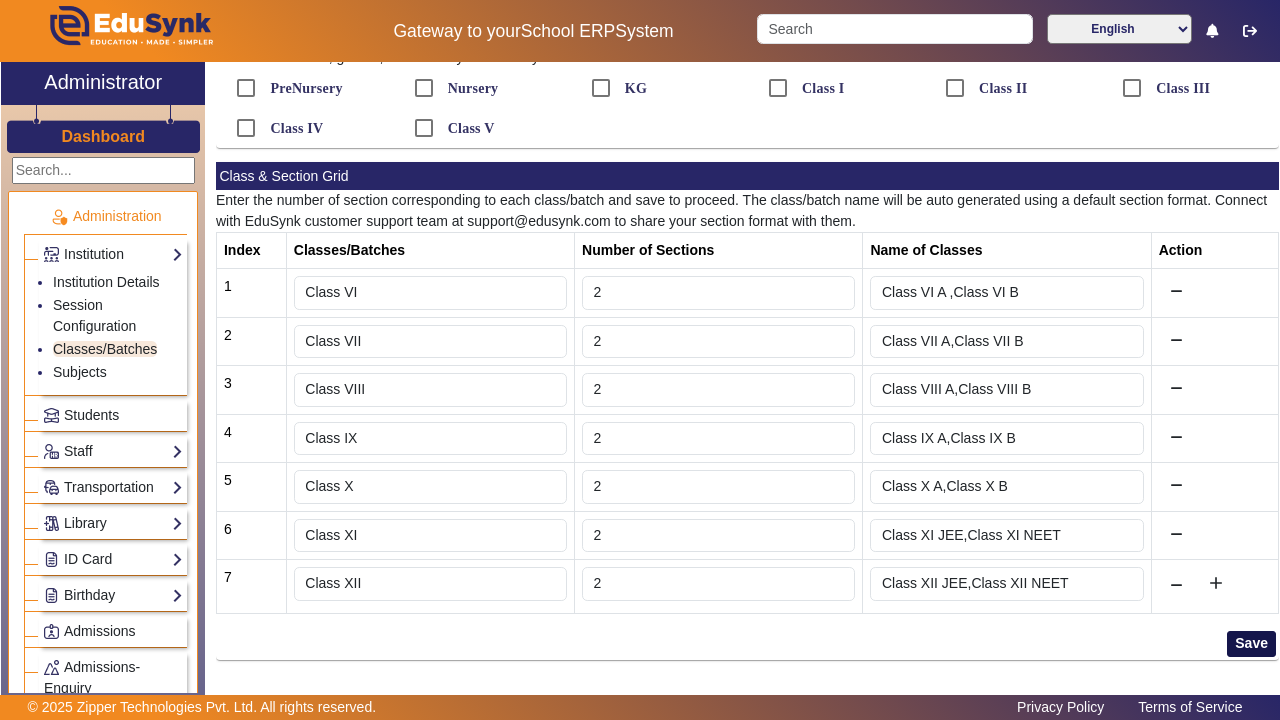 click on "Save" 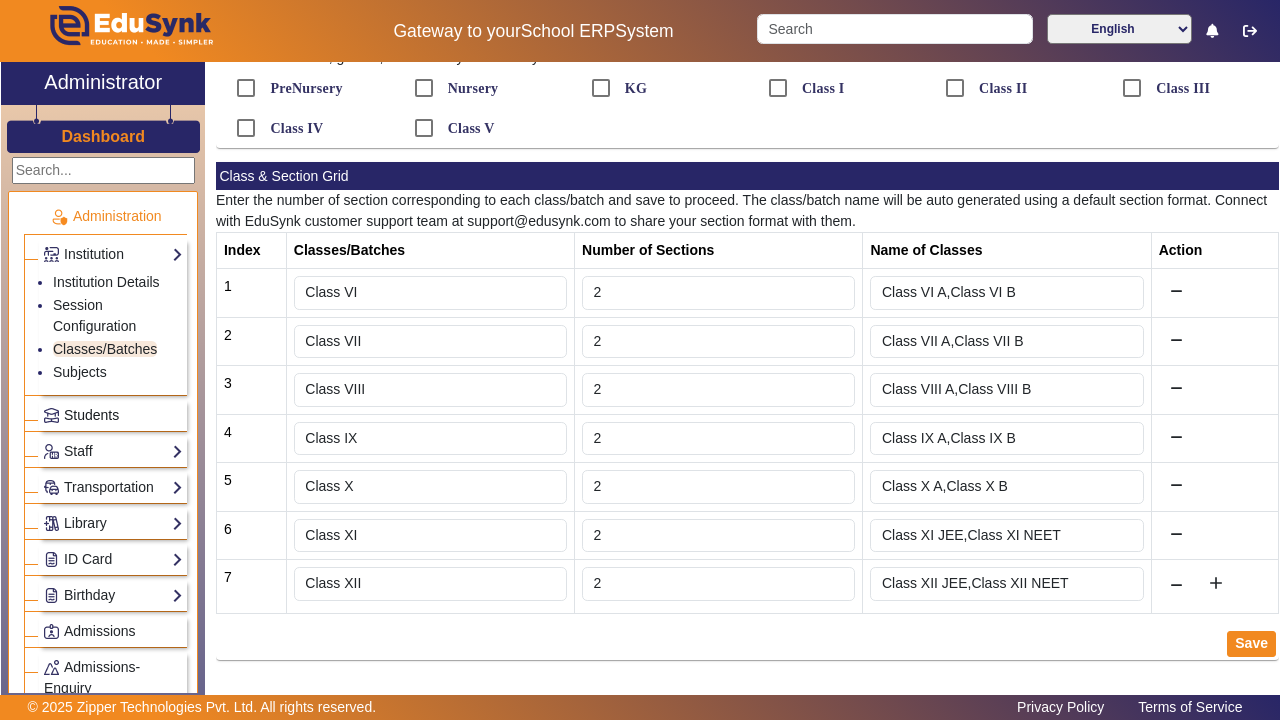 click on "Students" 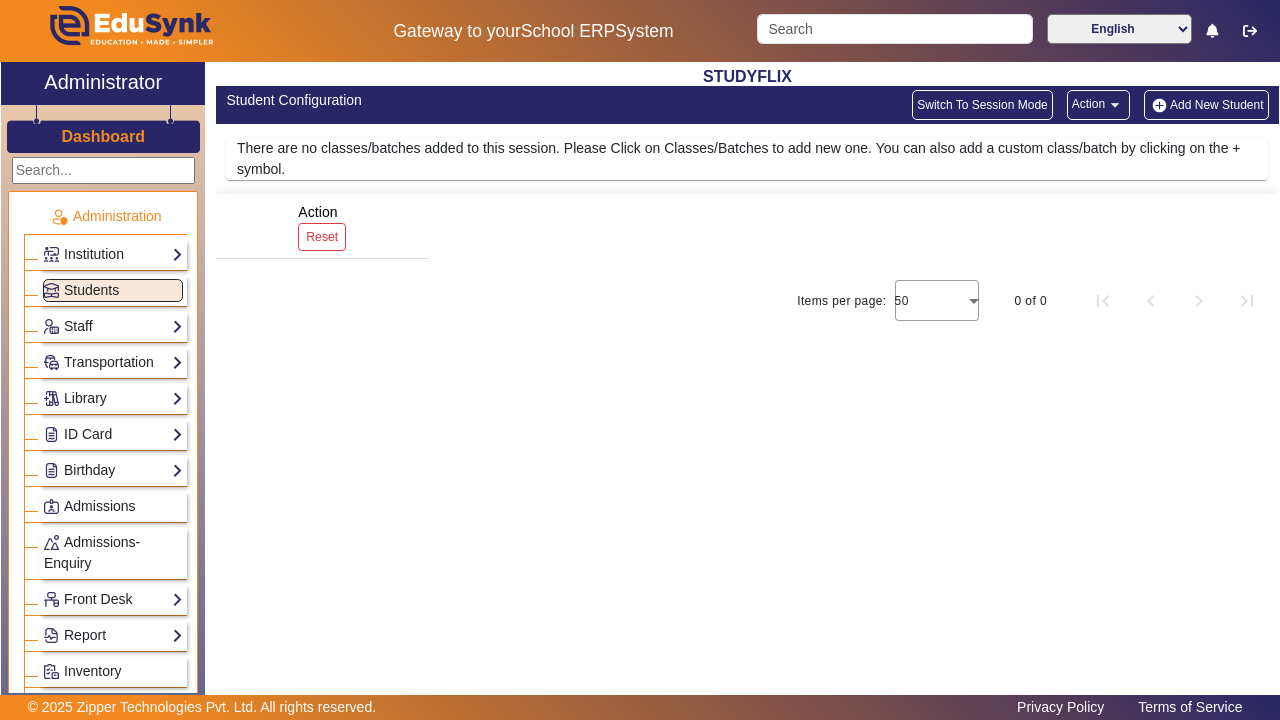 scroll, scrollTop: 0, scrollLeft: 0, axis: both 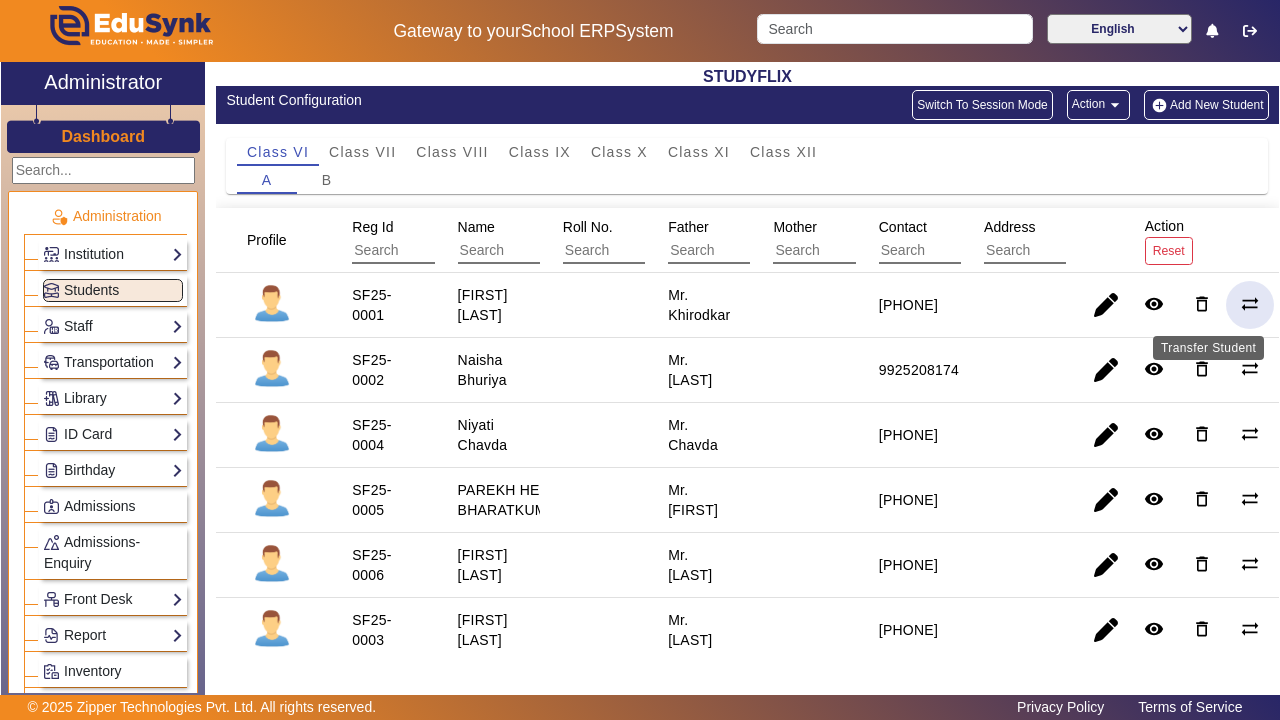 click on "sync_alt" at bounding box center (1250, 369) 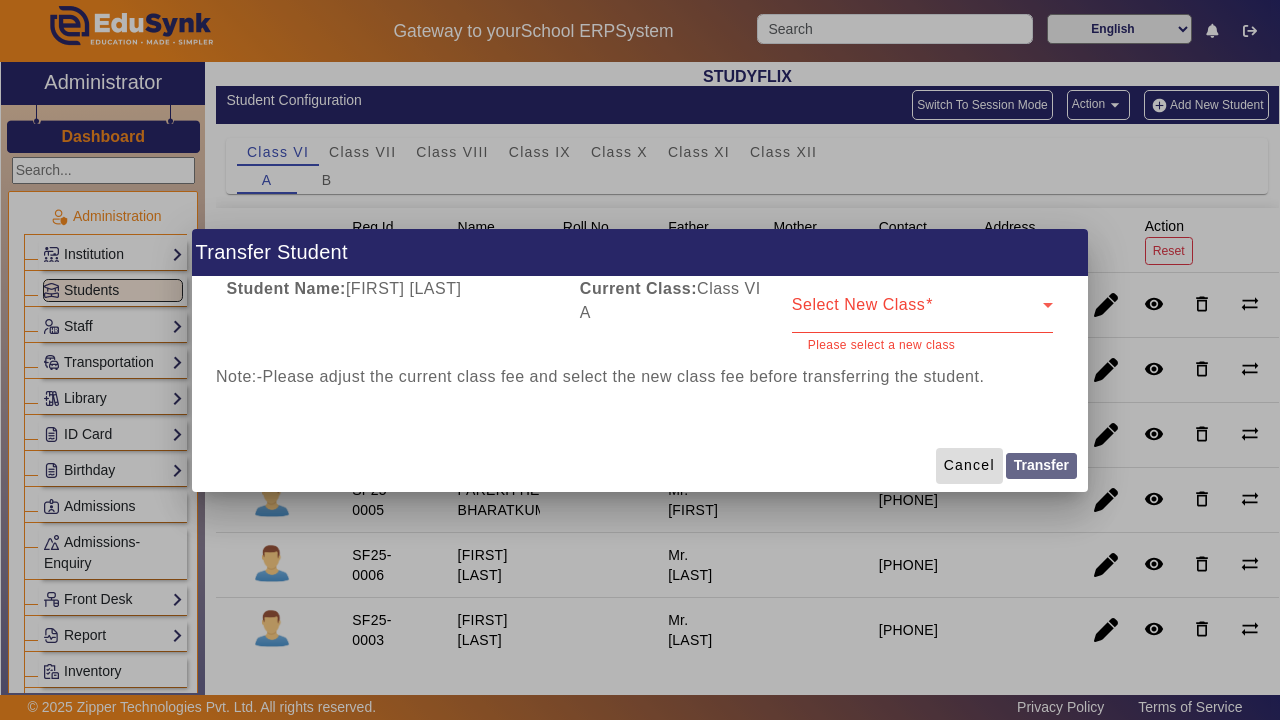 click on "Cancel" 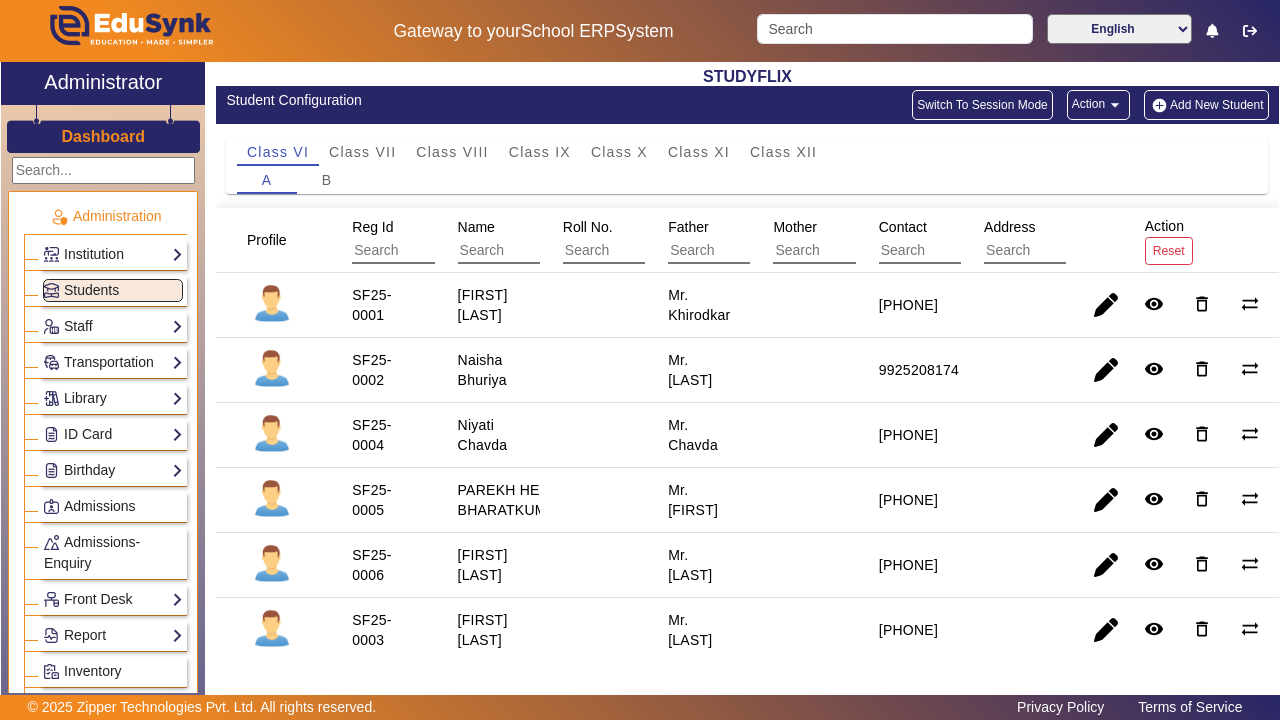 click on "SF25-0001" at bounding box center [381, 370] 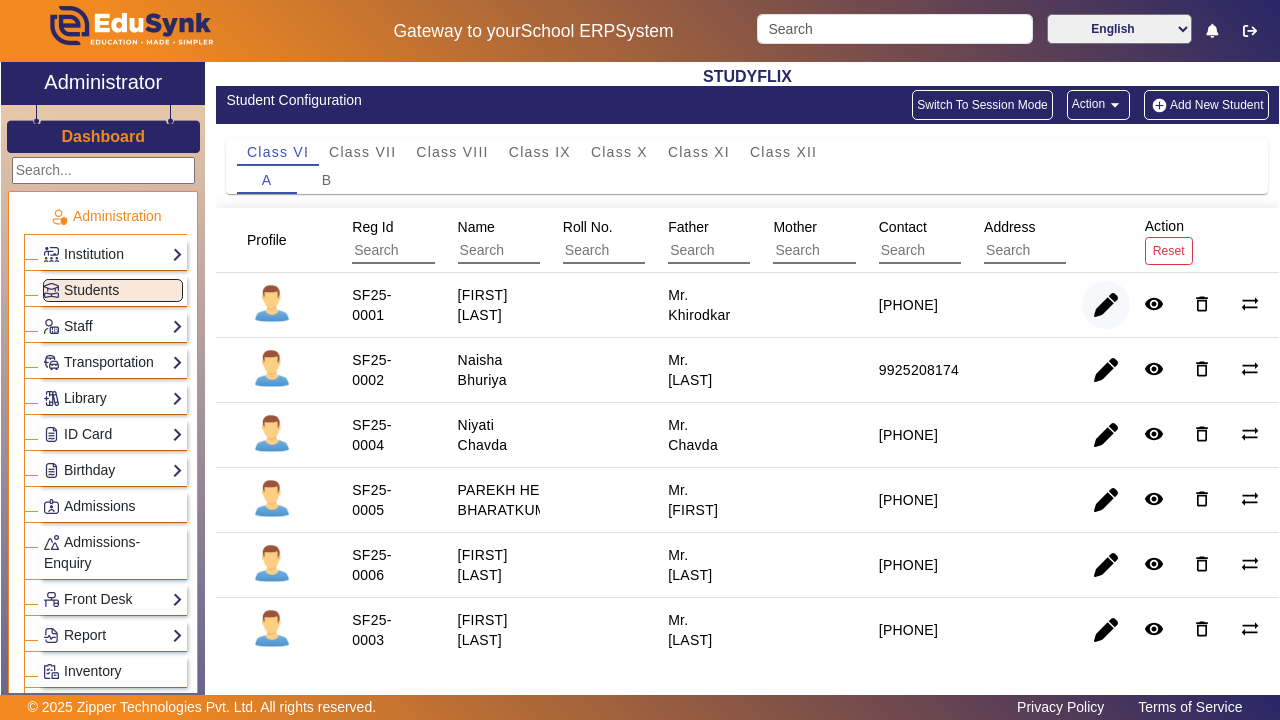 click at bounding box center [1106, 370] 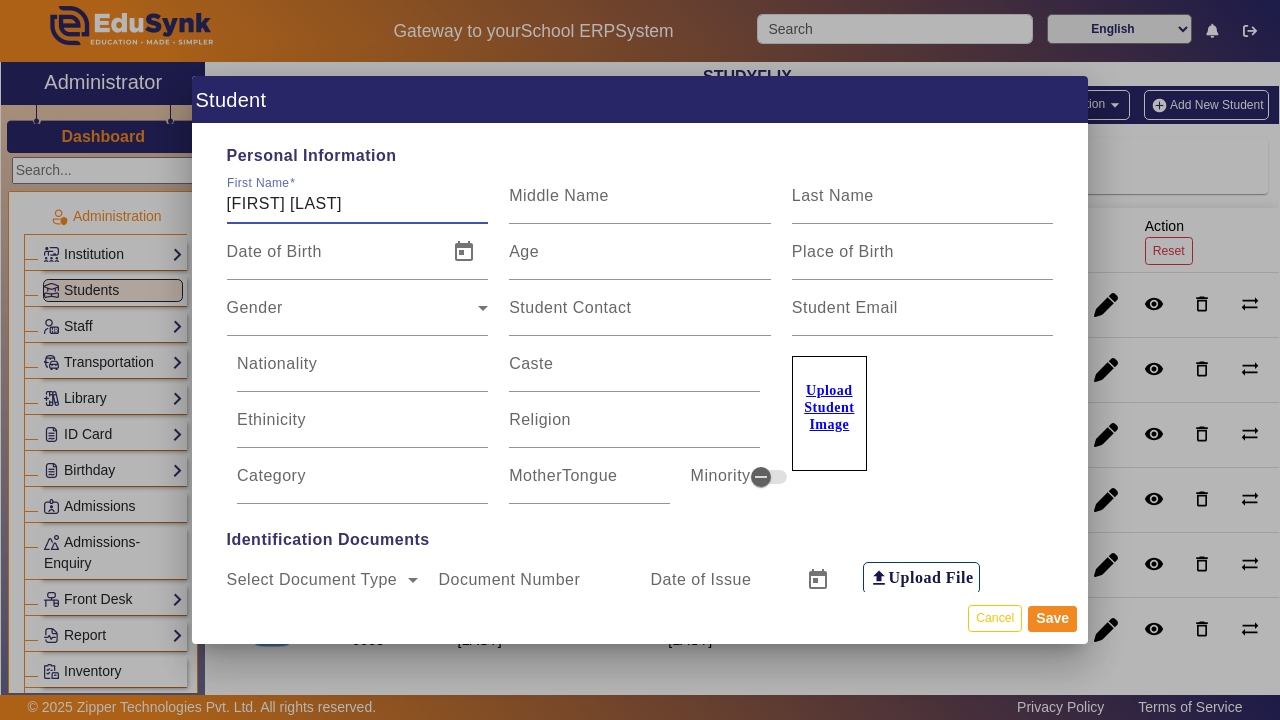 drag, startPoint x: 280, startPoint y: 203, endPoint x: 353, endPoint y: 210, distance: 73.33485 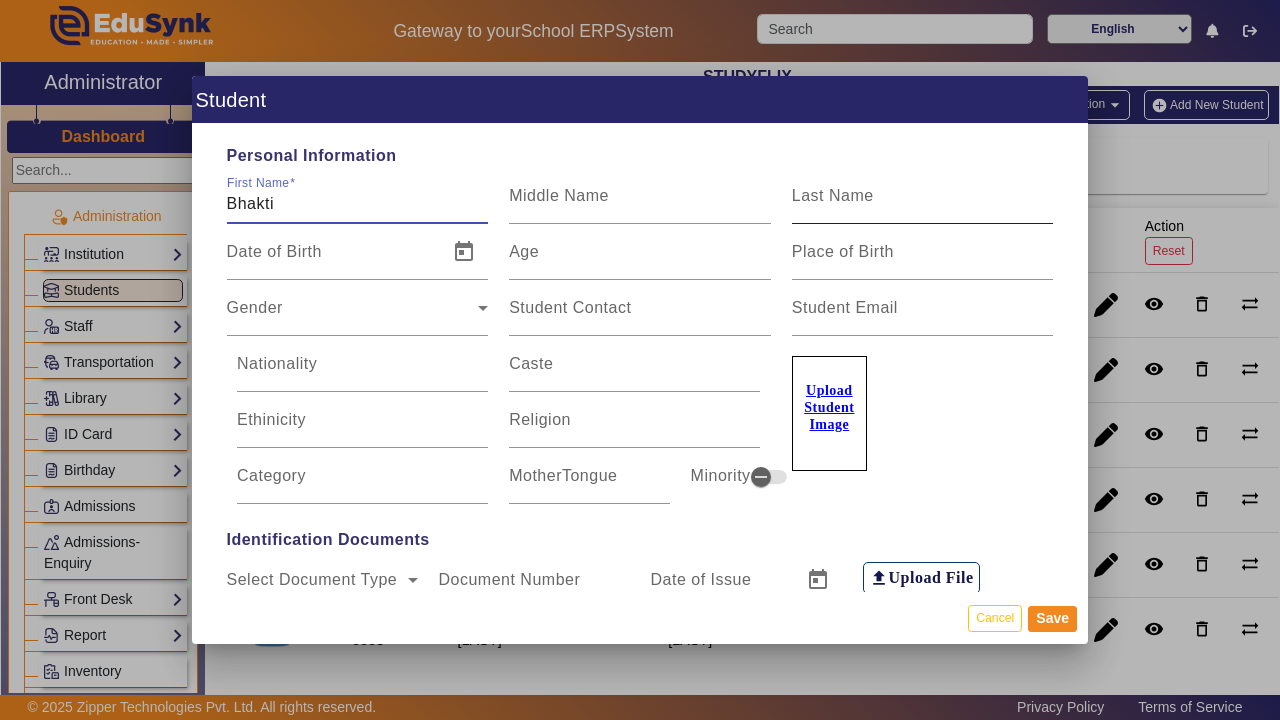 type on "Bhakti" 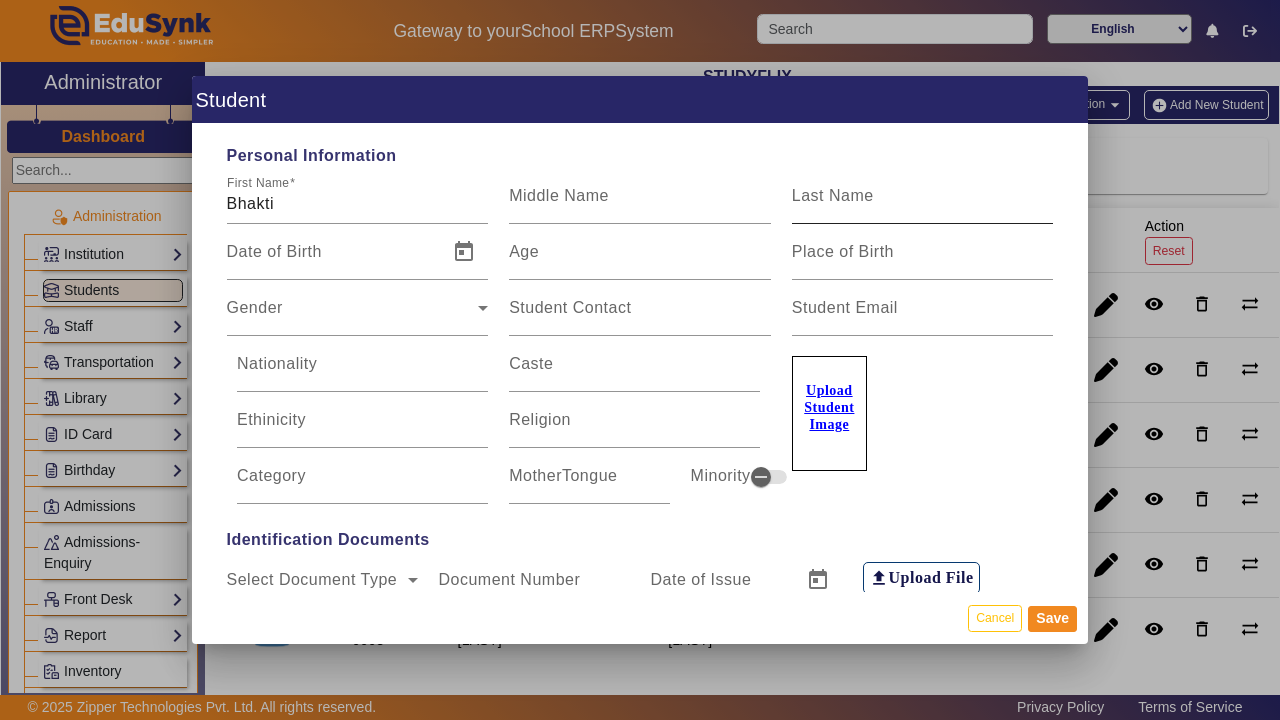 click on "Last Name" at bounding box center [833, 195] 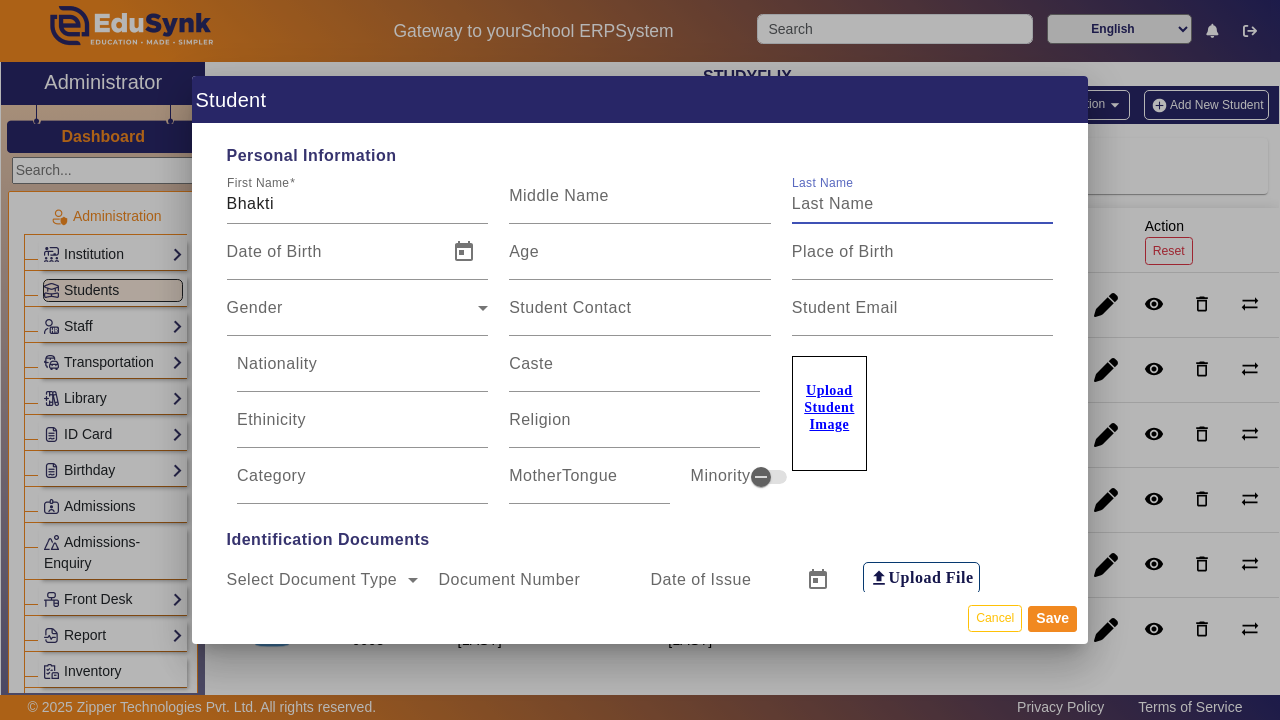 paste on "[LAST]" 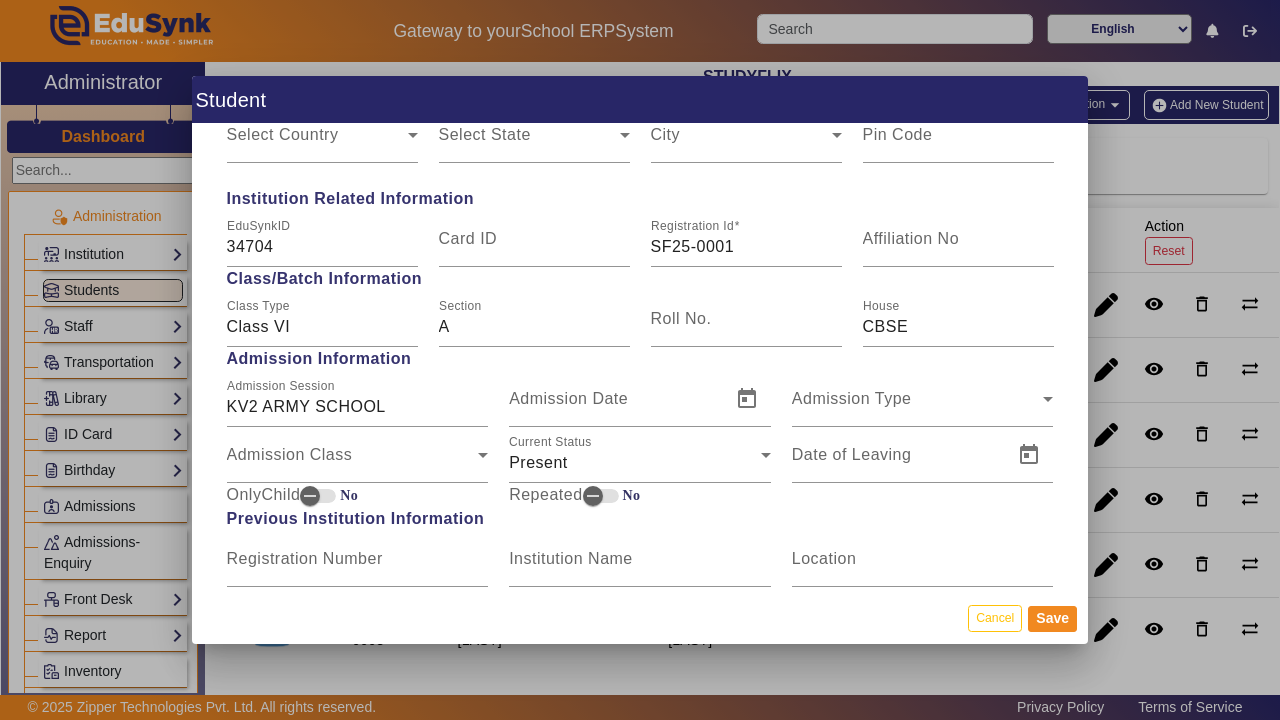 scroll, scrollTop: 910, scrollLeft: 0, axis: vertical 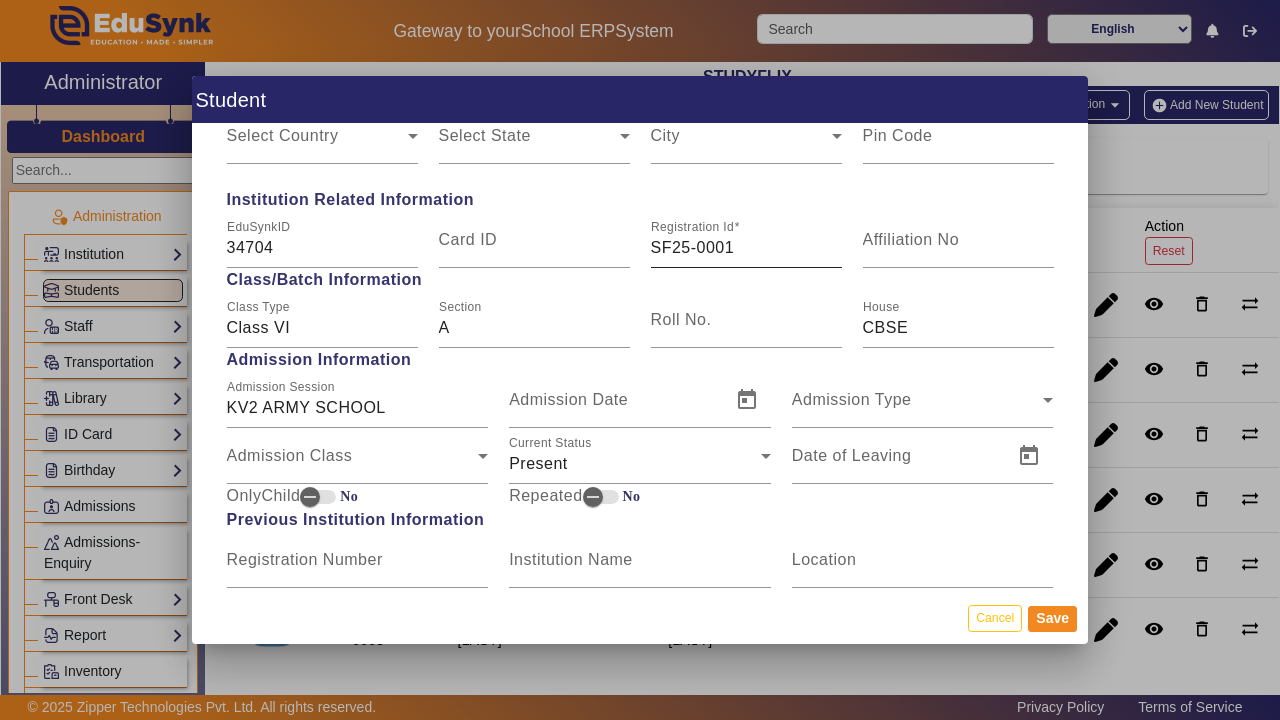 type on "[LAST]" 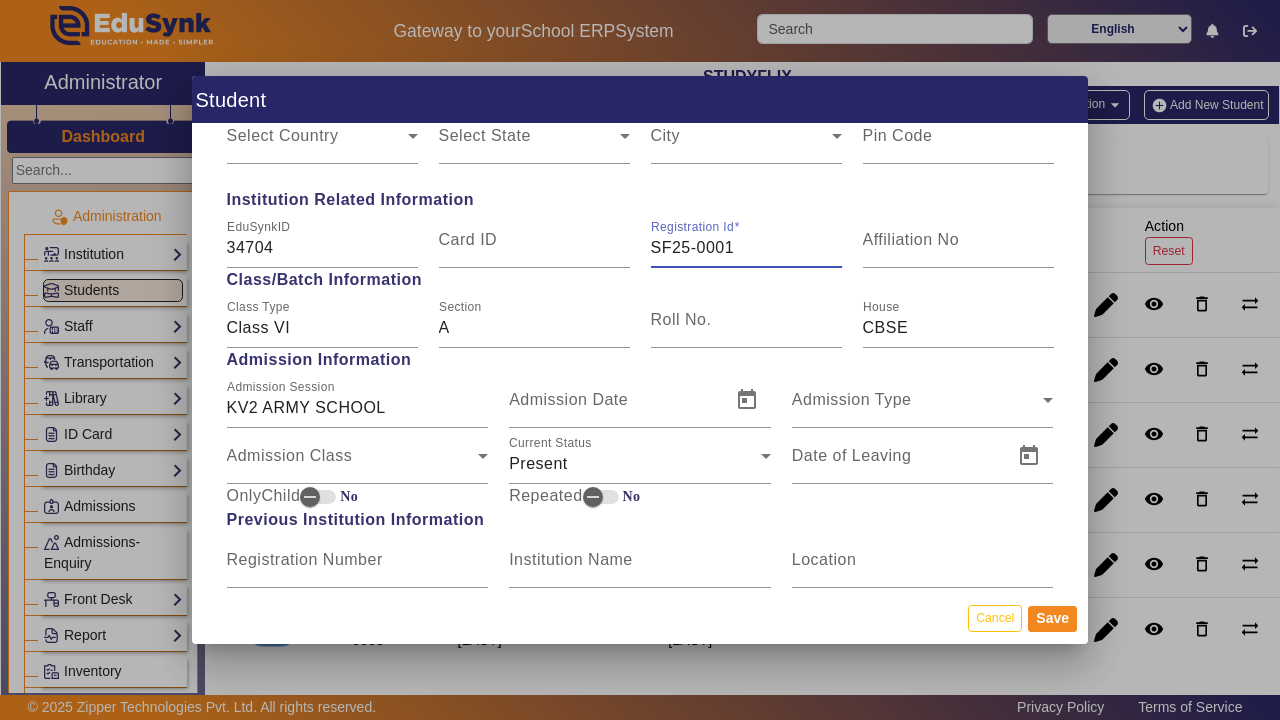 click on "SF25-0001" at bounding box center (746, 248) 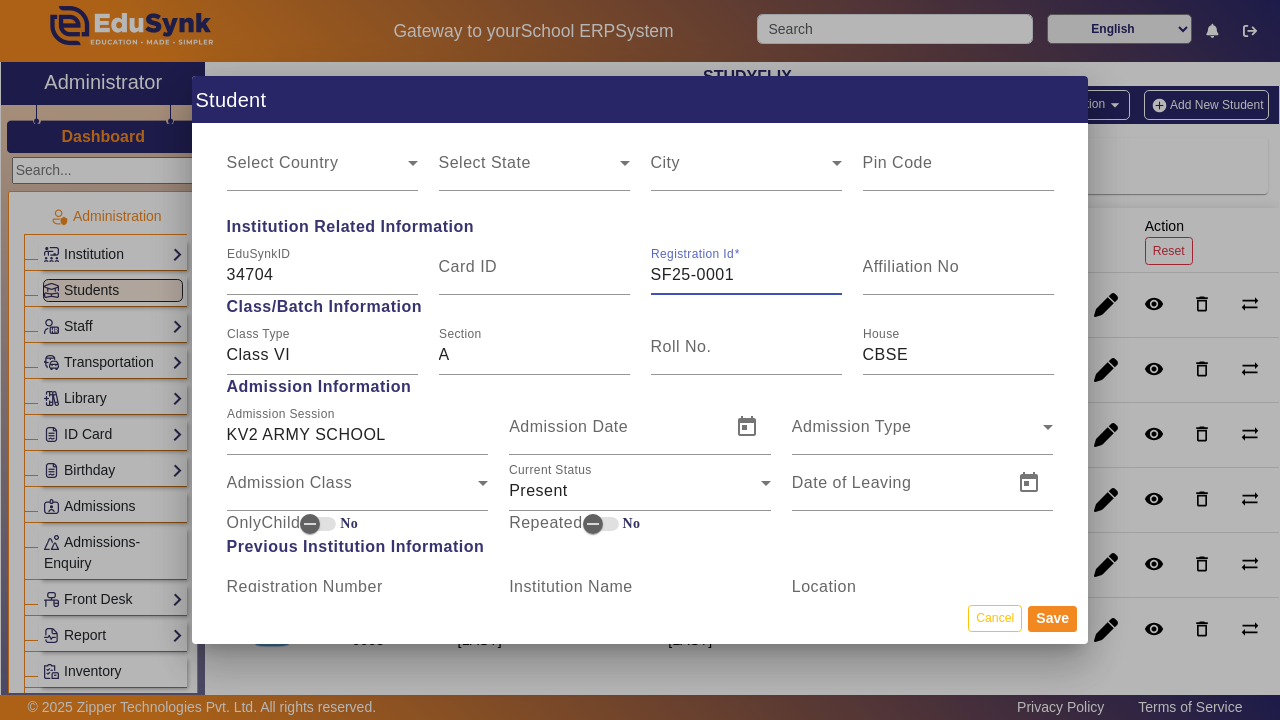 scroll, scrollTop: 855, scrollLeft: 0, axis: vertical 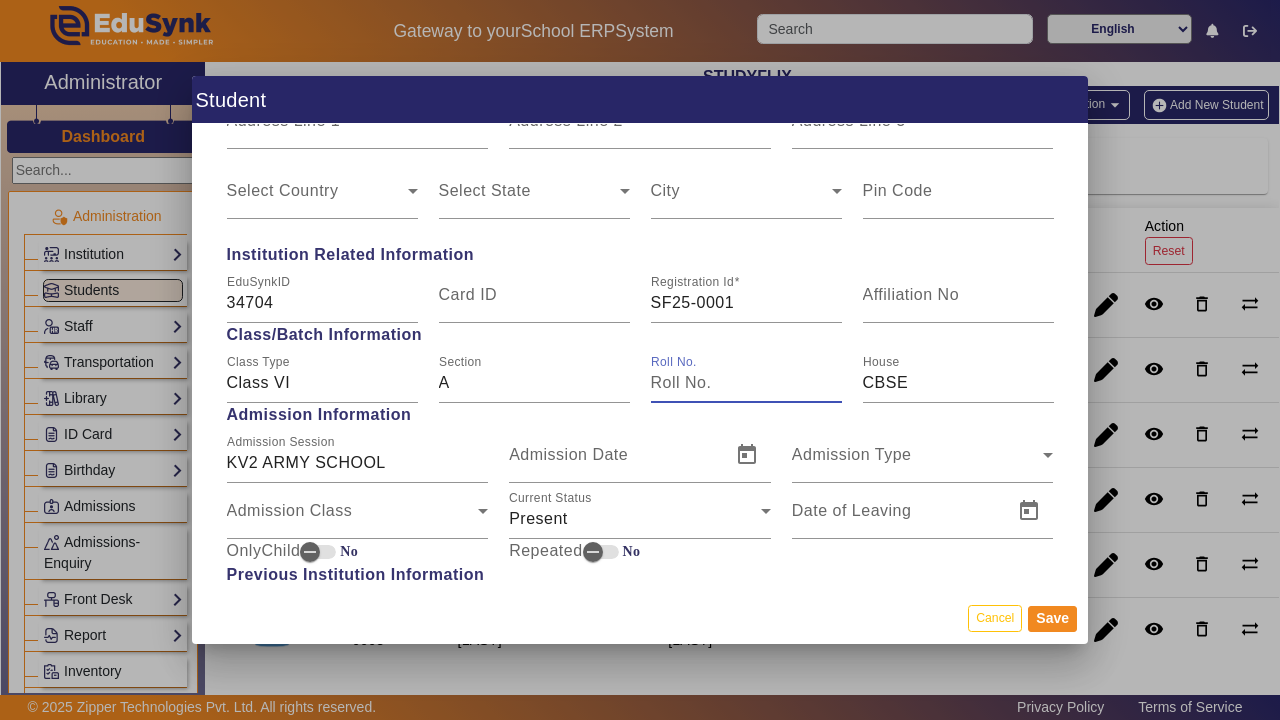 click on "Roll No." at bounding box center [746, 383] 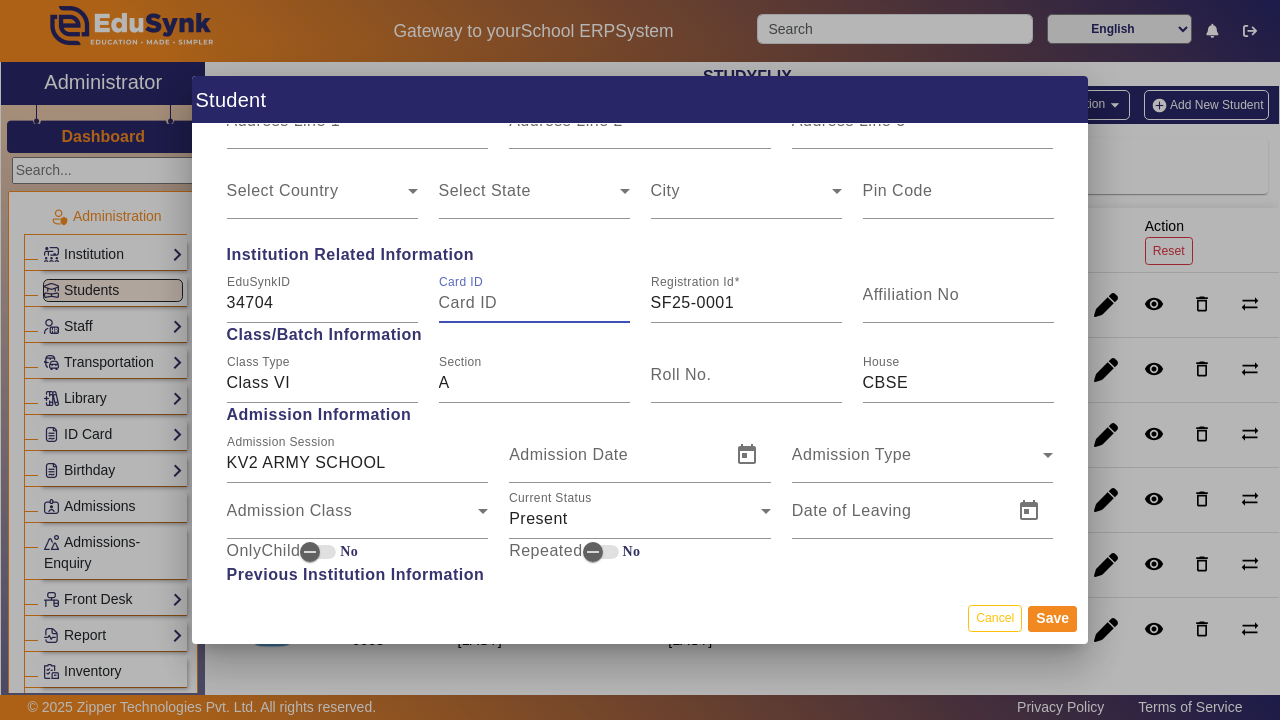 click on "Card ID" at bounding box center [534, 303] 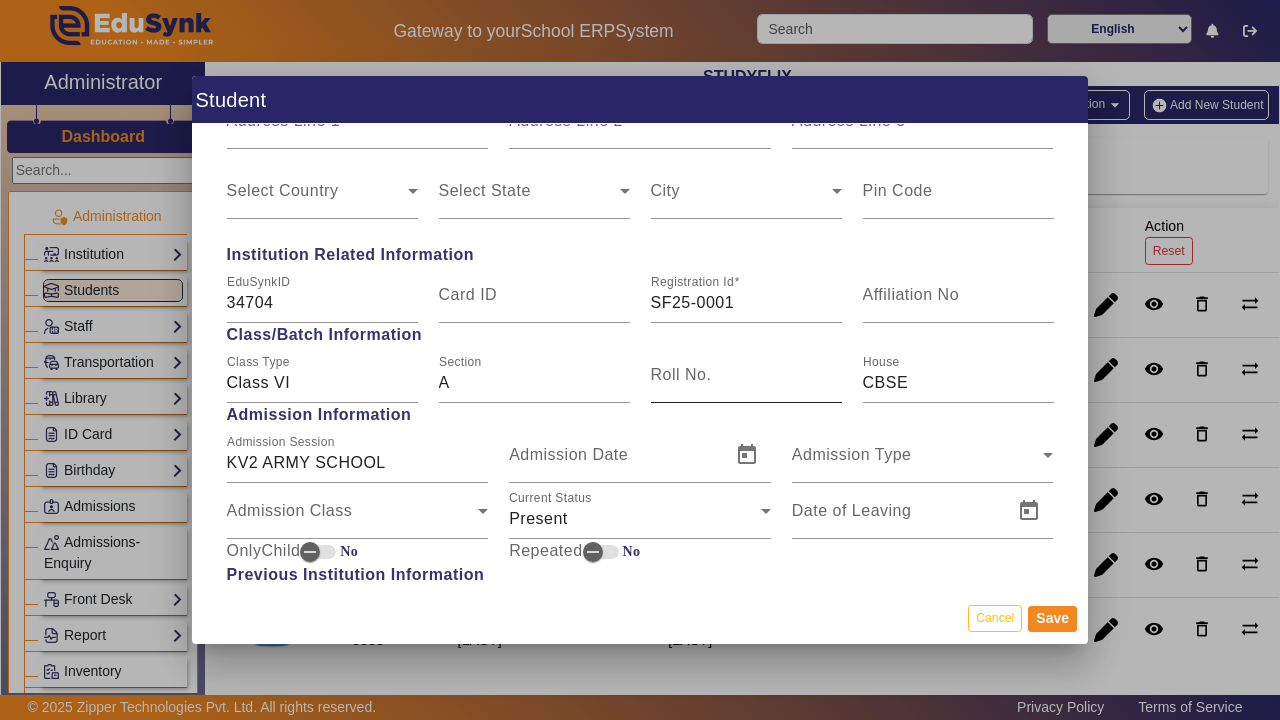 click on "Roll No." at bounding box center (681, 374) 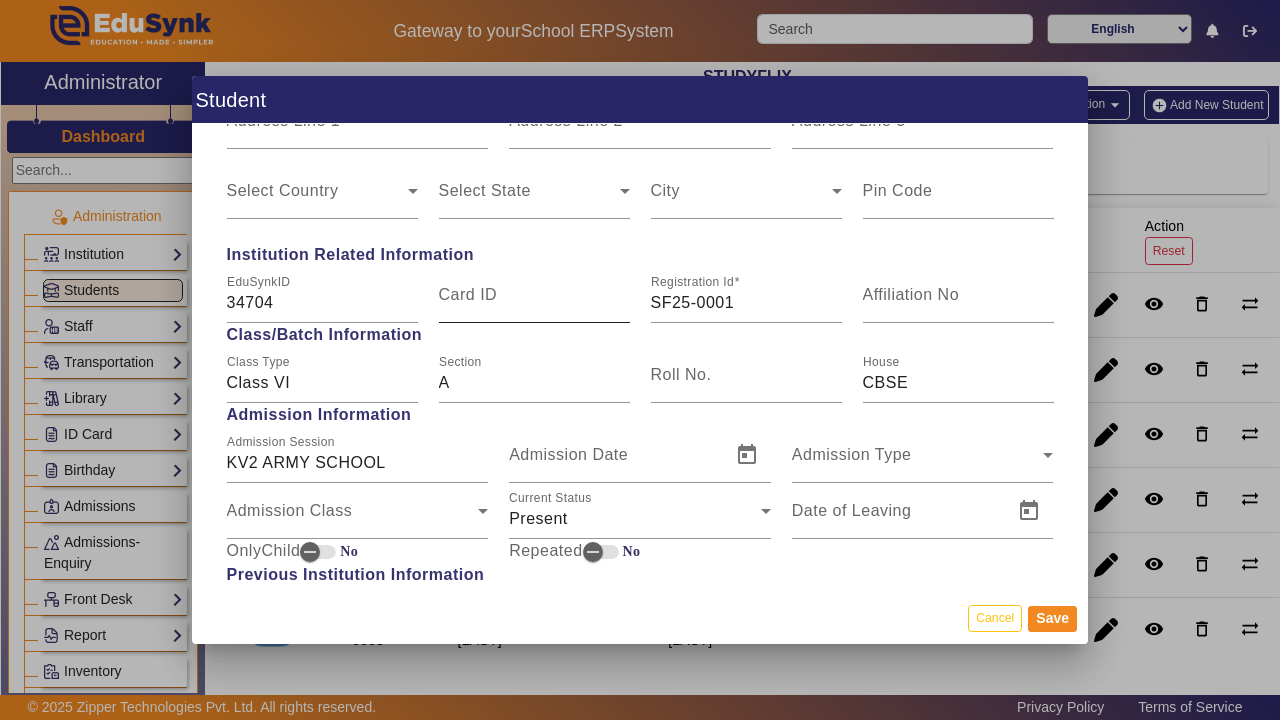 click on "Card ID" at bounding box center (468, 294) 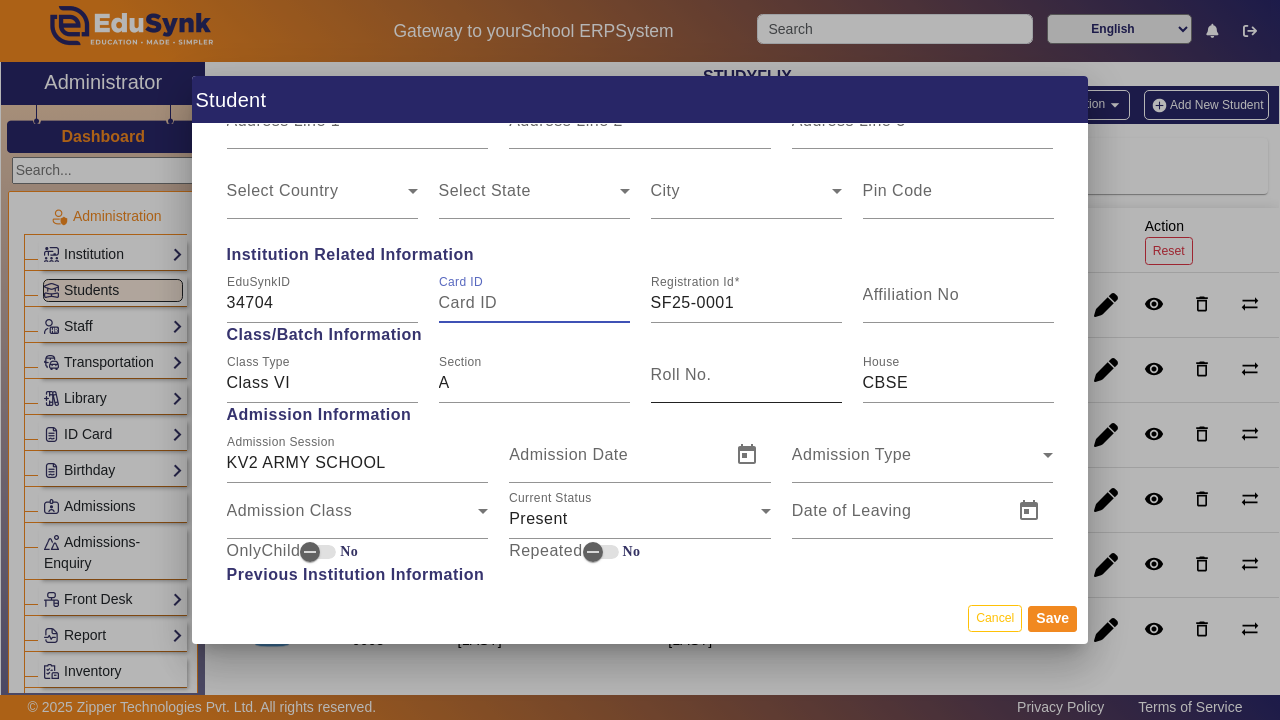 click on "Roll No." at bounding box center (681, 374) 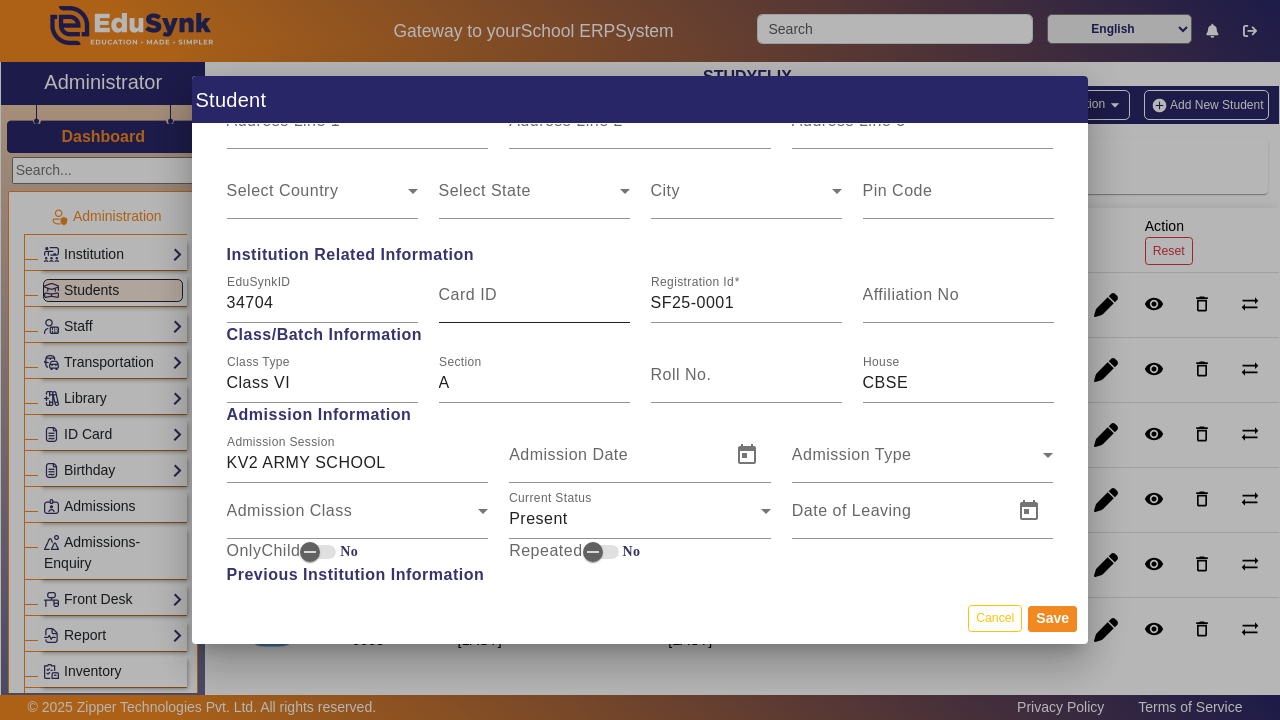 click on "Card ID" at bounding box center [534, 295] 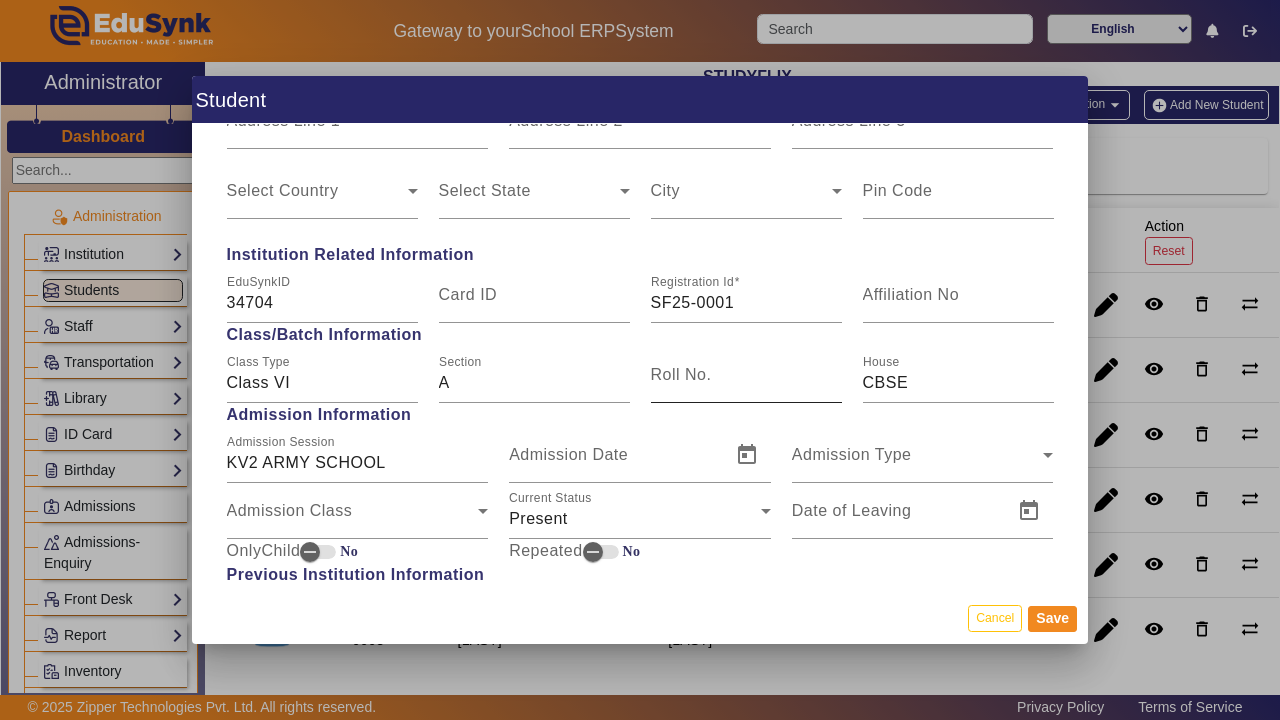 click on "Roll No." at bounding box center [681, 374] 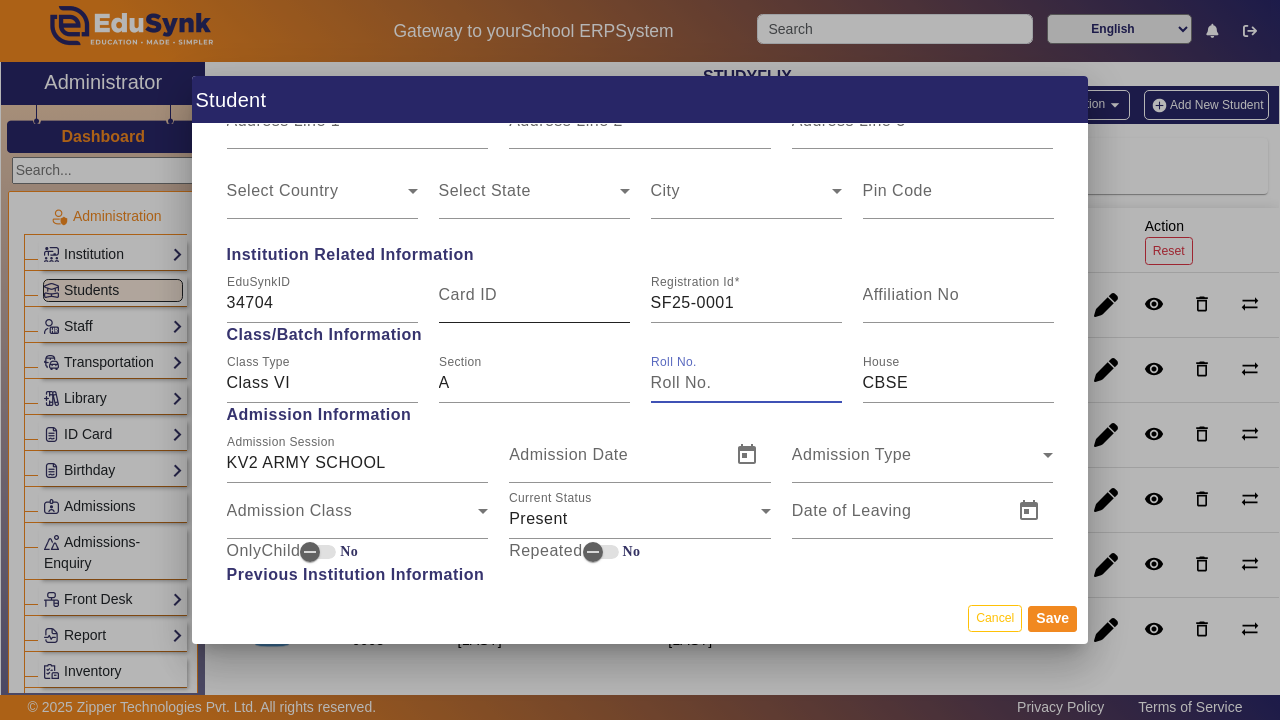 click on "Card ID" at bounding box center [534, 295] 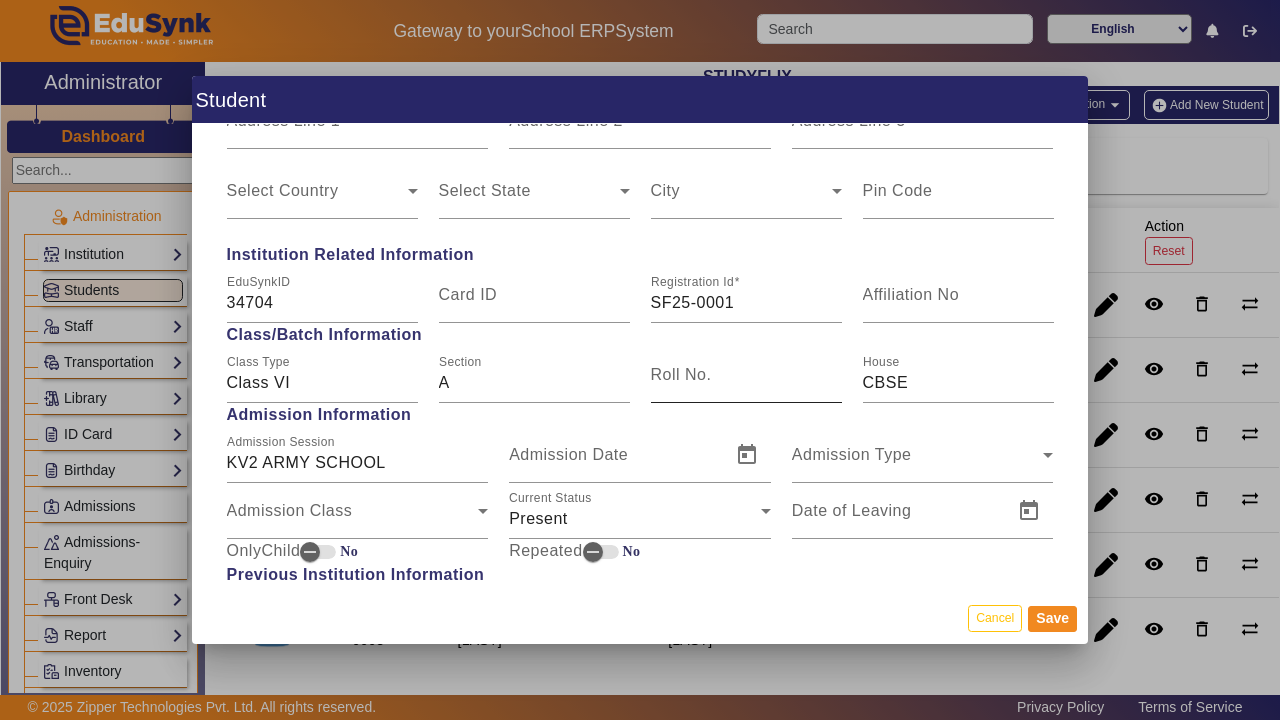 click on "Roll No." at bounding box center (681, 374) 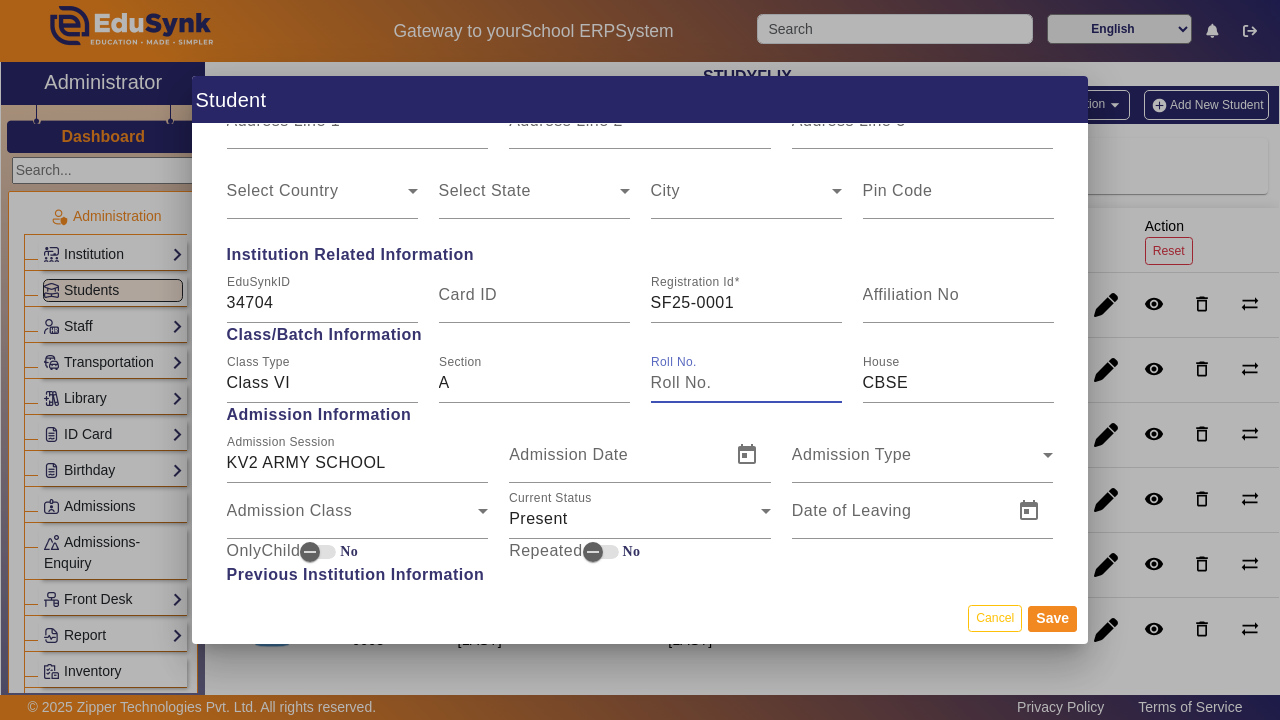 click on "Roll No." at bounding box center [746, 383] 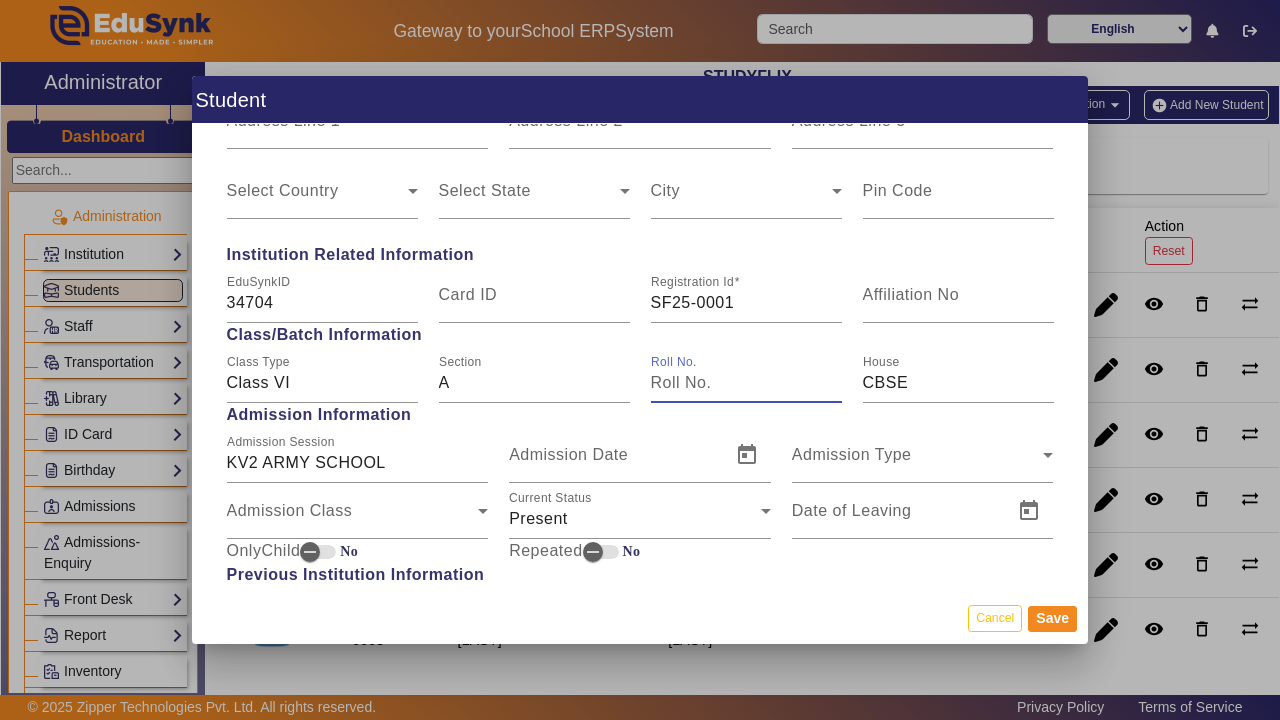click on "Roll No." at bounding box center [746, 383] 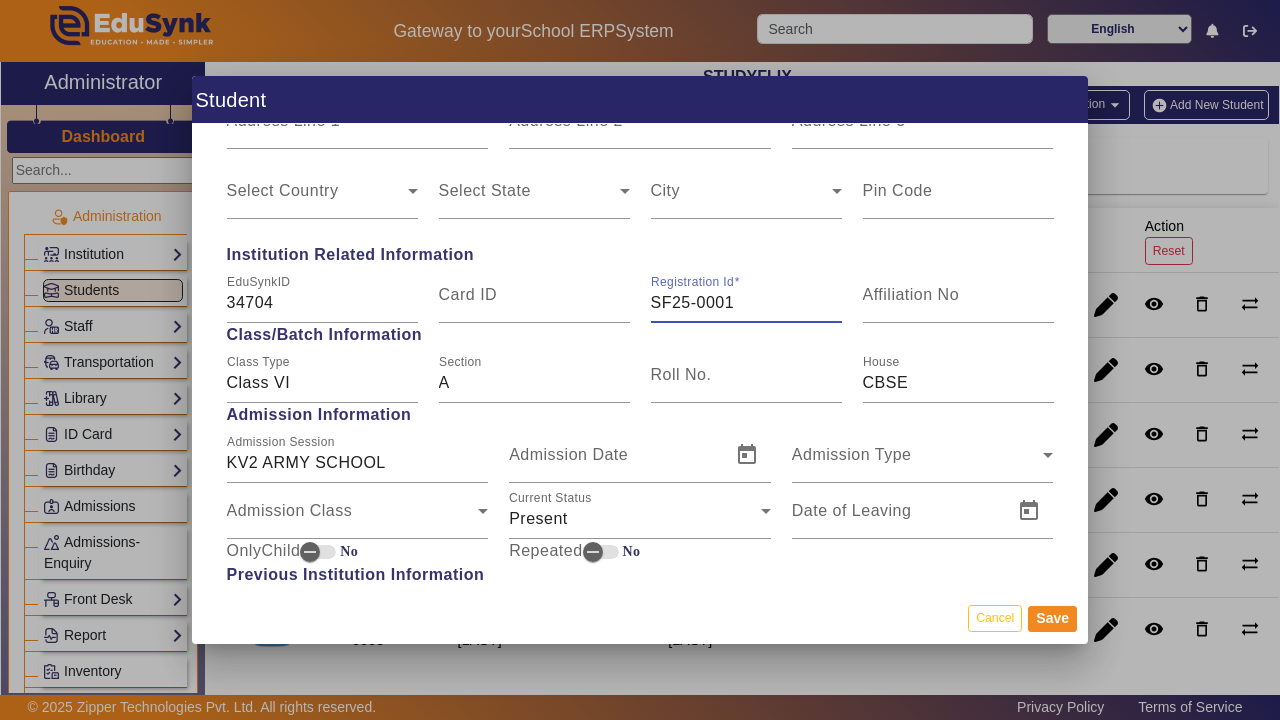 drag, startPoint x: 736, startPoint y: 303, endPoint x: 650, endPoint y: 302, distance: 86.00581 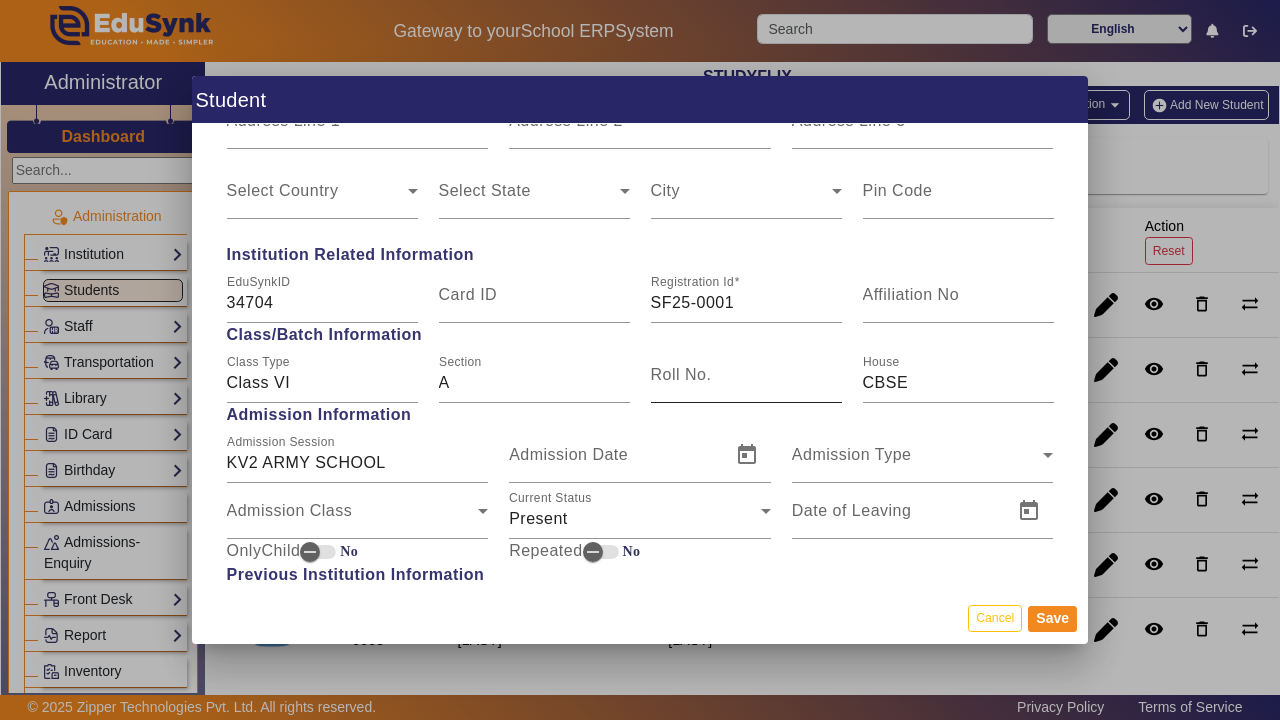click on "Roll No." at bounding box center (681, 374) 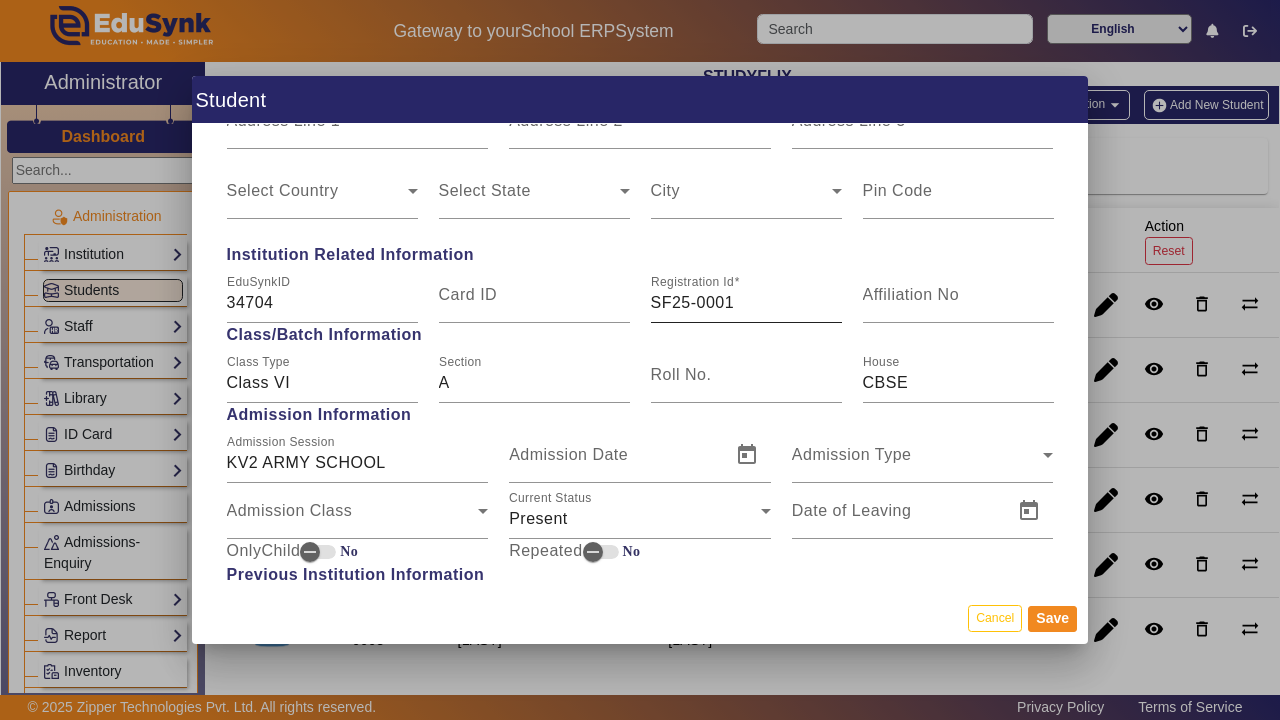 drag, startPoint x: 649, startPoint y: 304, endPoint x: 730, endPoint y: 302, distance: 81.02469 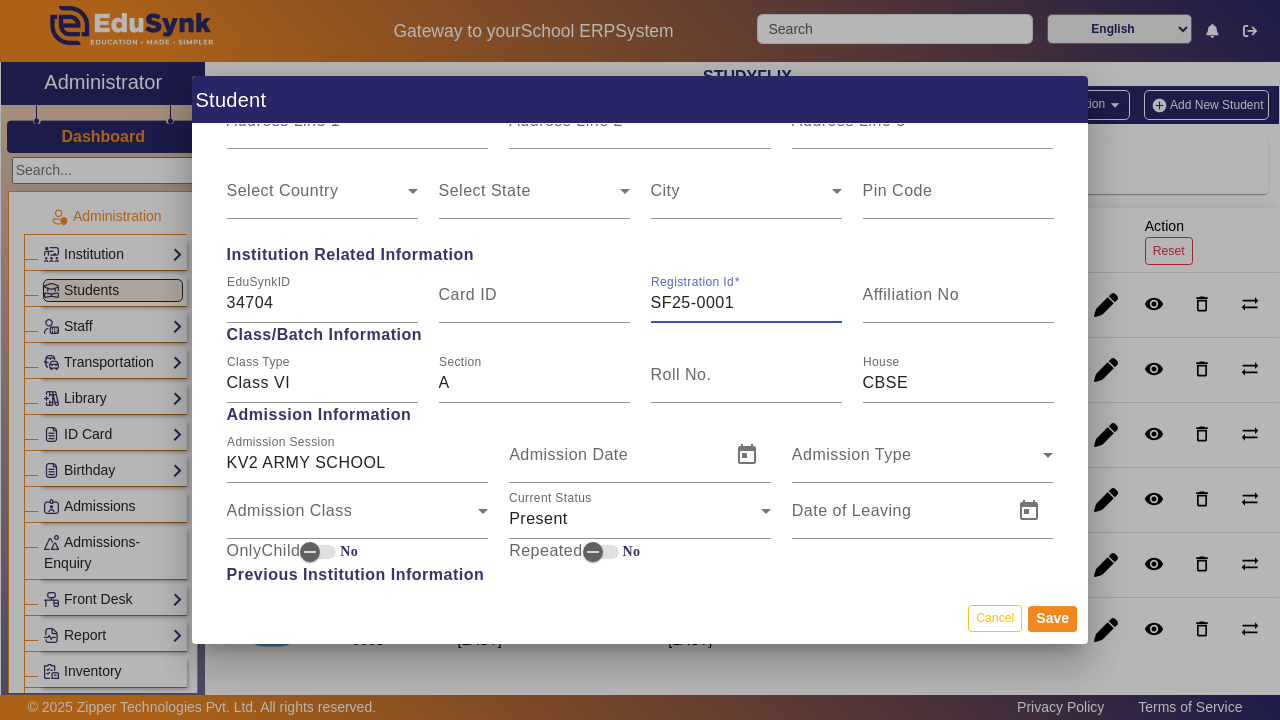 click on "SF25-0001" at bounding box center (746, 303) 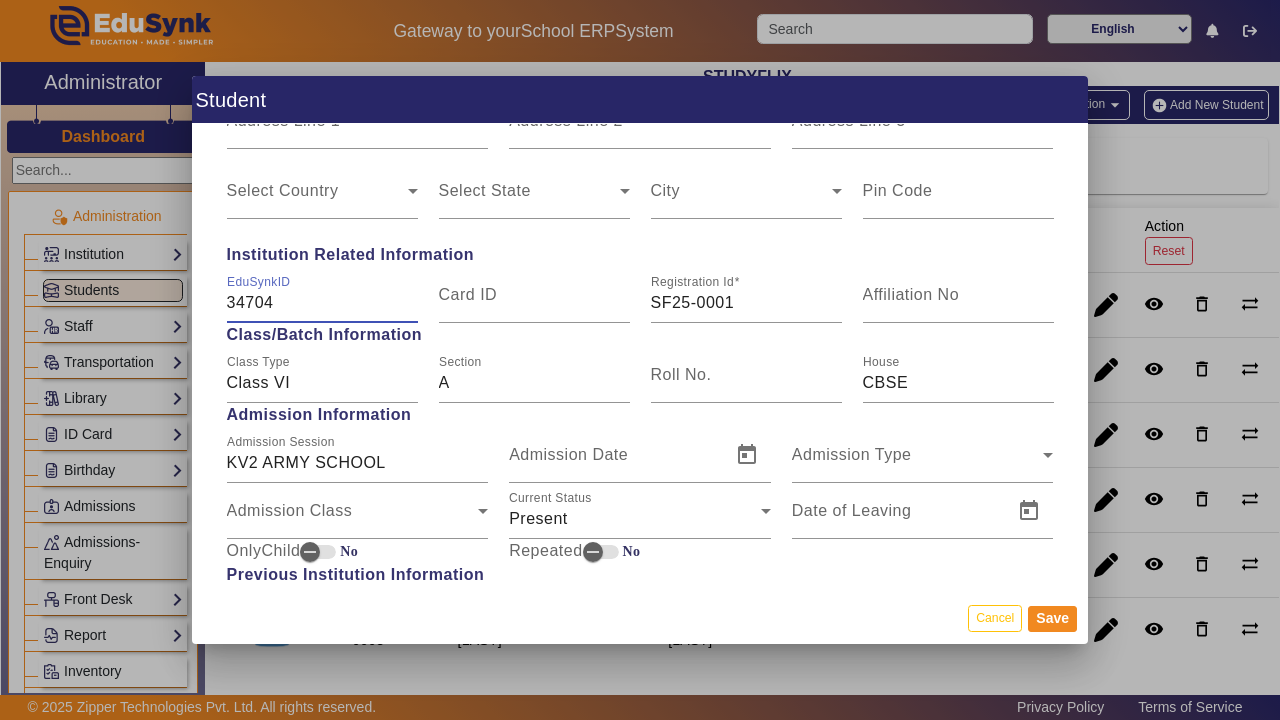 drag, startPoint x: 275, startPoint y: 306, endPoint x: 223, endPoint y: 306, distance: 52 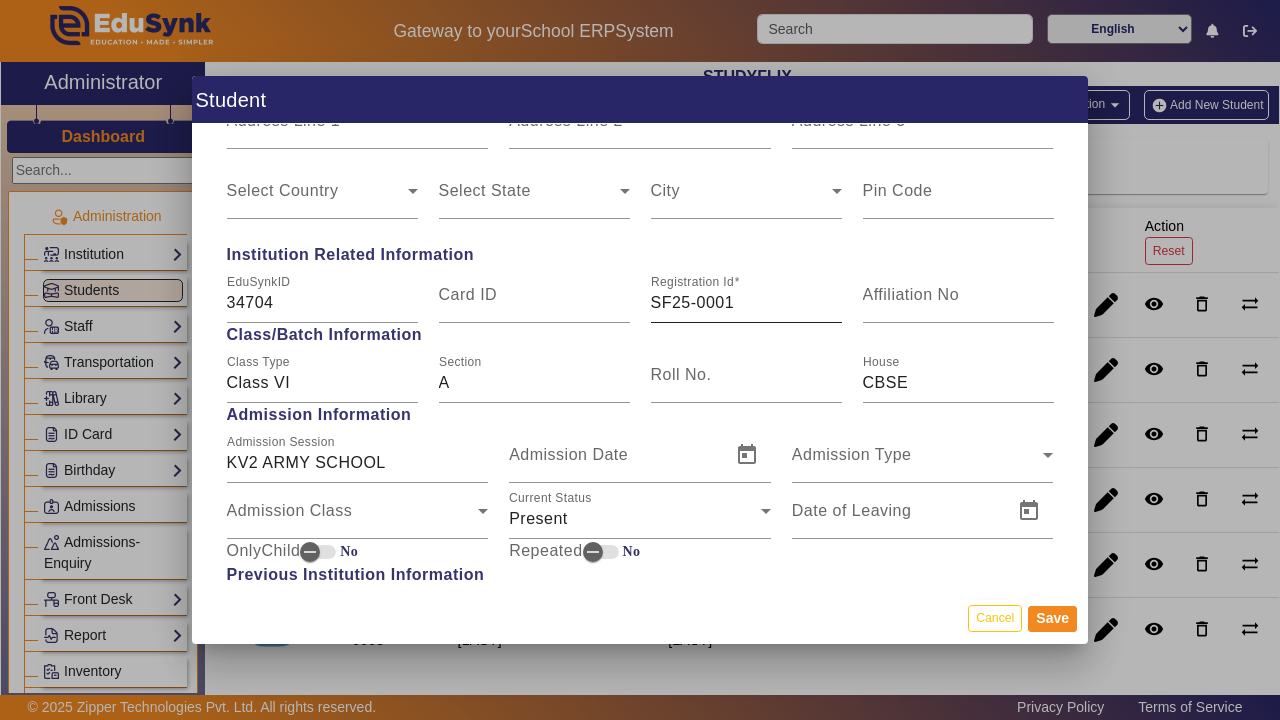 drag, startPoint x: 643, startPoint y: 301, endPoint x: 736, endPoint y: 310, distance: 93.43447 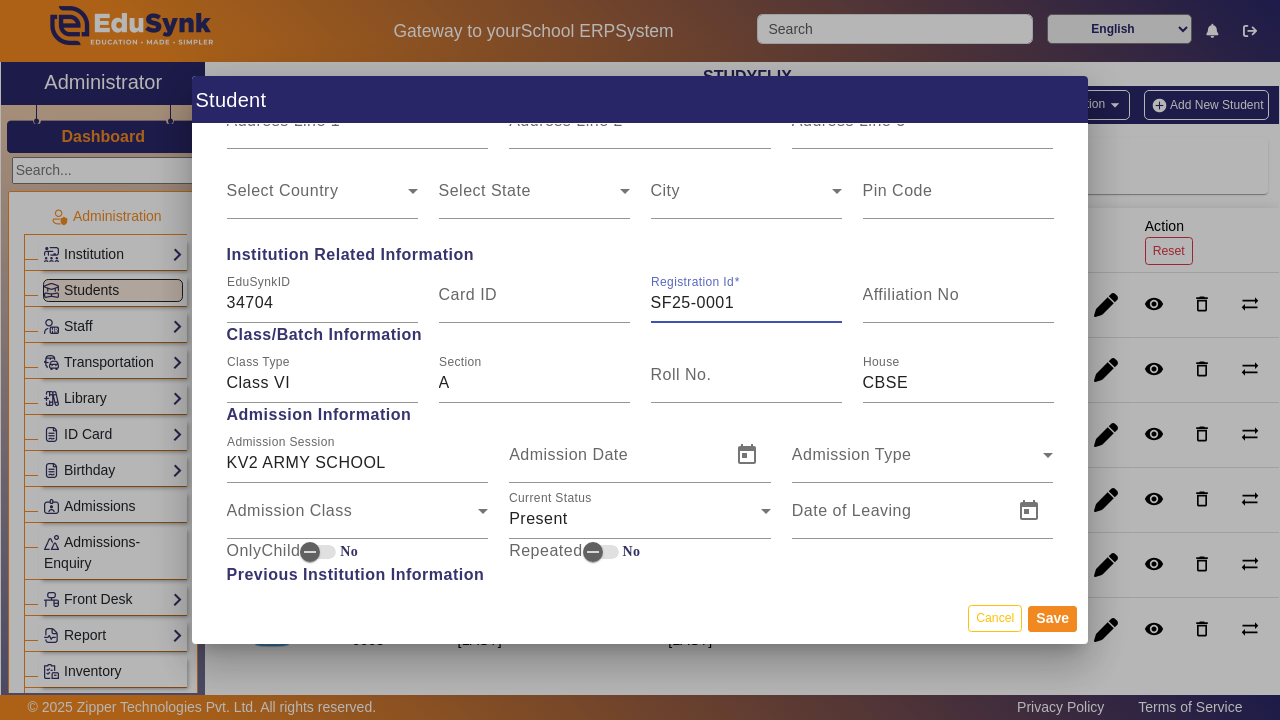 drag, startPoint x: 744, startPoint y: 298, endPoint x: 645, endPoint y: 299, distance: 99.00505 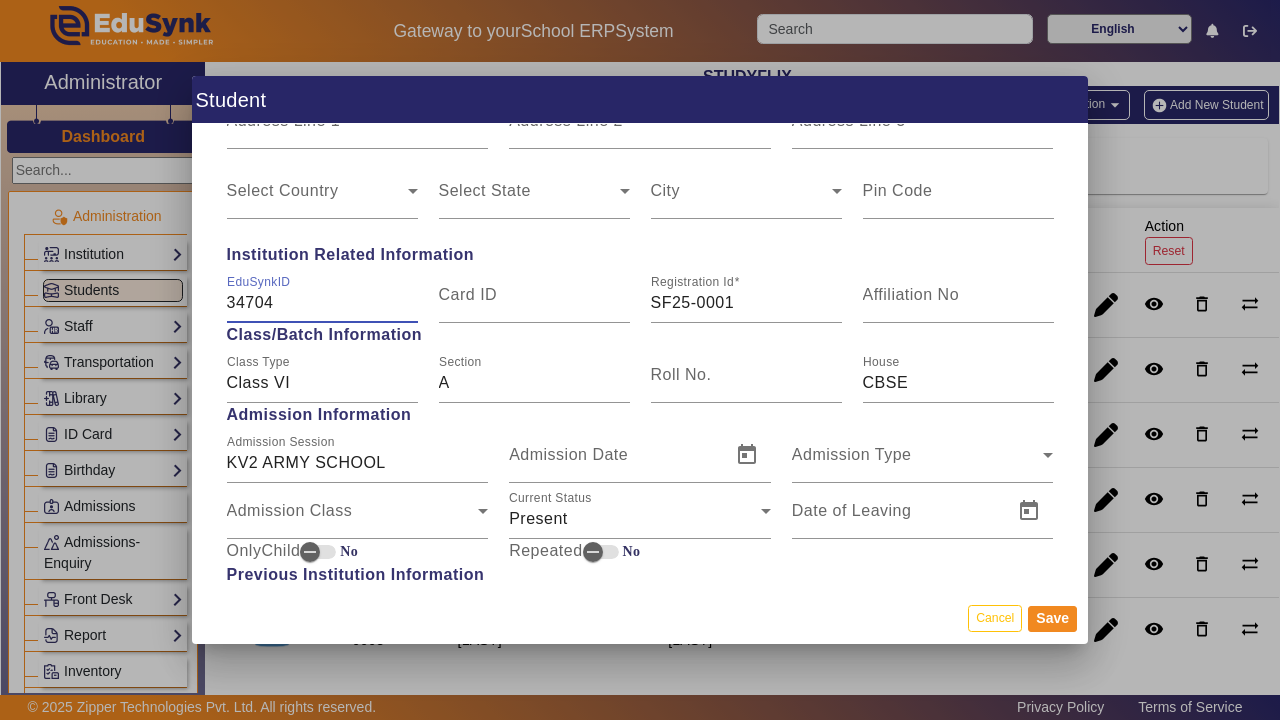 drag, startPoint x: 277, startPoint y: 302, endPoint x: 218, endPoint y: 301, distance: 59.008472 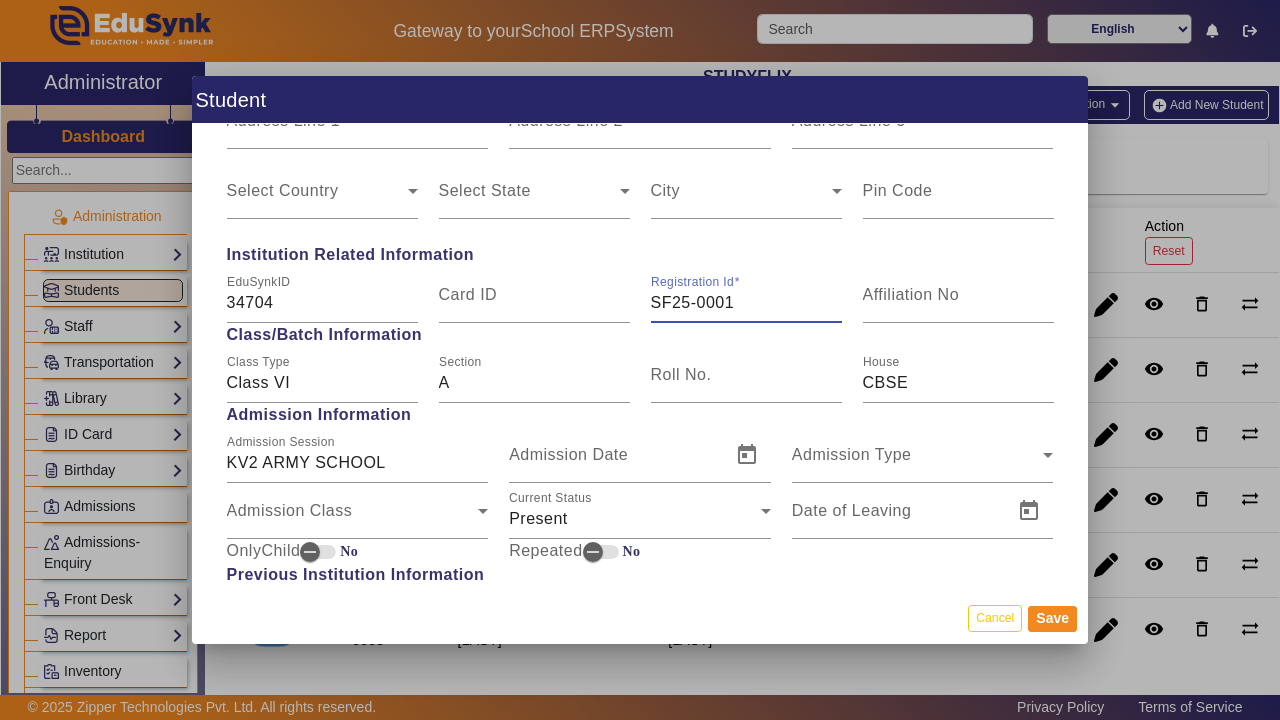 drag, startPoint x: 690, startPoint y: 305, endPoint x: 652, endPoint y: 309, distance: 38.209946 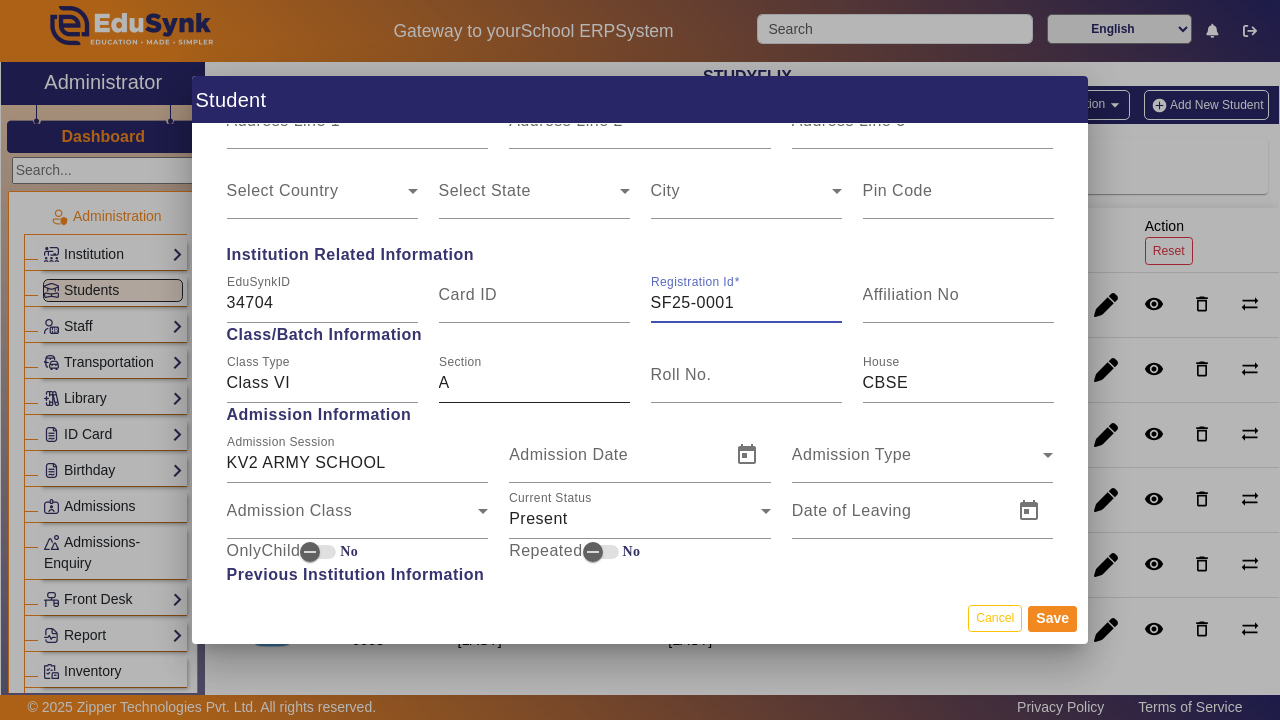 click on "A" at bounding box center (534, 383) 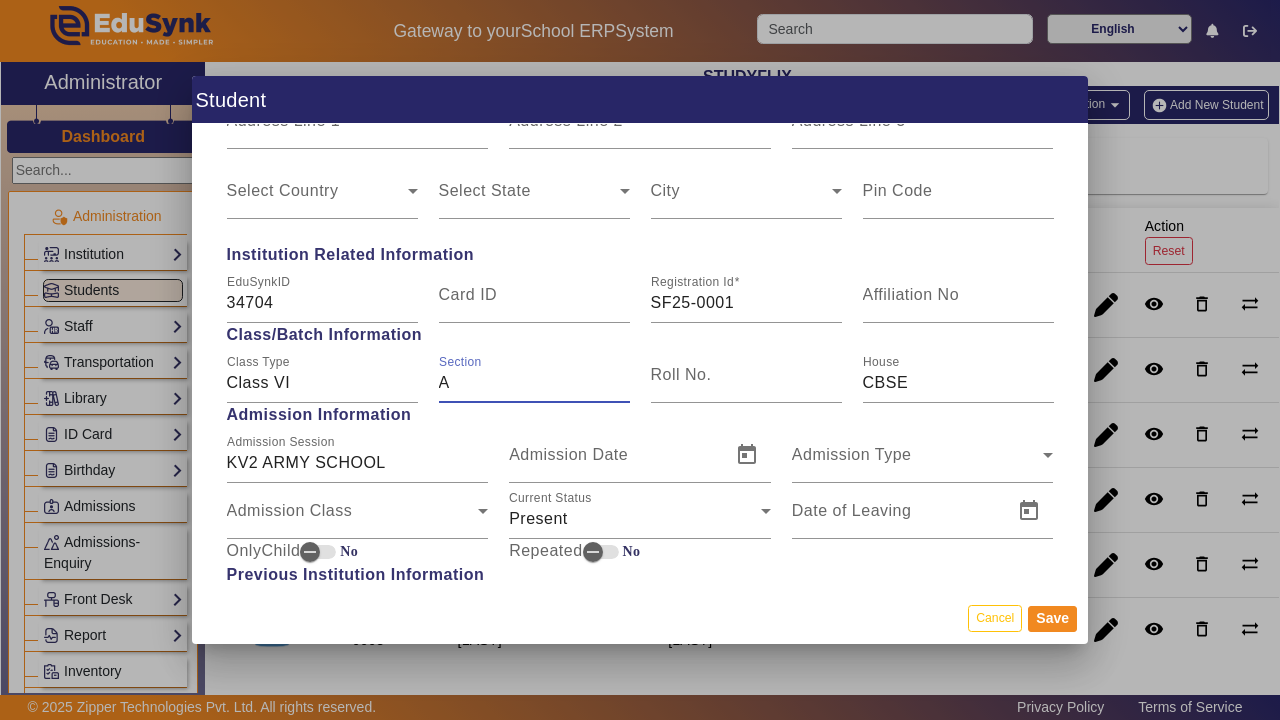 click on "A" at bounding box center [534, 383] 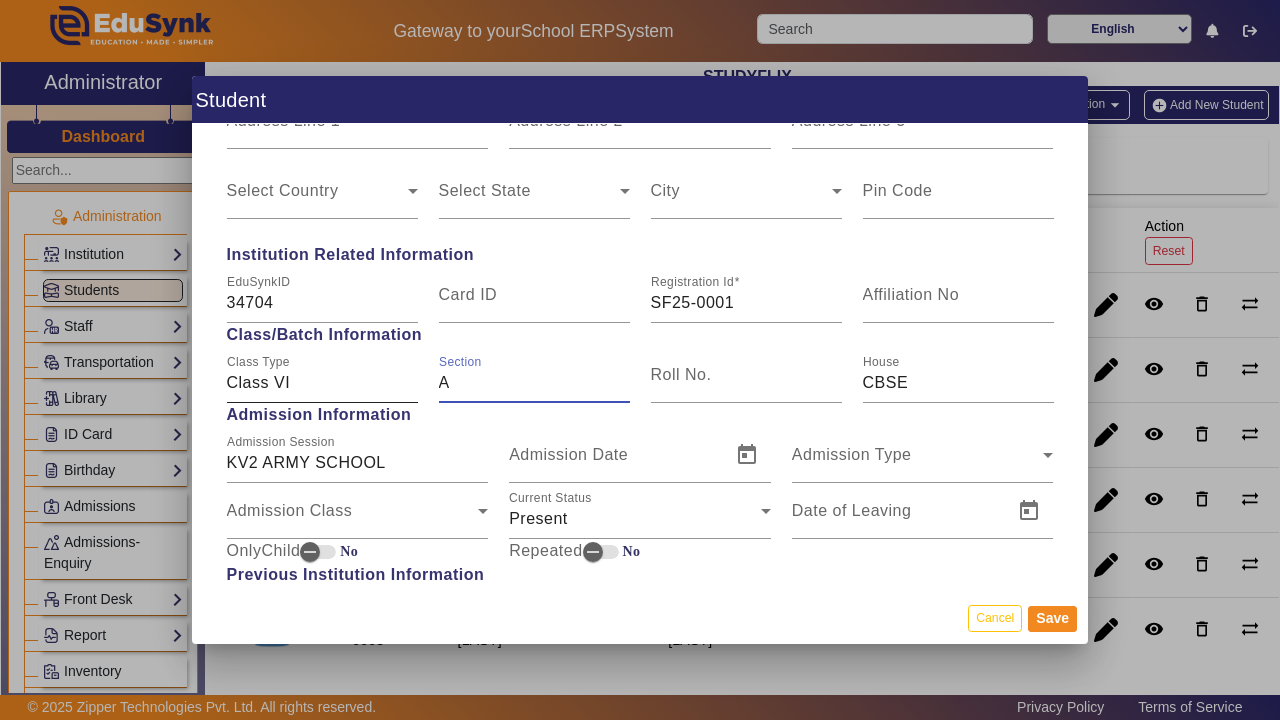 click on "Class VI" at bounding box center [322, 383] 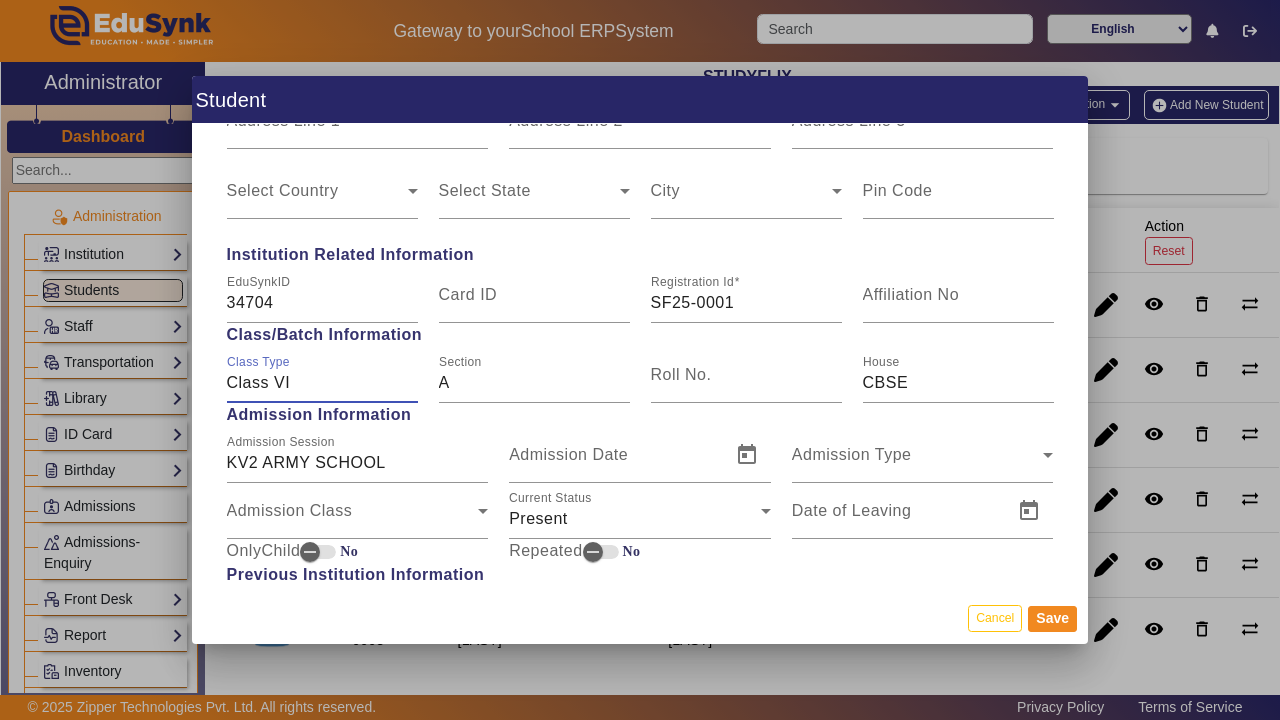 click on "Class VI" at bounding box center (322, 383) 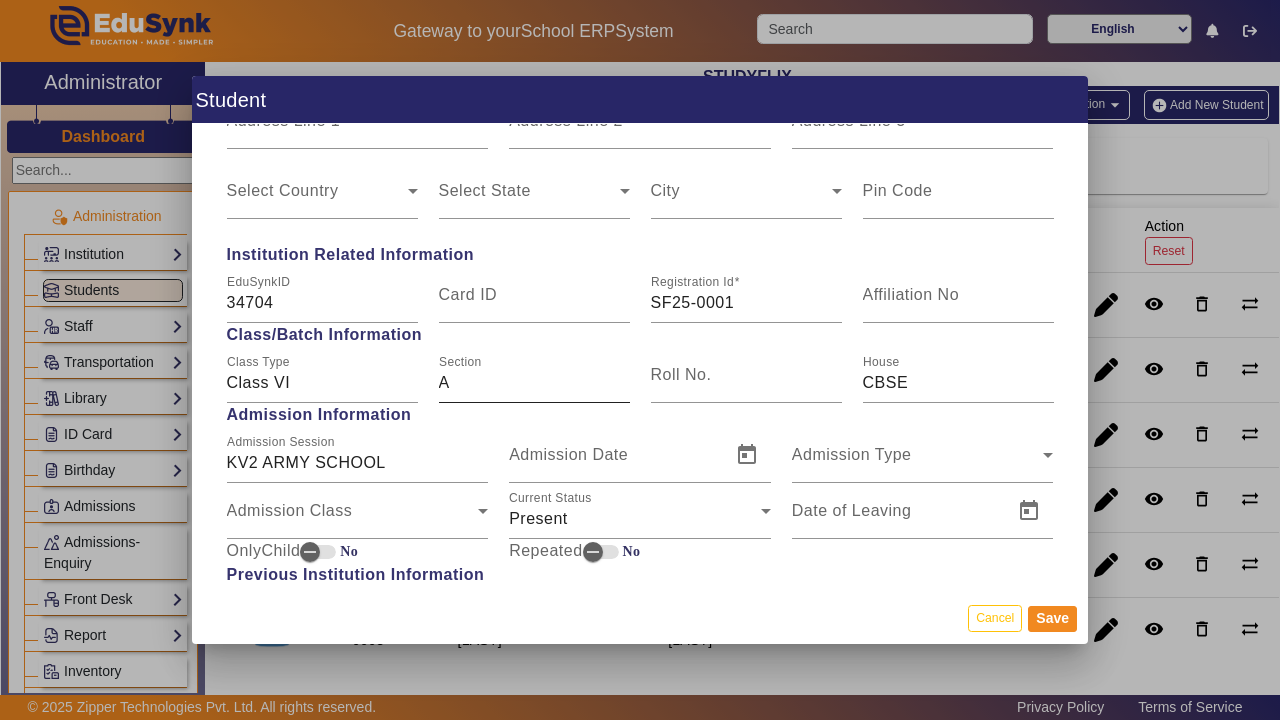 click on "Section A" at bounding box center (534, 375) 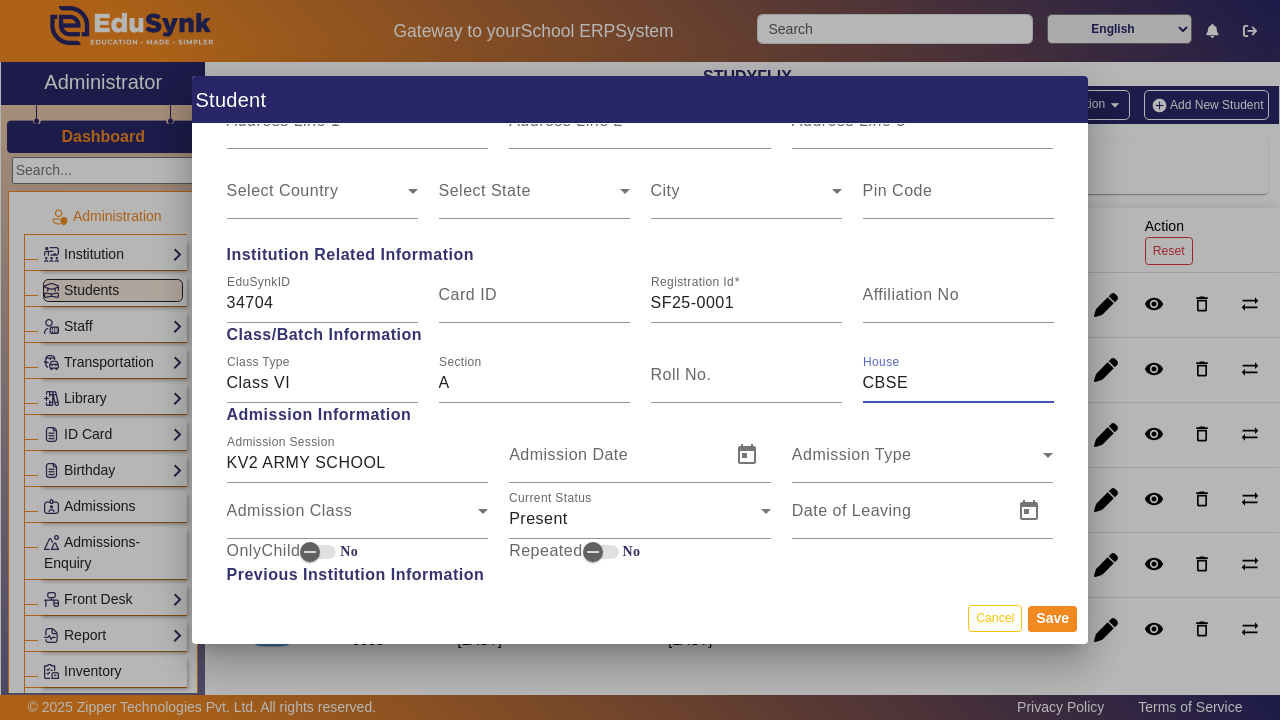 click on "CBSE" at bounding box center (958, 383) 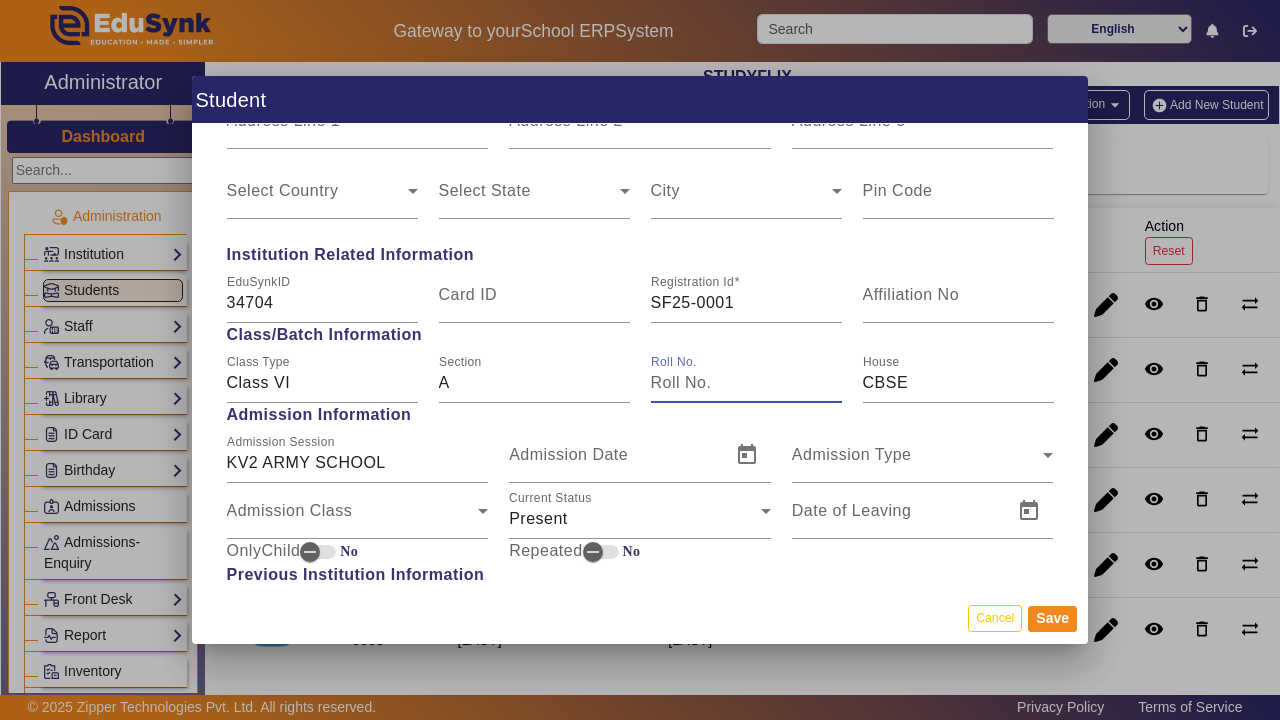 click on "Roll No." at bounding box center (746, 383) 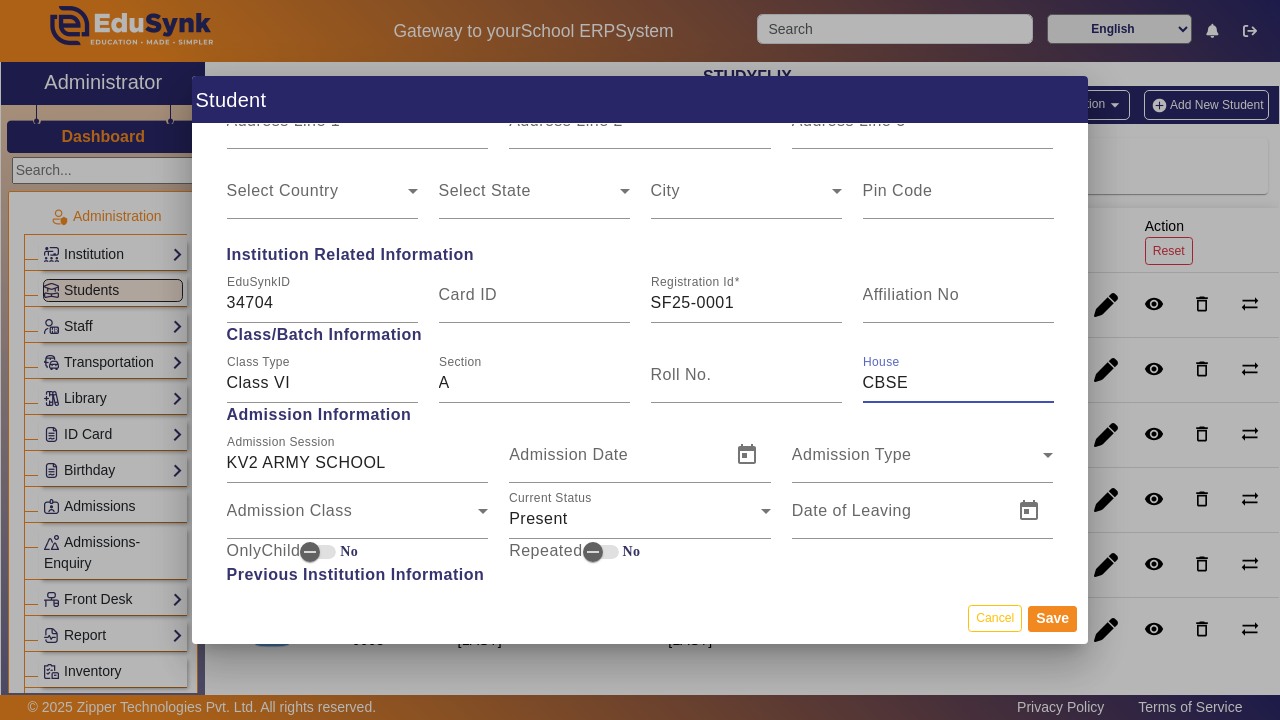 drag, startPoint x: 914, startPoint y: 379, endPoint x: 871, endPoint y: 379, distance: 43 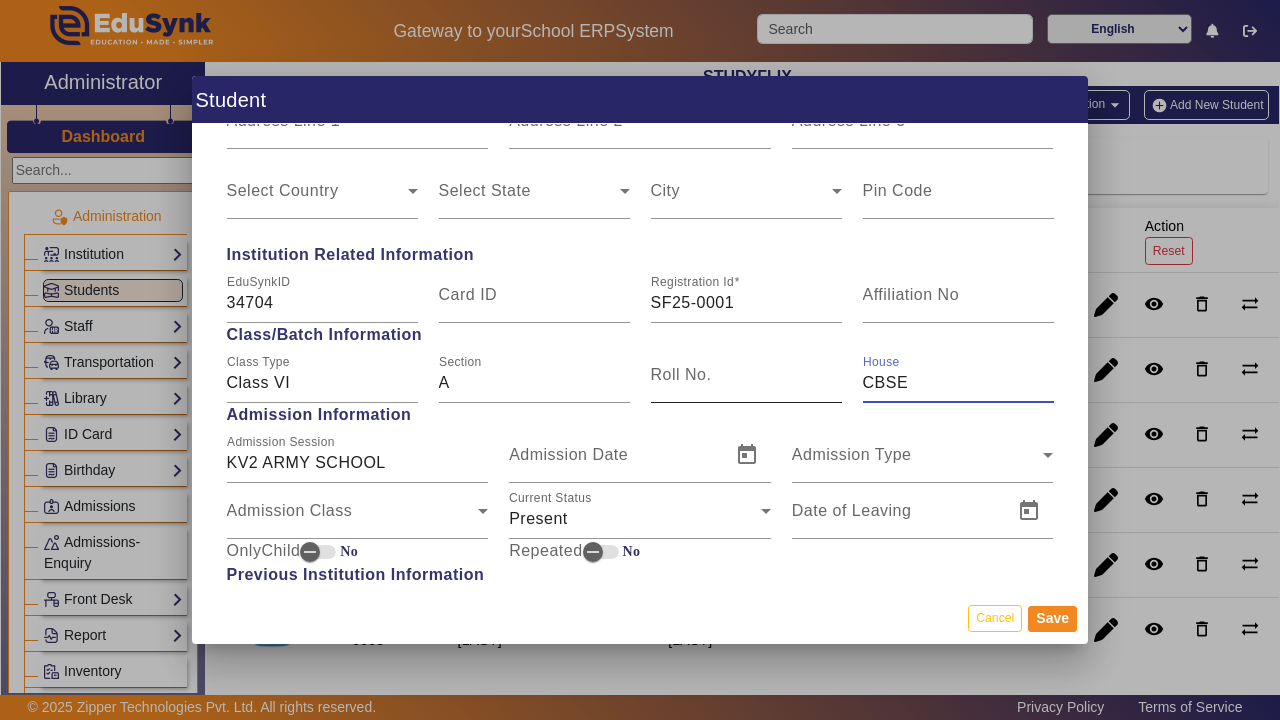 click on "Roll No." at bounding box center [746, 383] 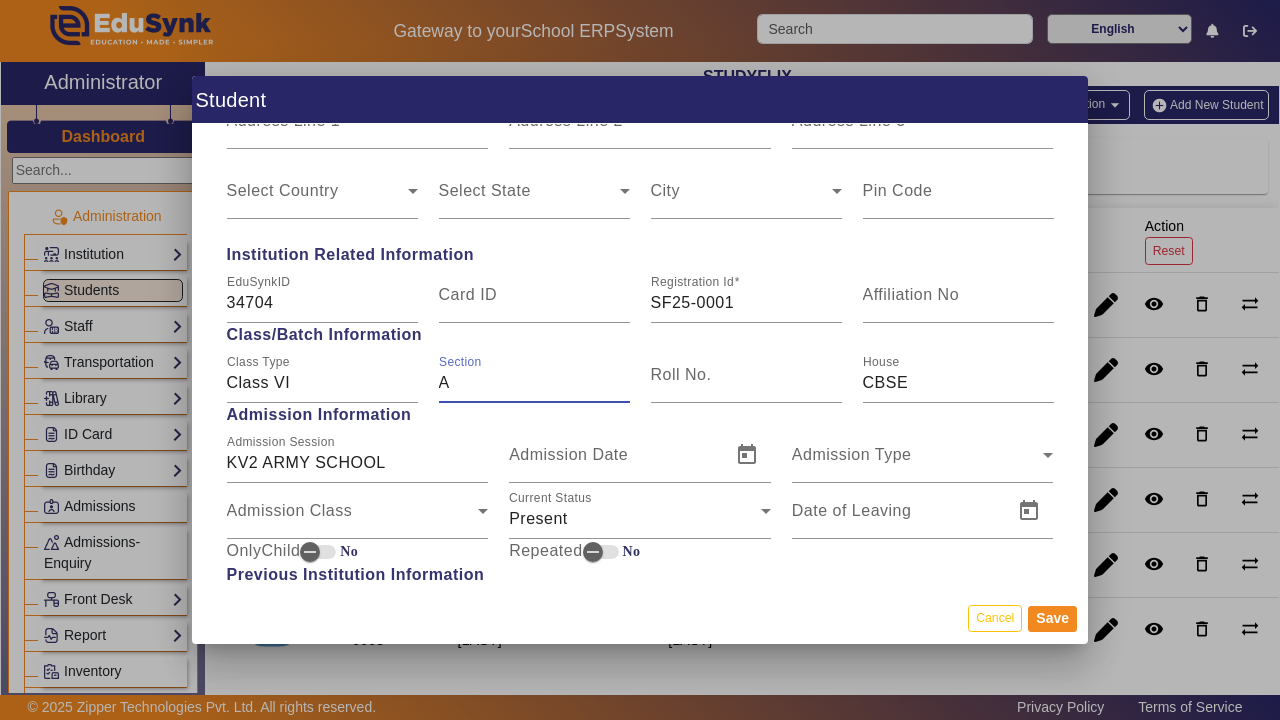 click on "A" at bounding box center [534, 383] 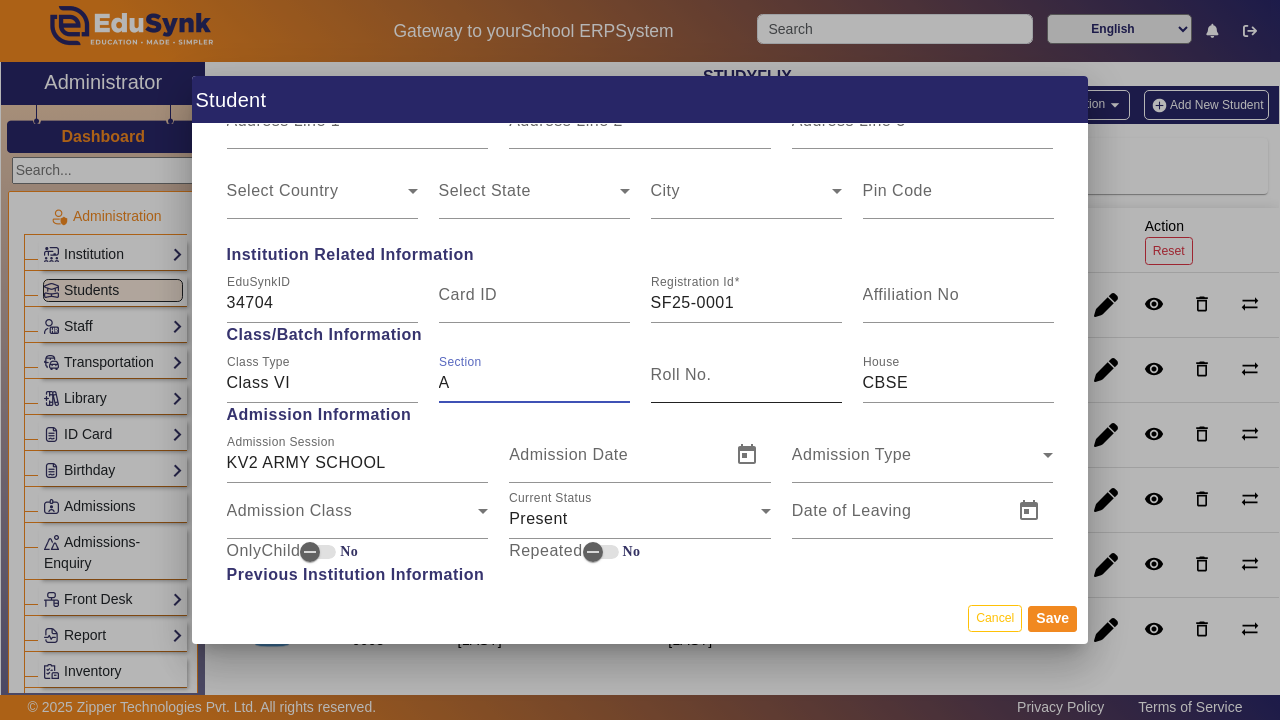 click on "Roll No." at bounding box center [746, 383] 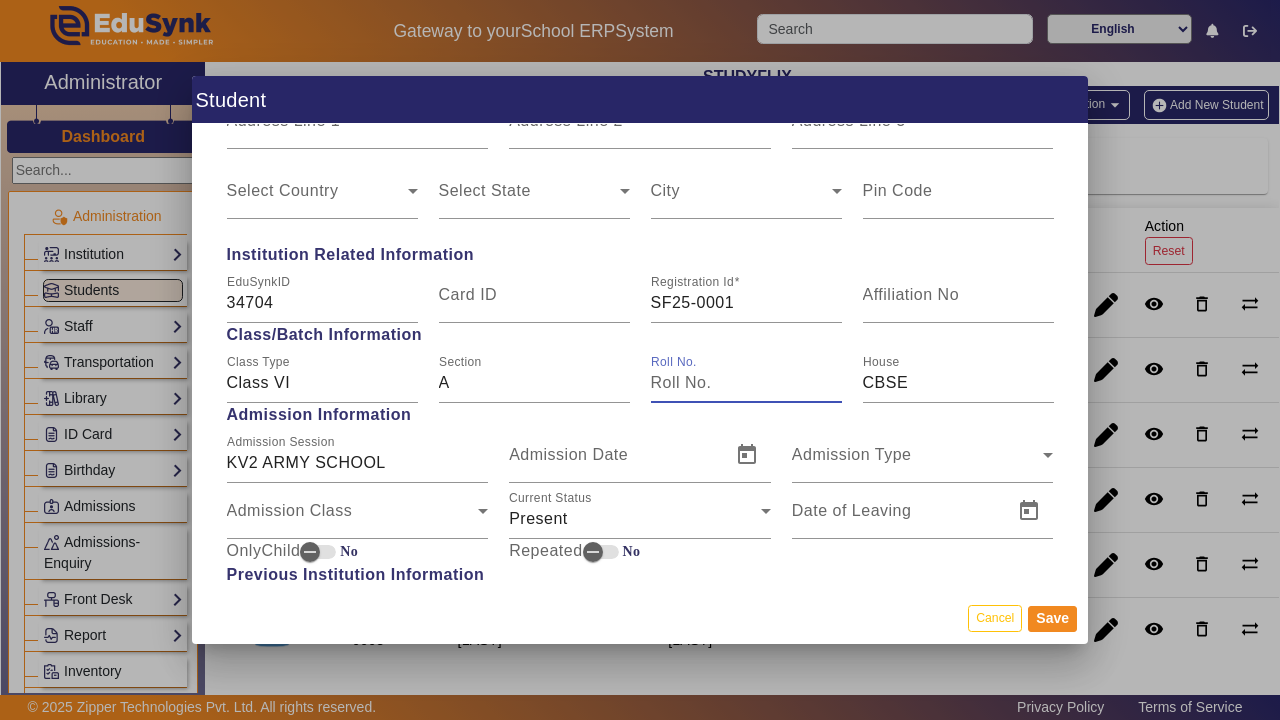 click on "Roll No." at bounding box center (746, 383) 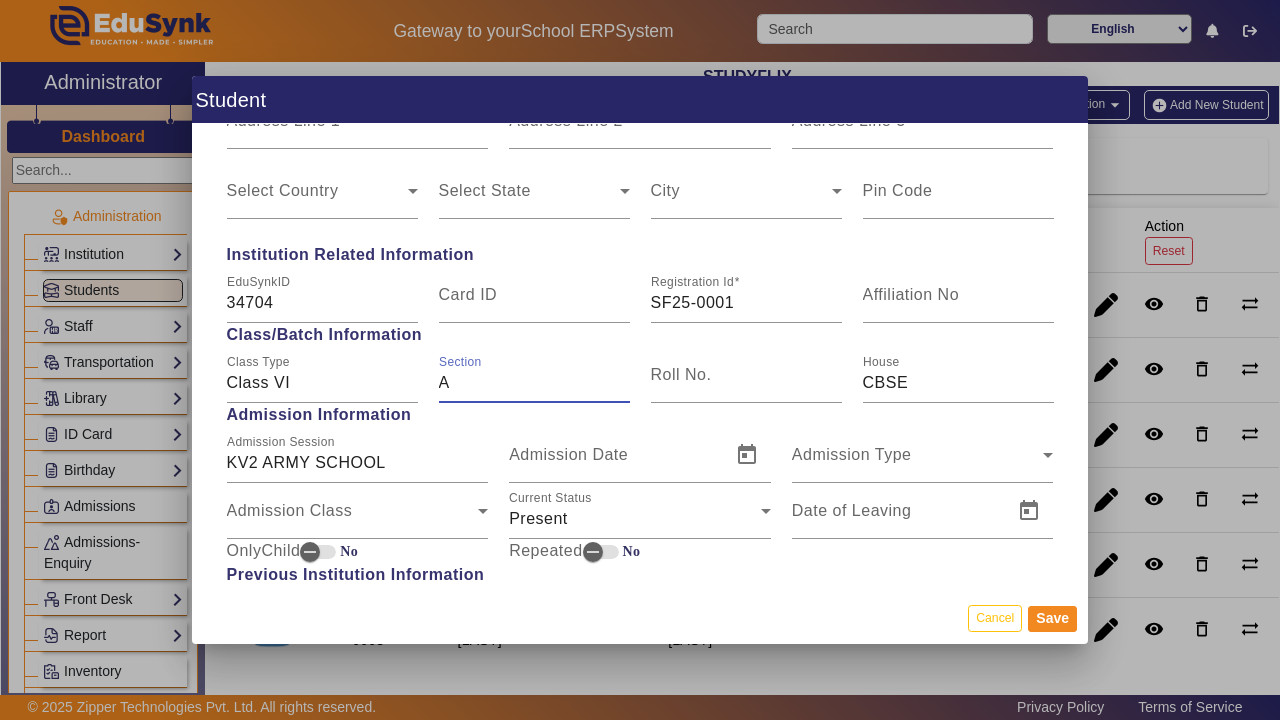 click on "A" at bounding box center [534, 383] 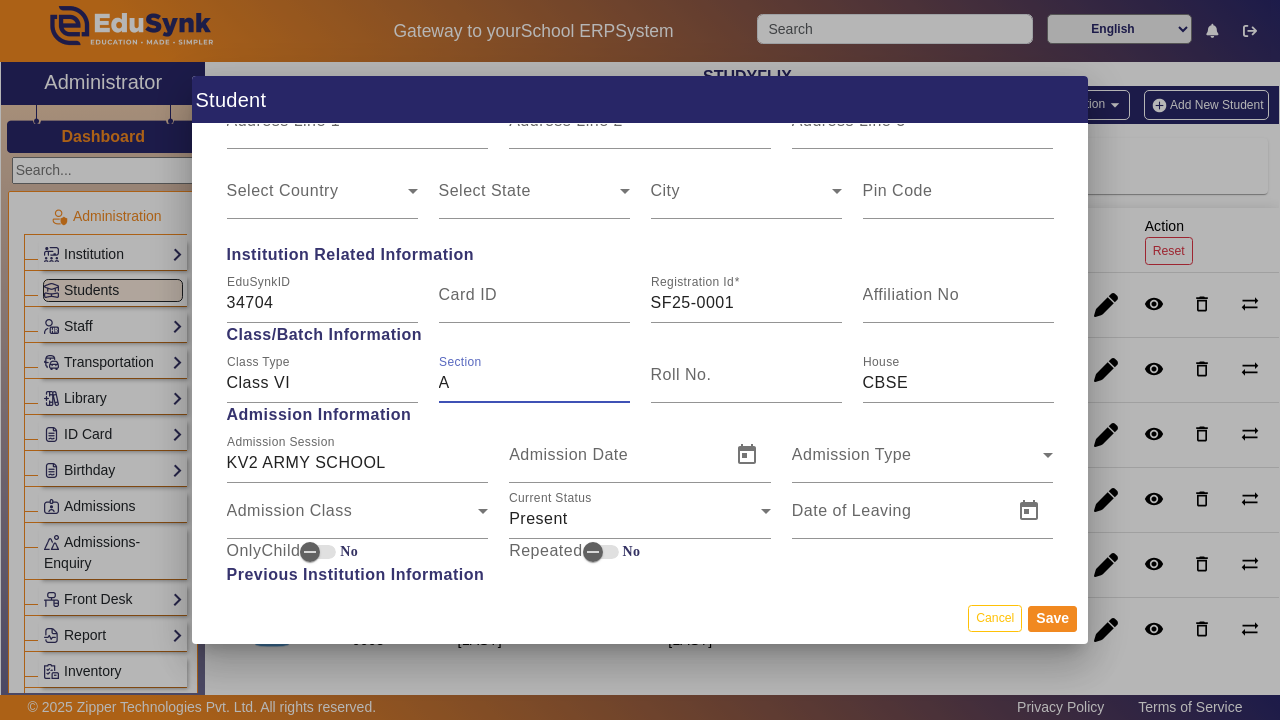 click on "A" at bounding box center [534, 383] 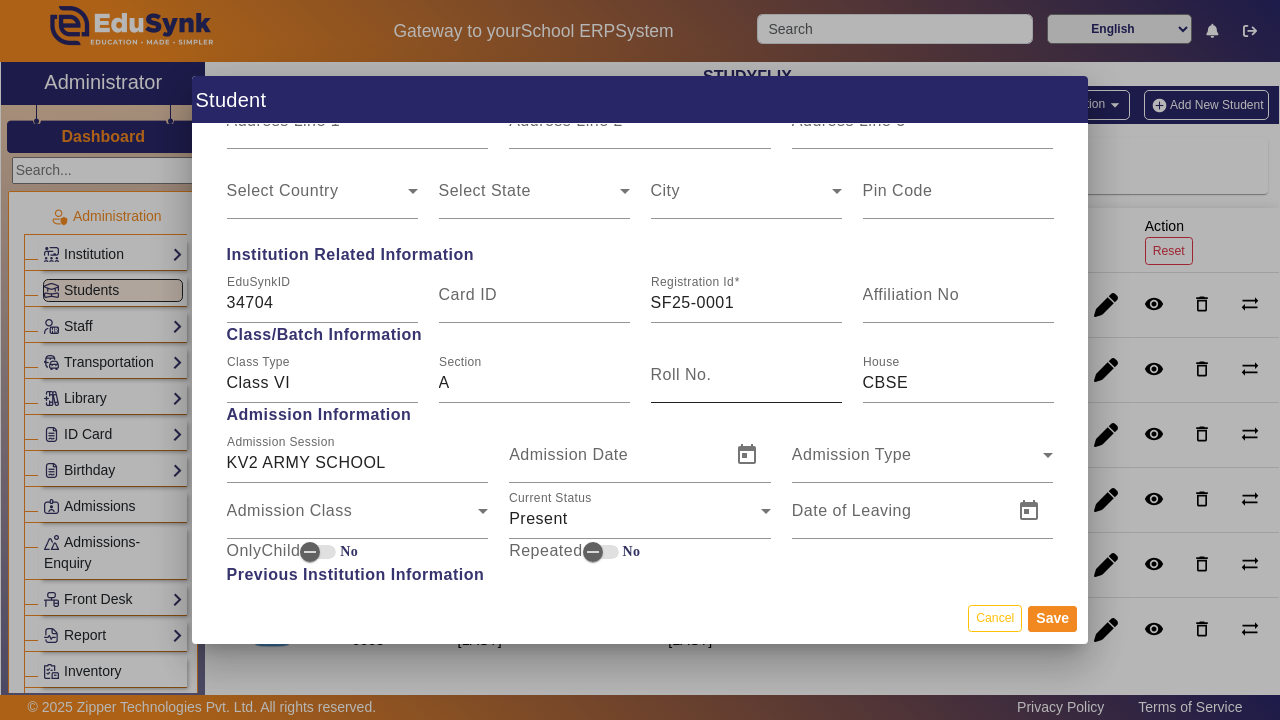 click on "Roll No." at bounding box center (681, 374) 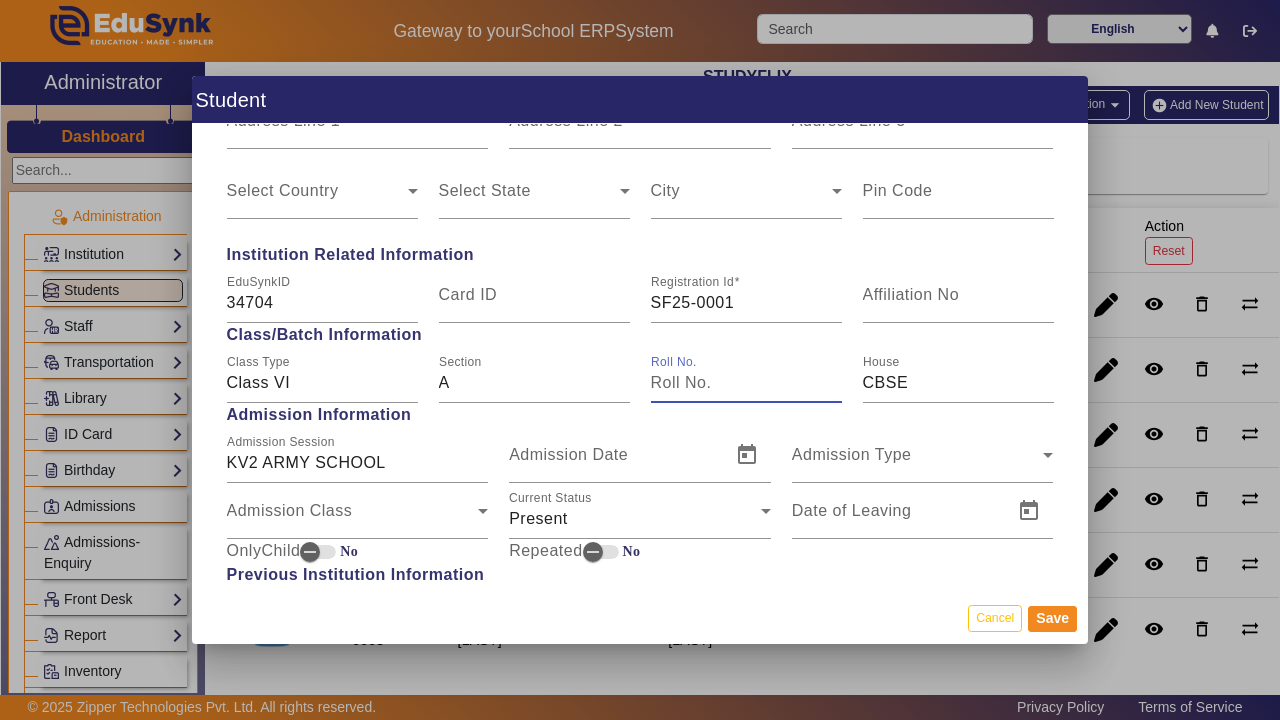 click on "Roll No." at bounding box center [746, 383] 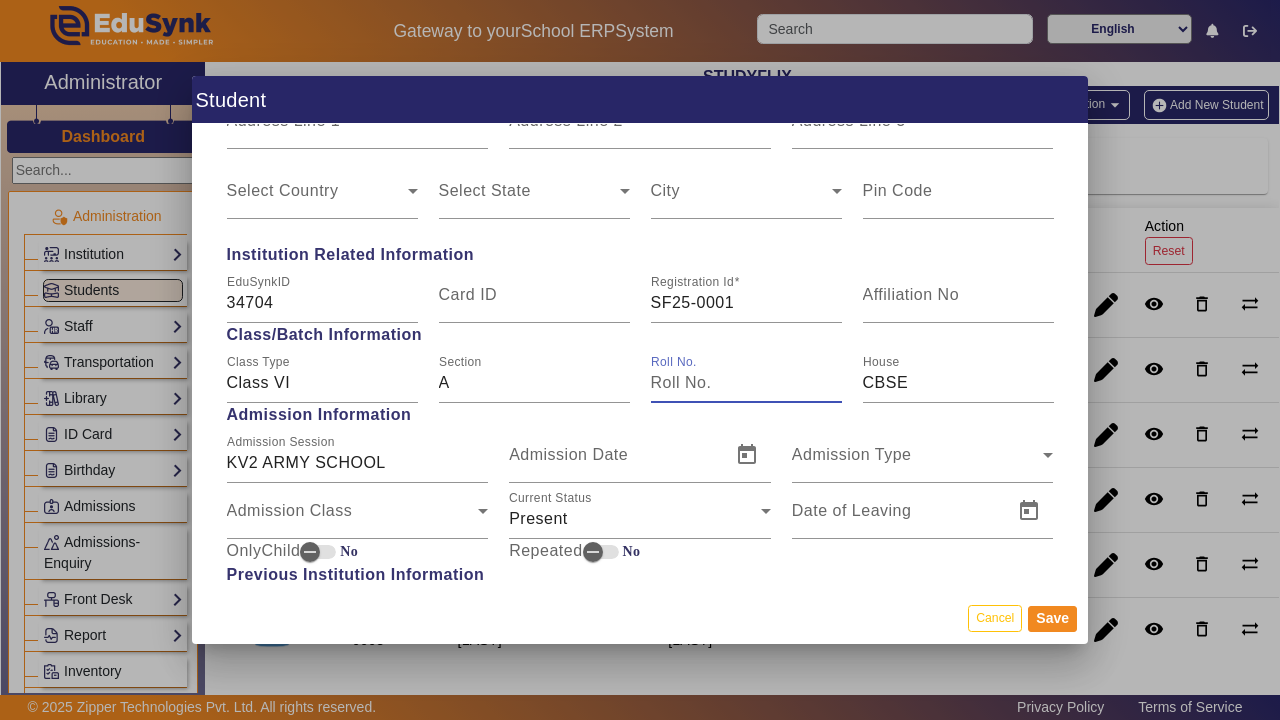 click on "Section A" at bounding box center [534, 375] 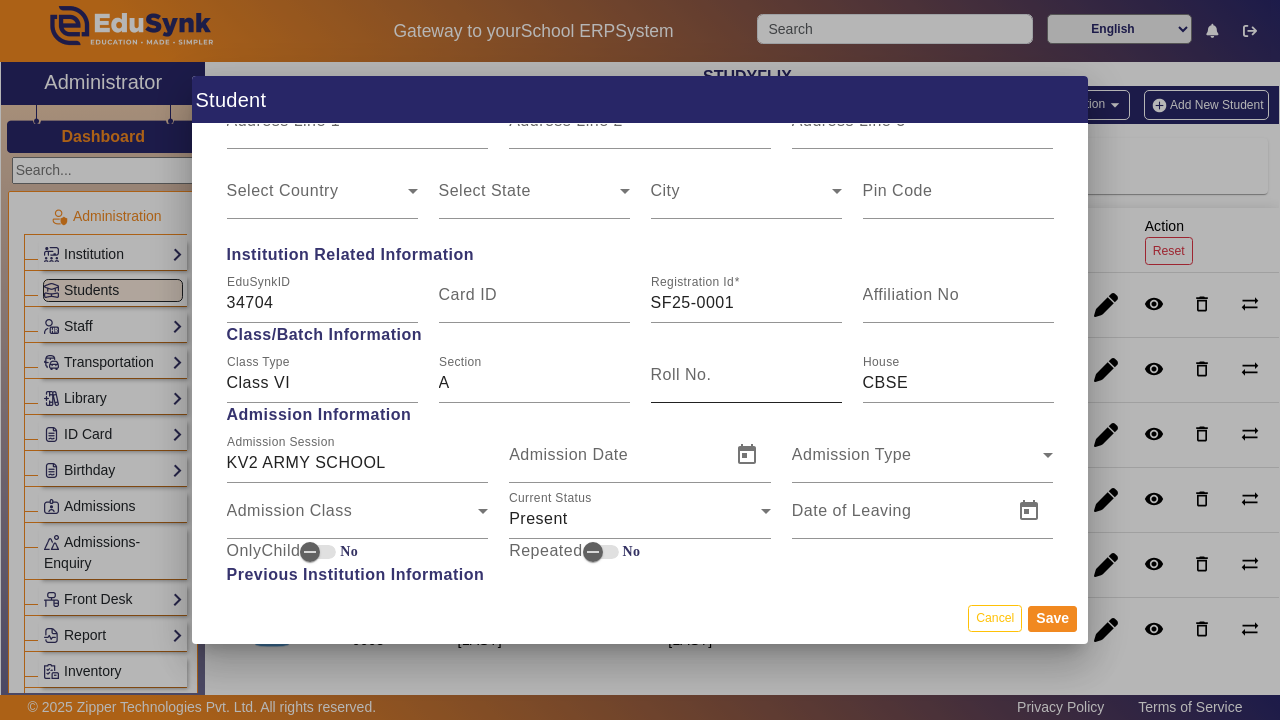 click on "Roll No." at bounding box center (681, 374) 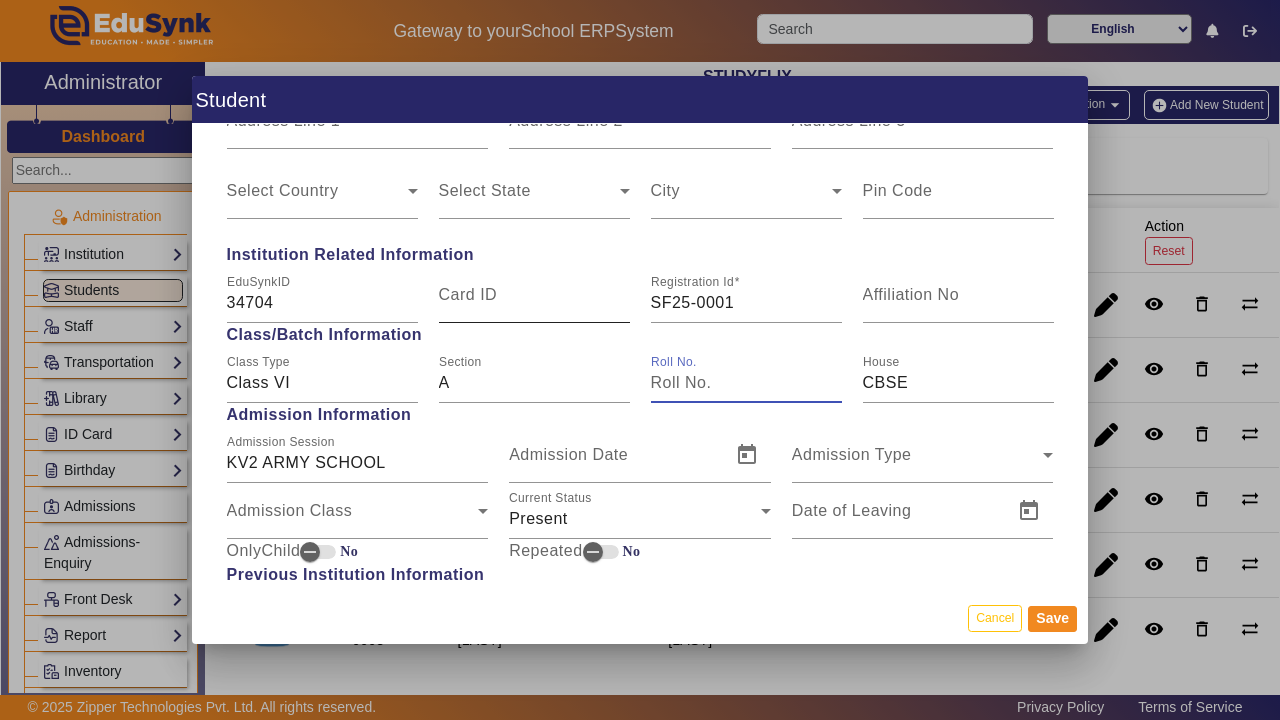 click on "Card ID" at bounding box center [468, 294] 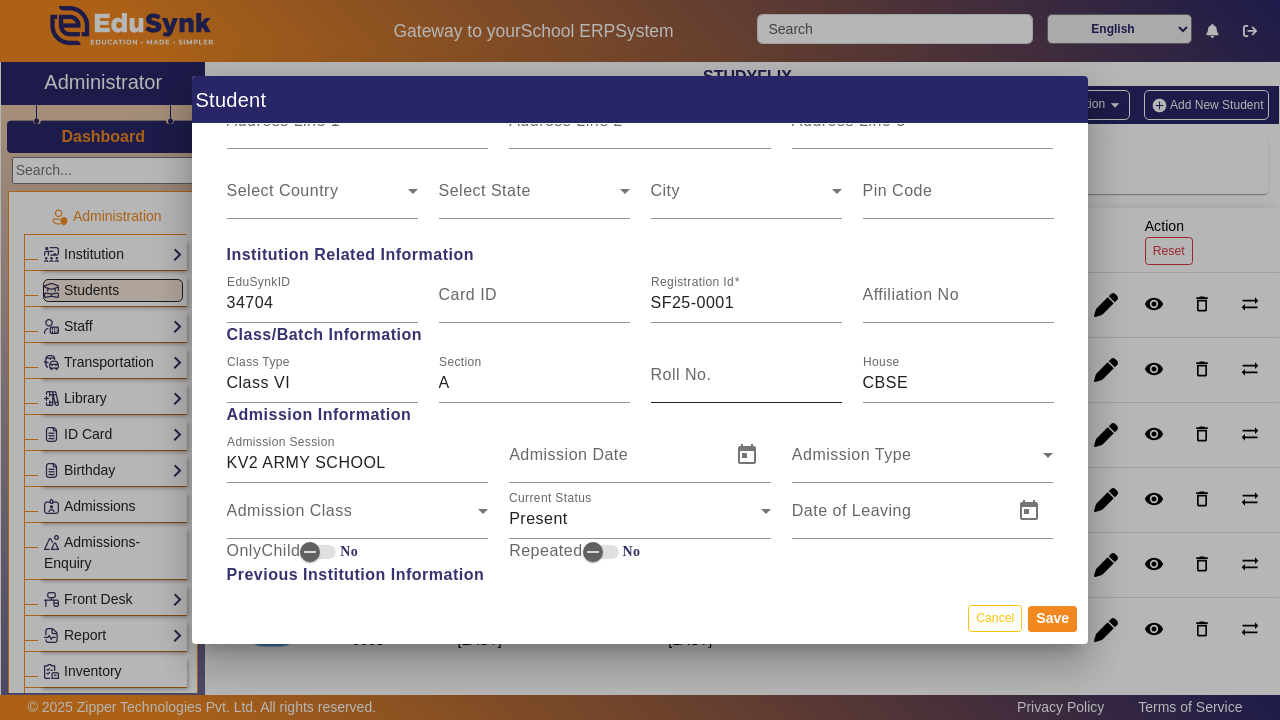 click on "Roll No." at bounding box center [681, 374] 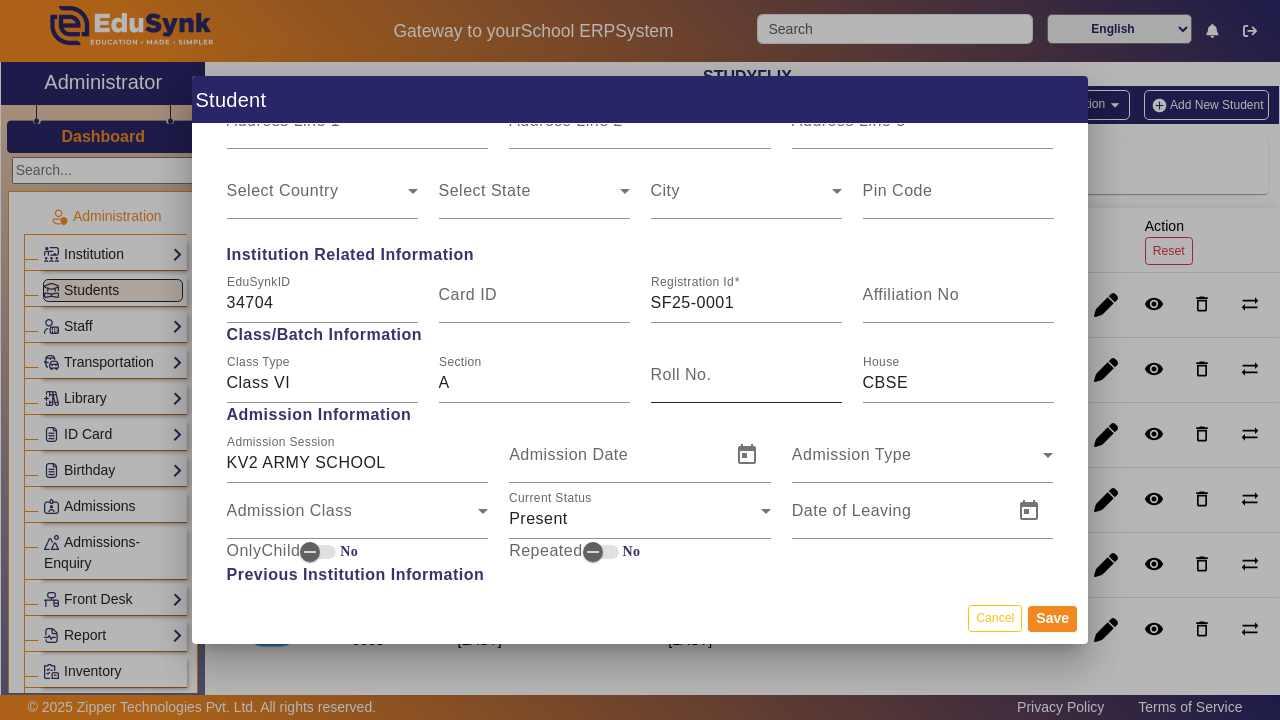 click on "Roll No." at bounding box center (746, 383) 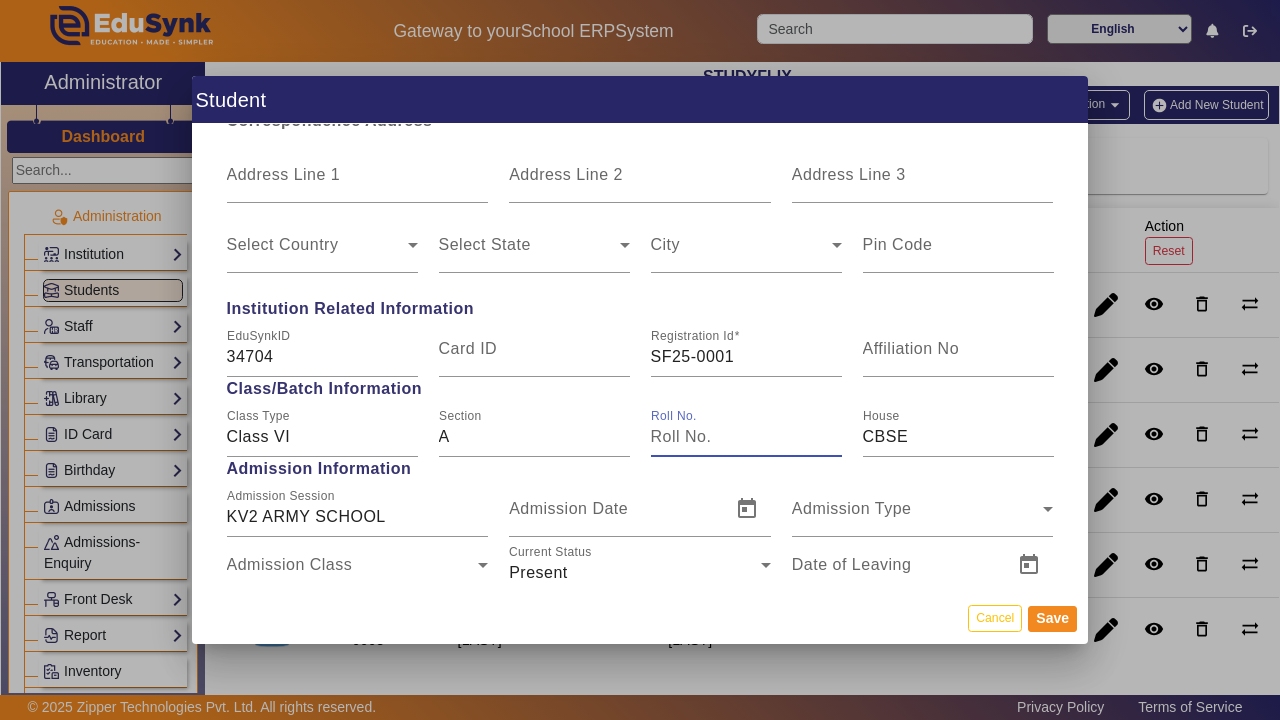 scroll, scrollTop: 799, scrollLeft: 0, axis: vertical 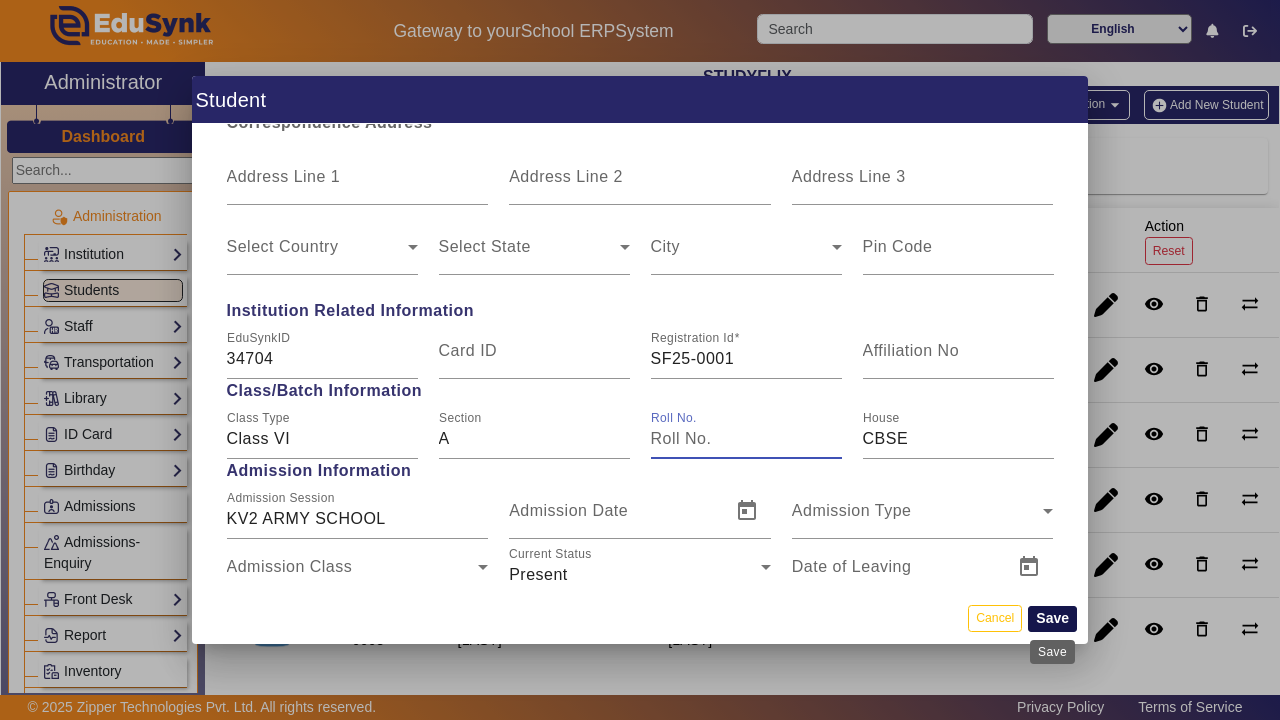 click on "Save" at bounding box center [1052, 619] 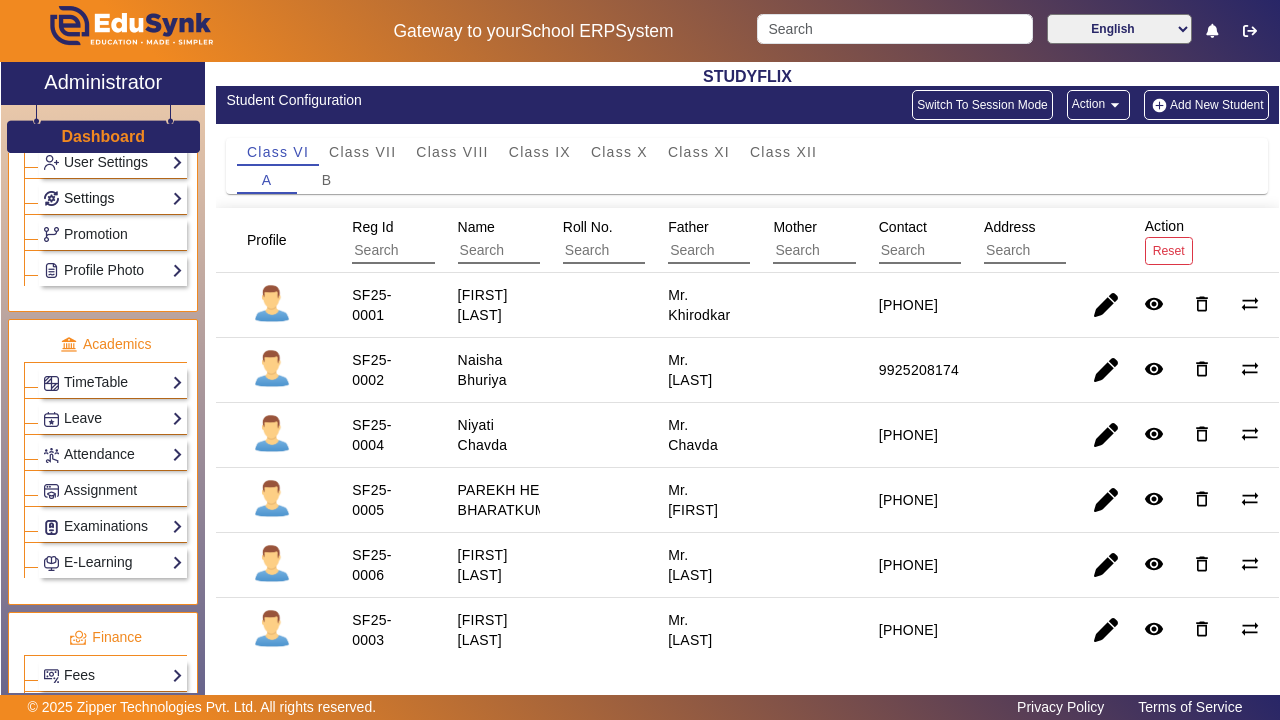 scroll, scrollTop: 668, scrollLeft: 0, axis: vertical 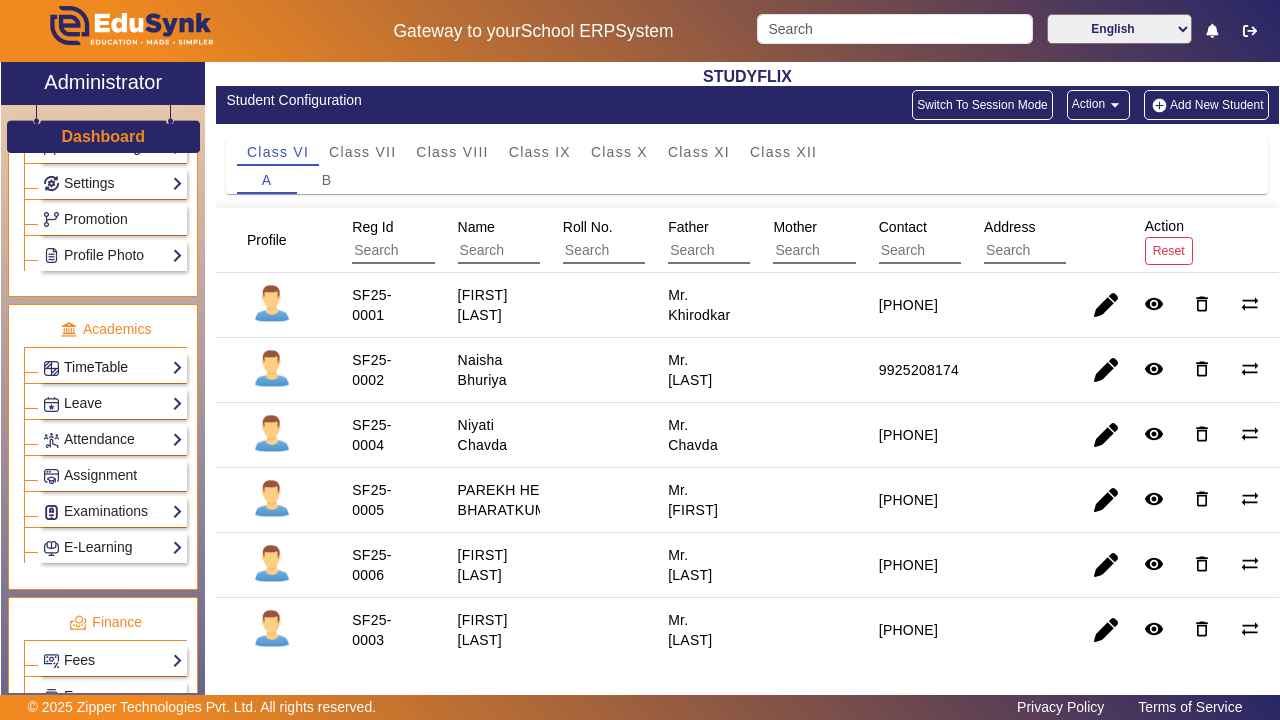click on "TimeTable" 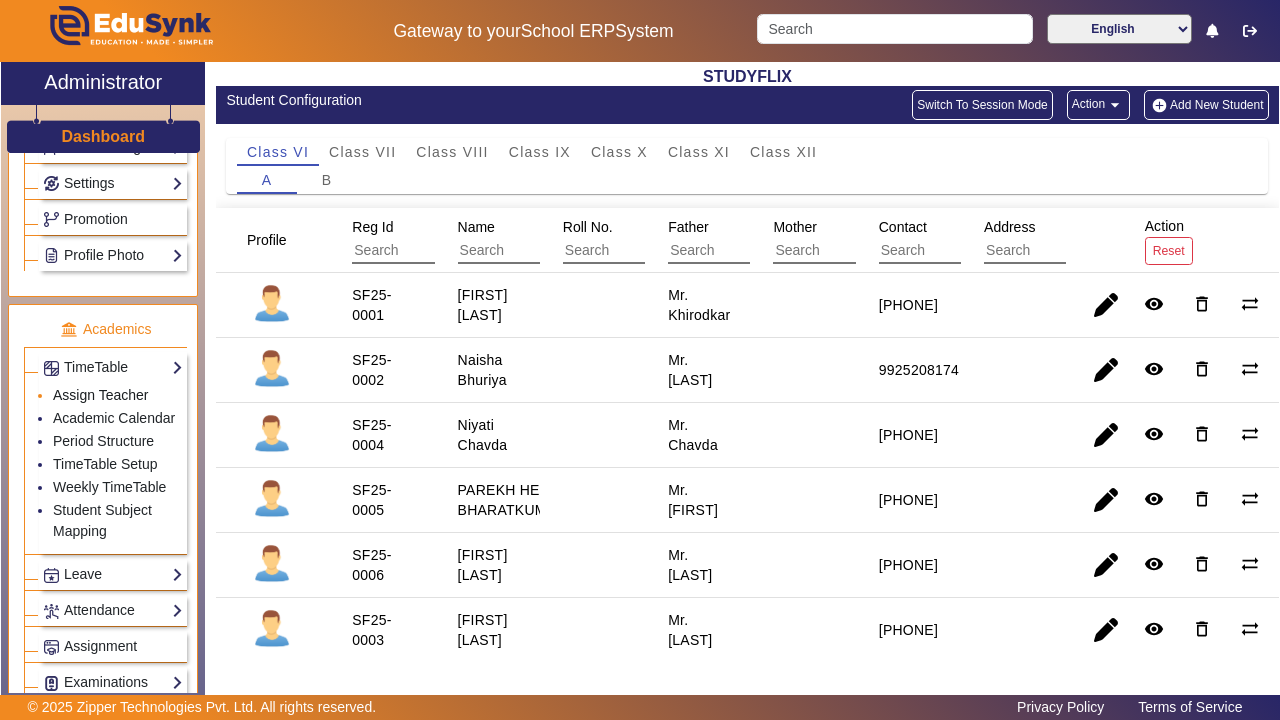 click on "Assign Teacher" 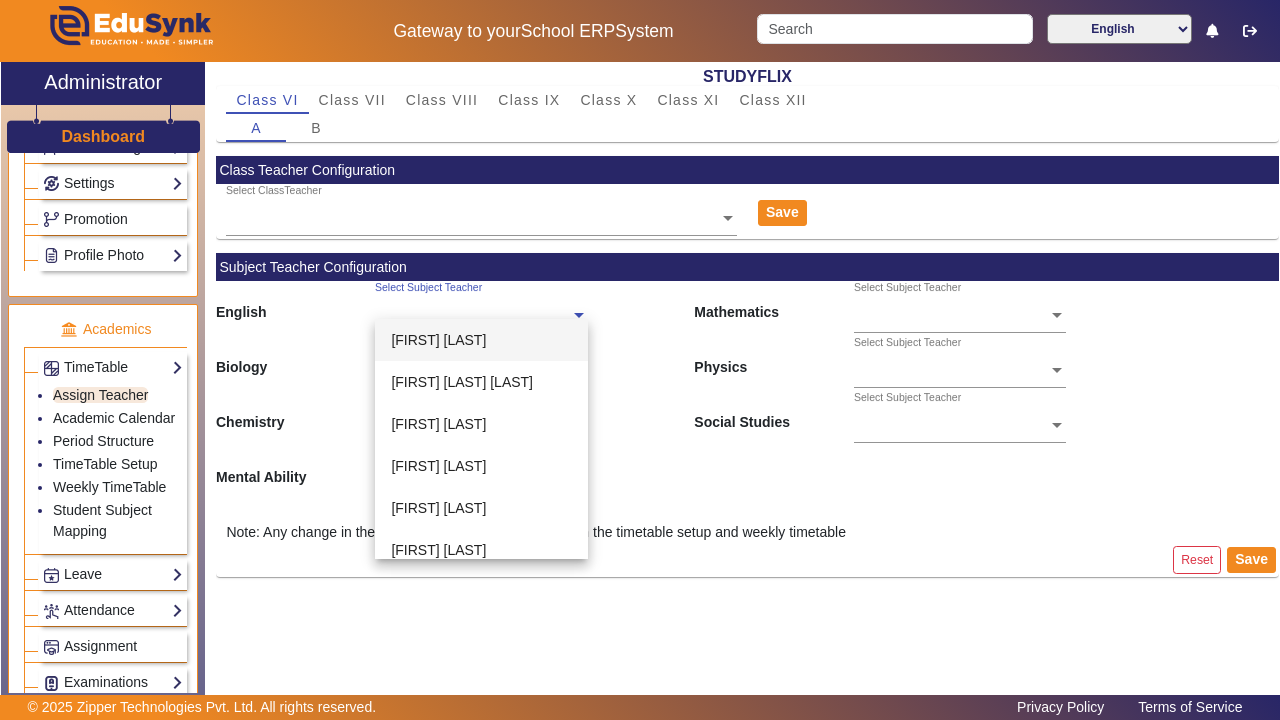 click 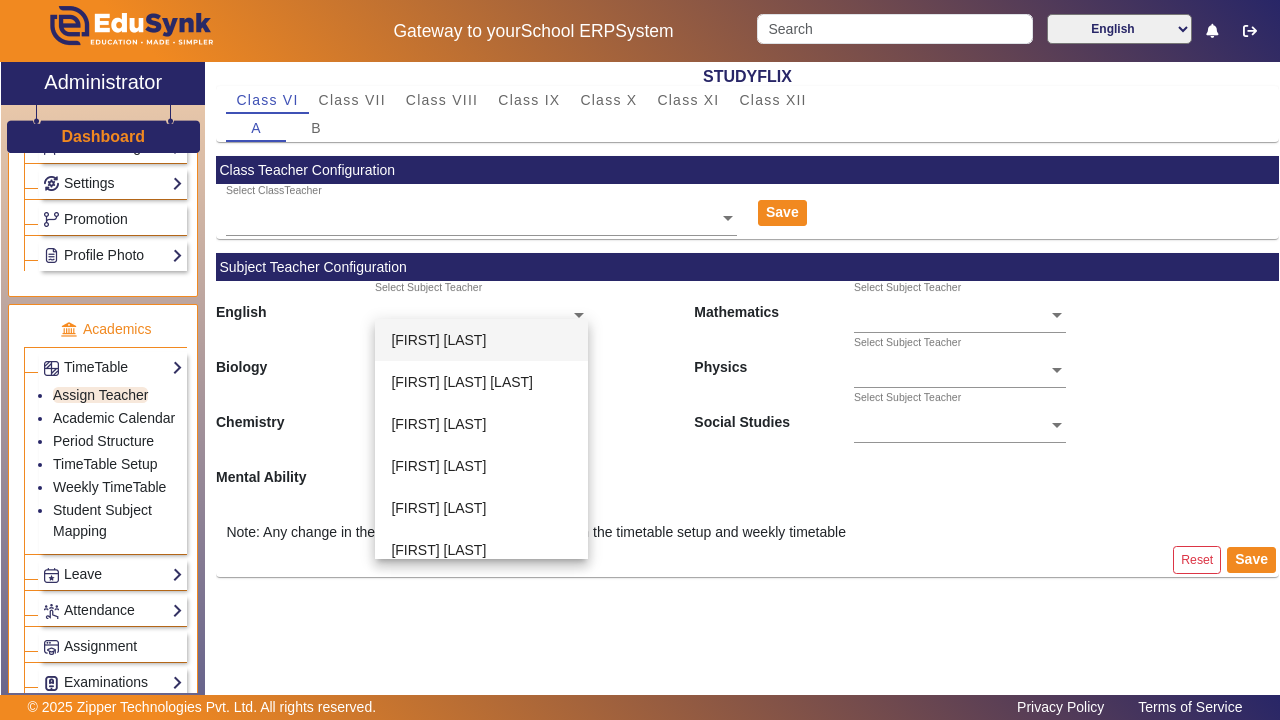 click on "Biology  Select Subject Teacher    Physics  Select Subject Teacher" 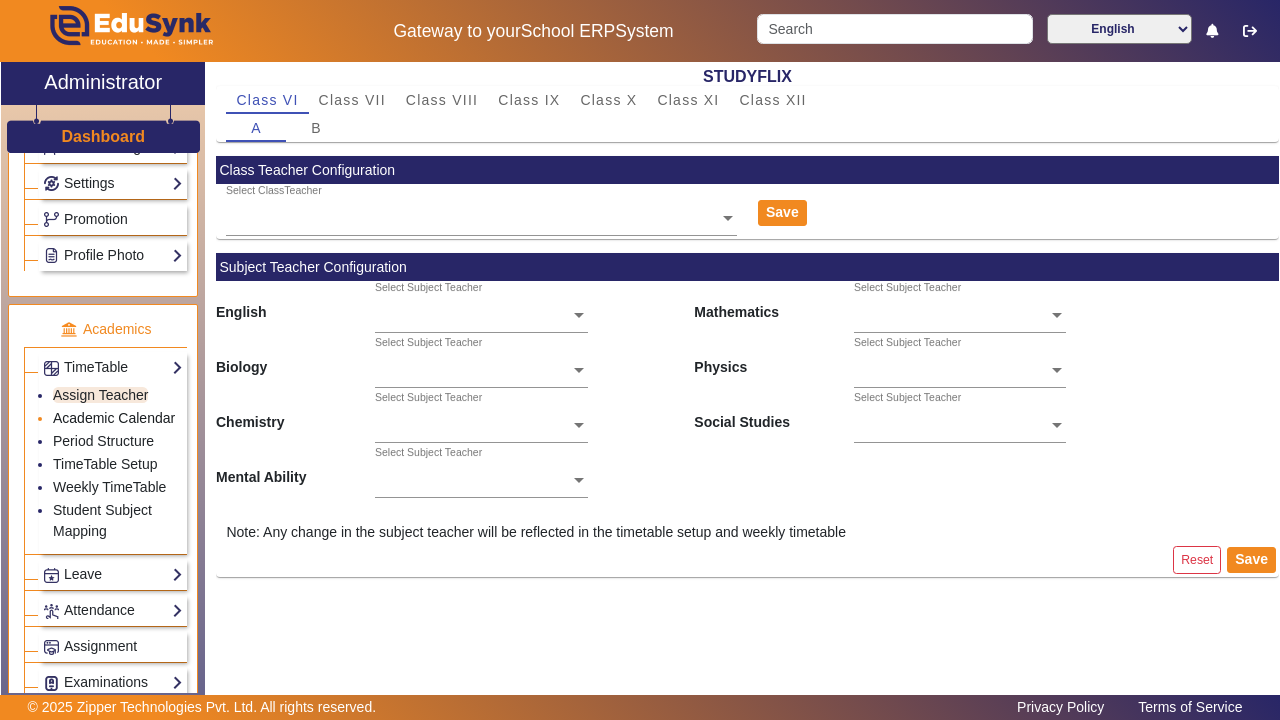 click on "Academic Calendar" 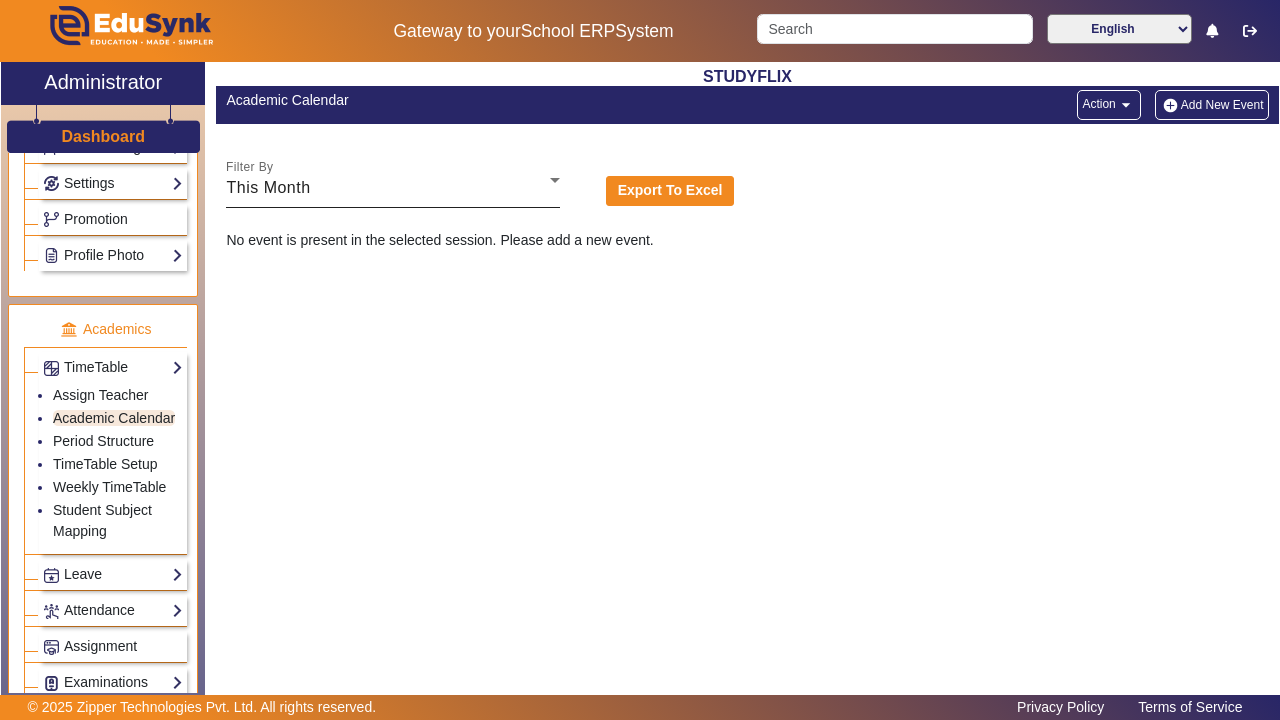 click on "This Month" at bounding box center [387, 188] 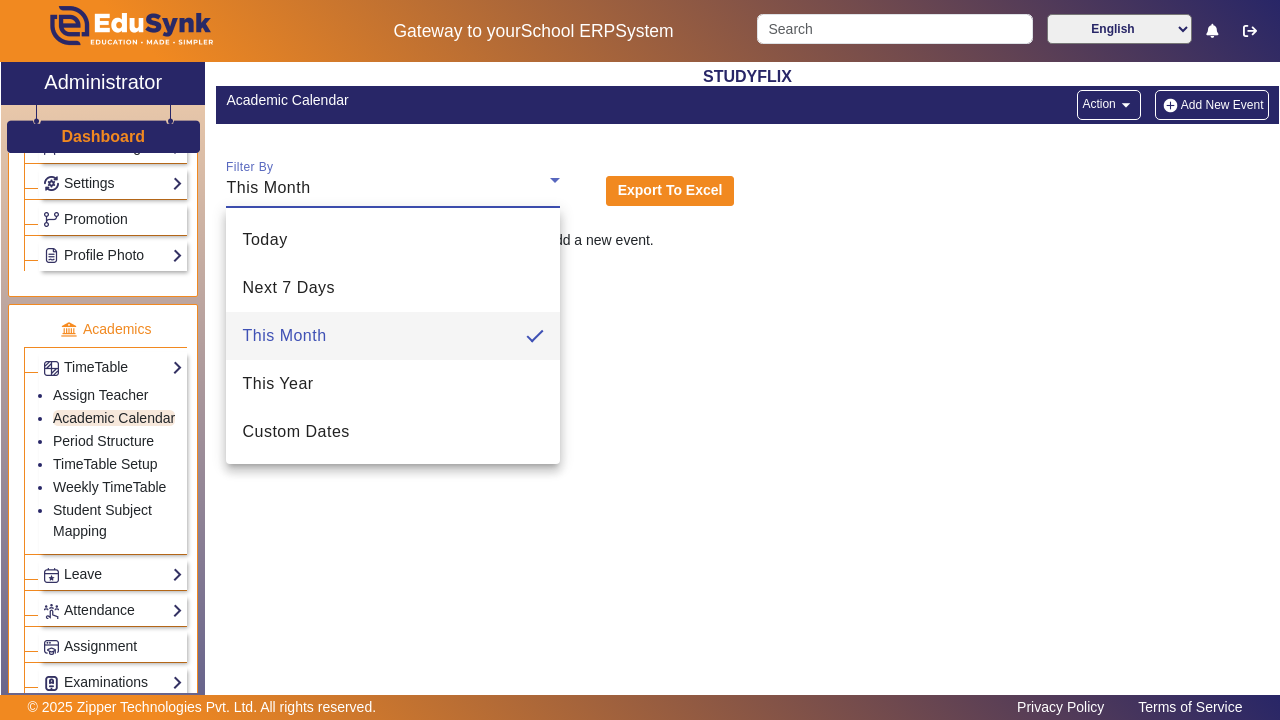 click at bounding box center [640, 360] 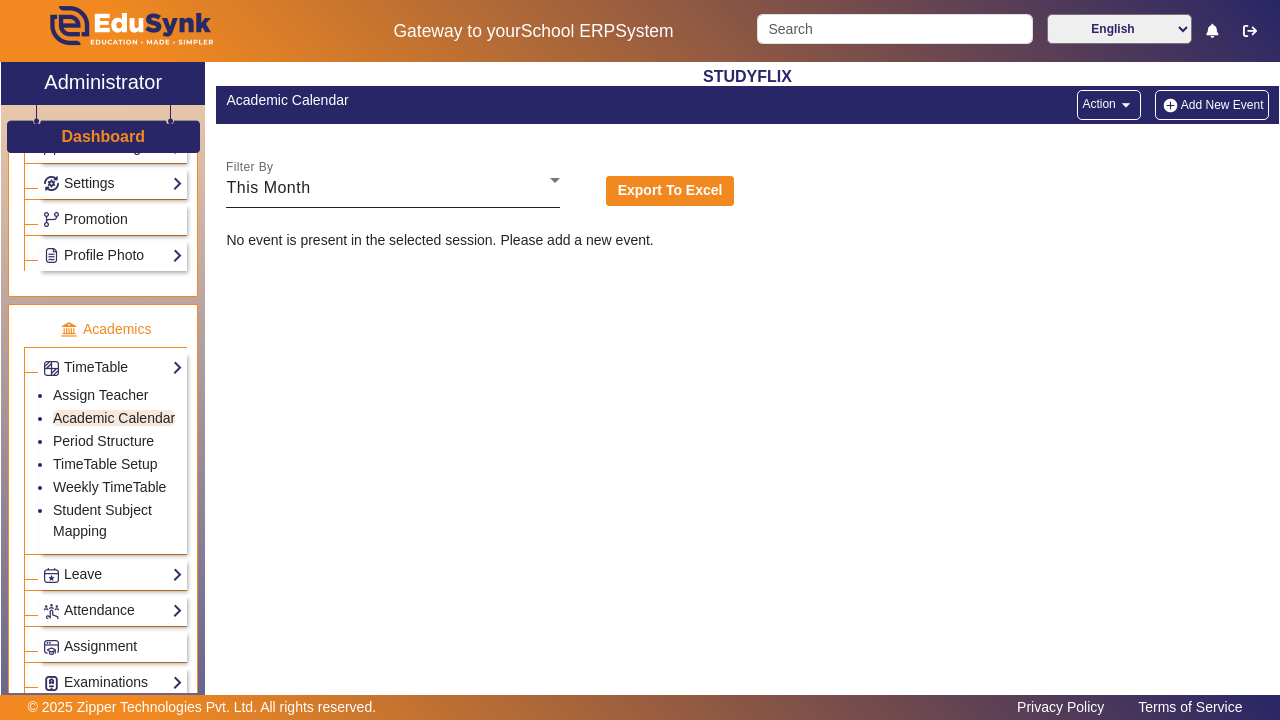 click on "This Month" at bounding box center [387, 188] 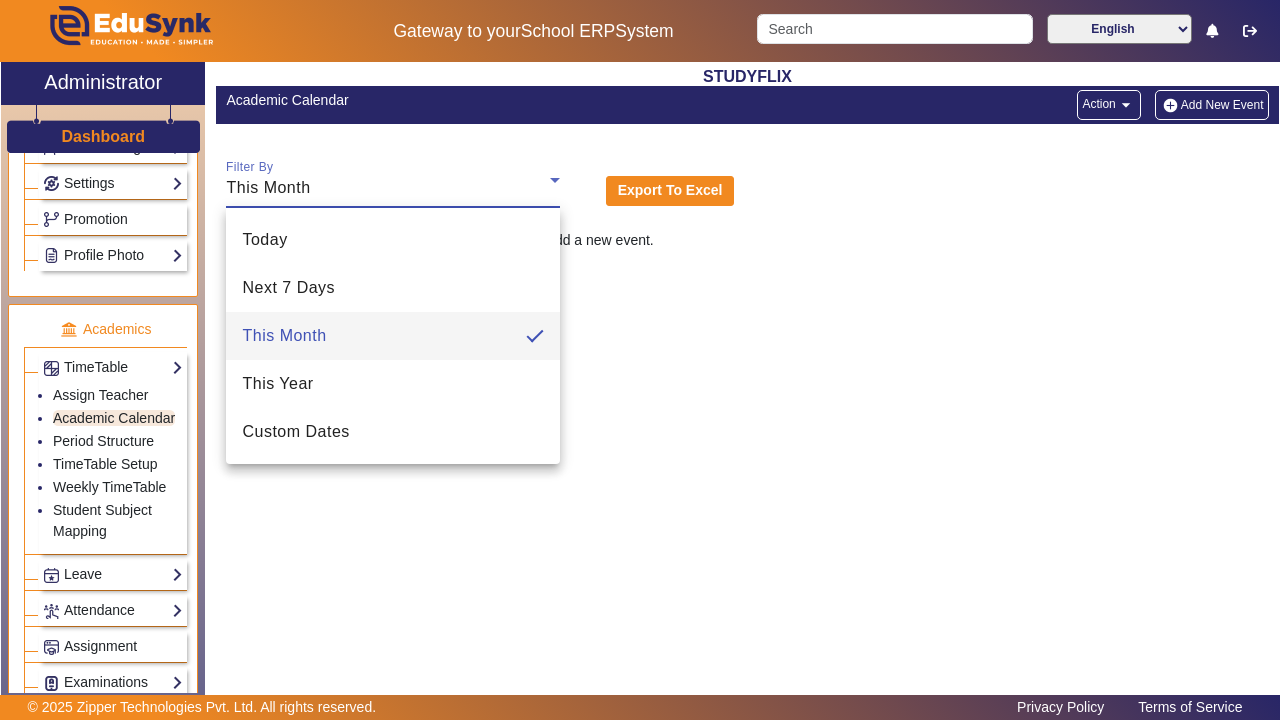 click at bounding box center (640, 360) 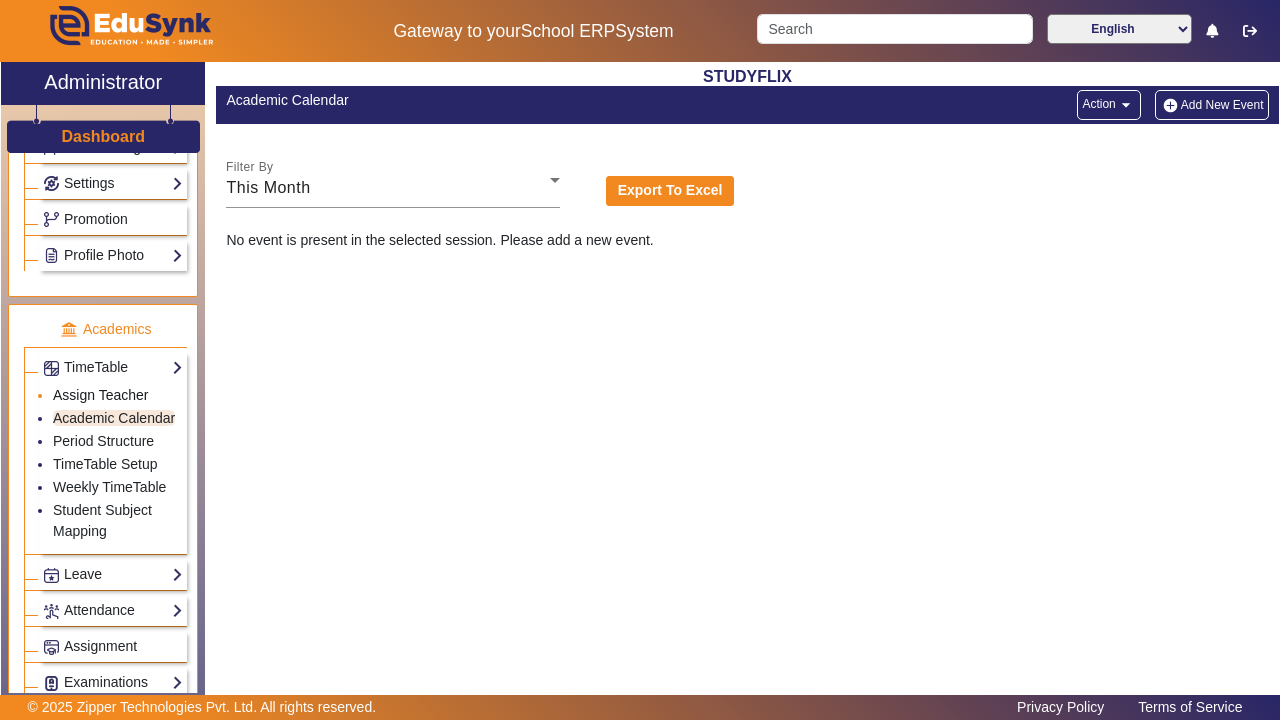 click on "Assign Teacher" 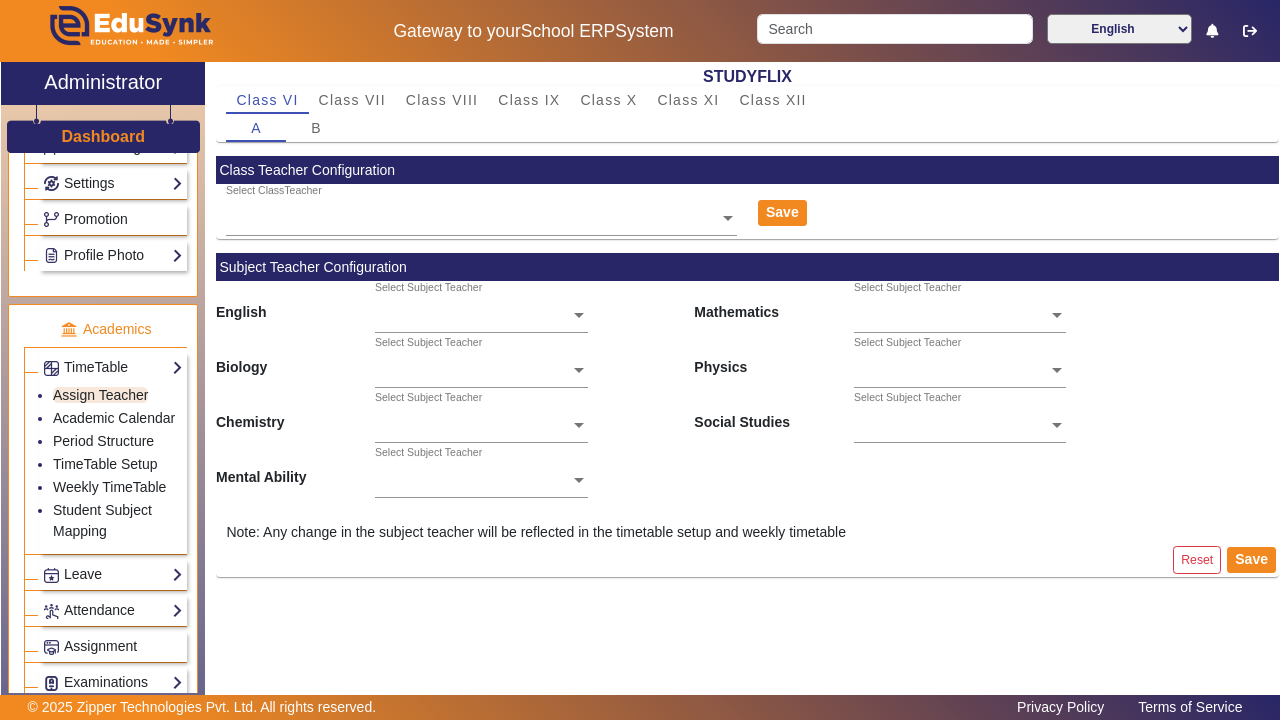 click 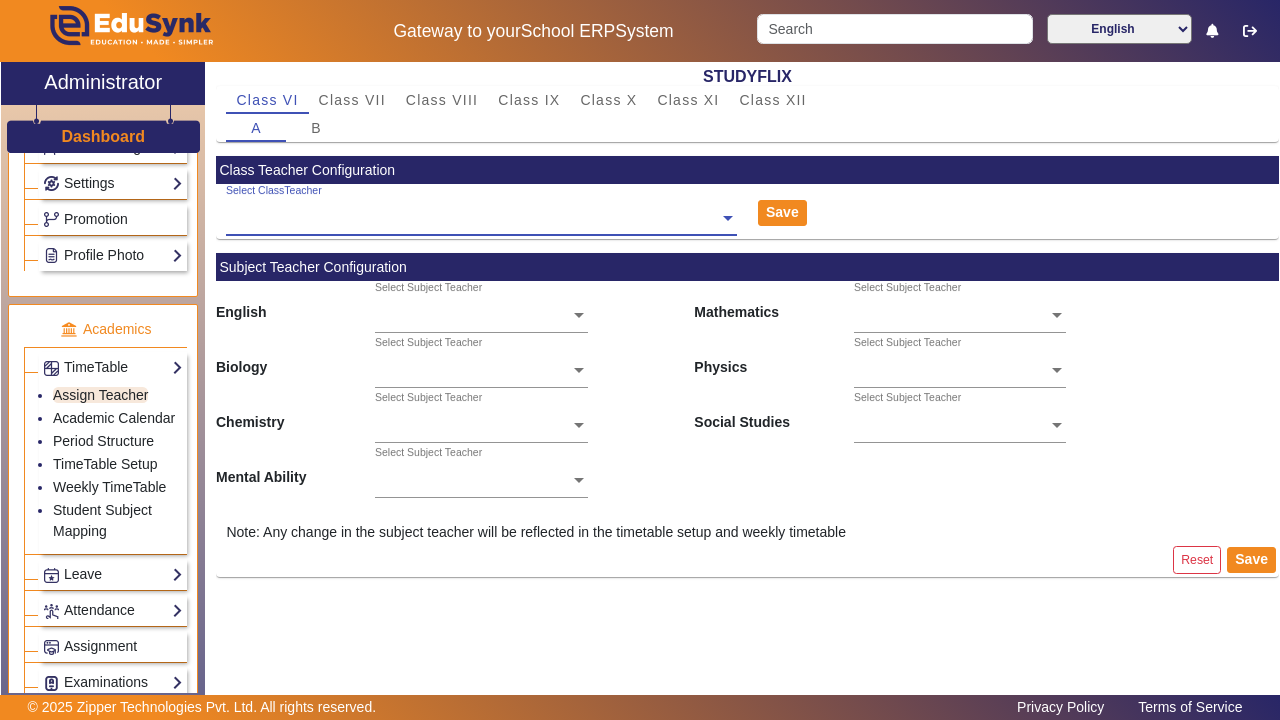 click 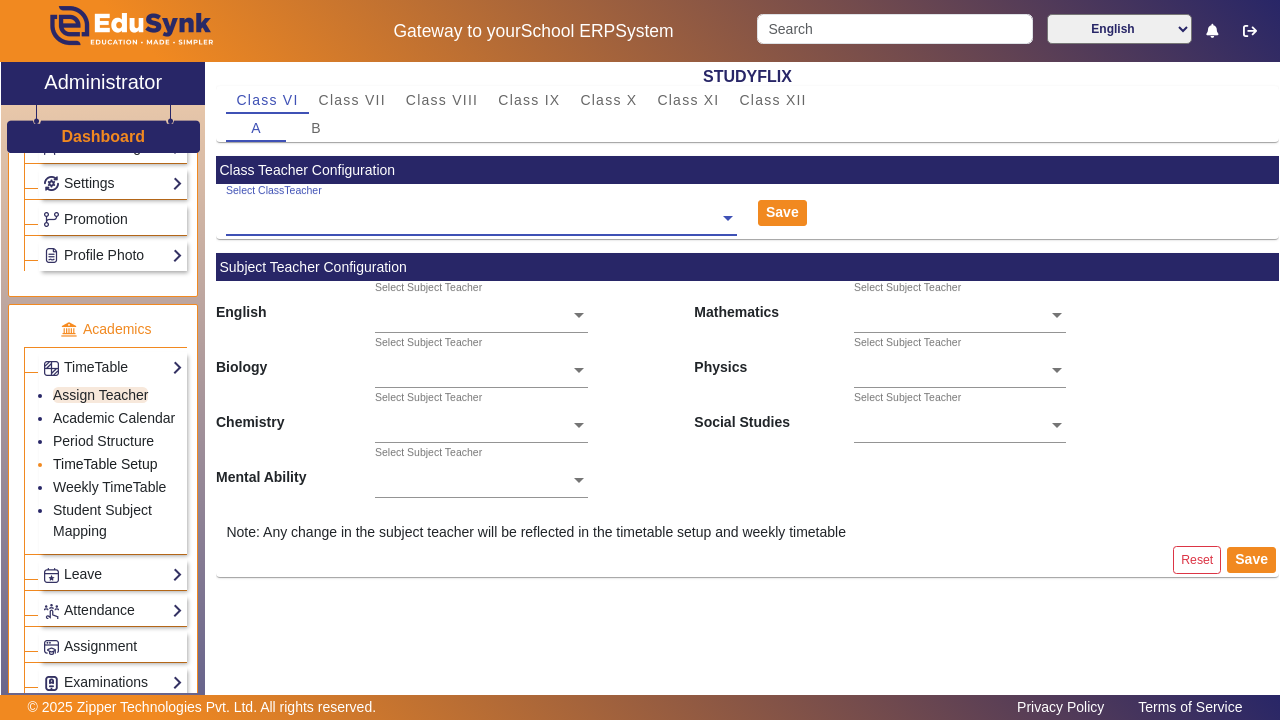 click on "TimeTable Setup" 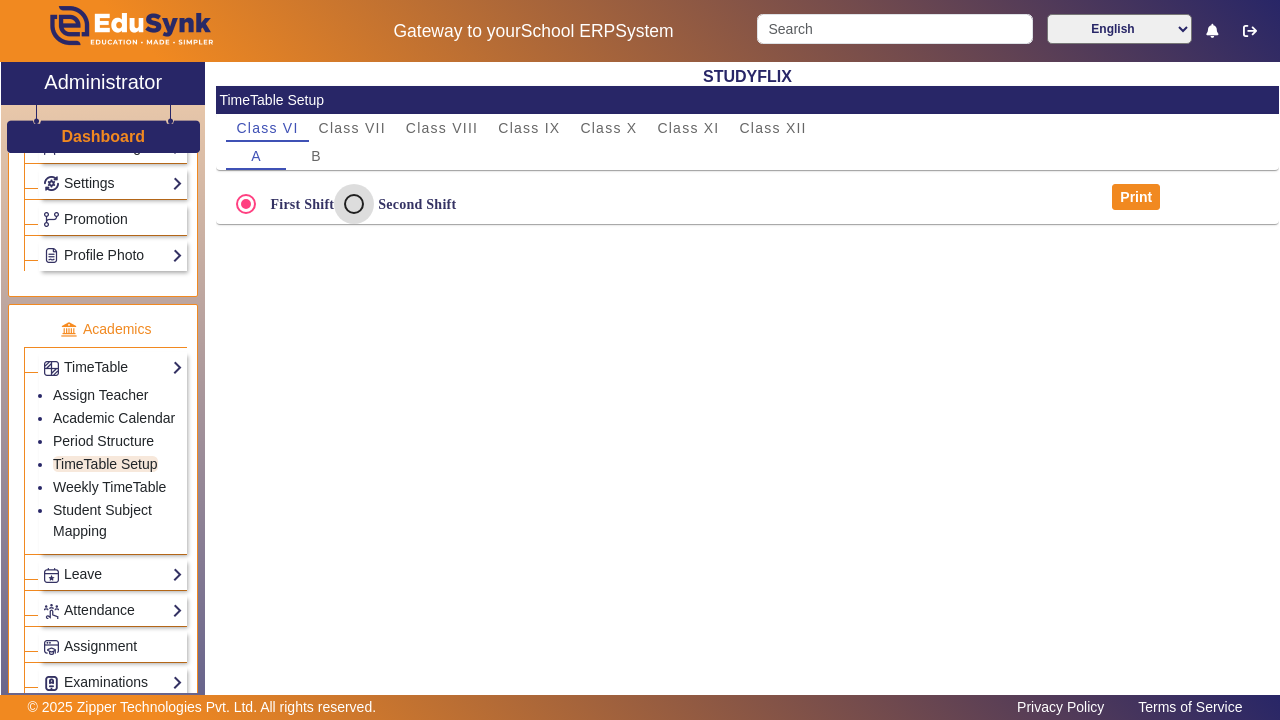 click on "Second Shift" at bounding box center (354, 204) 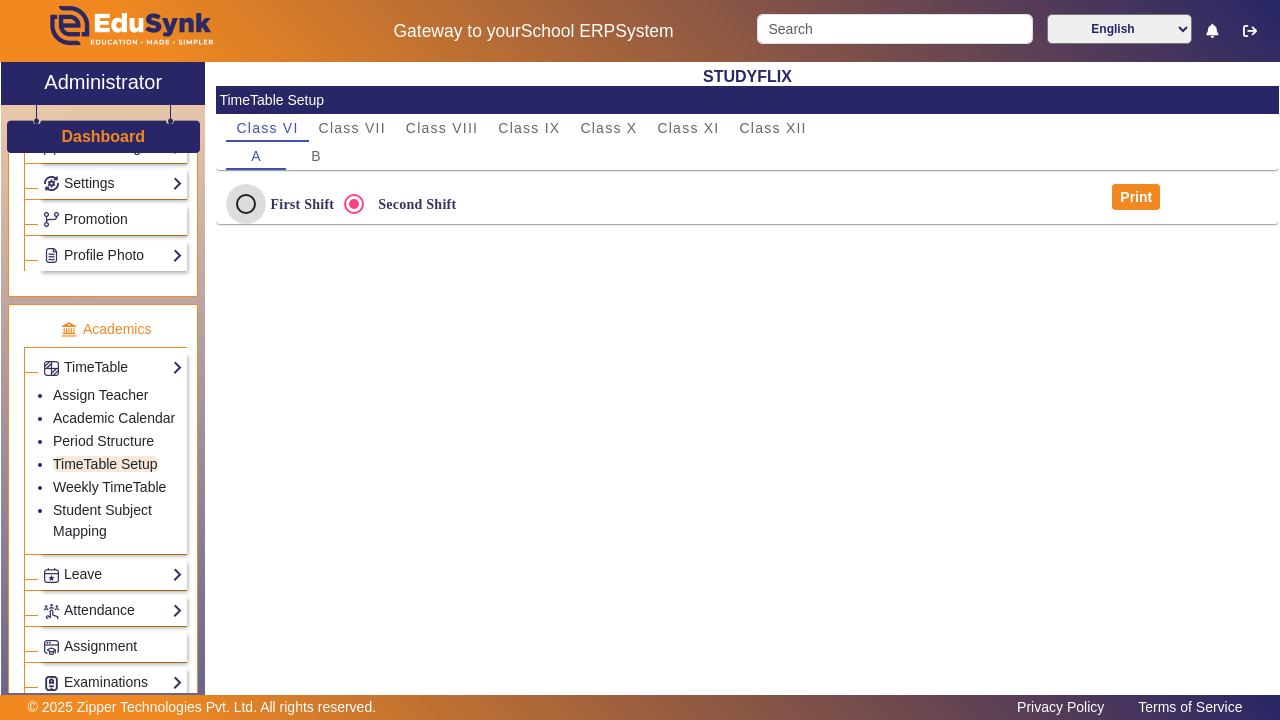 click on "First Shift" at bounding box center (246, 204) 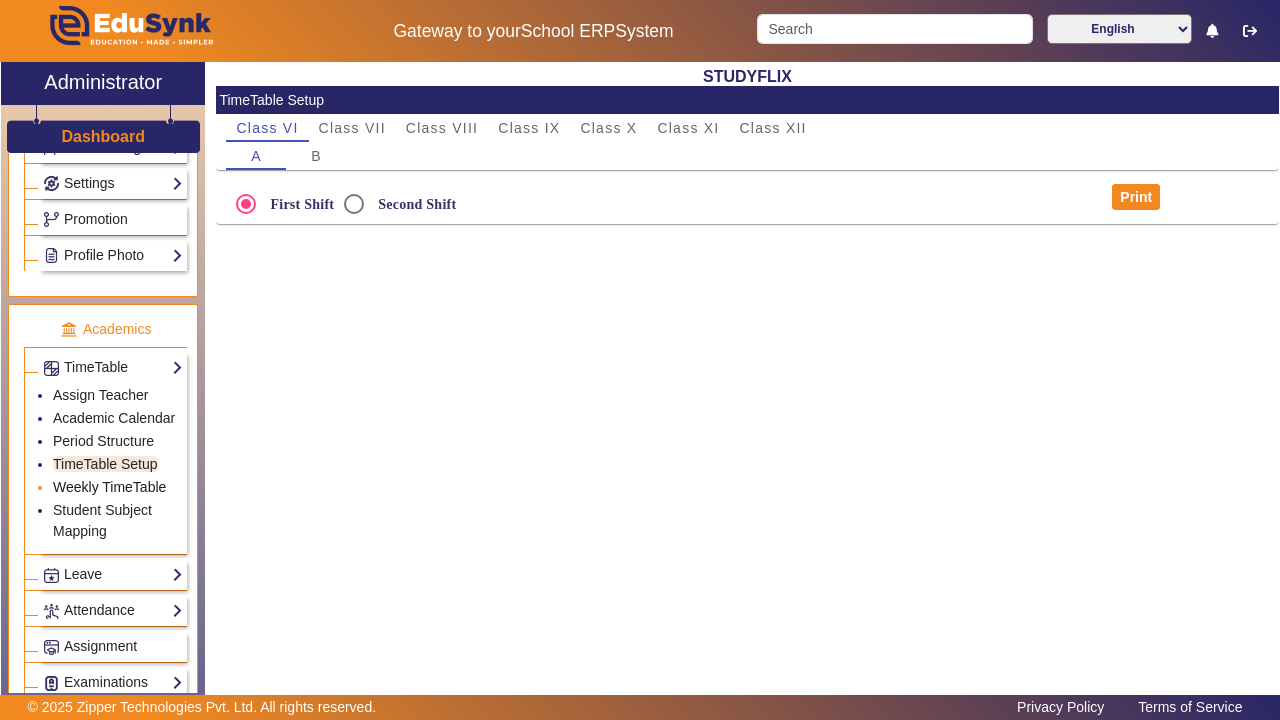 click on "Weekly TimeTable" 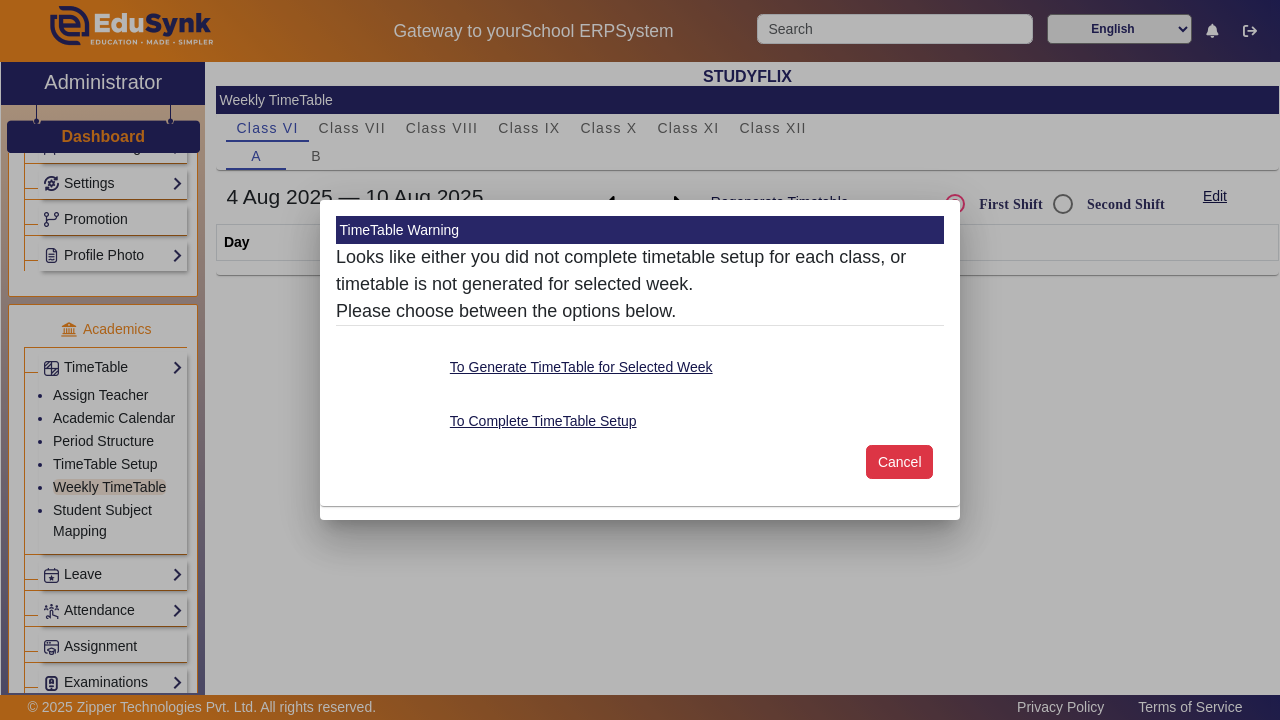 click on "Cancel" 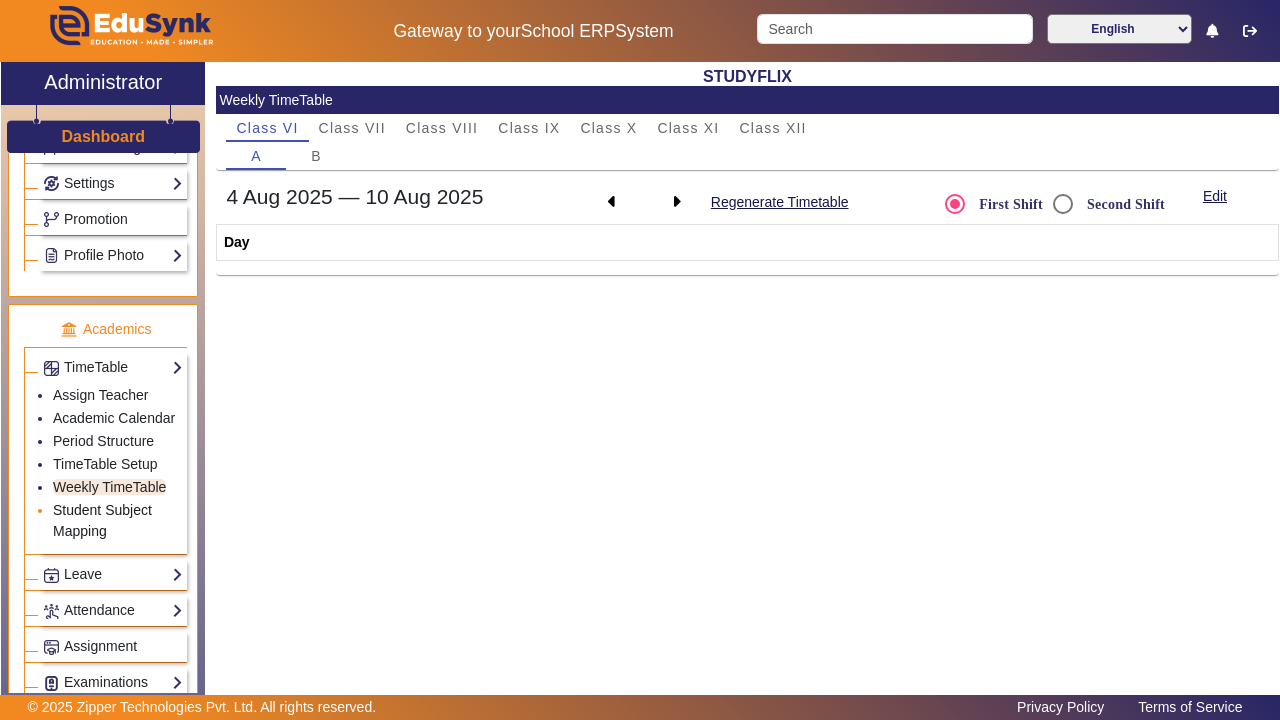 click on "Student Subject Mapping" 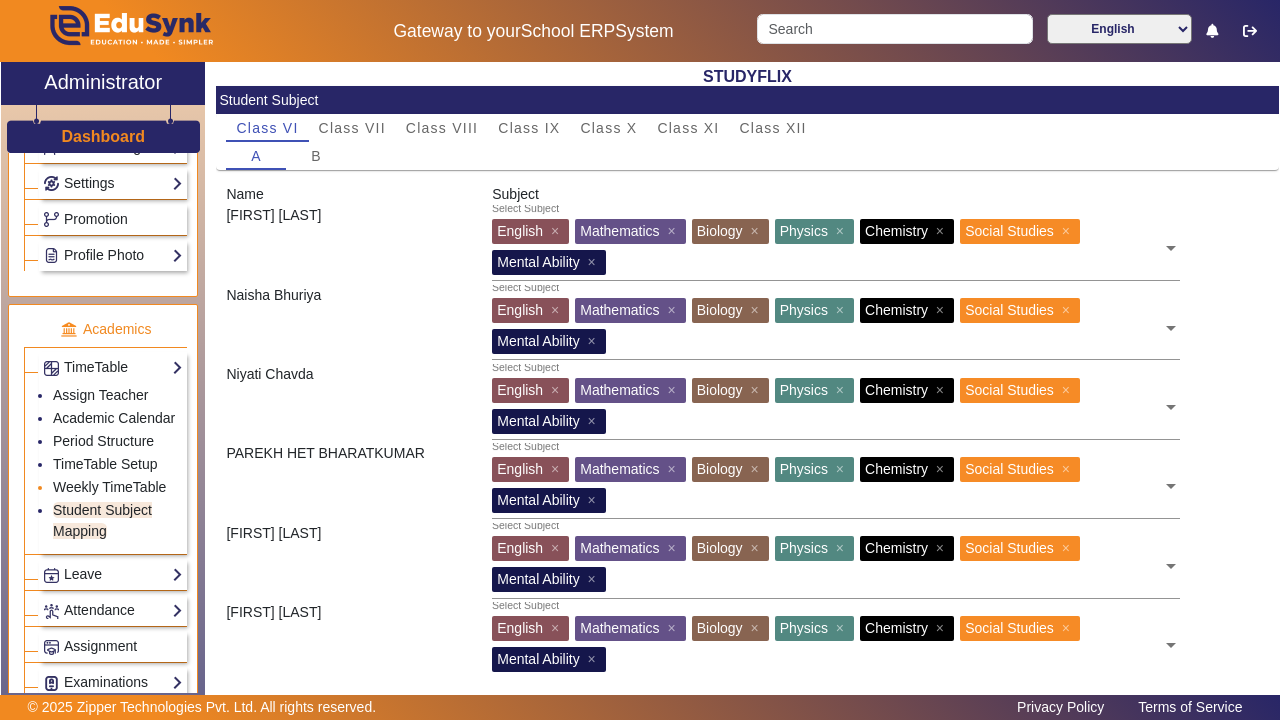 scroll, scrollTop: 0, scrollLeft: 0, axis: both 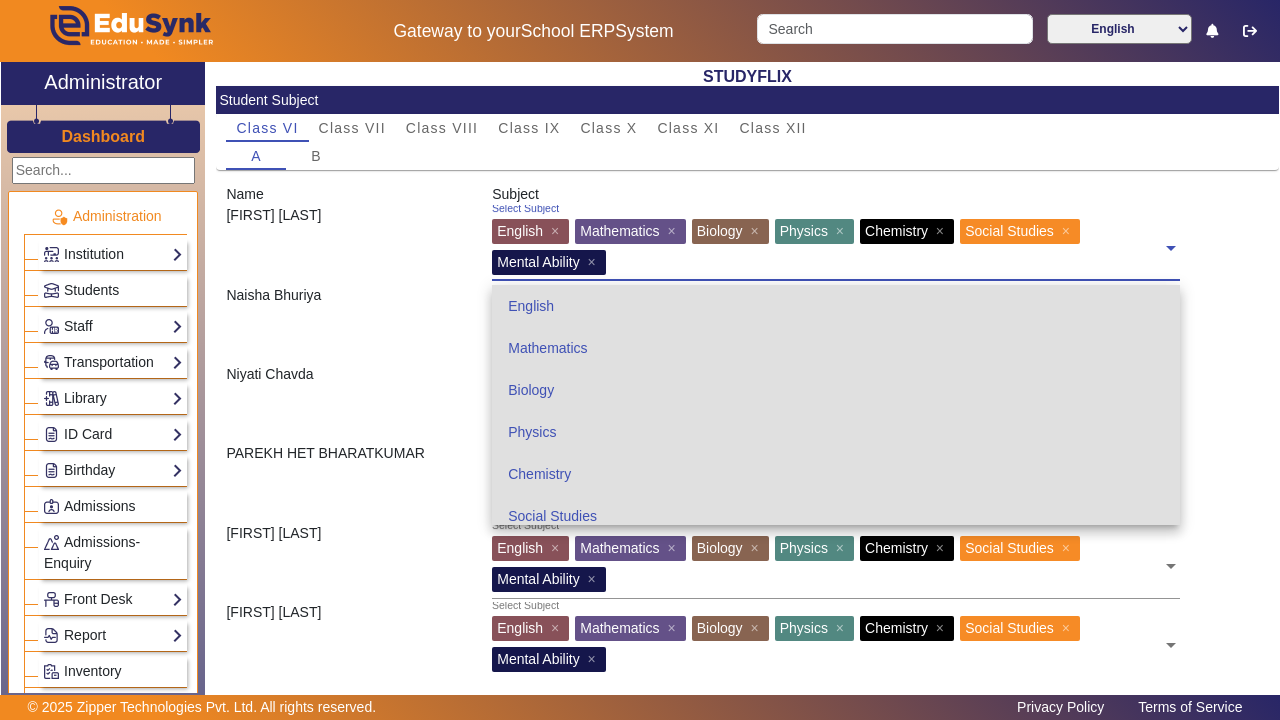 click 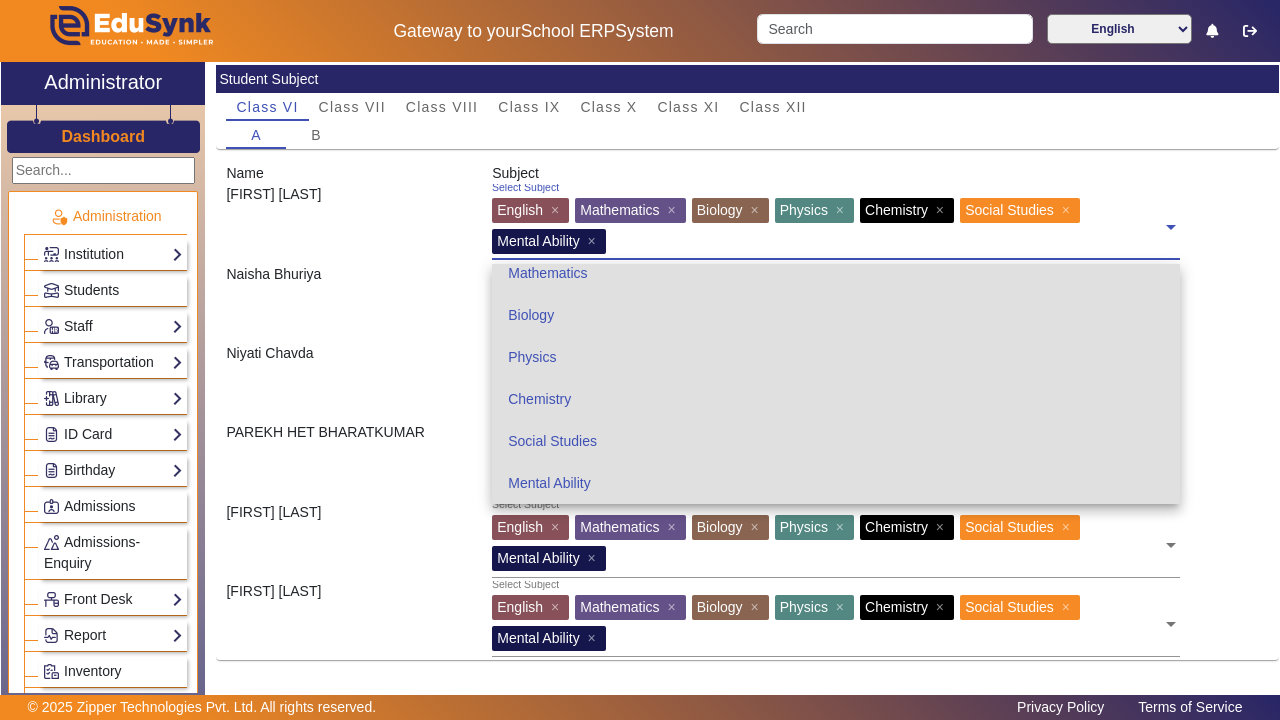 scroll, scrollTop: 24, scrollLeft: 0, axis: vertical 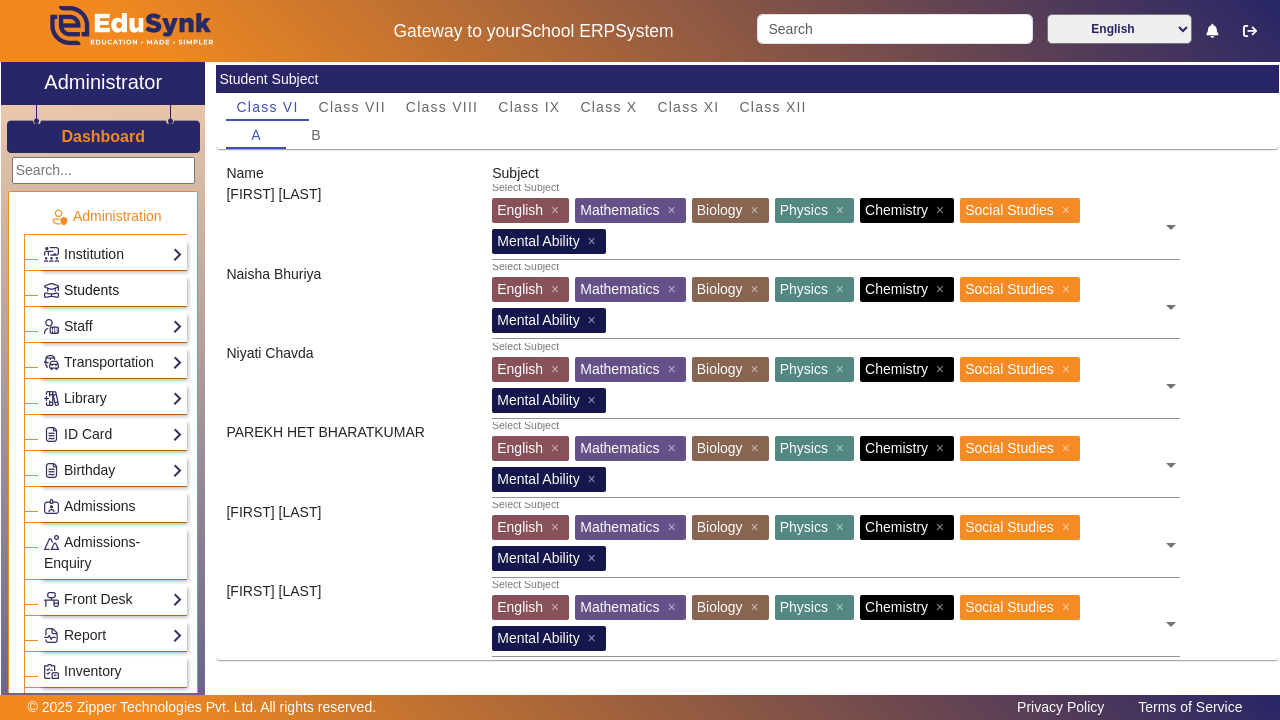 click on "Students" 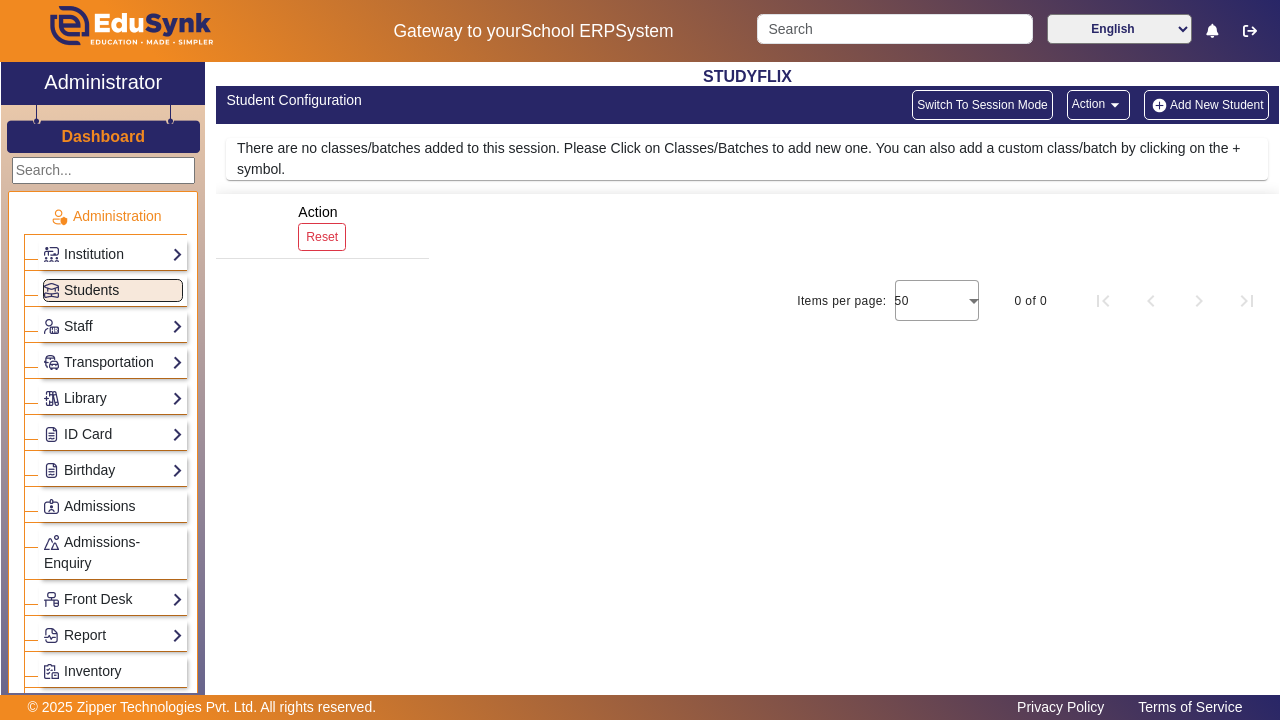 scroll, scrollTop: 0, scrollLeft: 0, axis: both 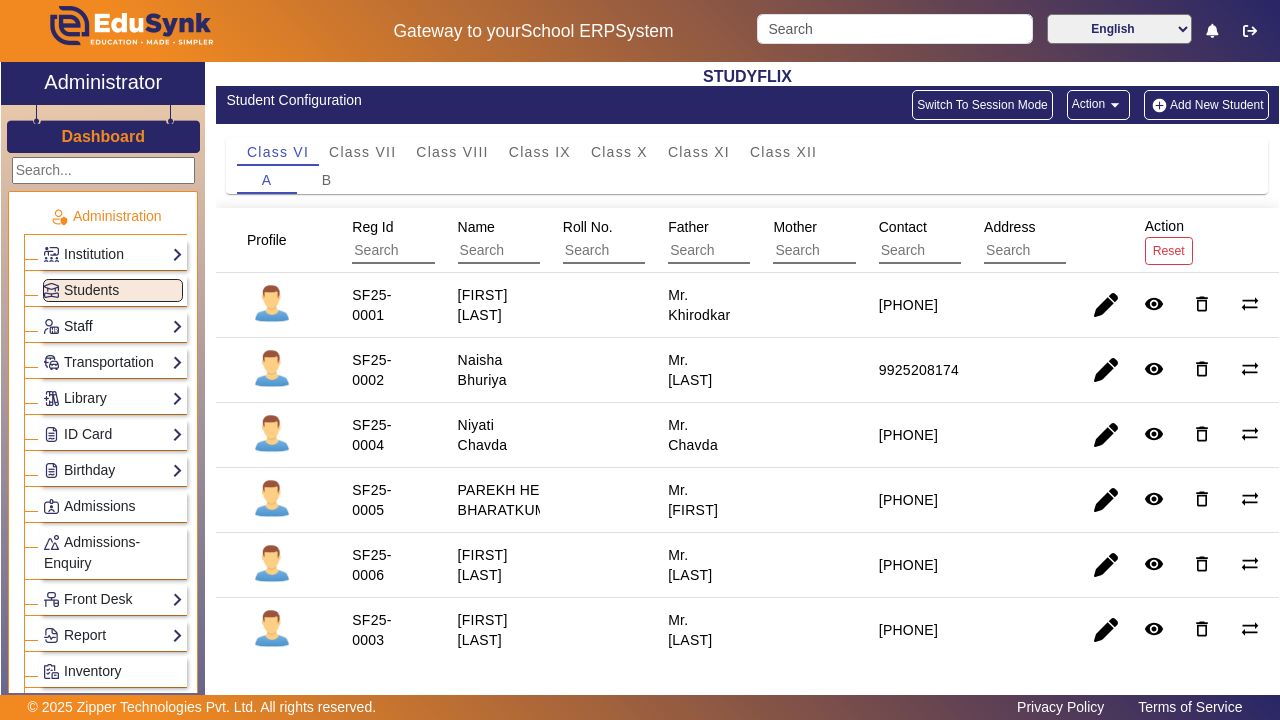 click on "Staff" 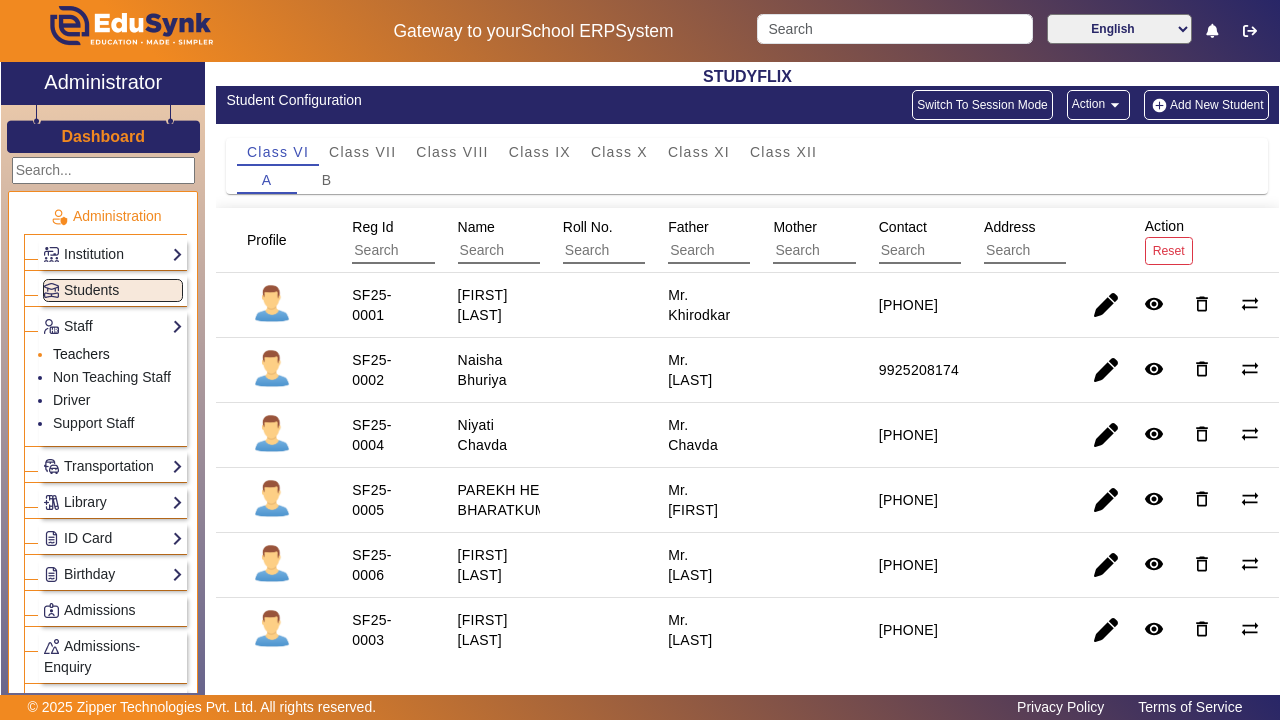 click on "Teachers" 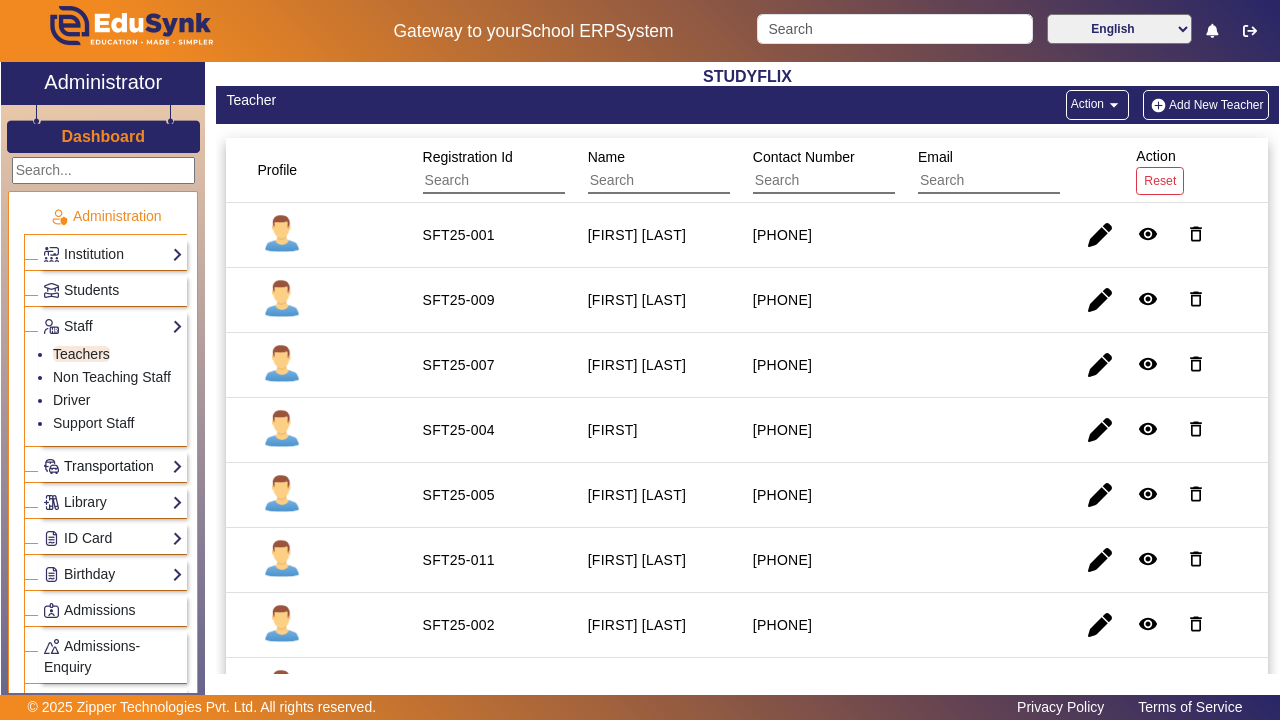click on "Transportation" 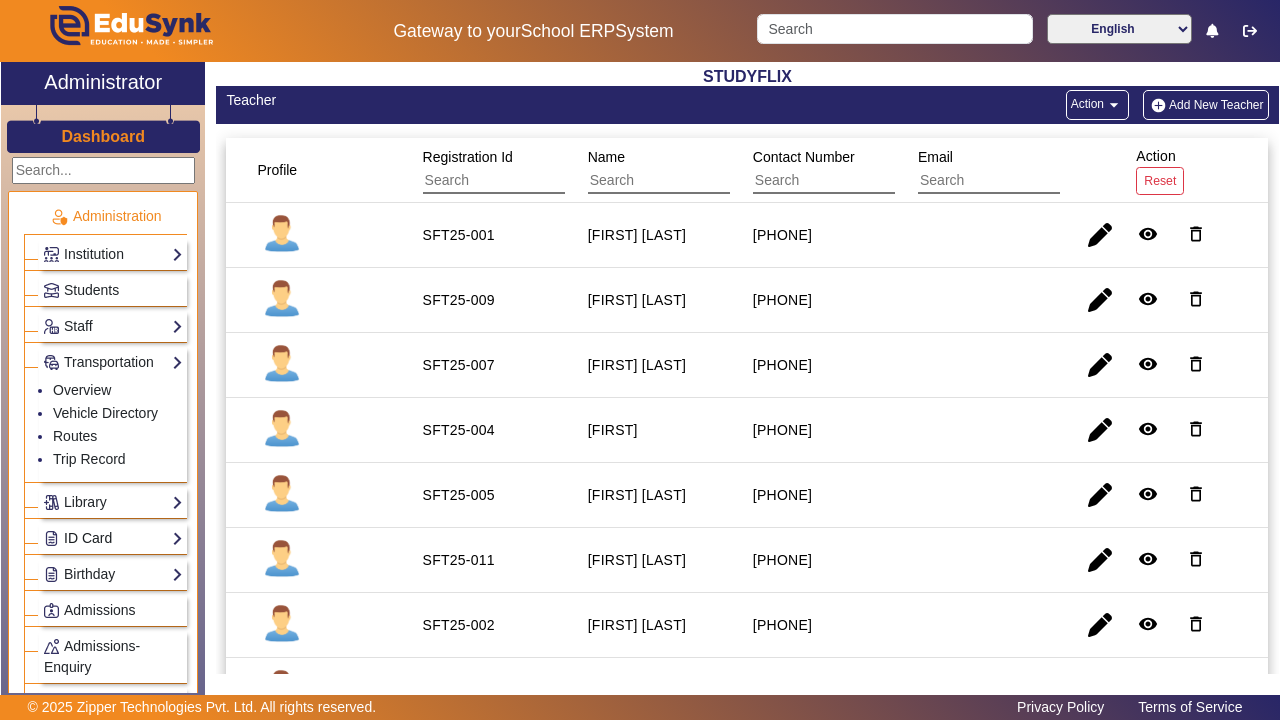 click on "ID Card" 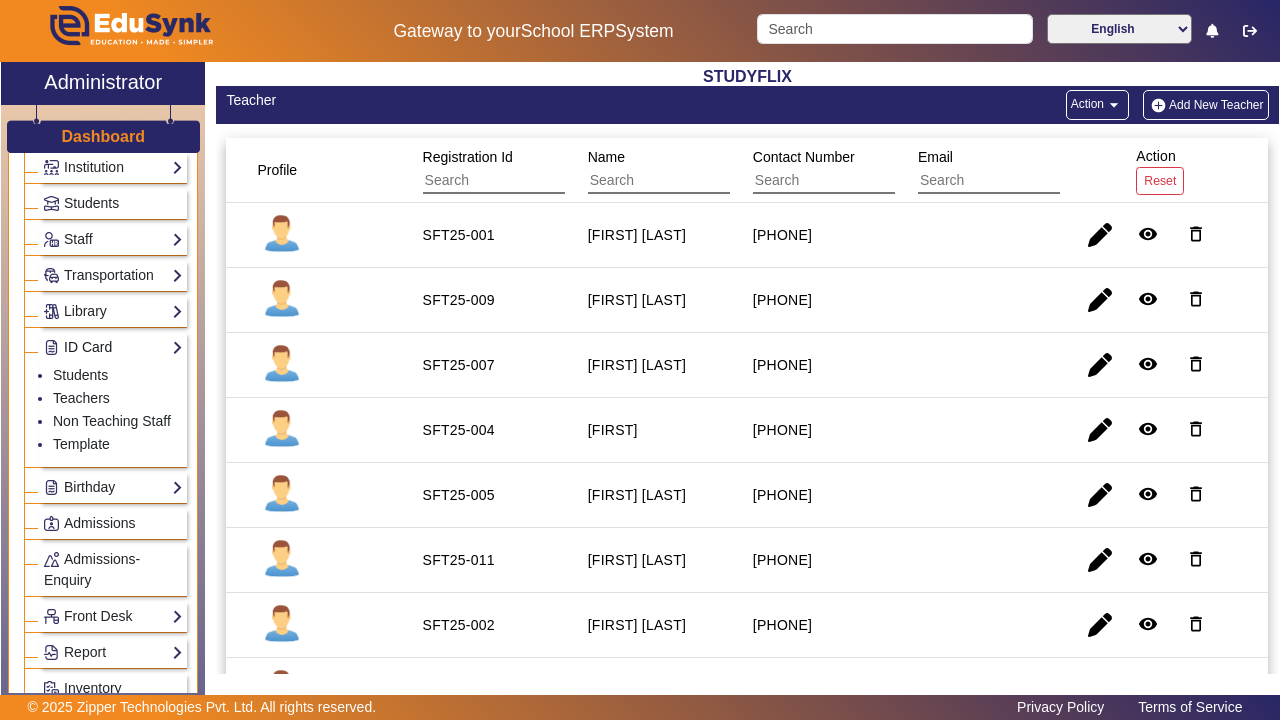 scroll, scrollTop: 97, scrollLeft: 0, axis: vertical 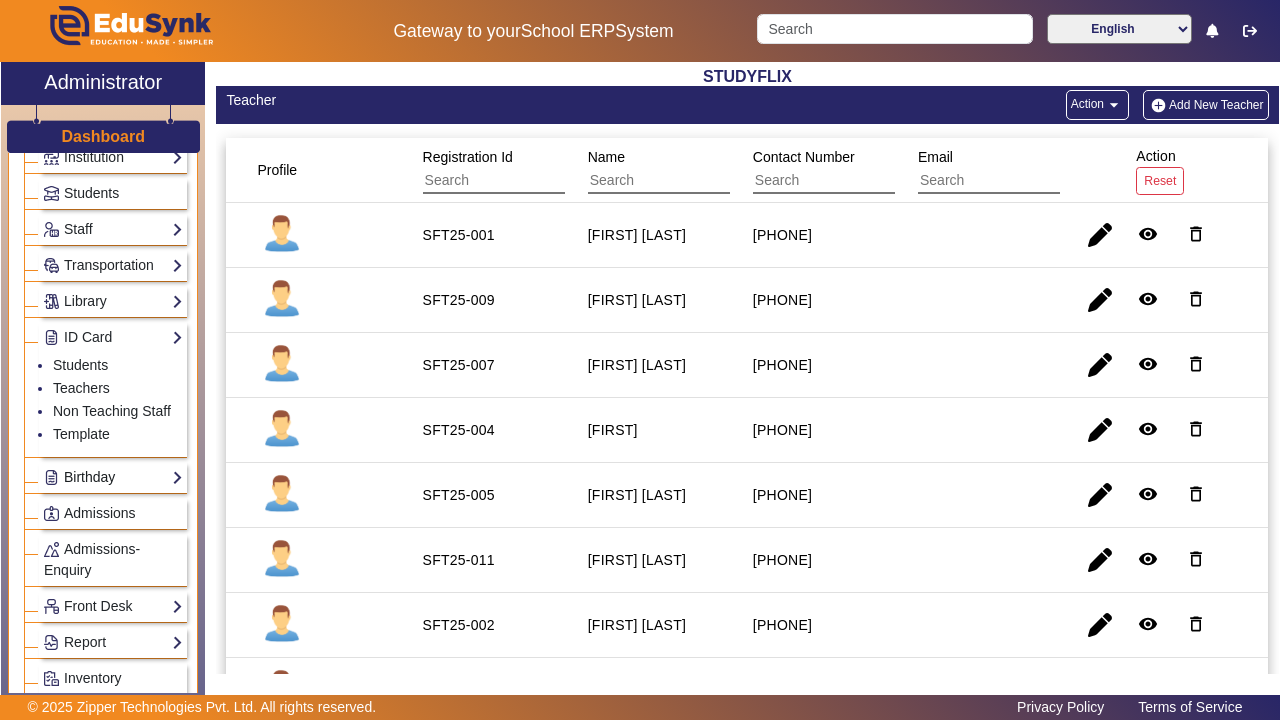 click on "Birthday" 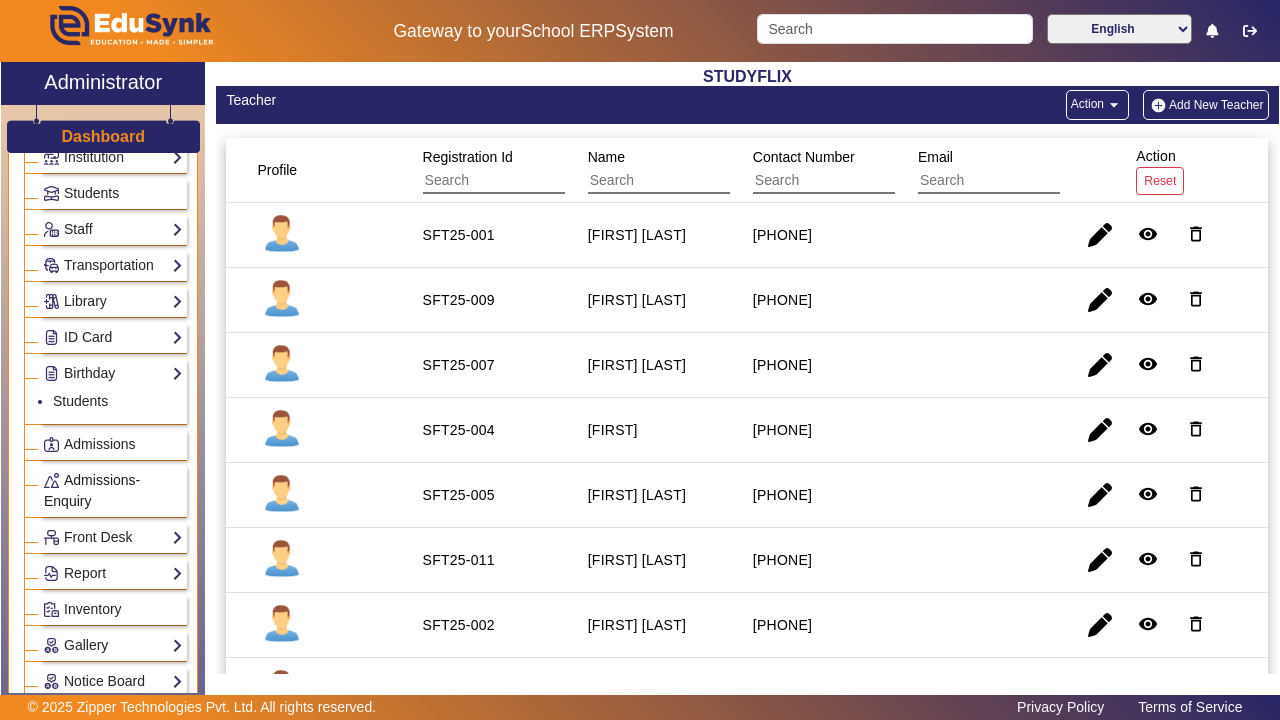 click on "Admissions-Enquiry" 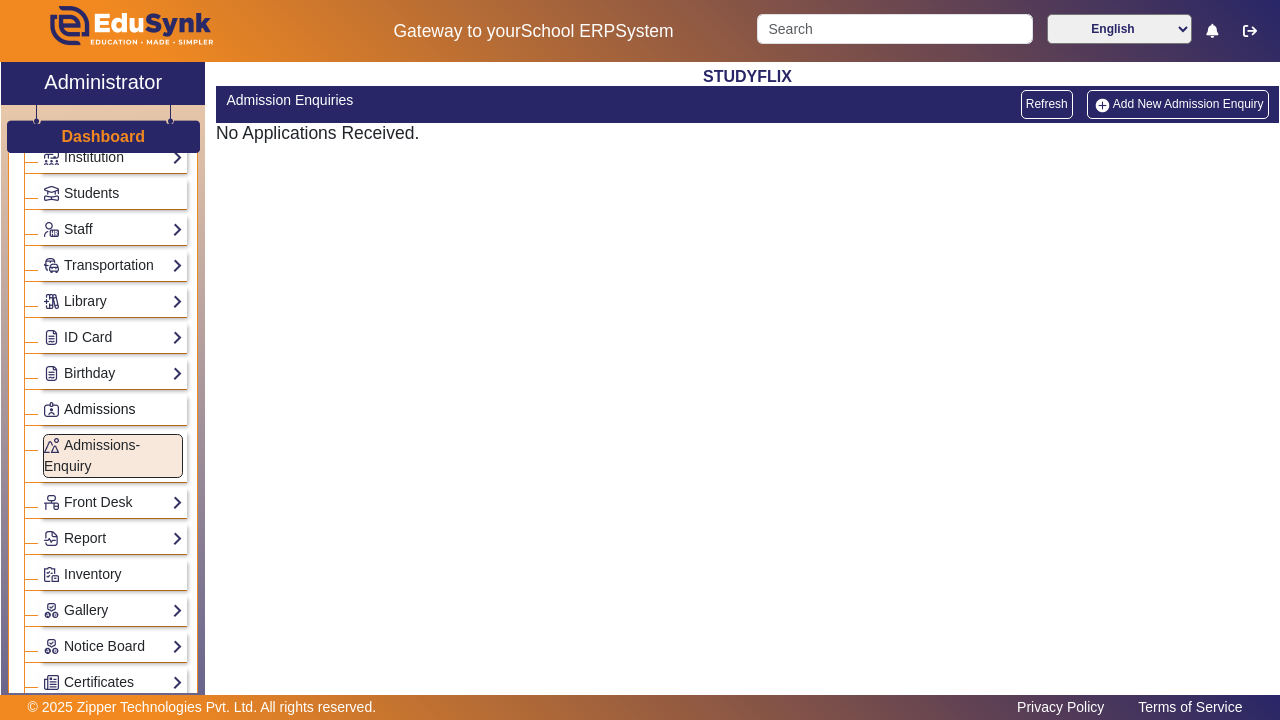 click on "Admissions" 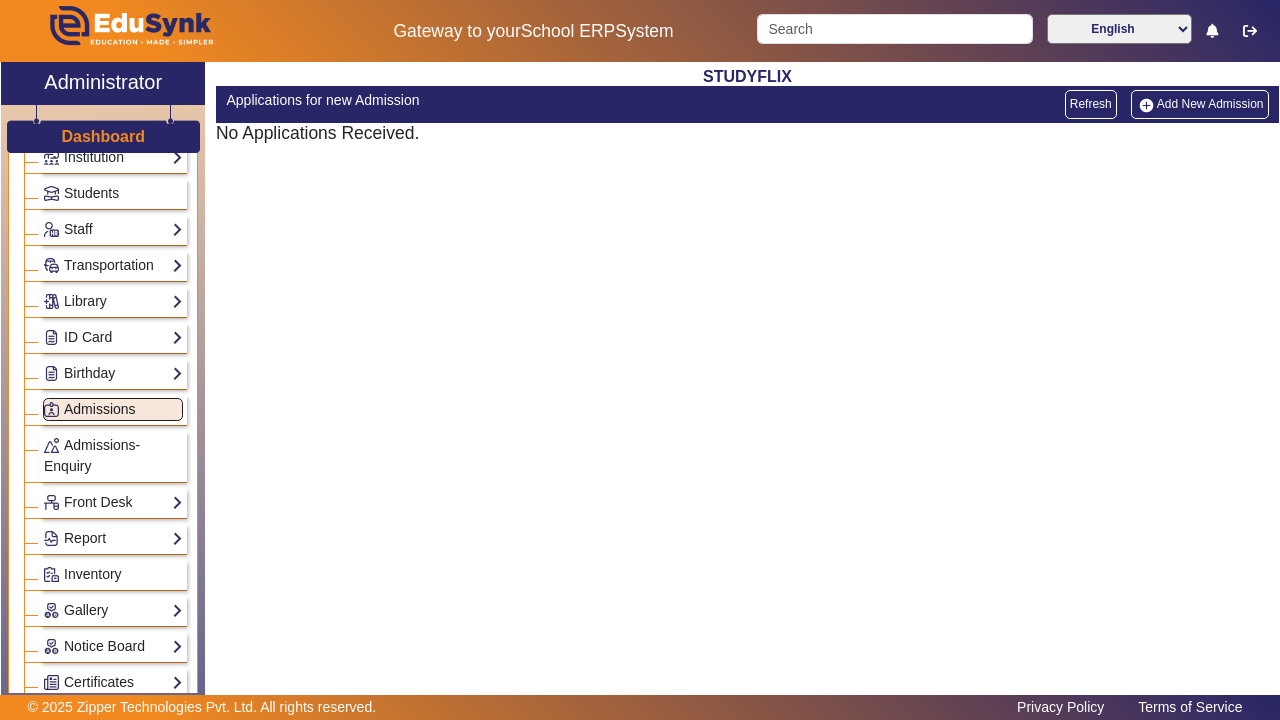 click on "Admissions" 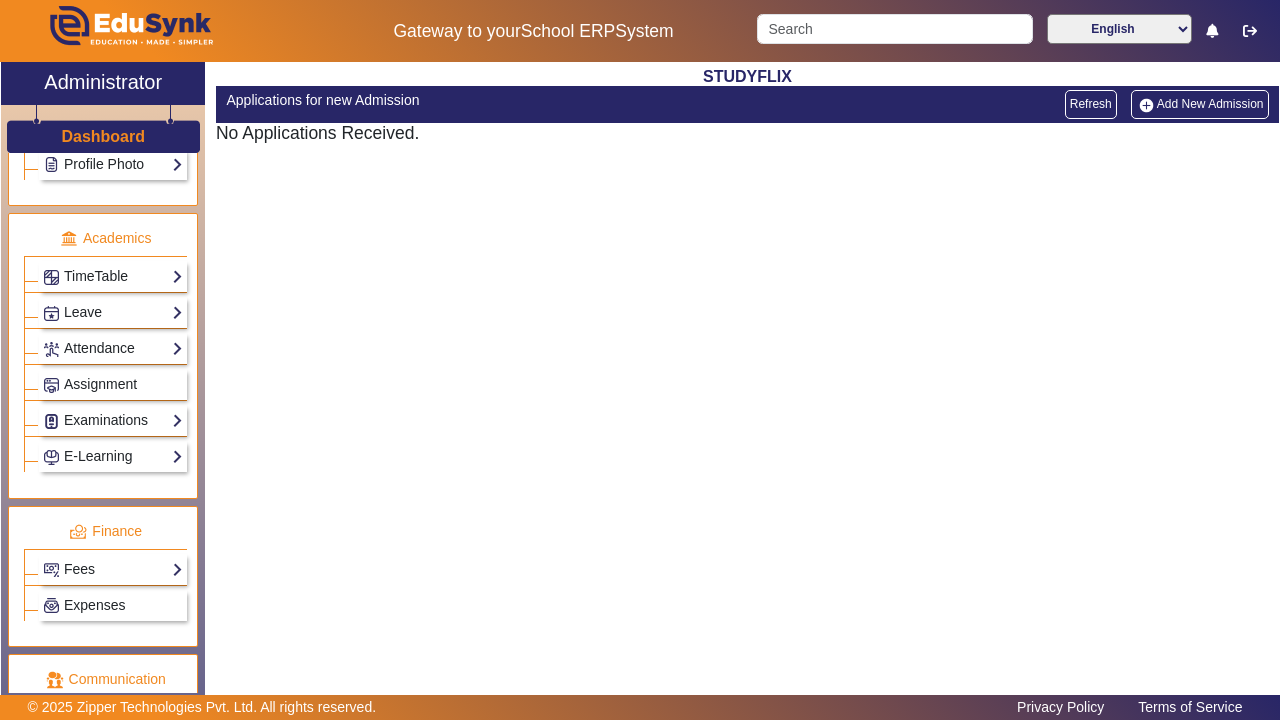 scroll, scrollTop: 776, scrollLeft: 0, axis: vertical 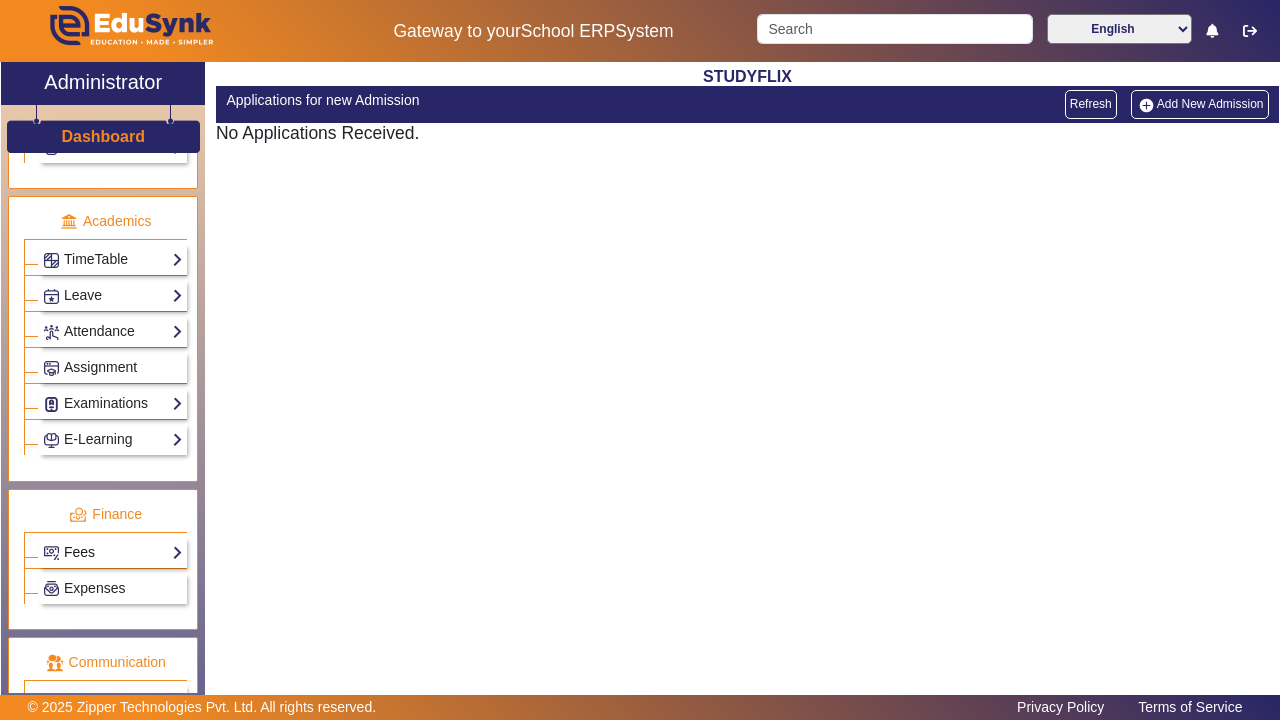 click on "Fees" 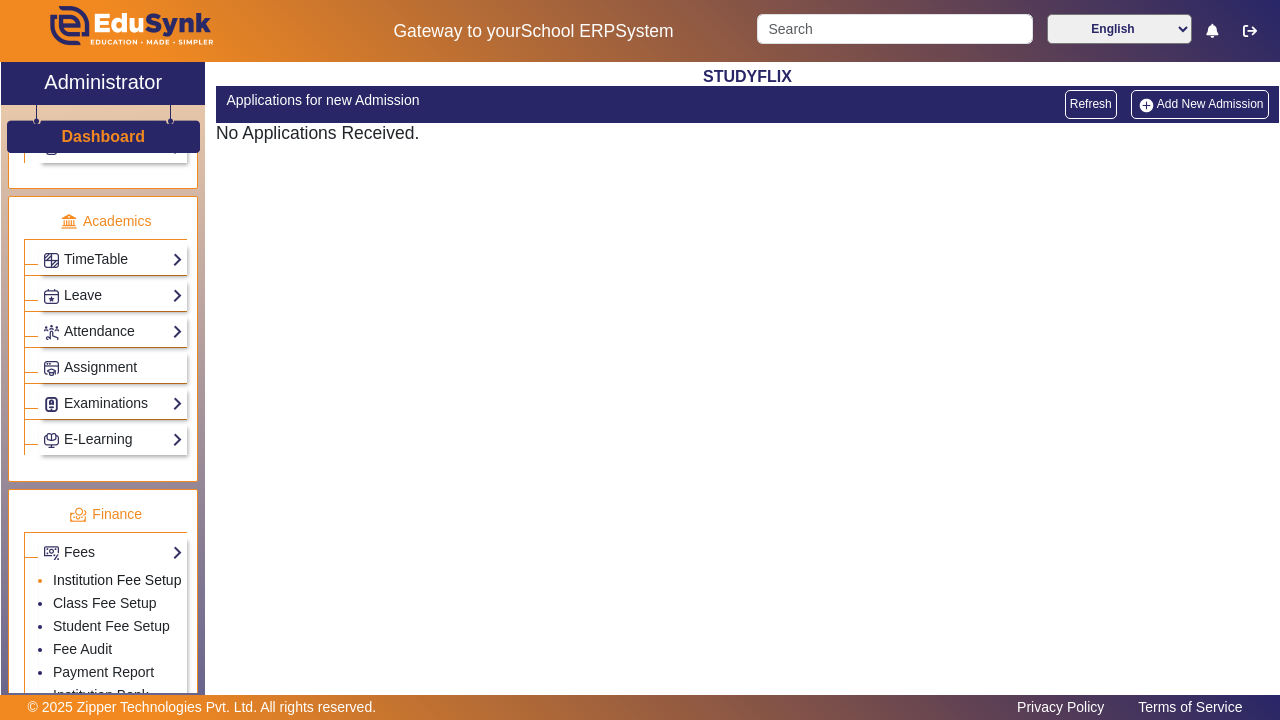 click on "Institution Fee Setup" 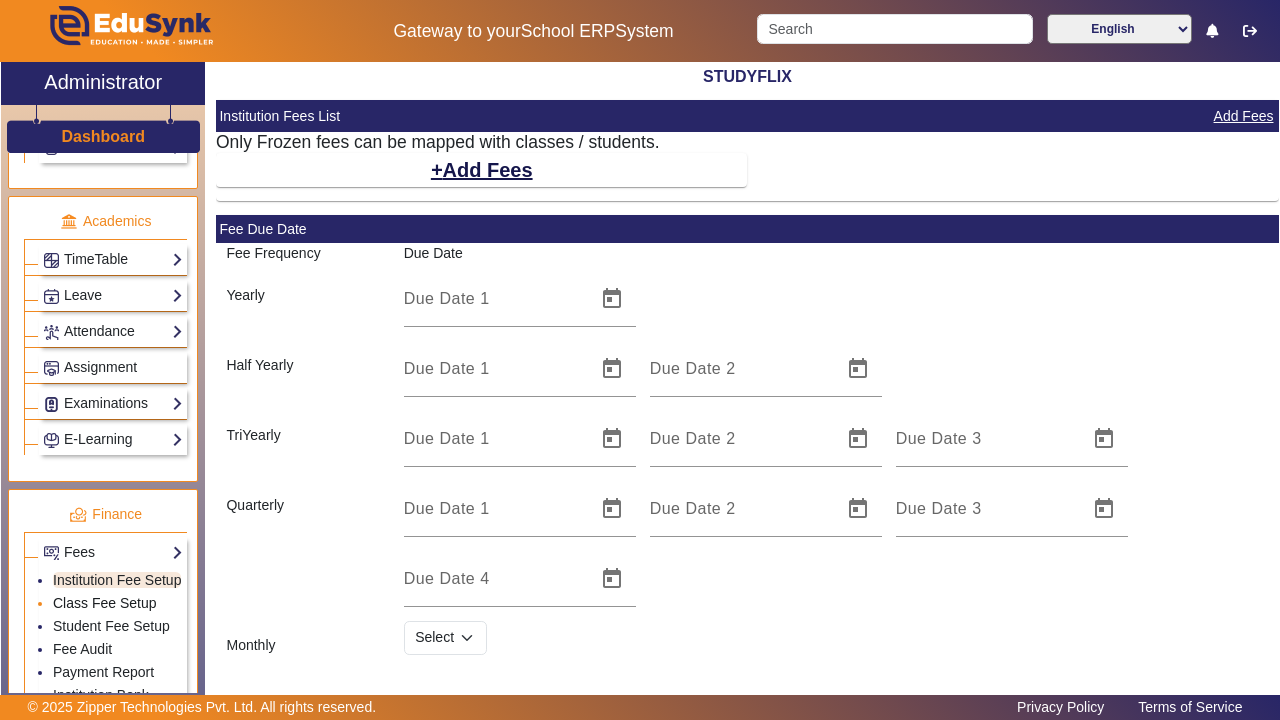 click on "Class Fee Setup" 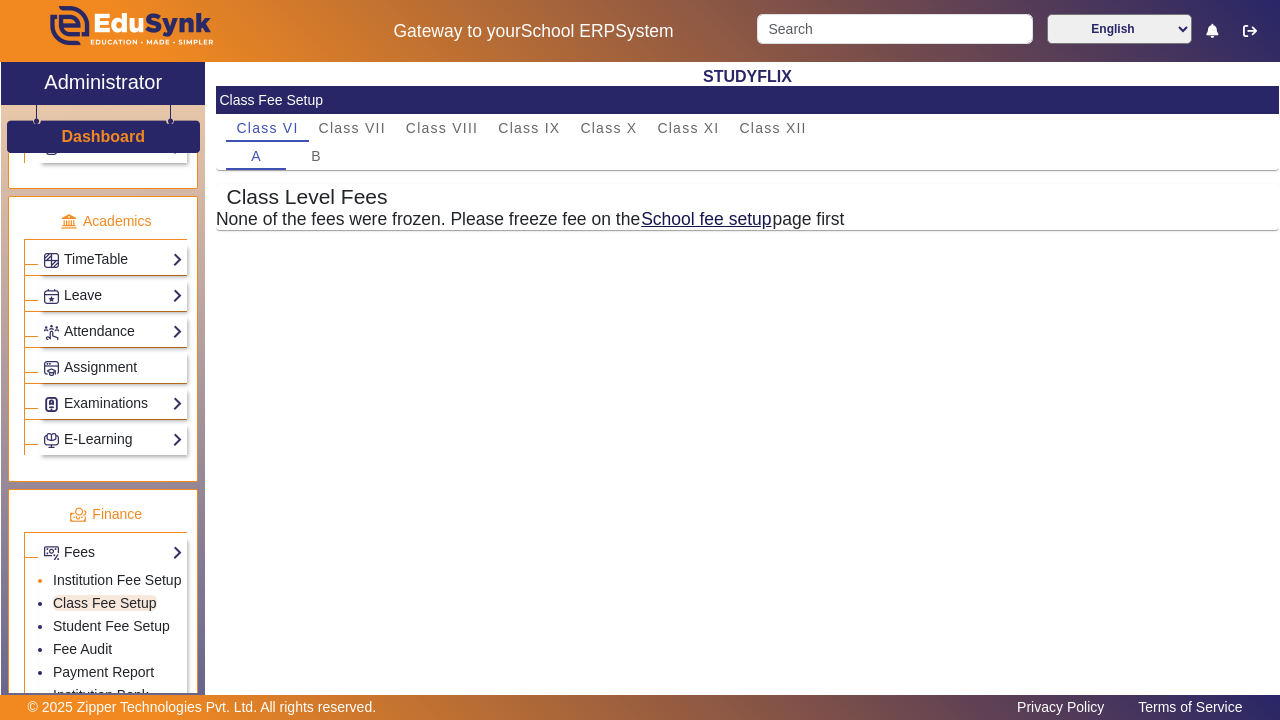click on "Institution Fee Setup" 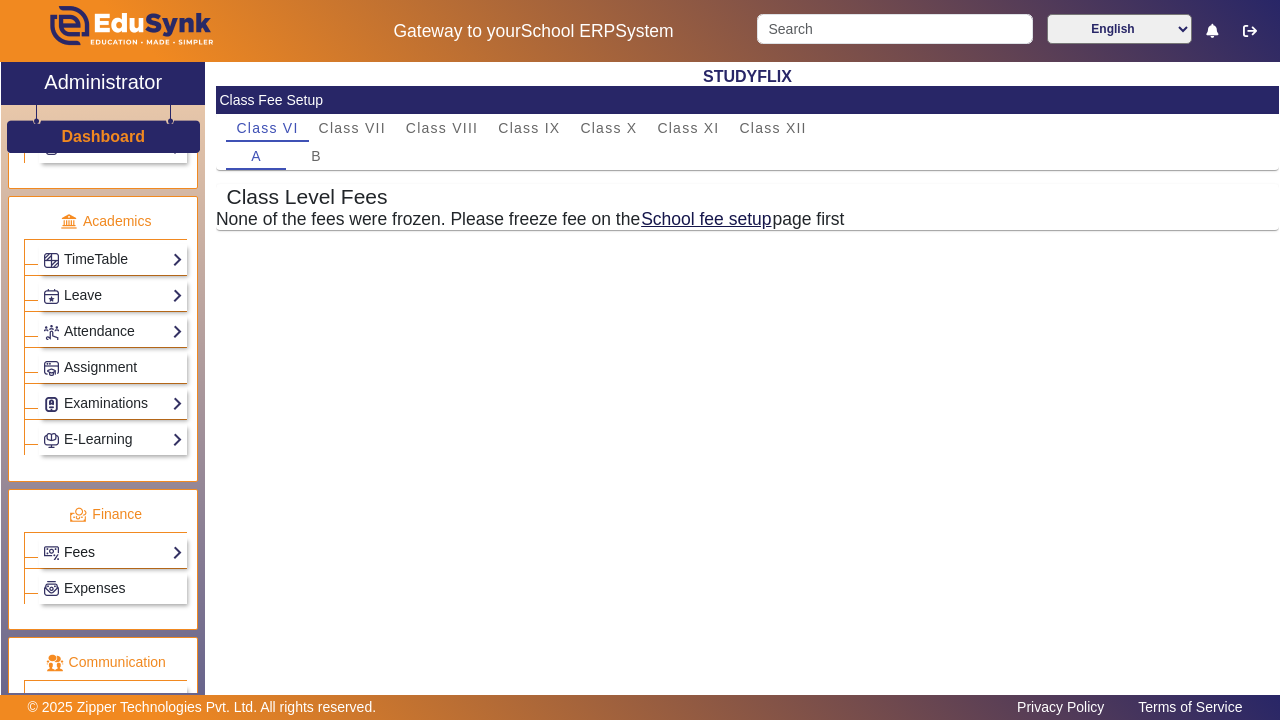 click on "Fees" 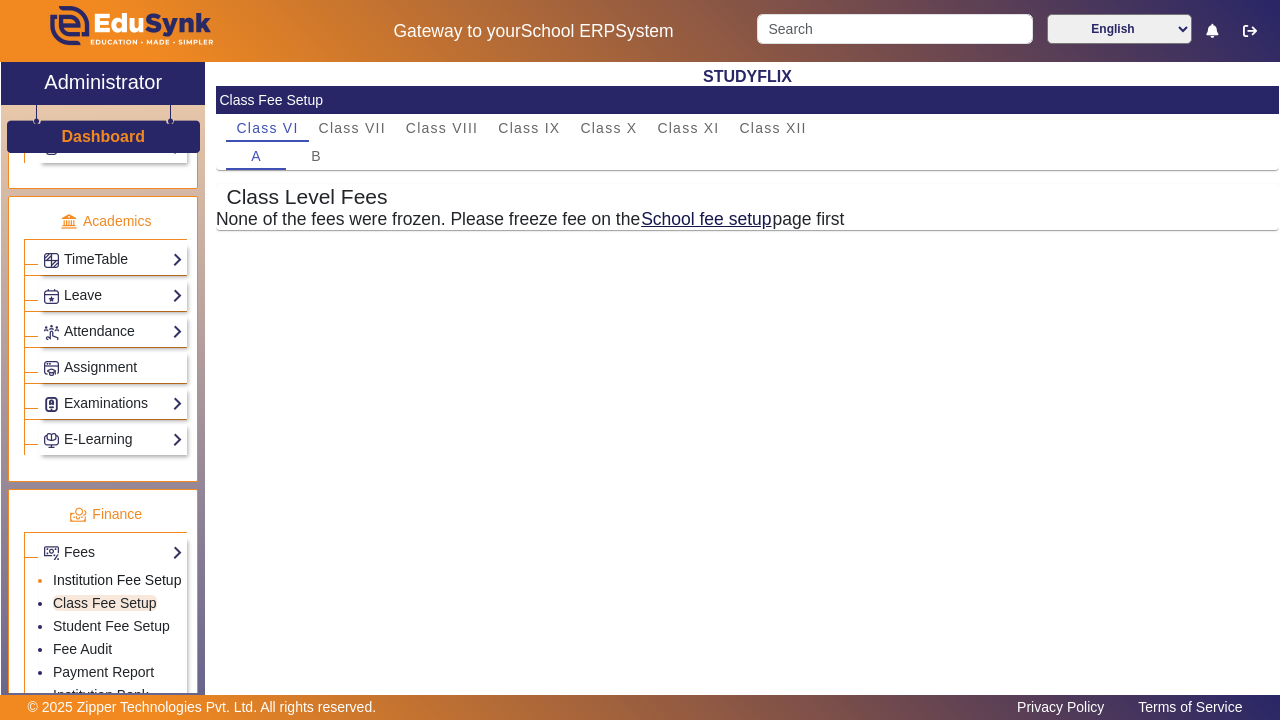 click on "Institution Fee Setup" 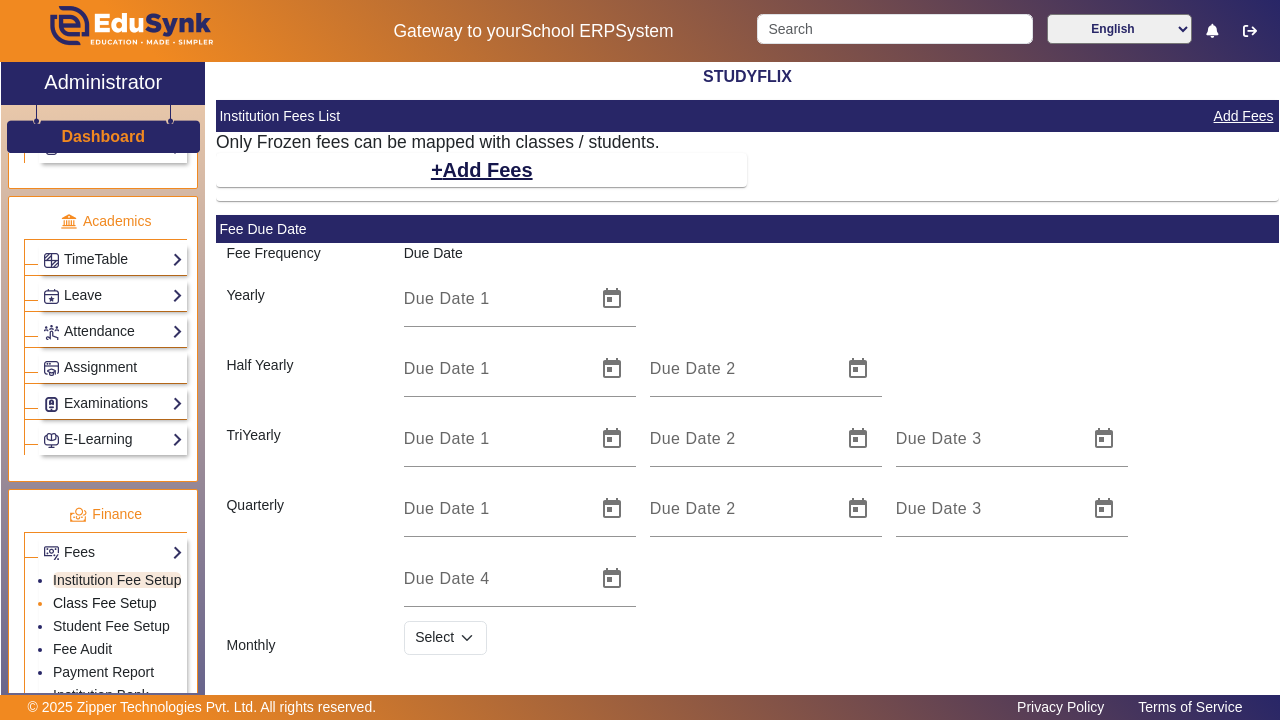 click on "Class Fee Setup" 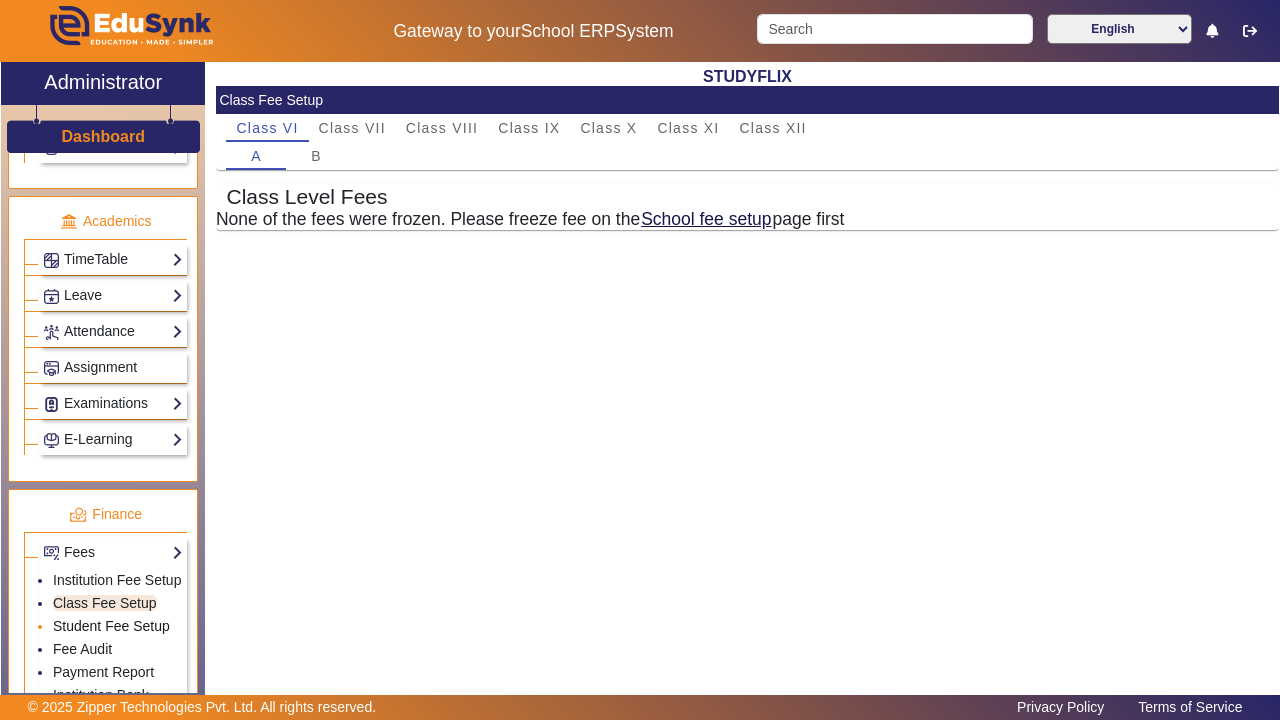 click on "Student Fee Setup" 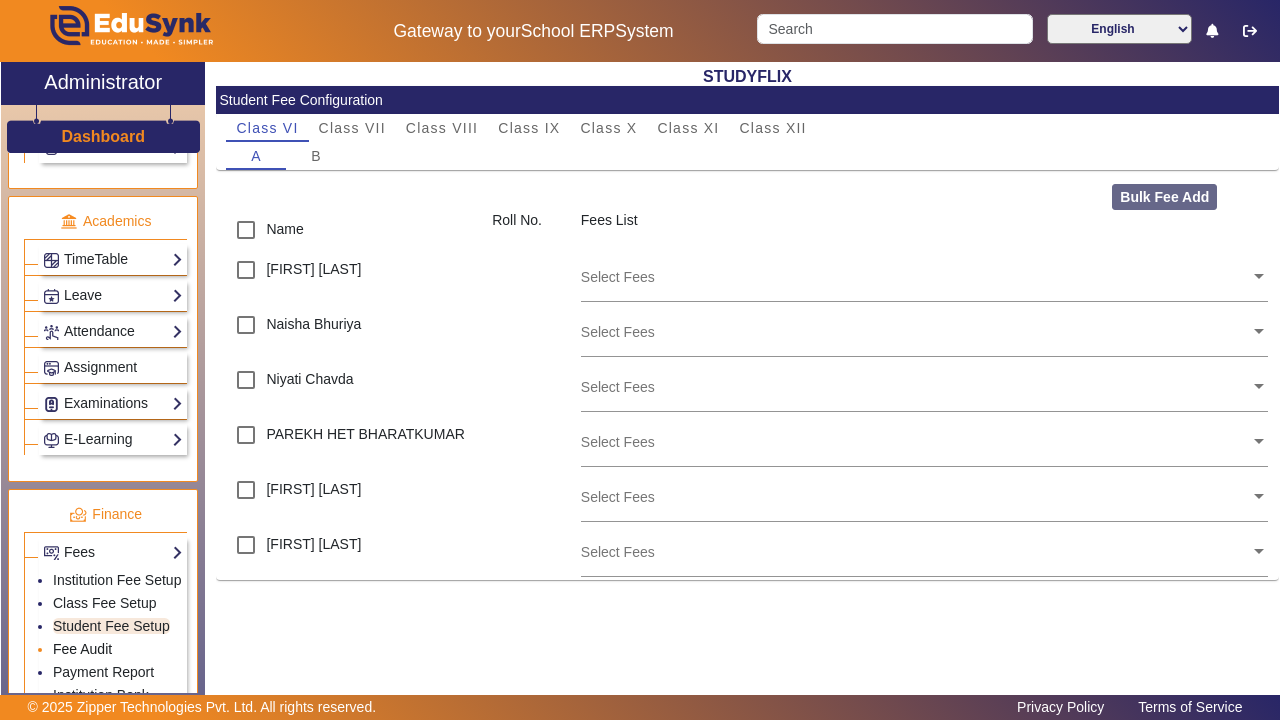 click on "Fee Audit" 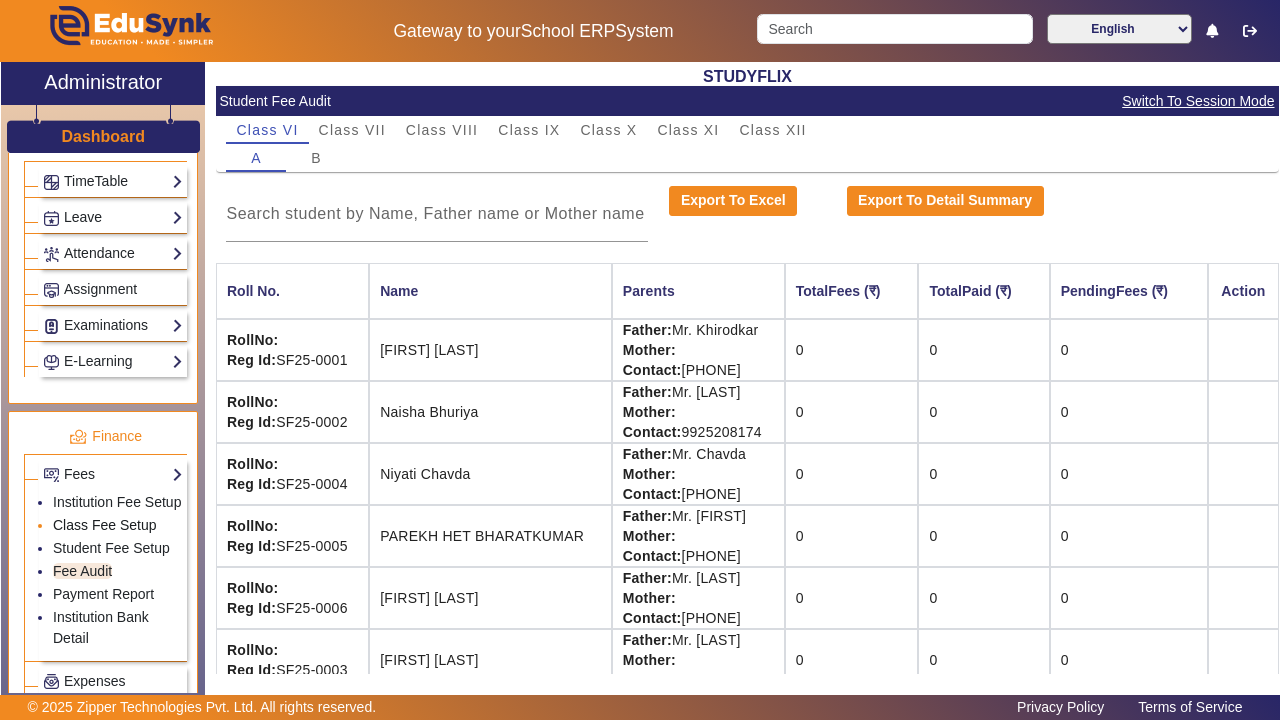 scroll, scrollTop: 894, scrollLeft: 0, axis: vertical 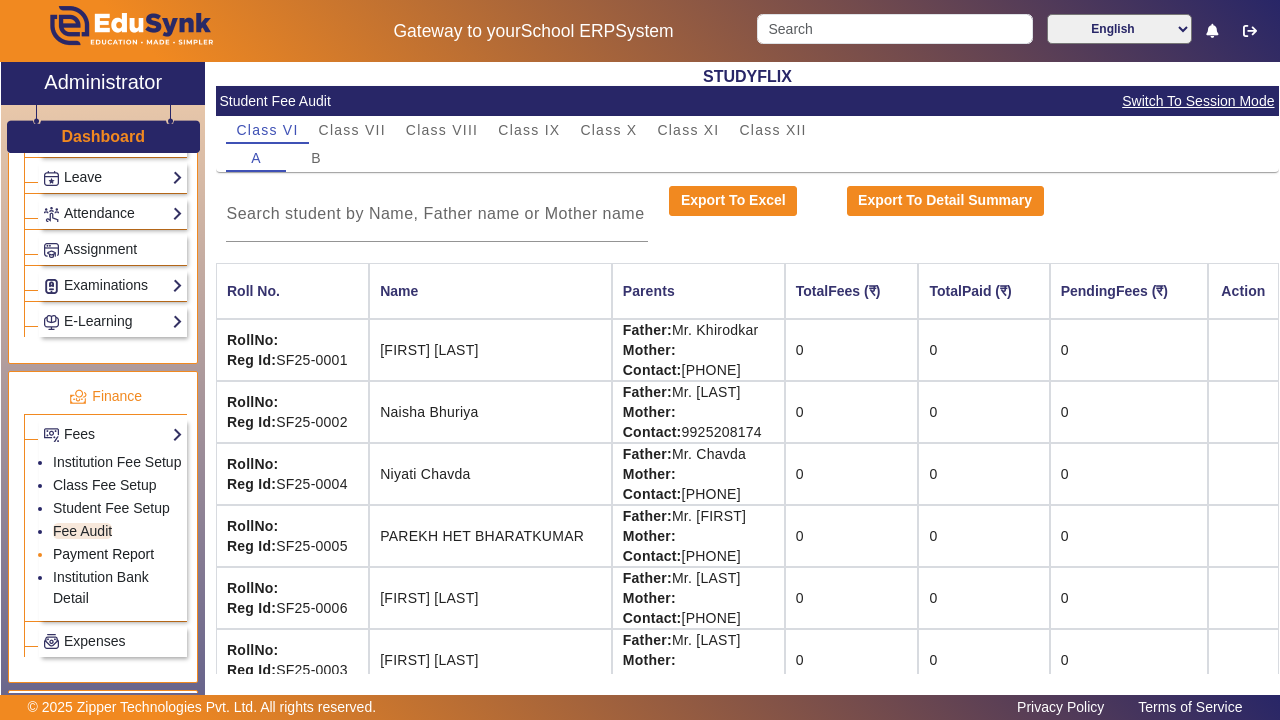 click on "Payment Report" 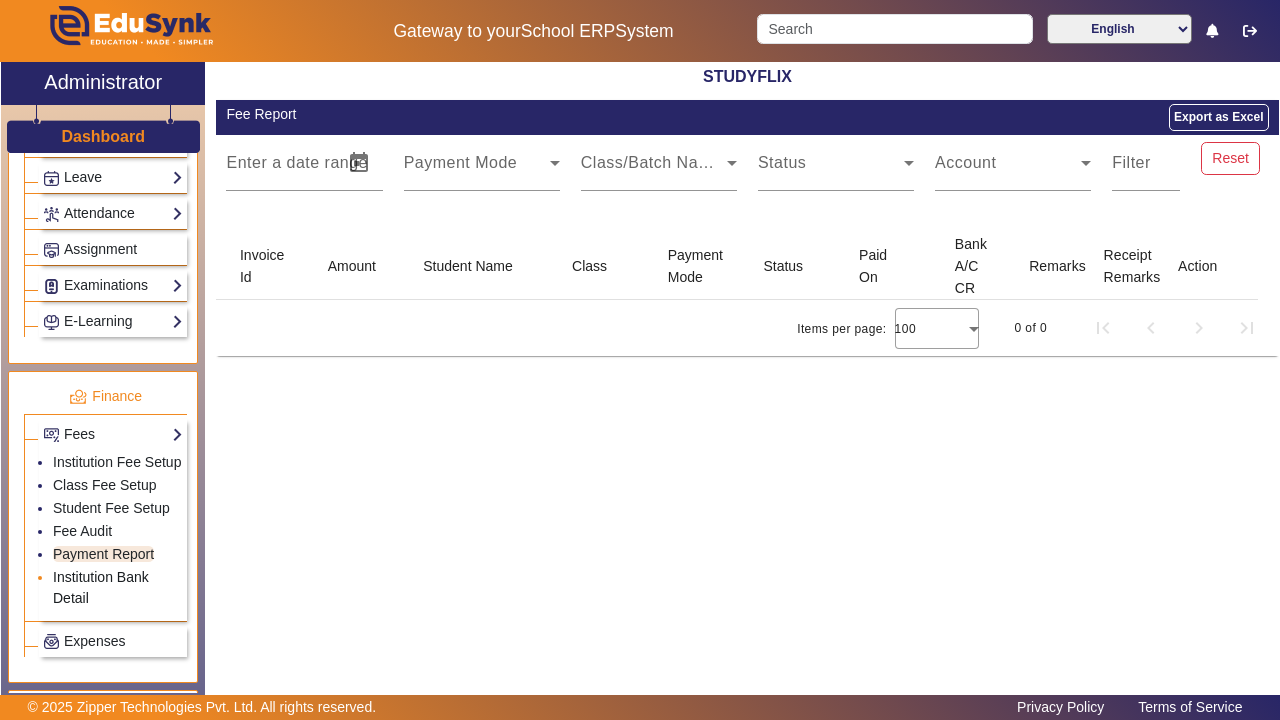 click on "Institution Bank Detail" 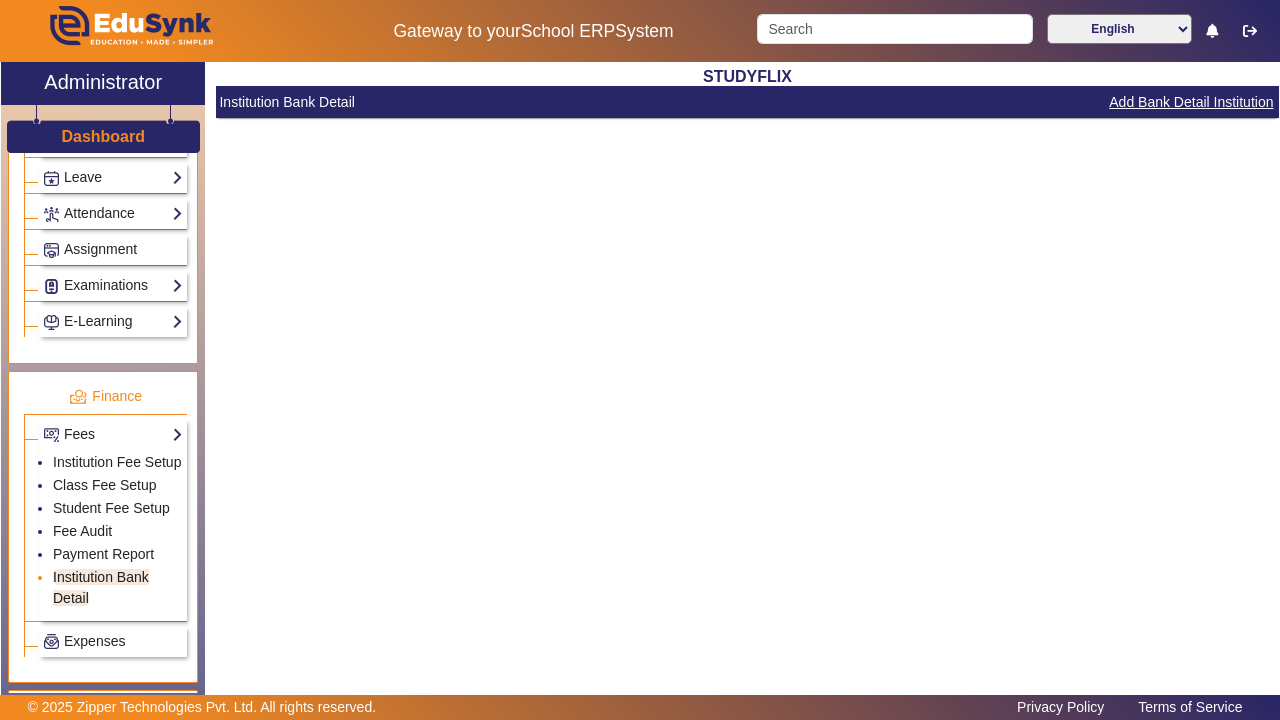 click on "Institution Bank Detail" 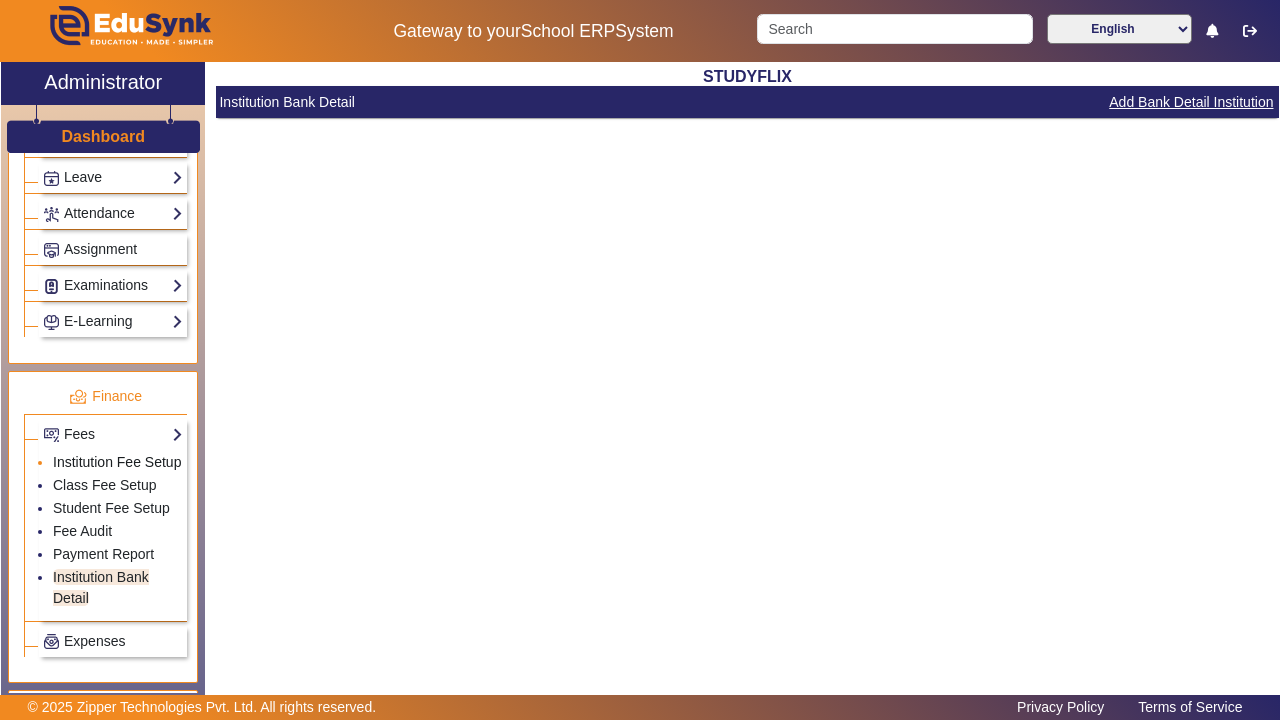 click on "Institution Fee Setup" 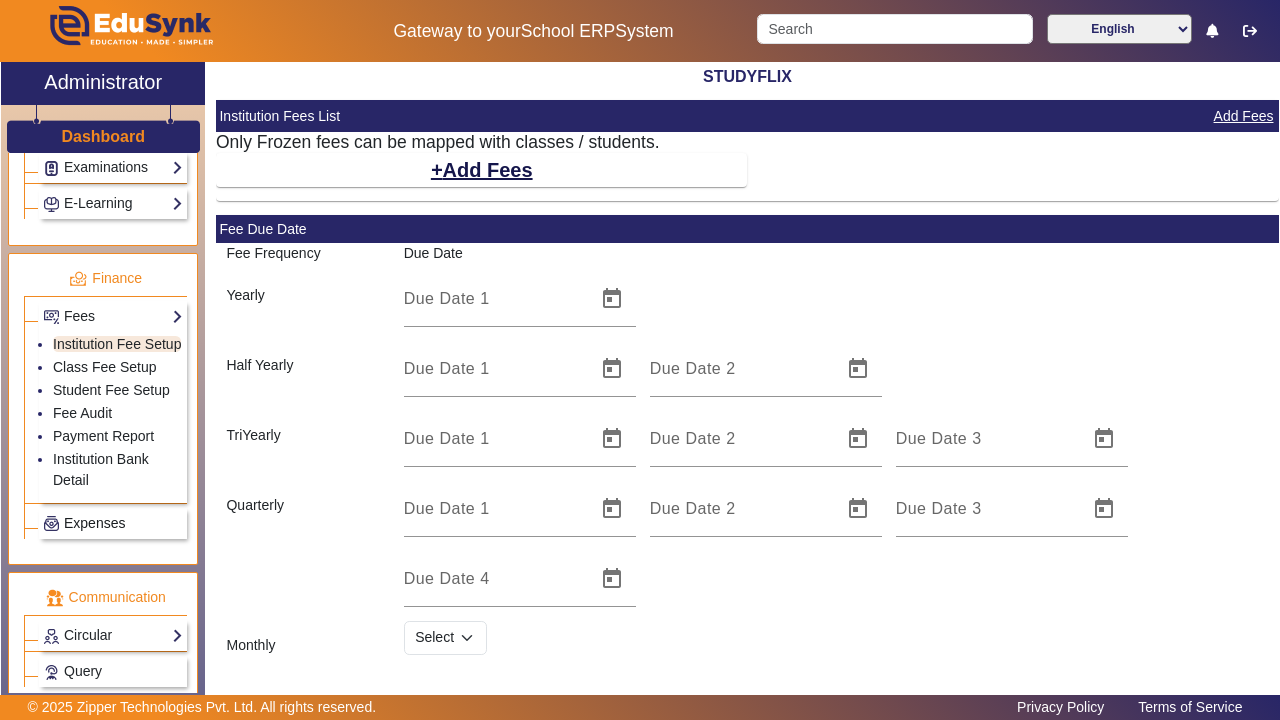 click on "Expenses" 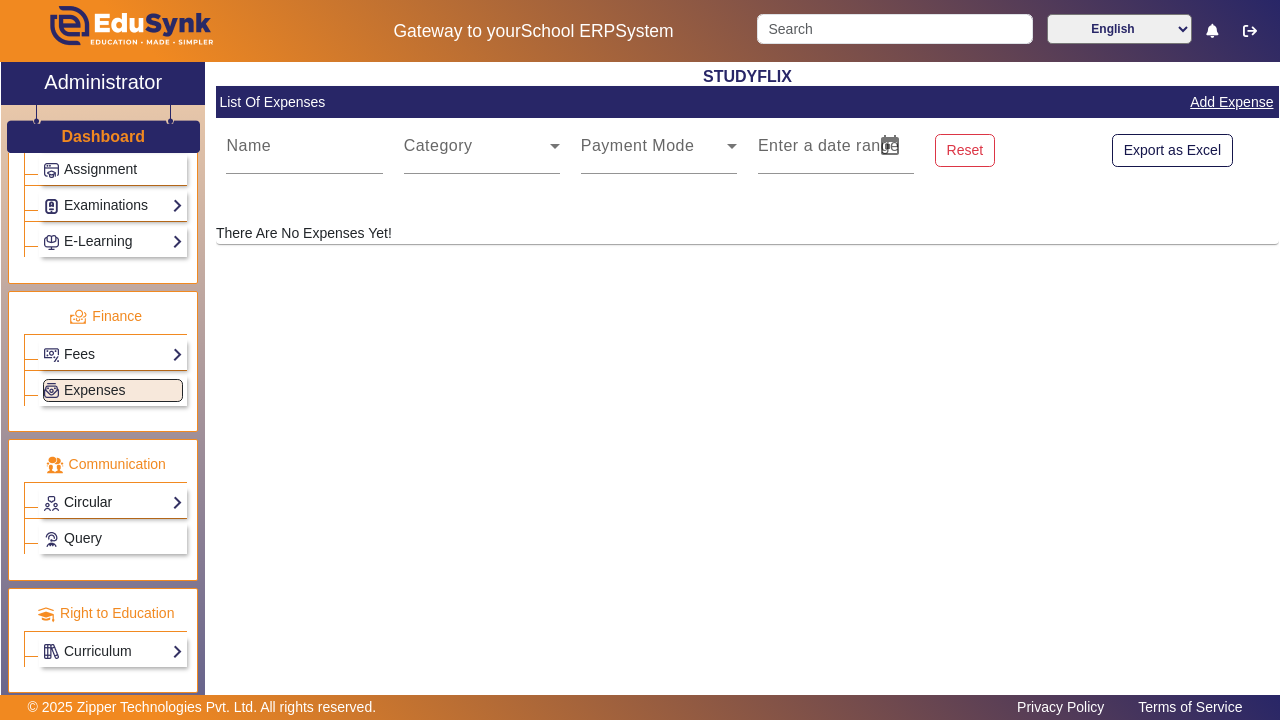 click on "Circular" 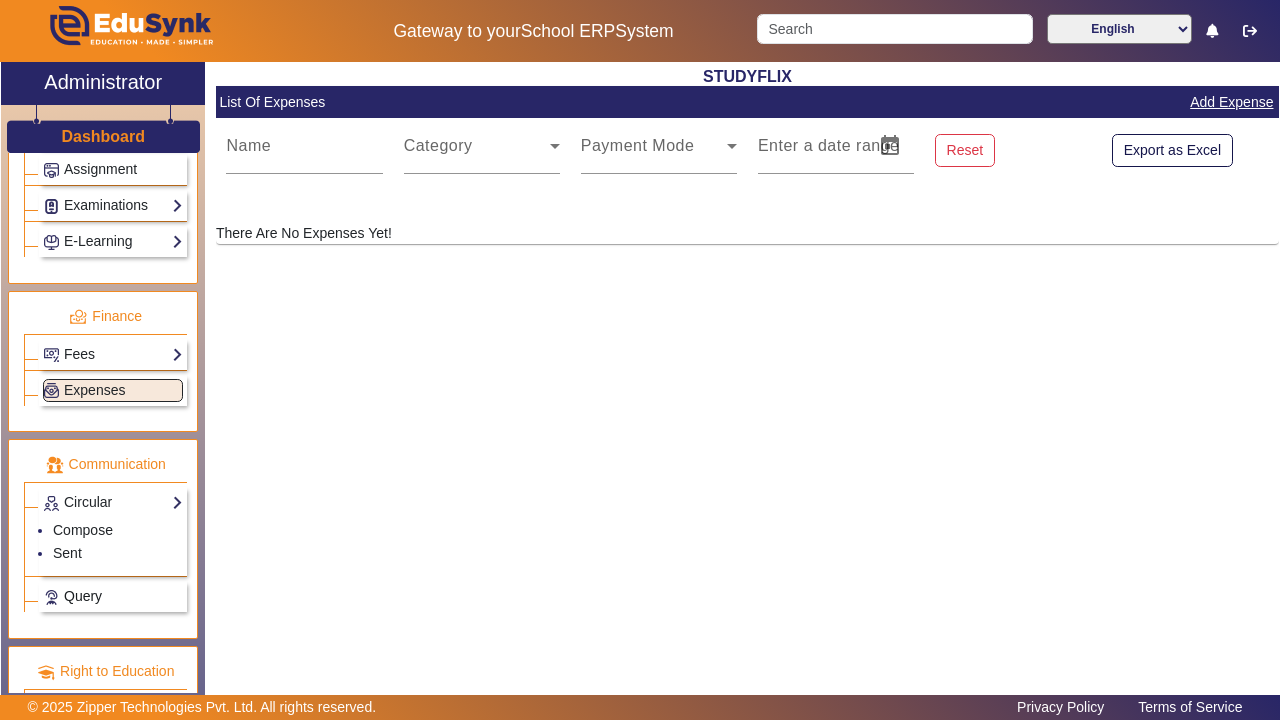 click on "Query" 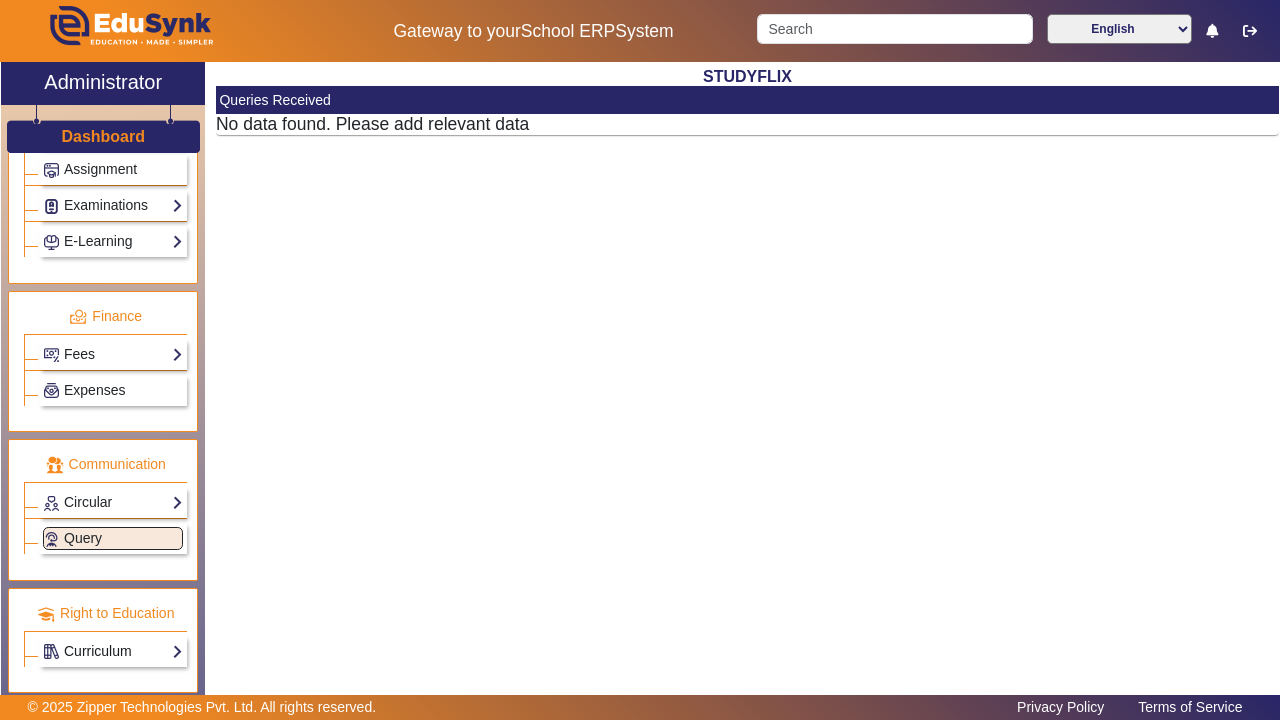 click on "Curriculum" 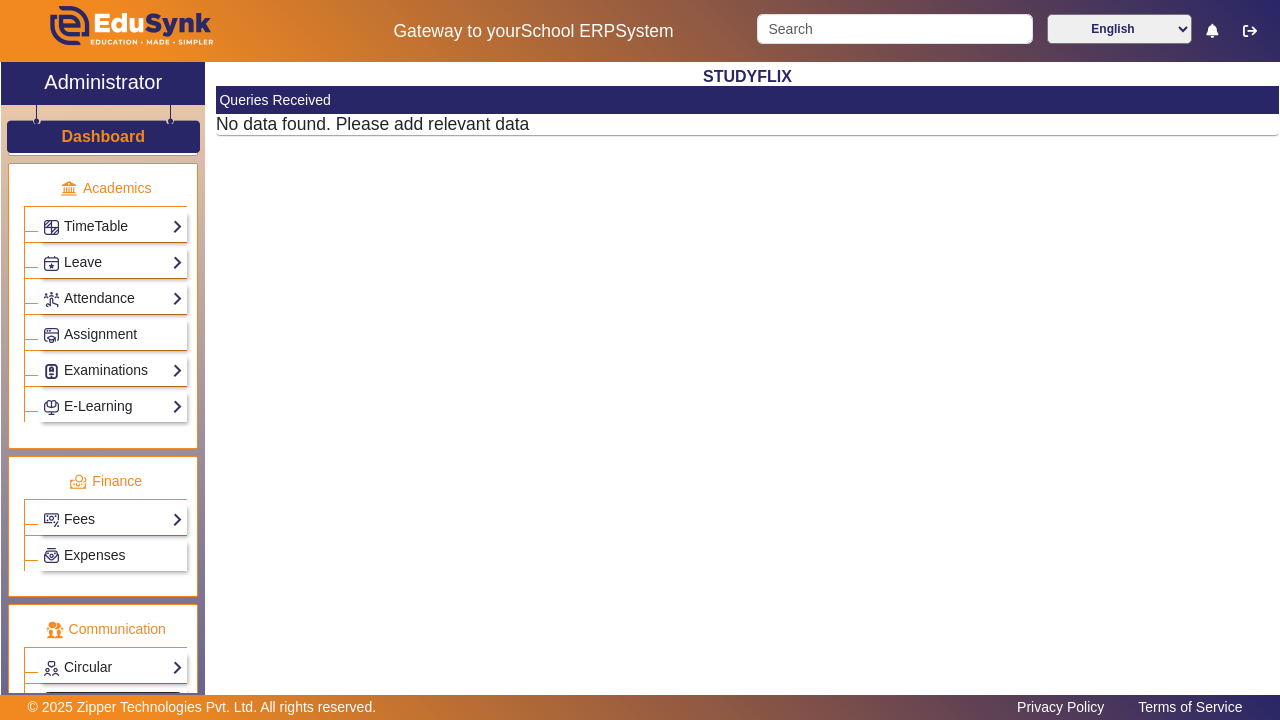 scroll, scrollTop: 795, scrollLeft: 0, axis: vertical 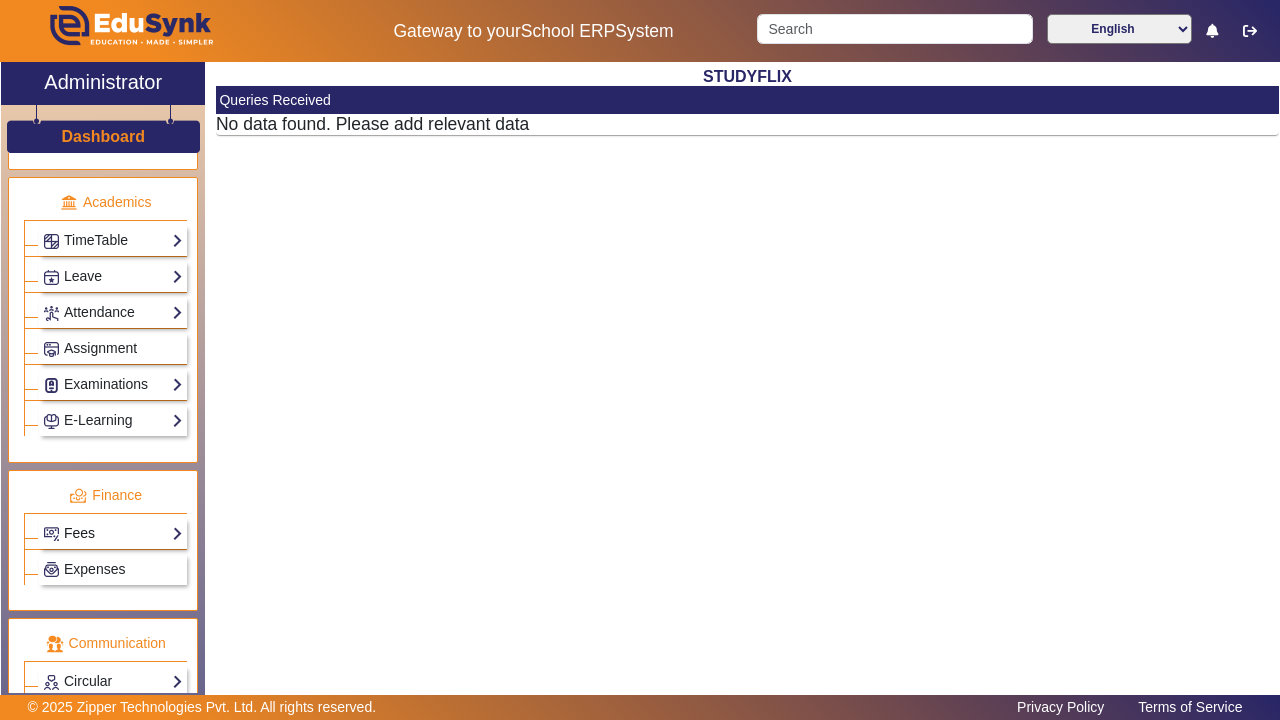 click on "Fees" 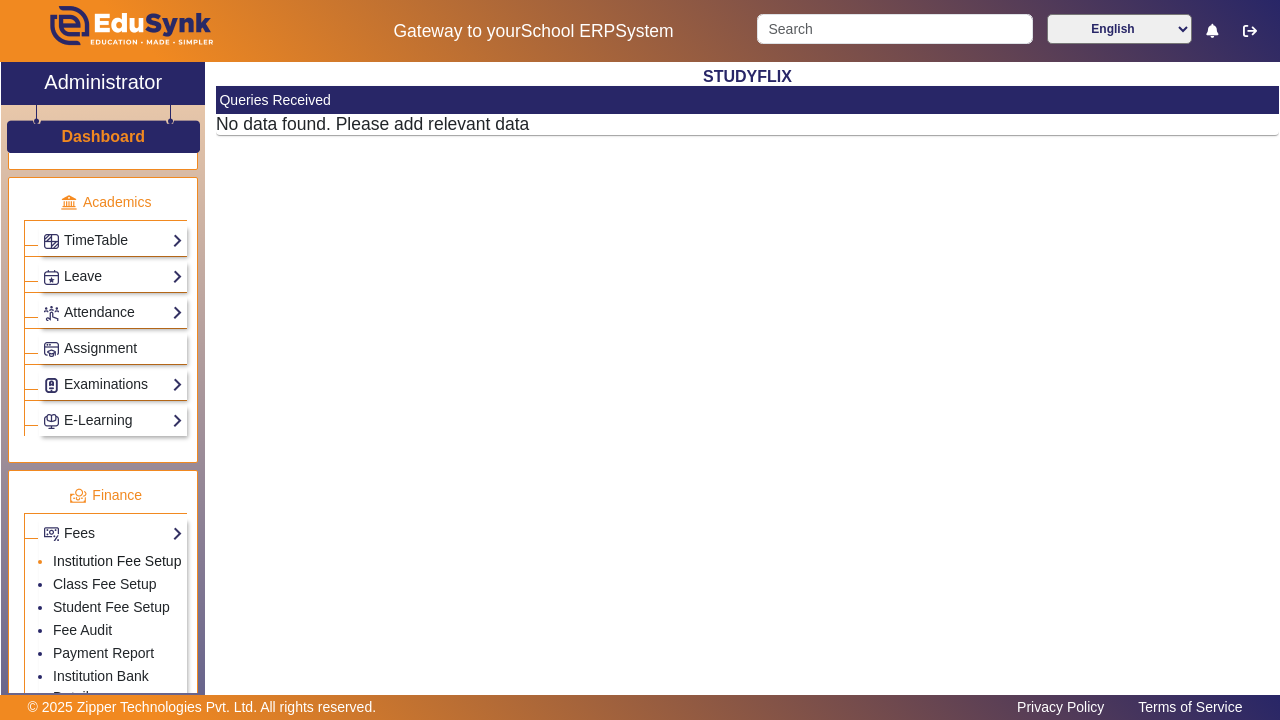 click on "Institution Fee Setup" 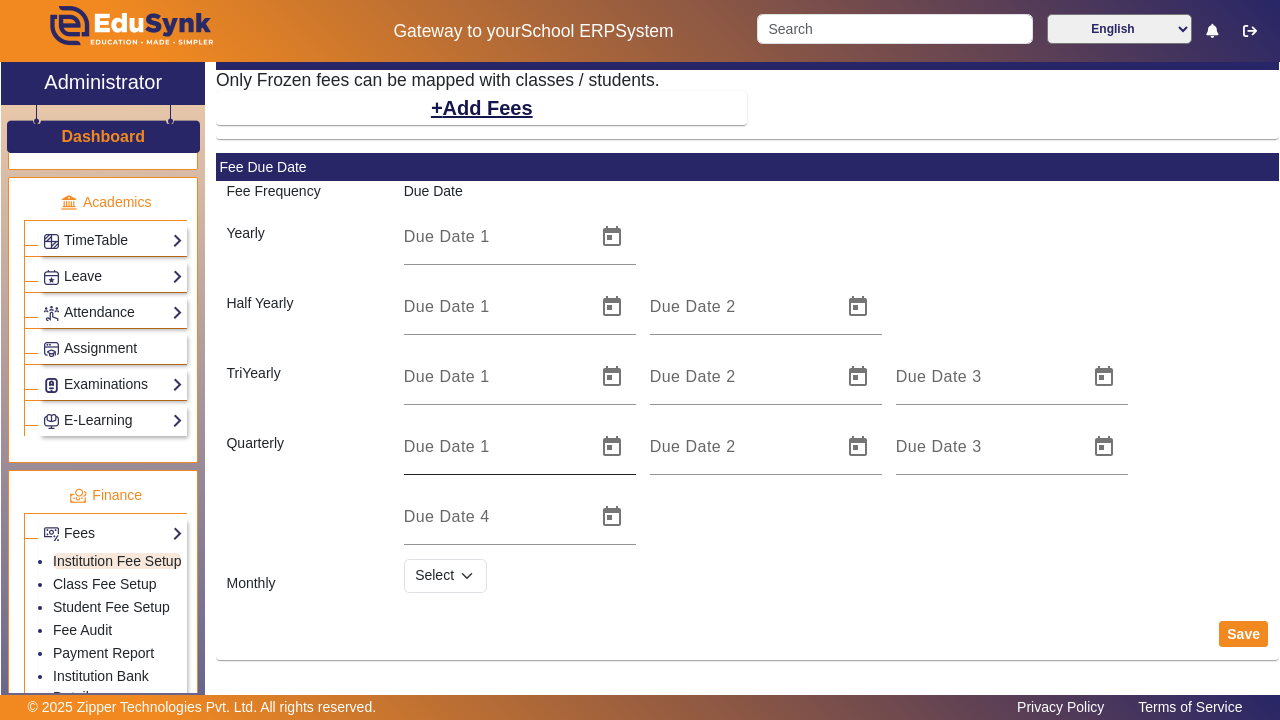 scroll, scrollTop: 62, scrollLeft: 0, axis: vertical 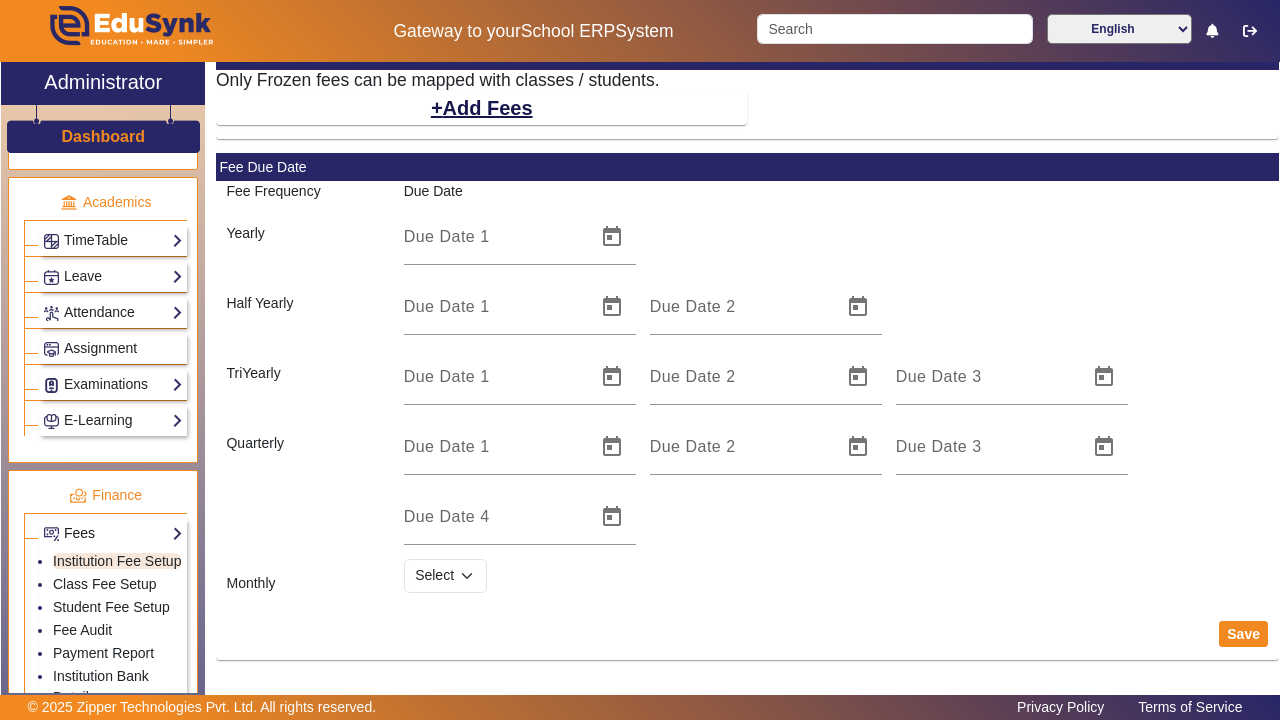 click on "Fees" 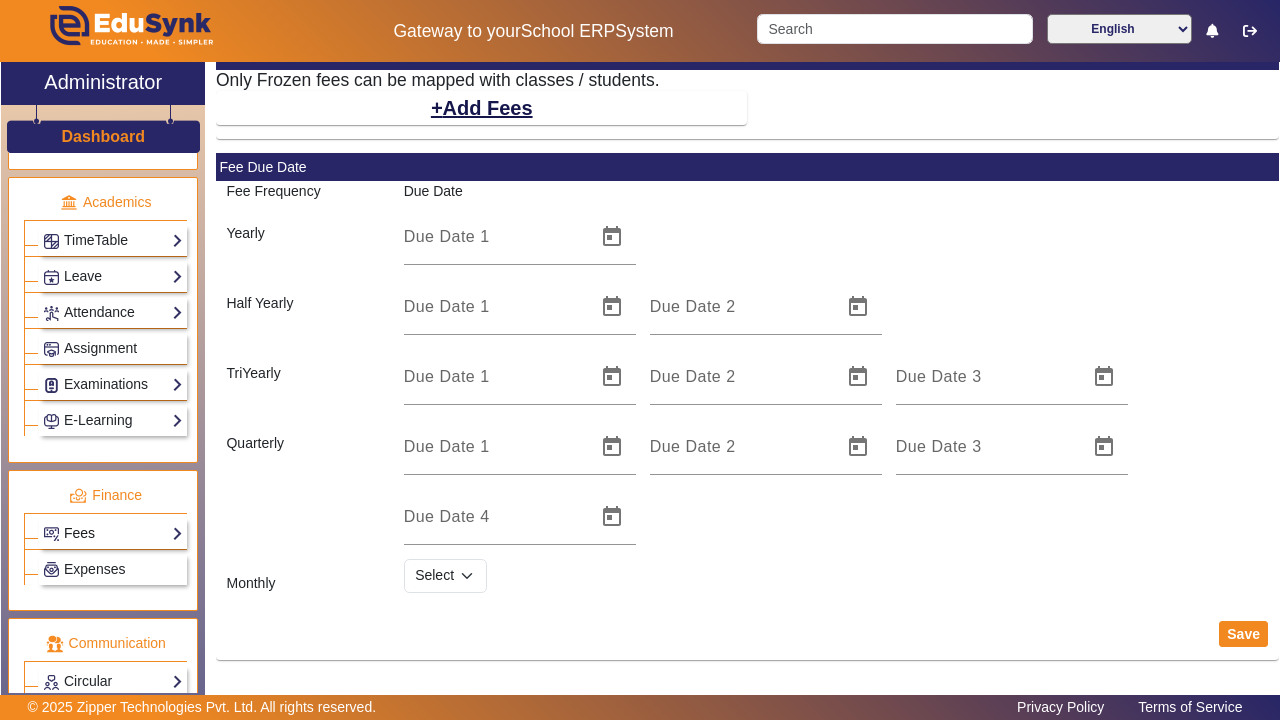 click on "Fees" 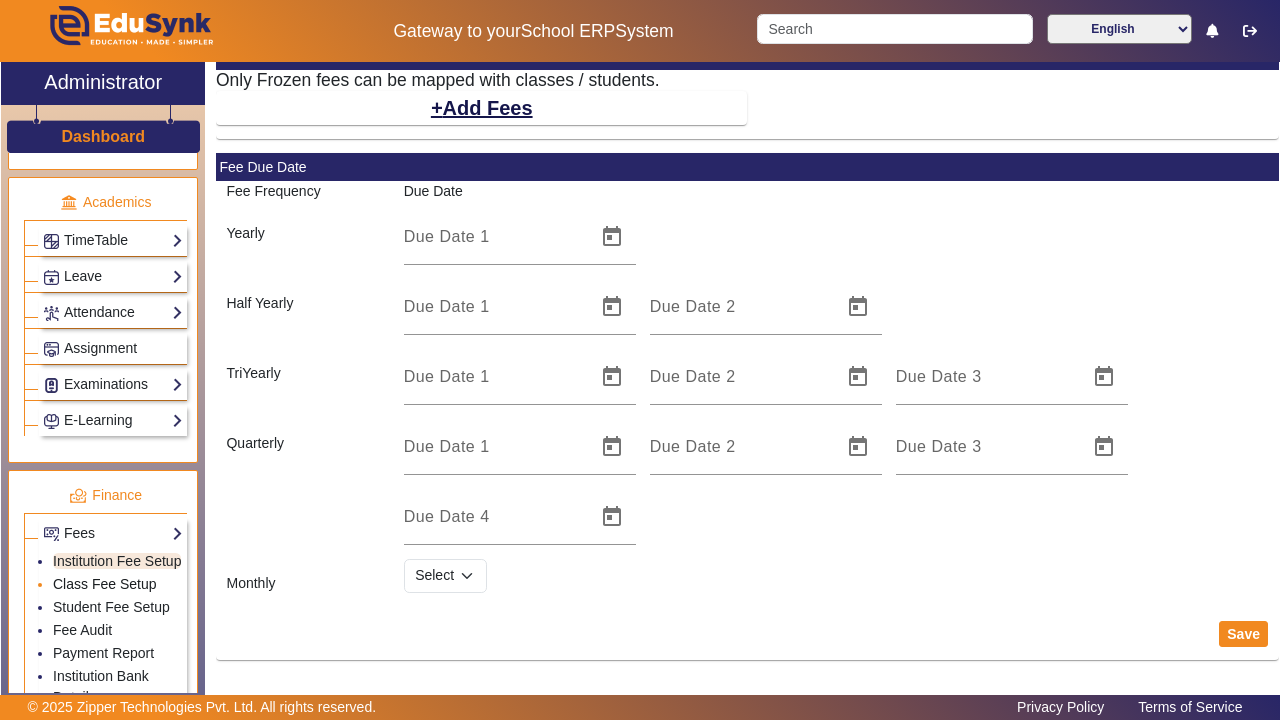click on "Class Fee Setup" 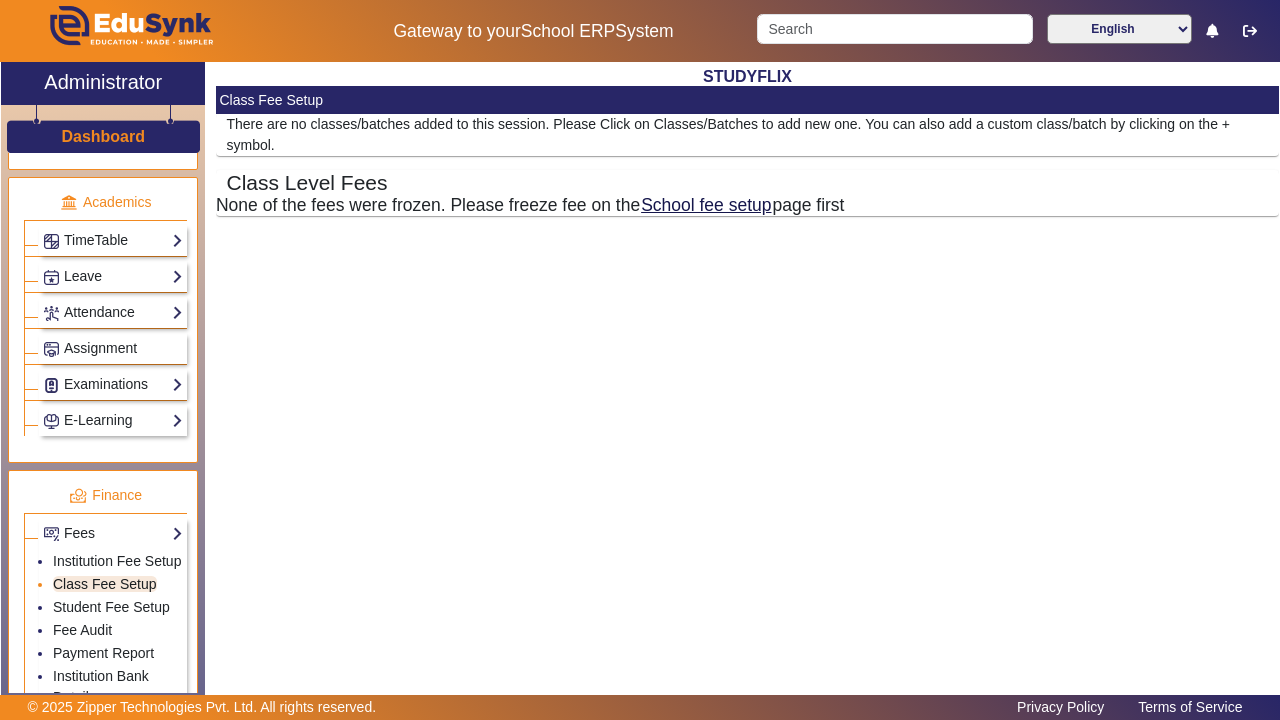 scroll, scrollTop: 0, scrollLeft: 0, axis: both 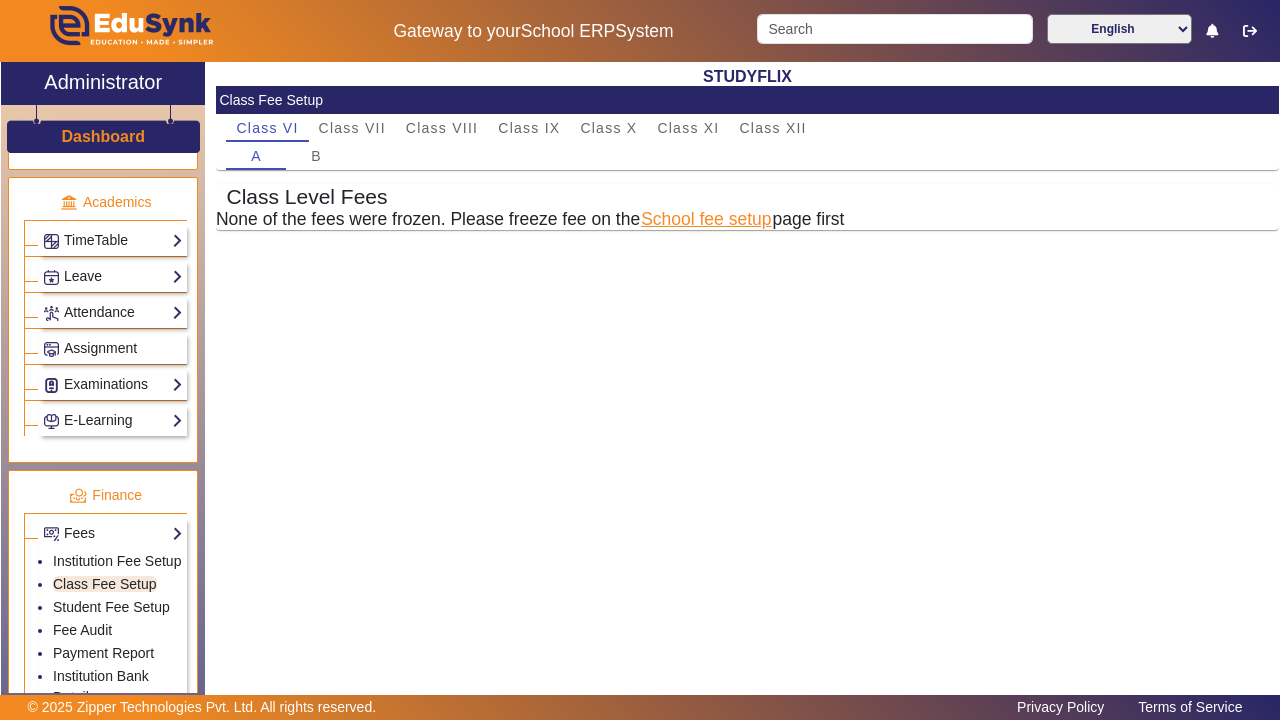 click on "School fee setup" 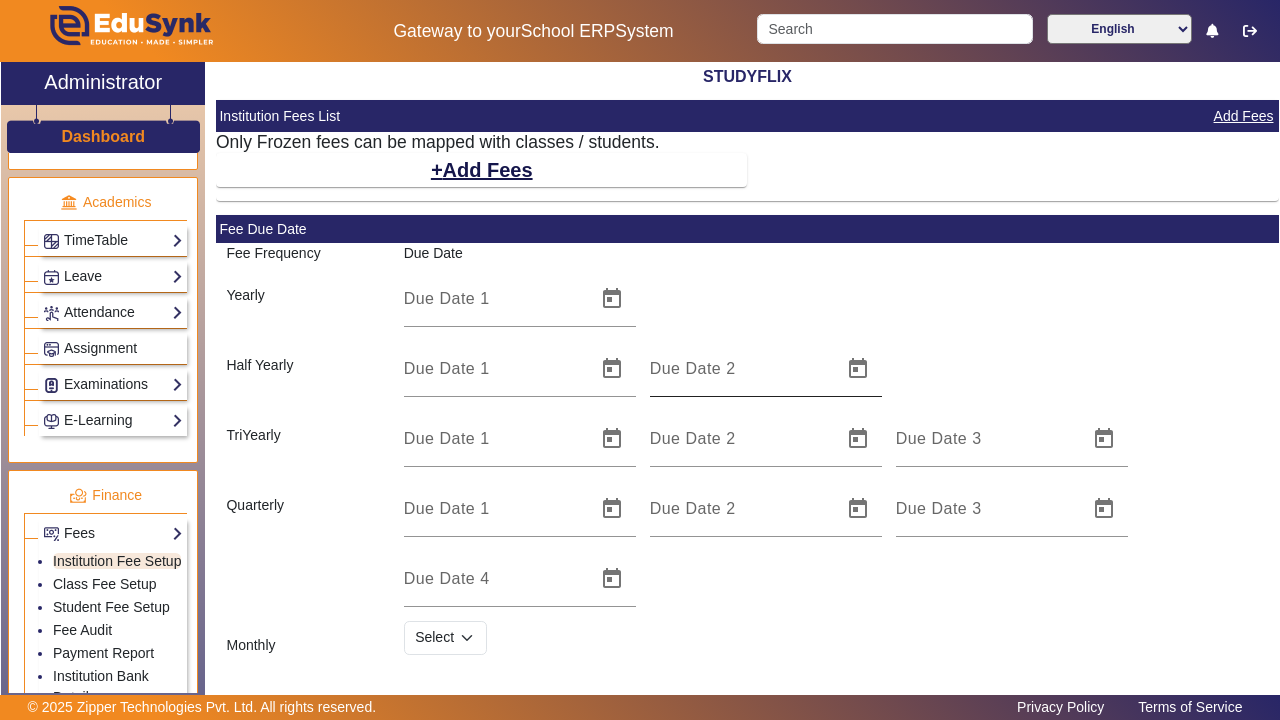 scroll, scrollTop: 0, scrollLeft: 0, axis: both 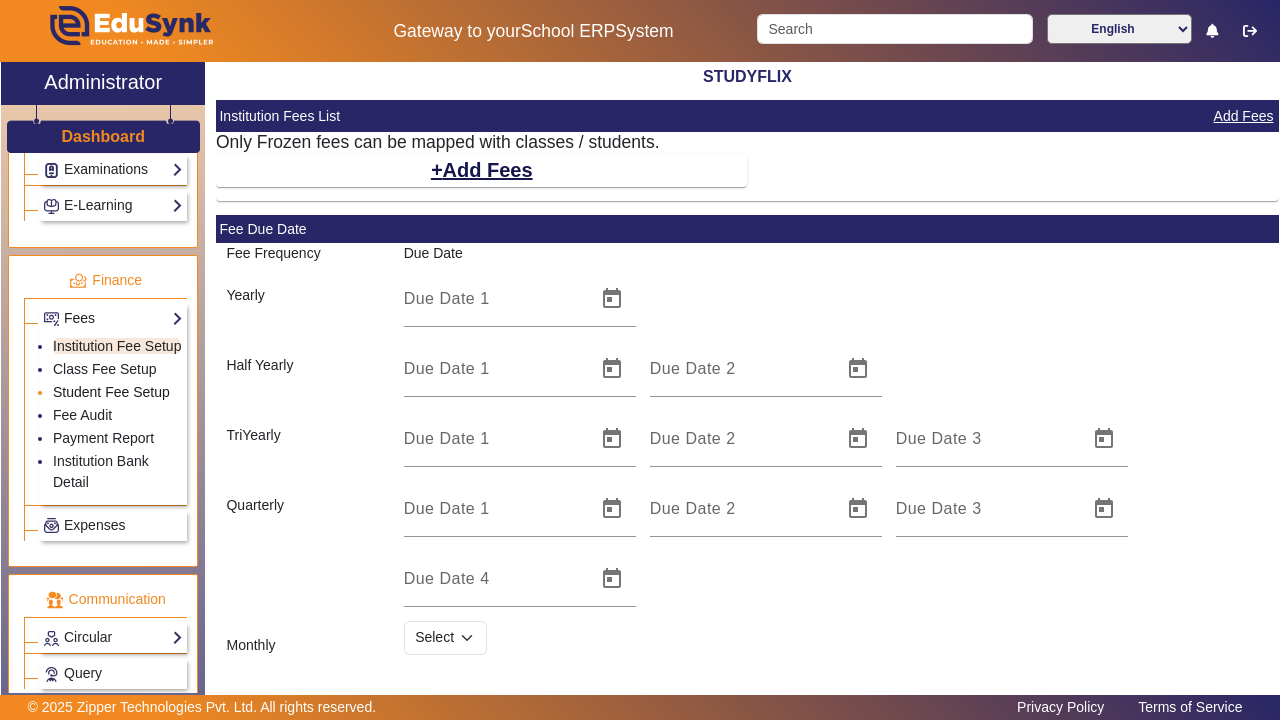click on "Student Fee Setup" 